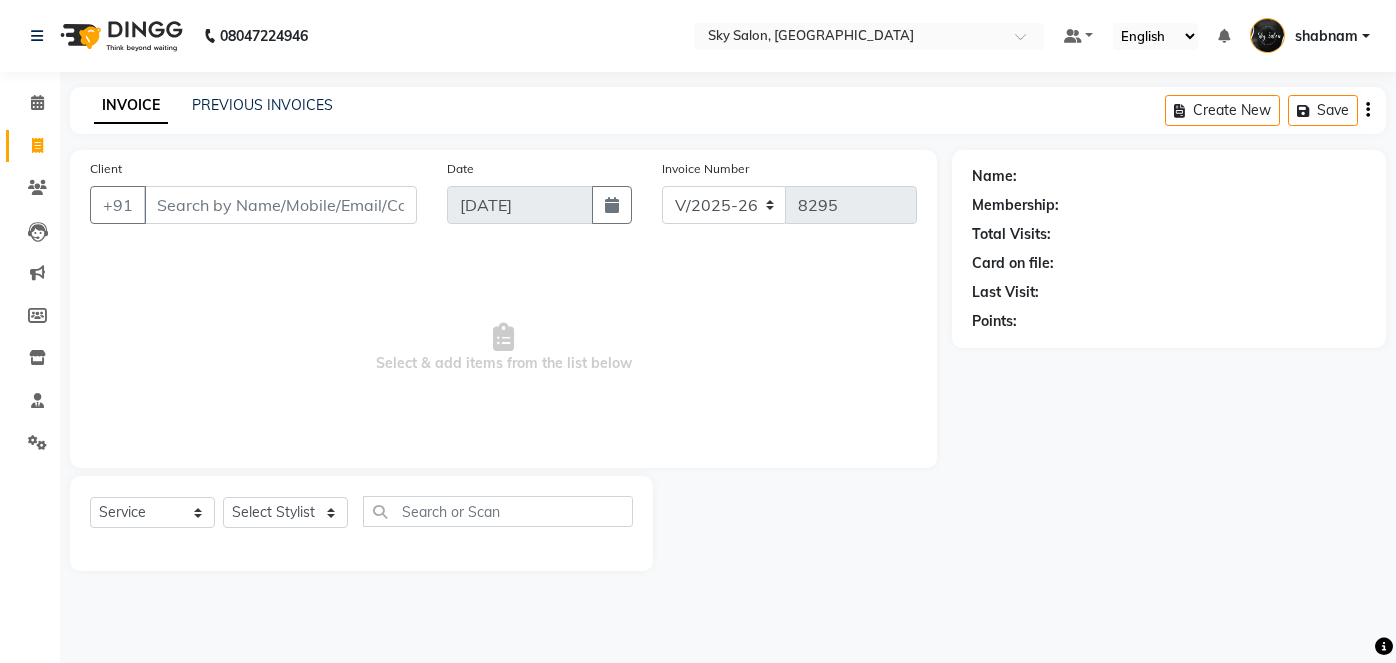 select on "3537" 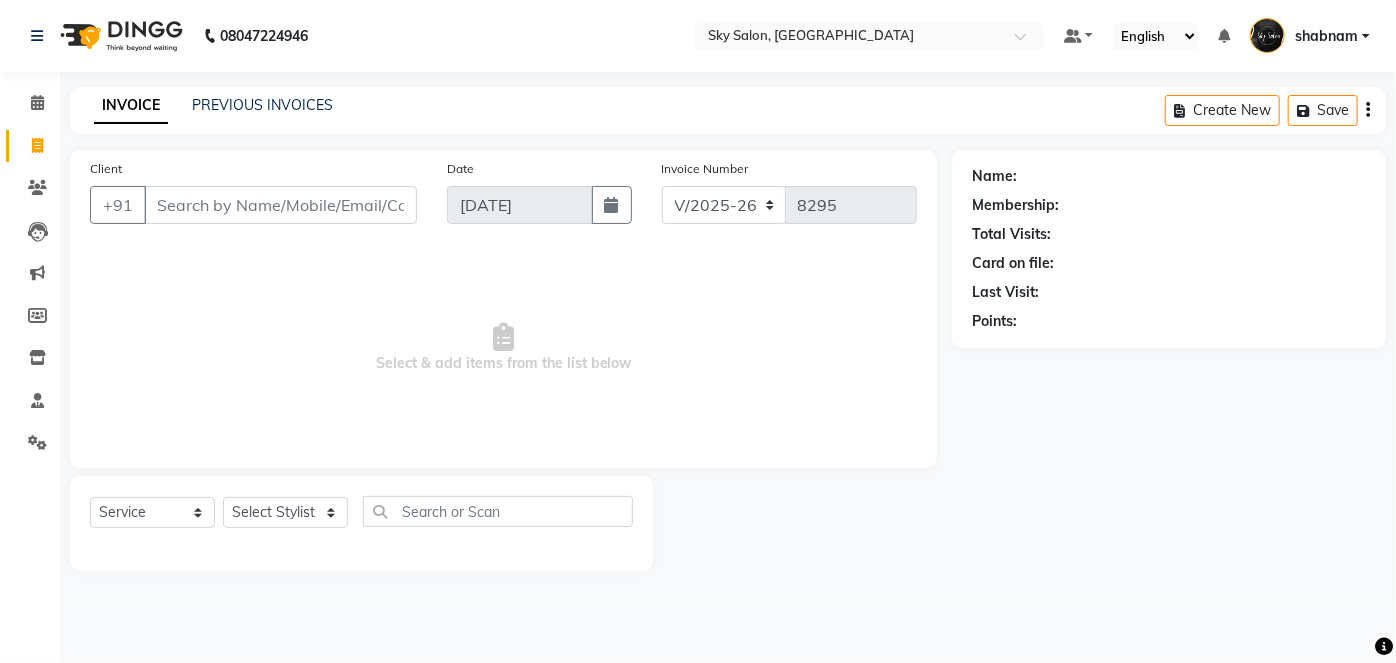 scroll, scrollTop: 0, scrollLeft: 0, axis: both 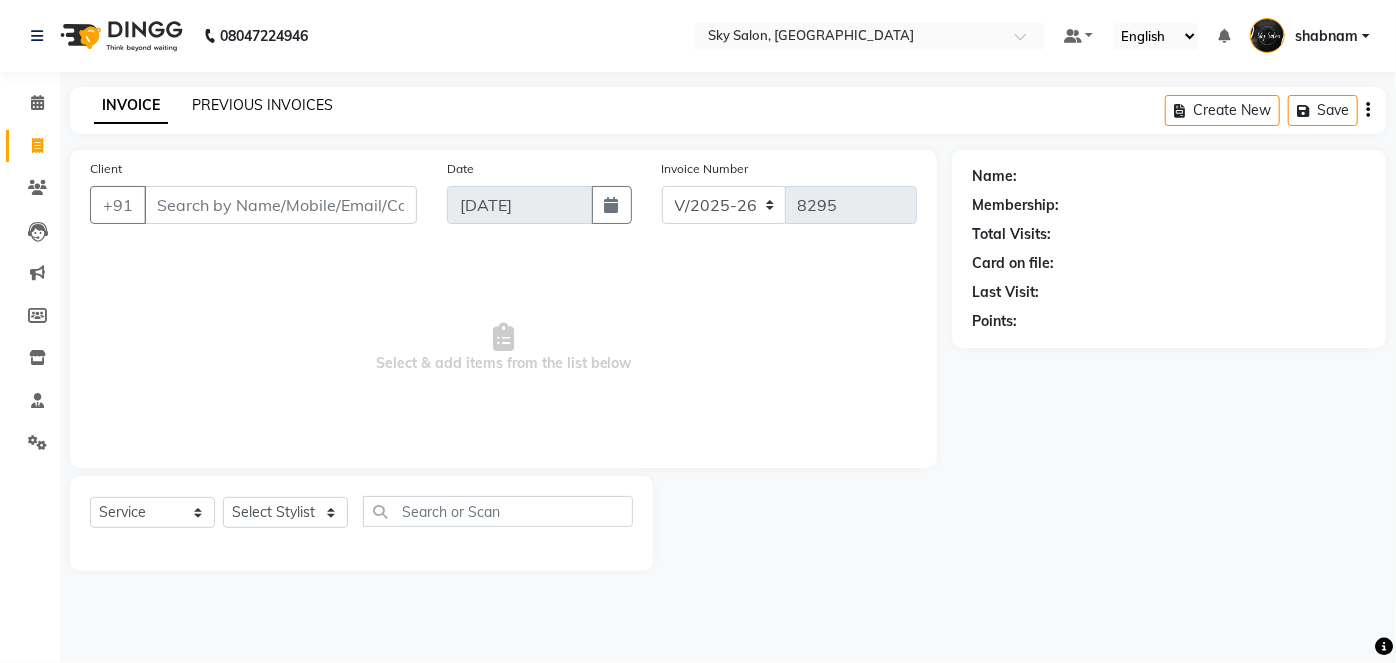 click on "PREVIOUS INVOICES" 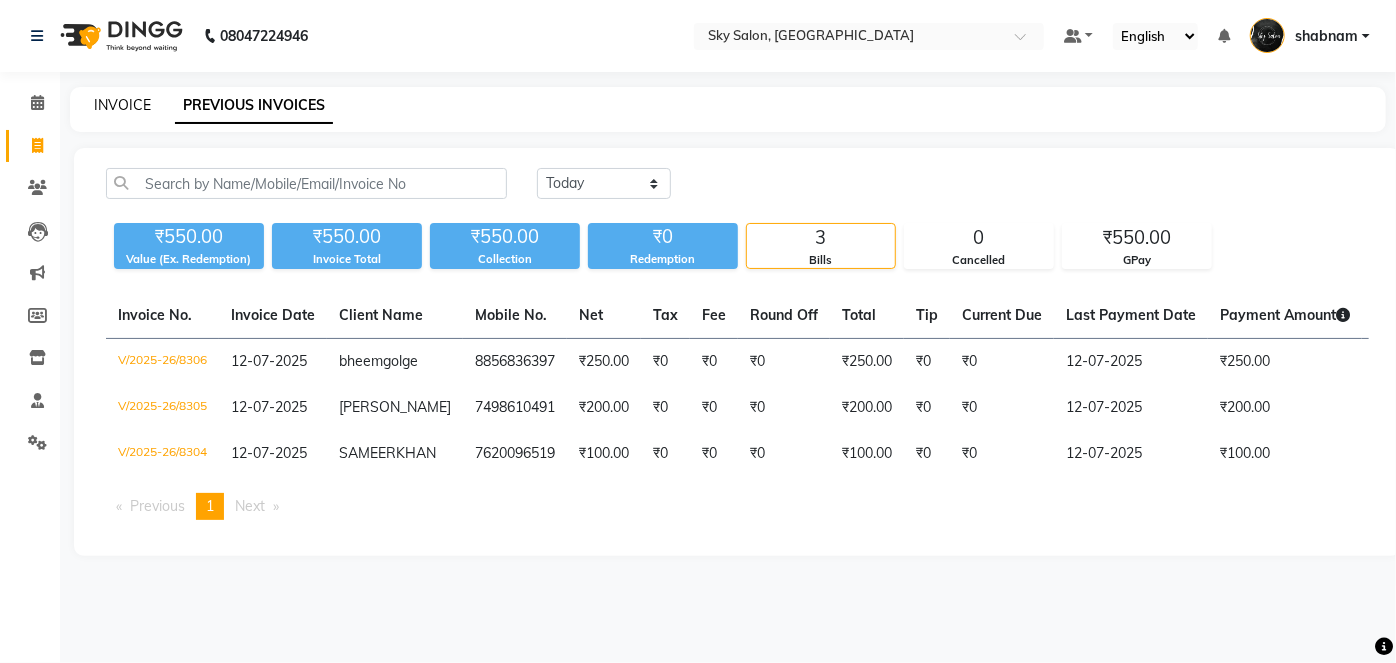 click on "INVOICE" 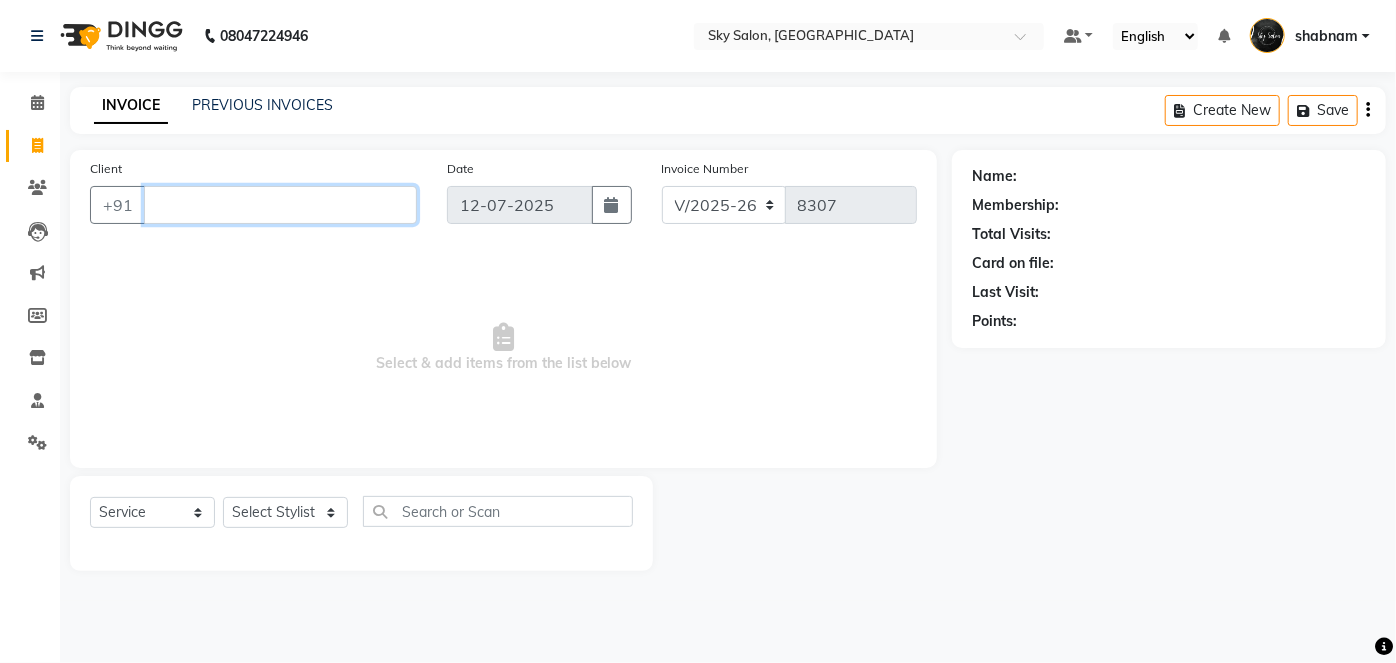type 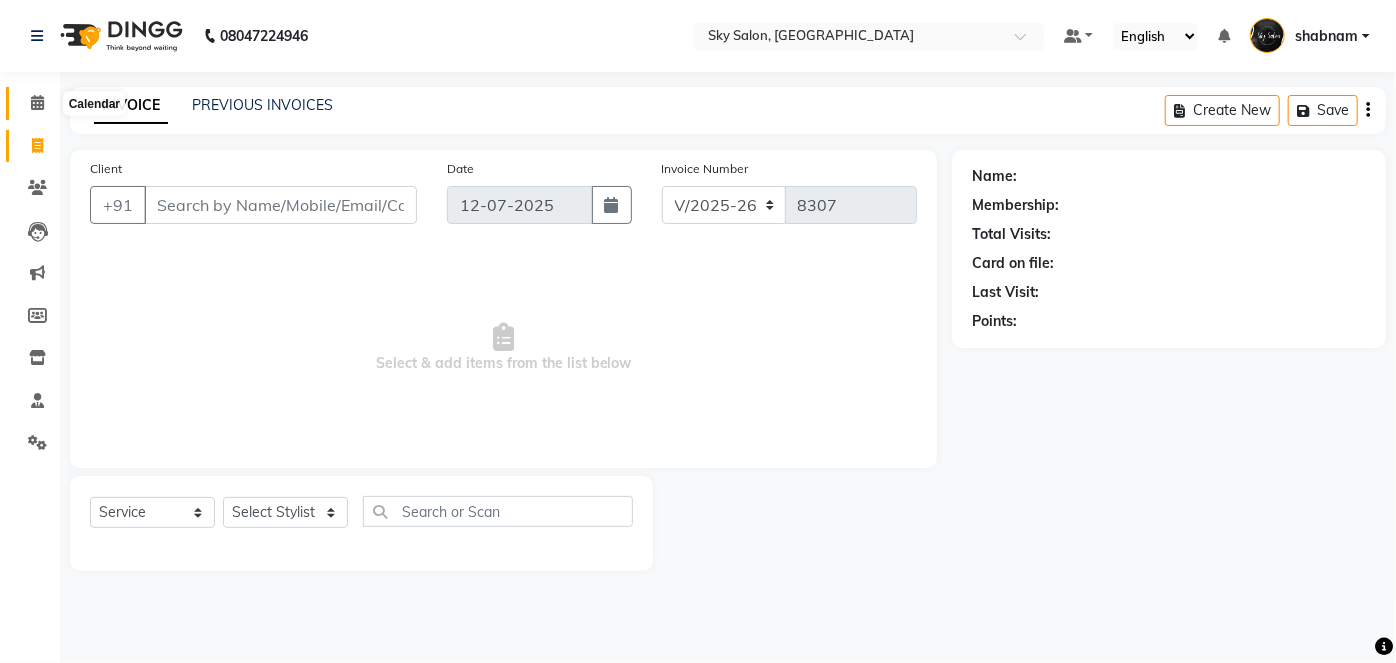 click 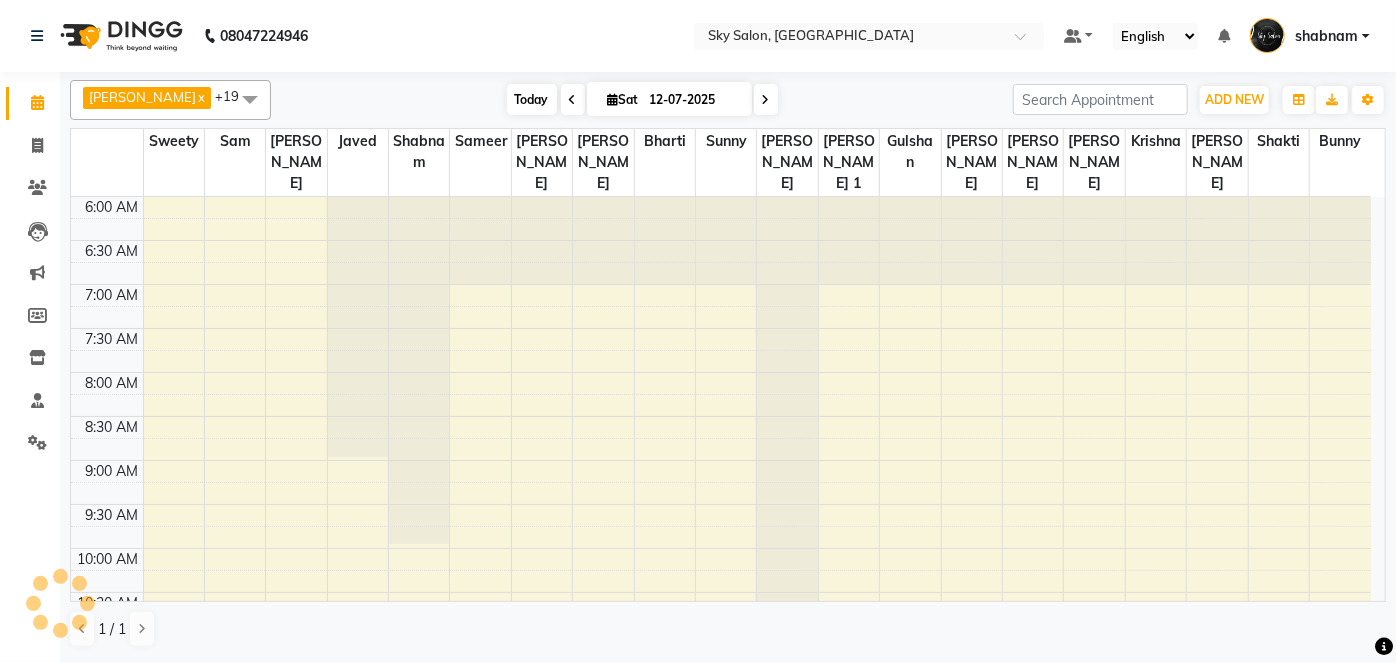 click on "Today" at bounding box center (532, 99) 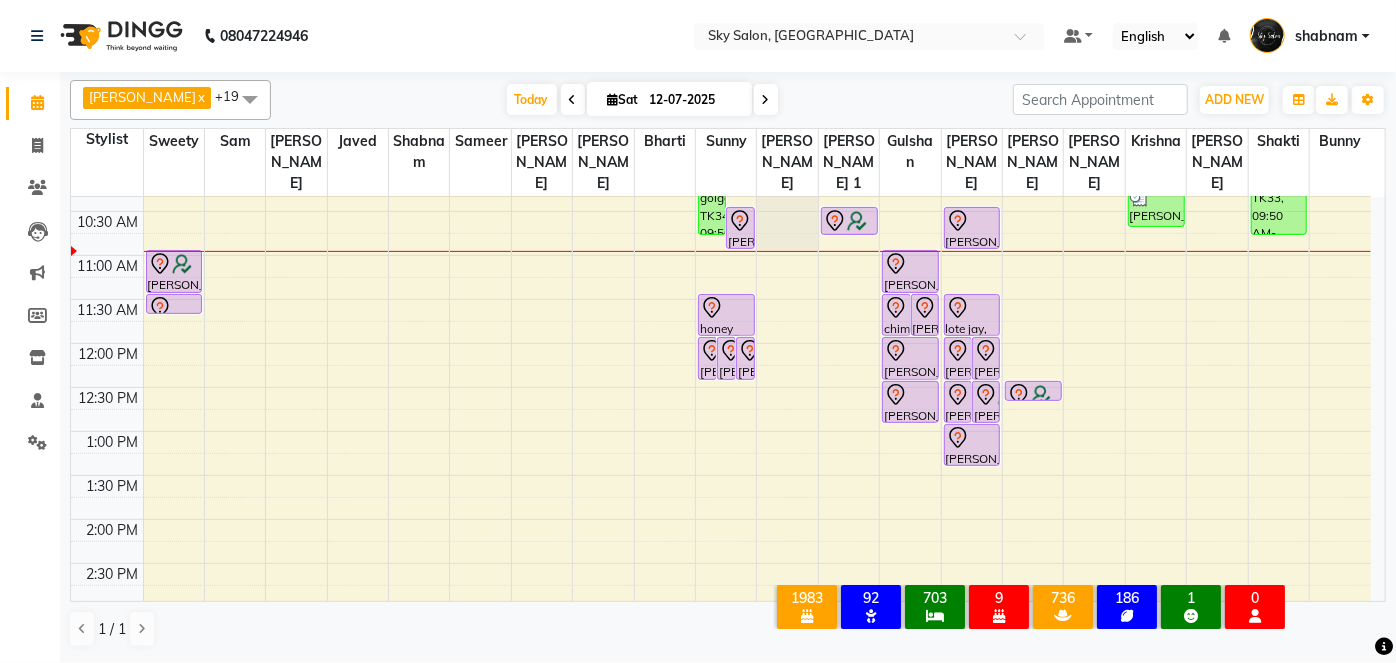 scroll, scrollTop: 384, scrollLeft: 0, axis: vertical 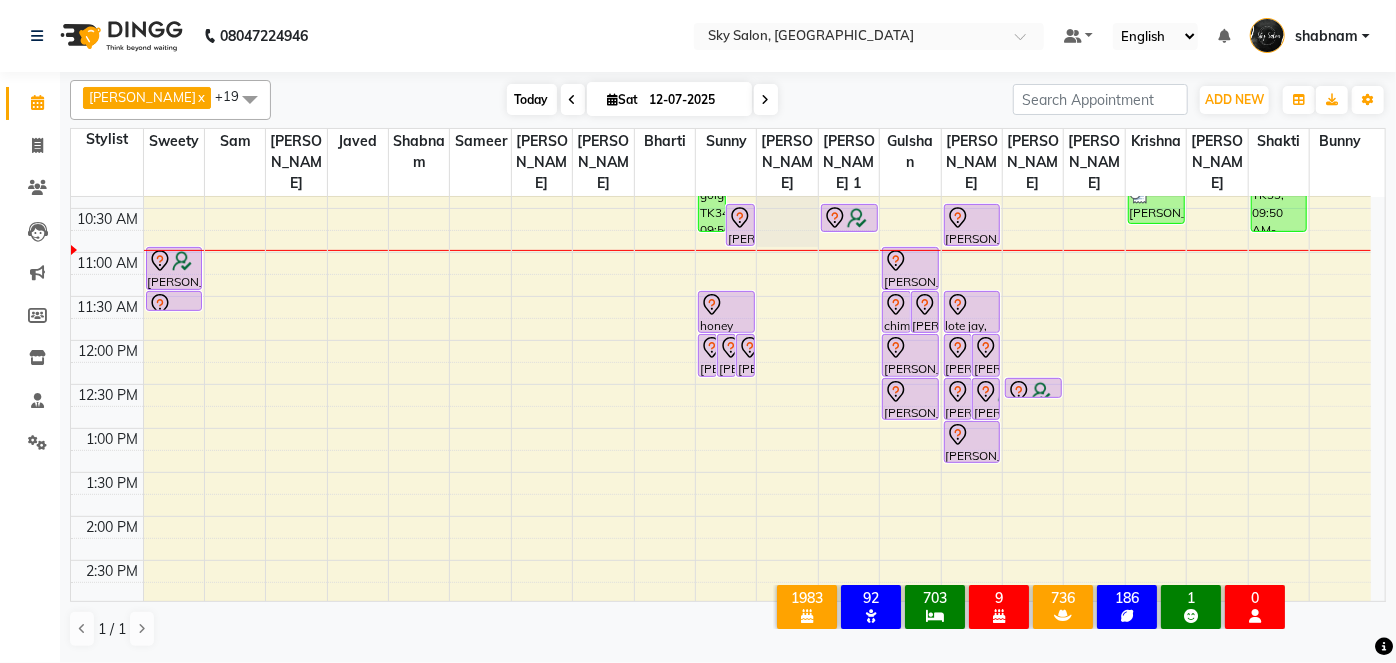 click on "Today" at bounding box center [532, 99] 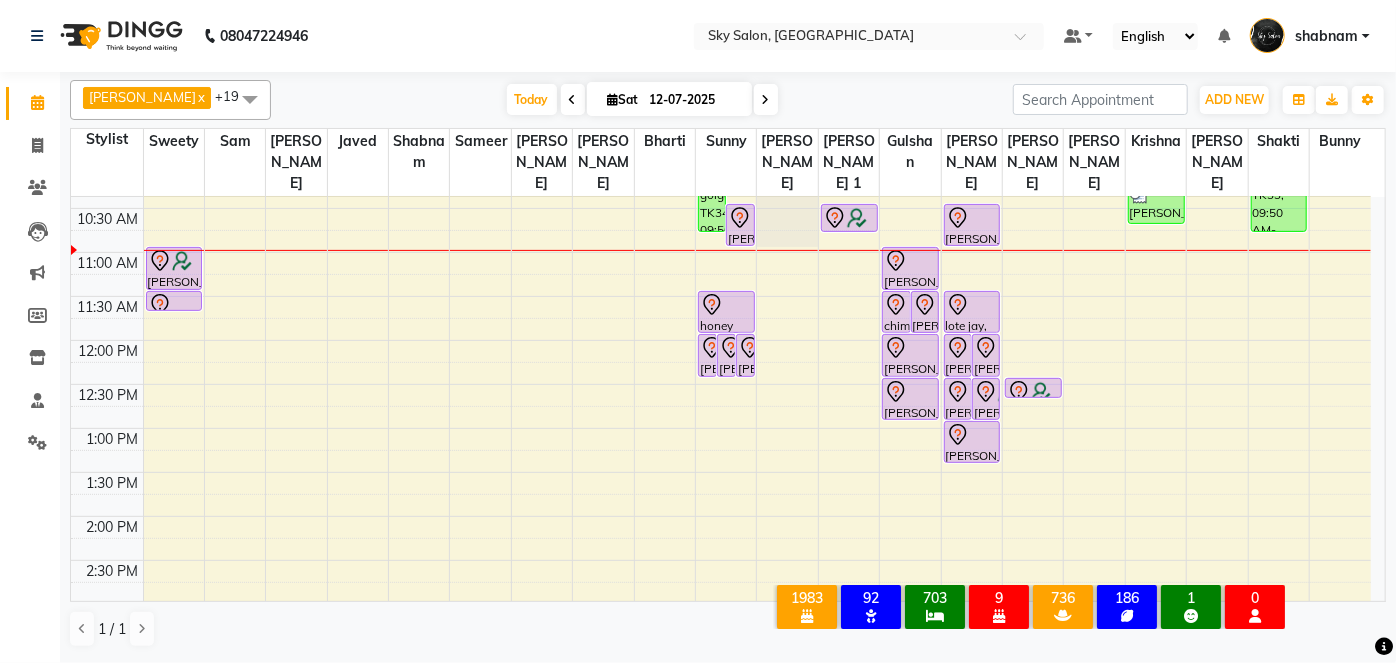 scroll, scrollTop: 436, scrollLeft: 0, axis: vertical 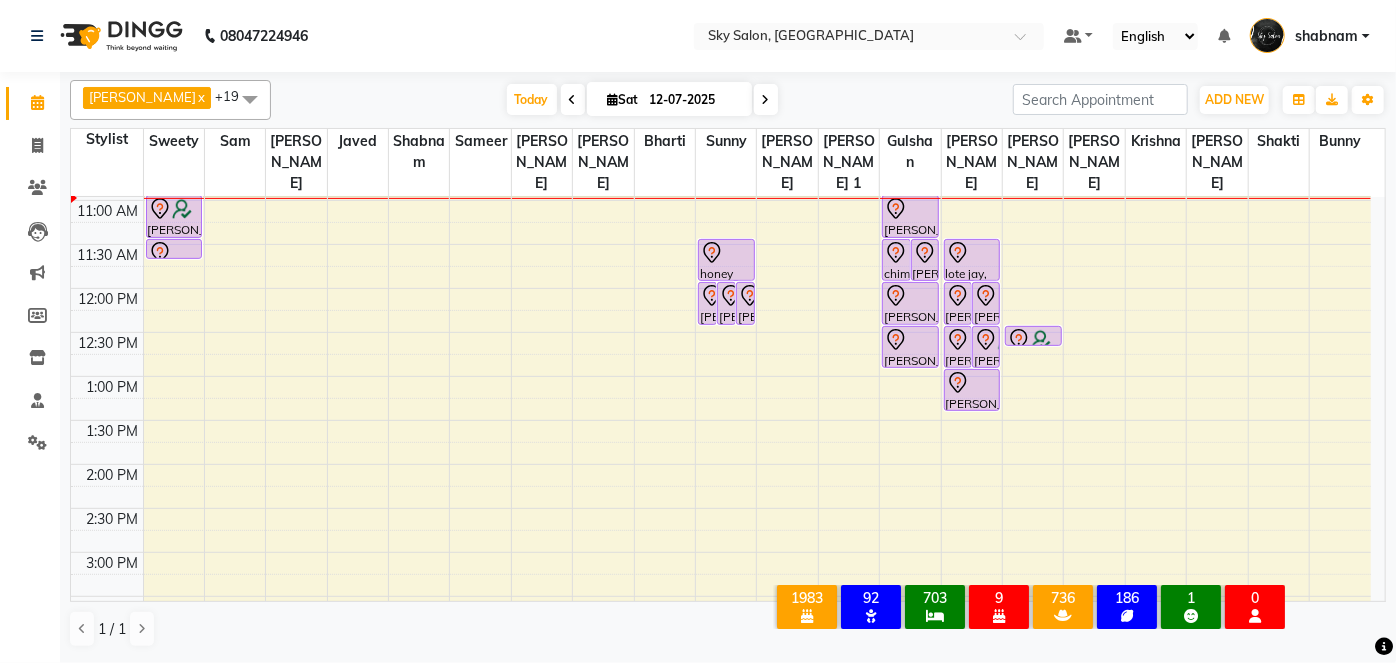 click on "9" at bounding box center [999, 598] 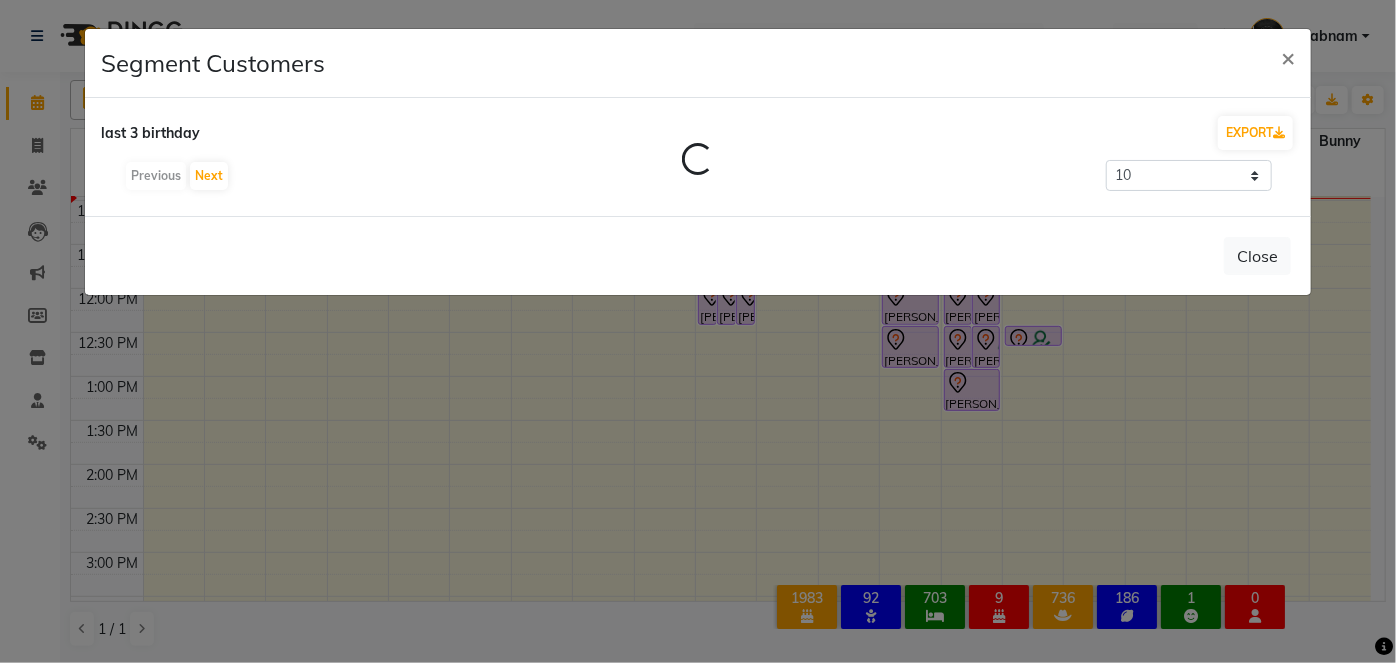 click on "Segment Customers ×  last 3 birthday  EXPORT Loading...  Previous   Next  10 50 100 500  Close" 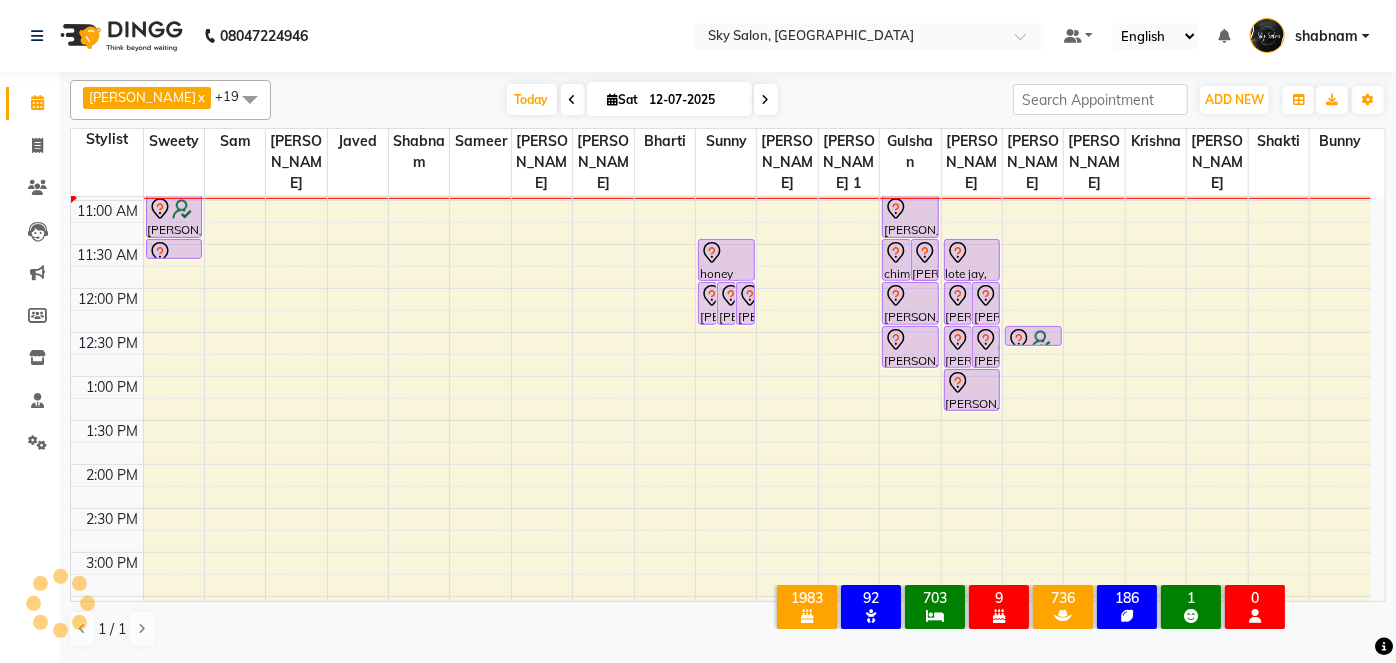 click on "9" at bounding box center (999, 598) 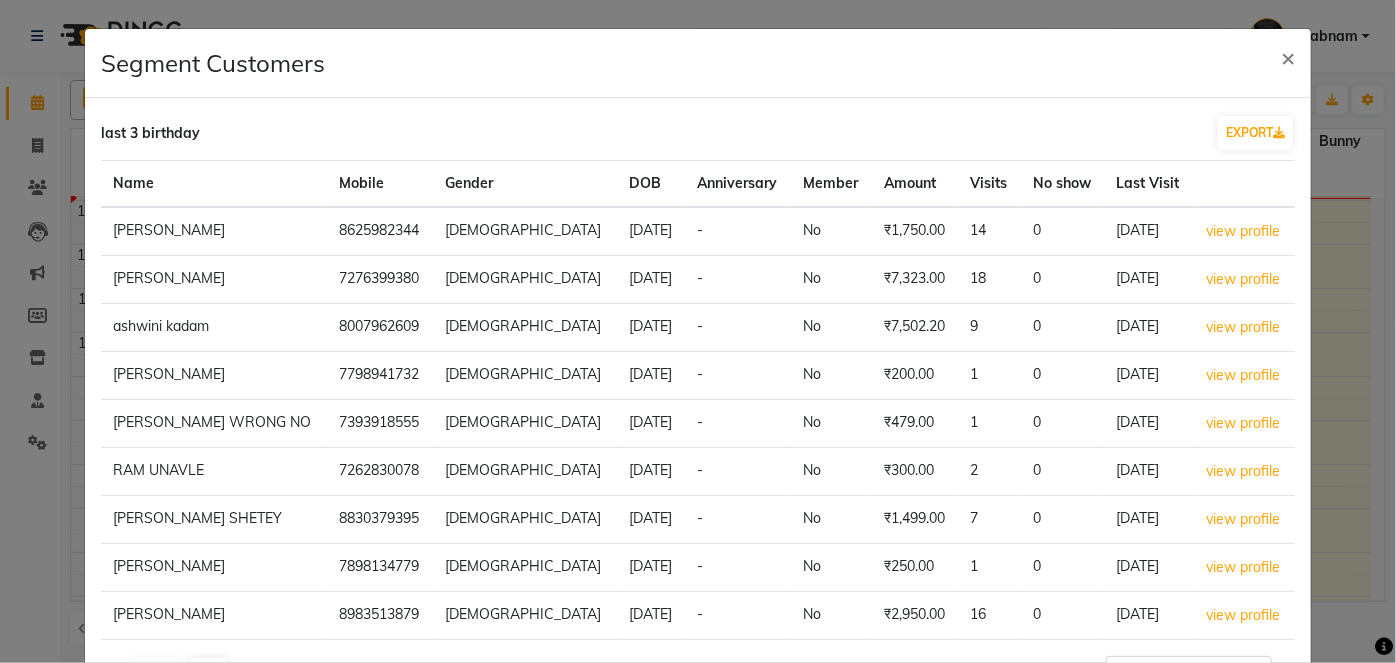 scroll, scrollTop: 112, scrollLeft: 0, axis: vertical 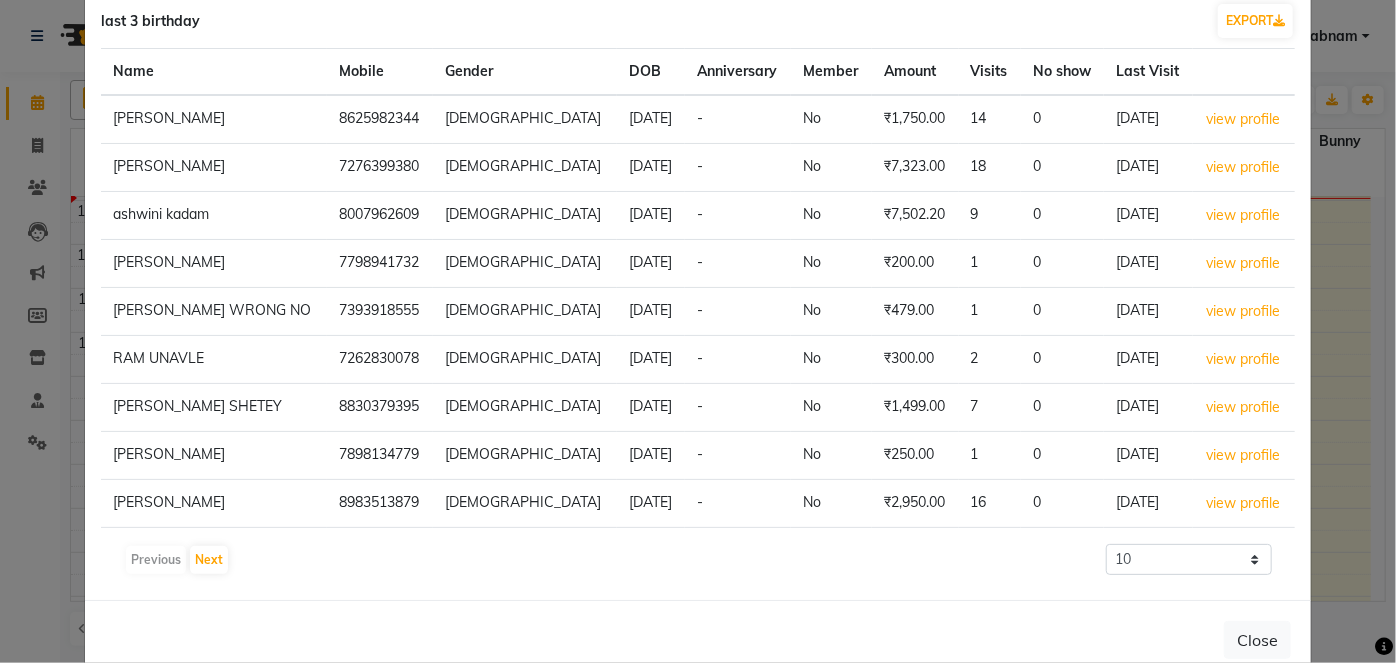 click on "8625982344" 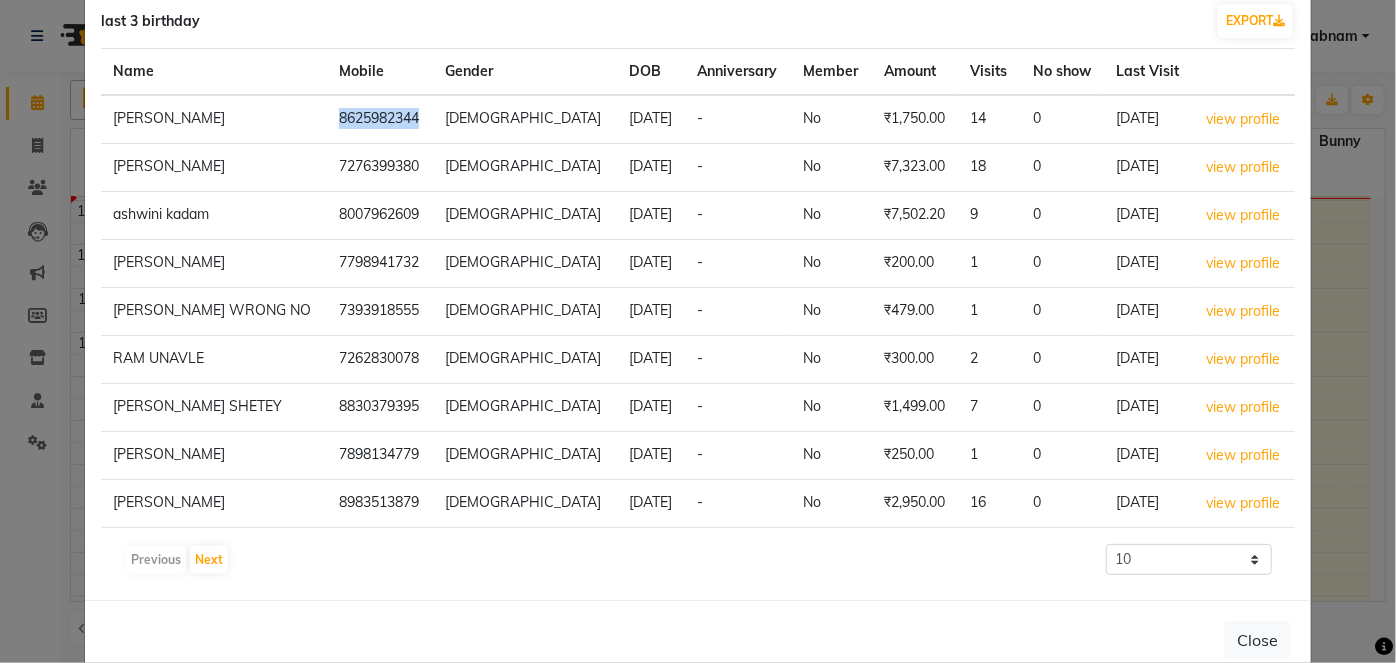 click on "8625982344" 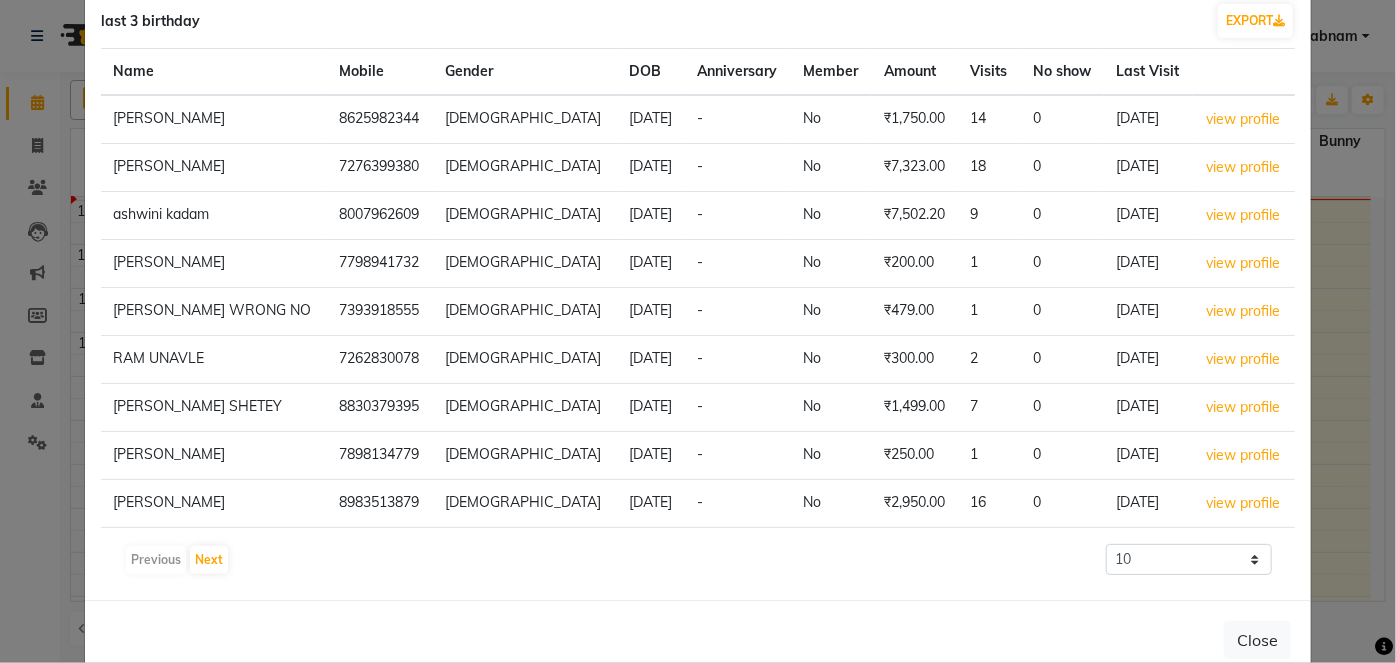 click on "7276399380" 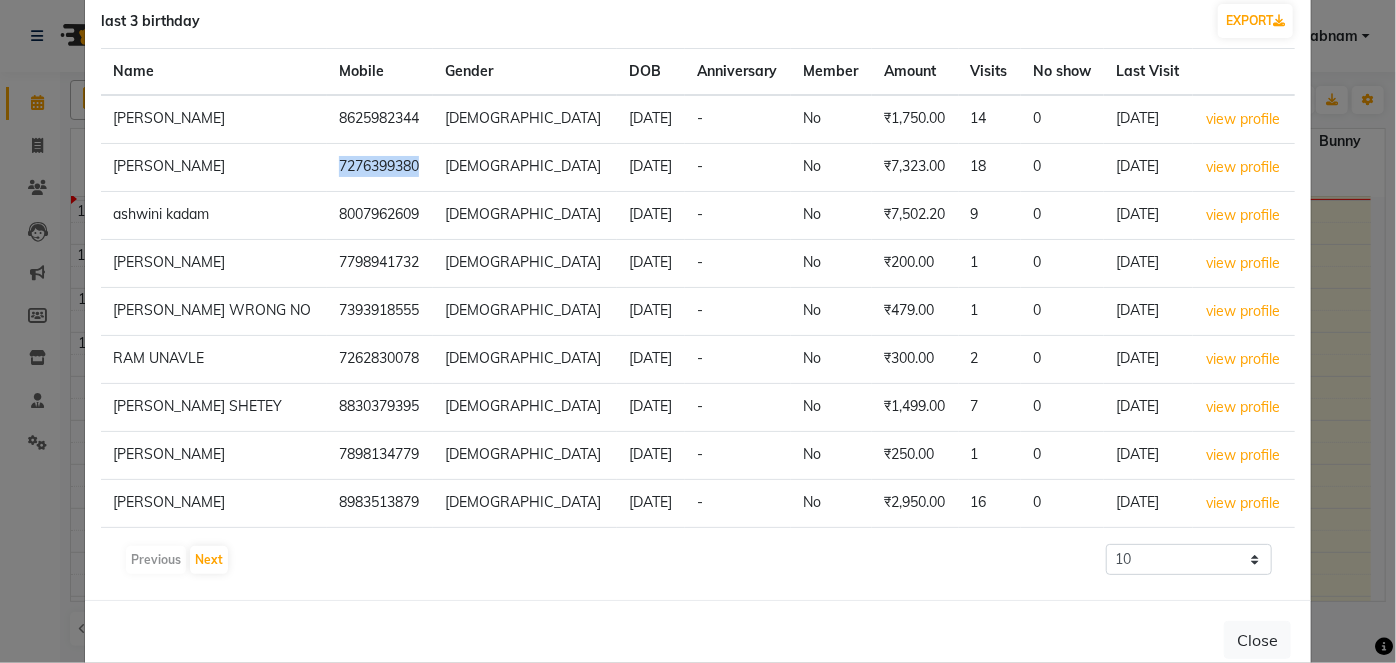 click on "7276399380" 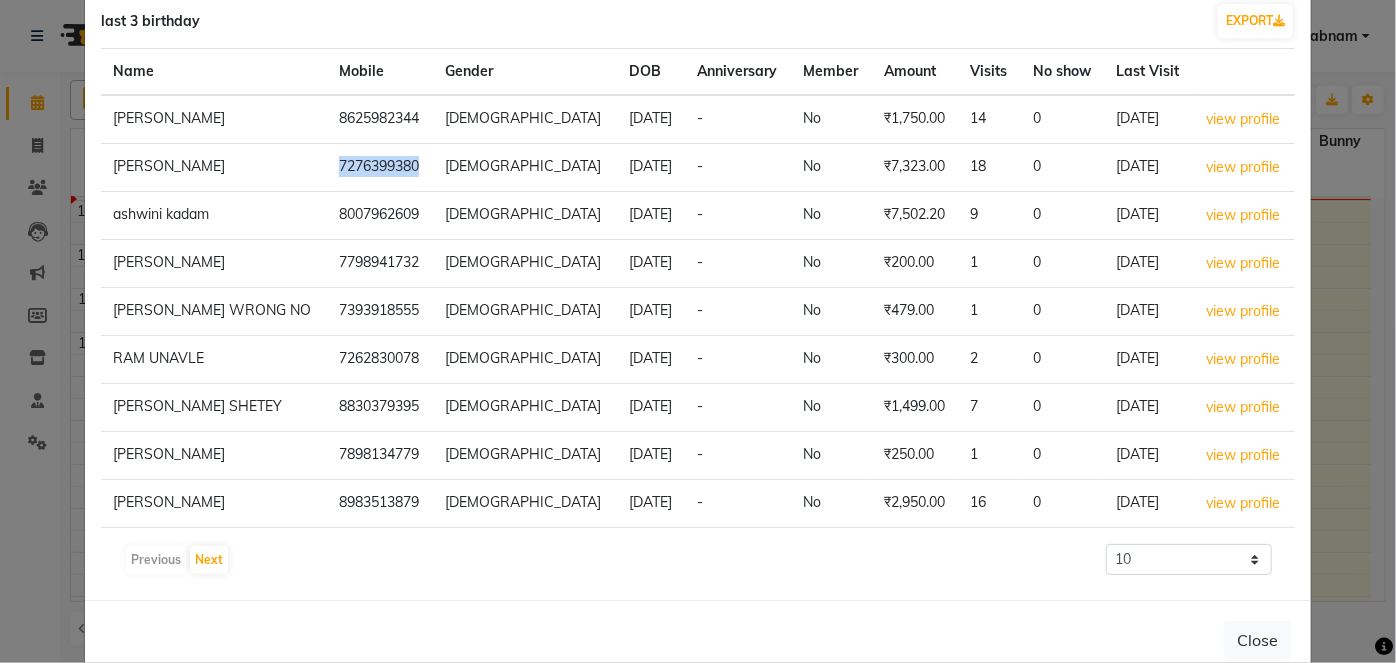 copy on "7276399380" 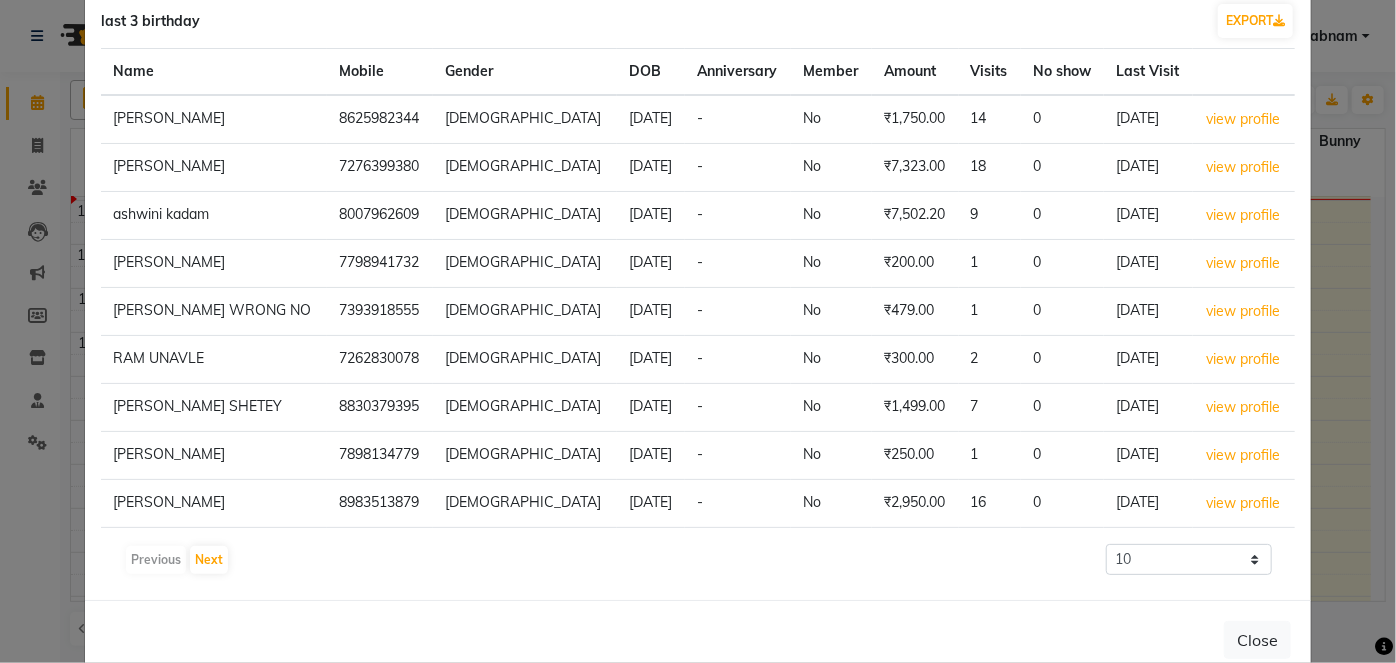 click on "7798941732" 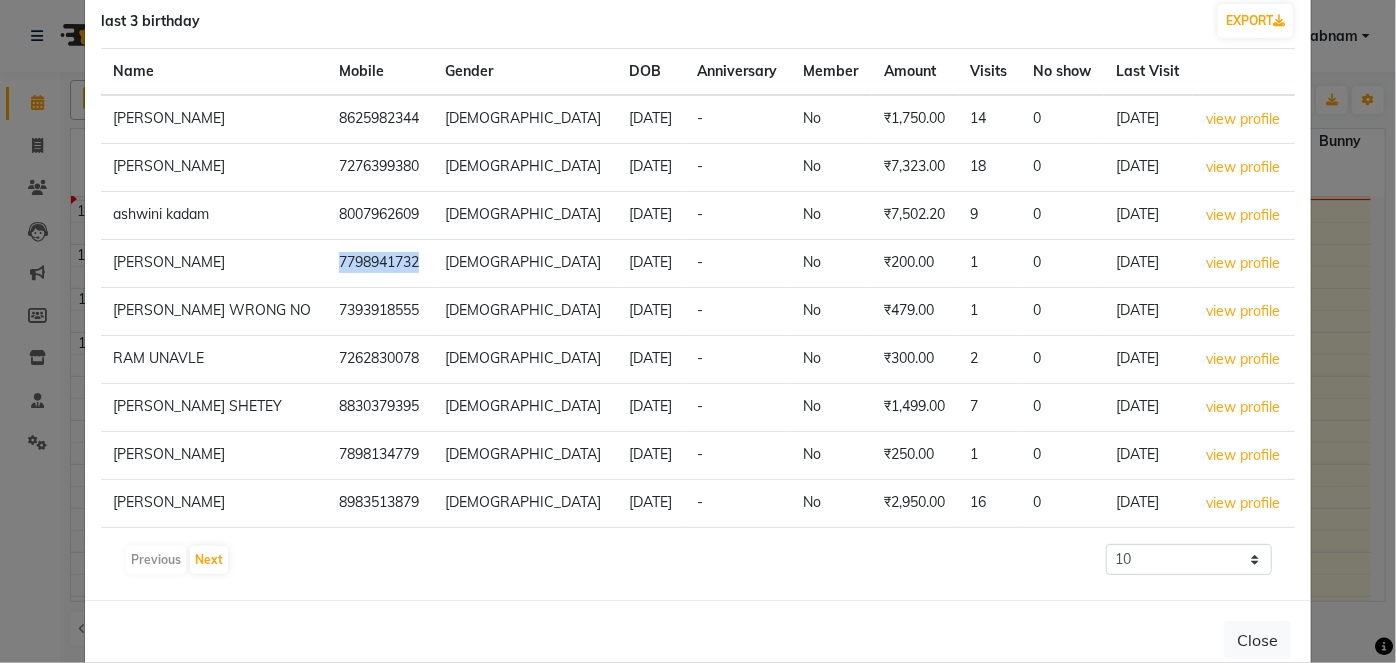 copy on "7798941732" 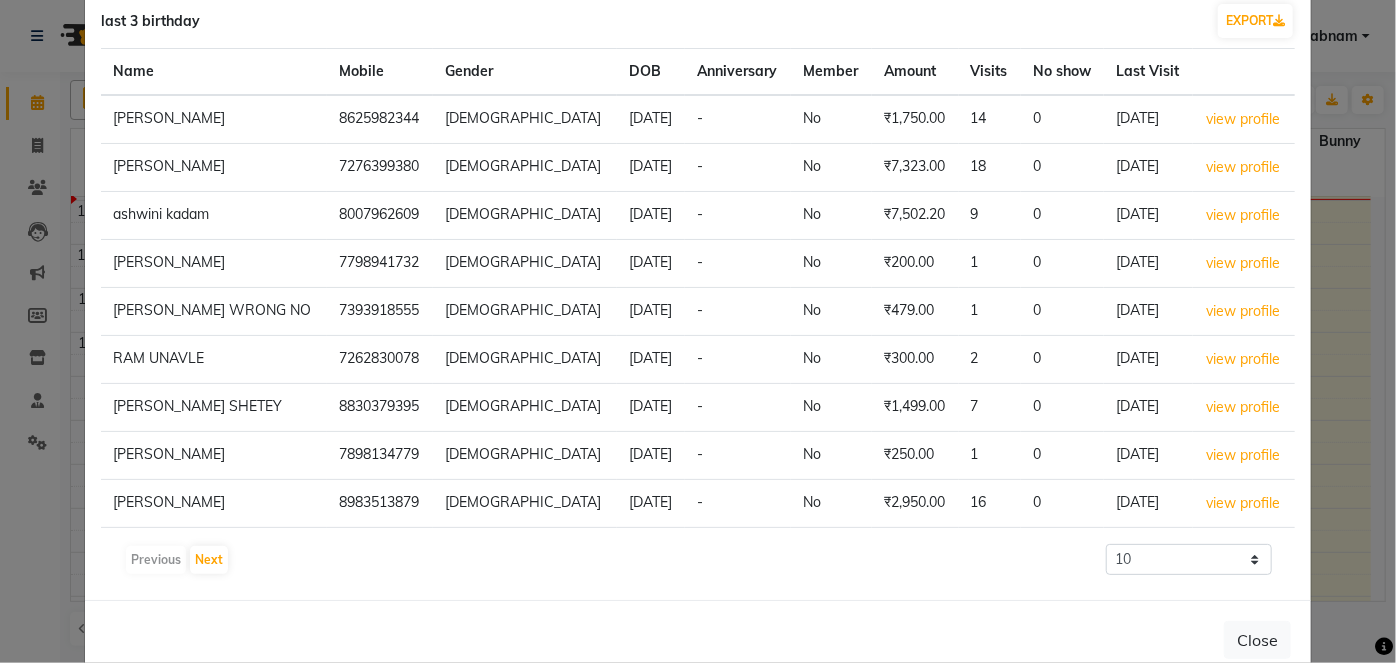 click on "7262830078" 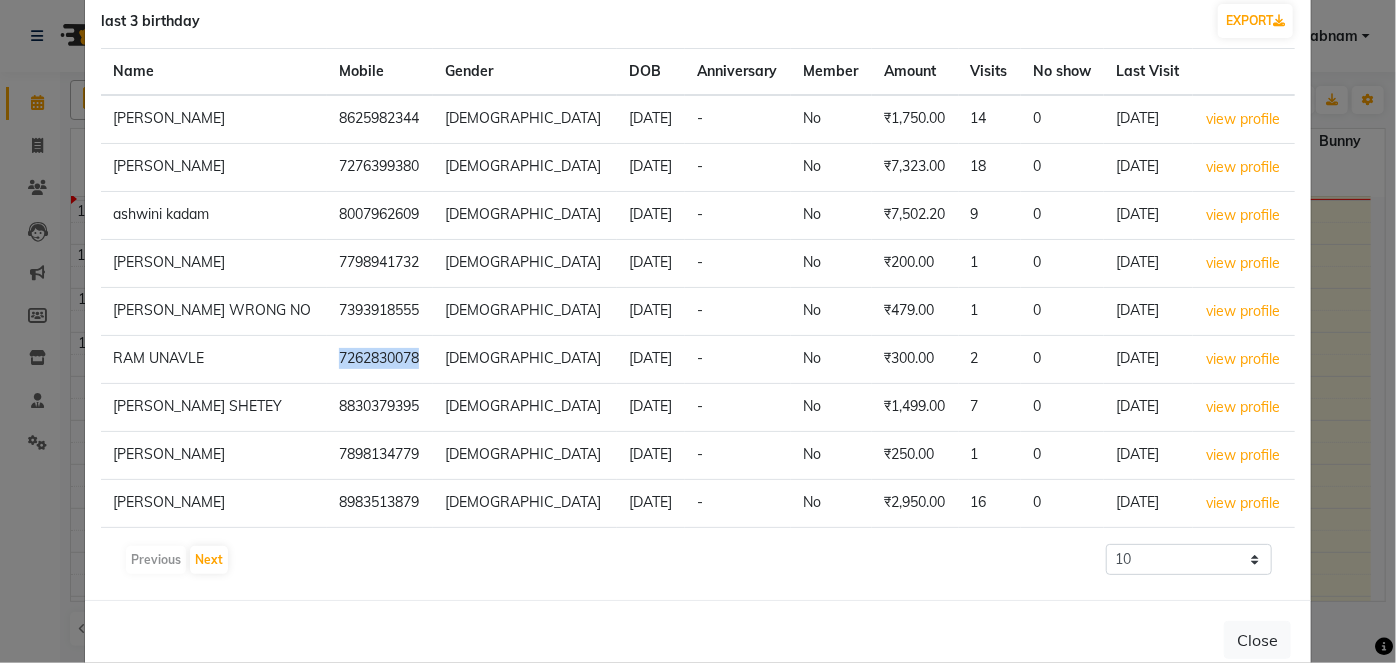 copy on "7262830078" 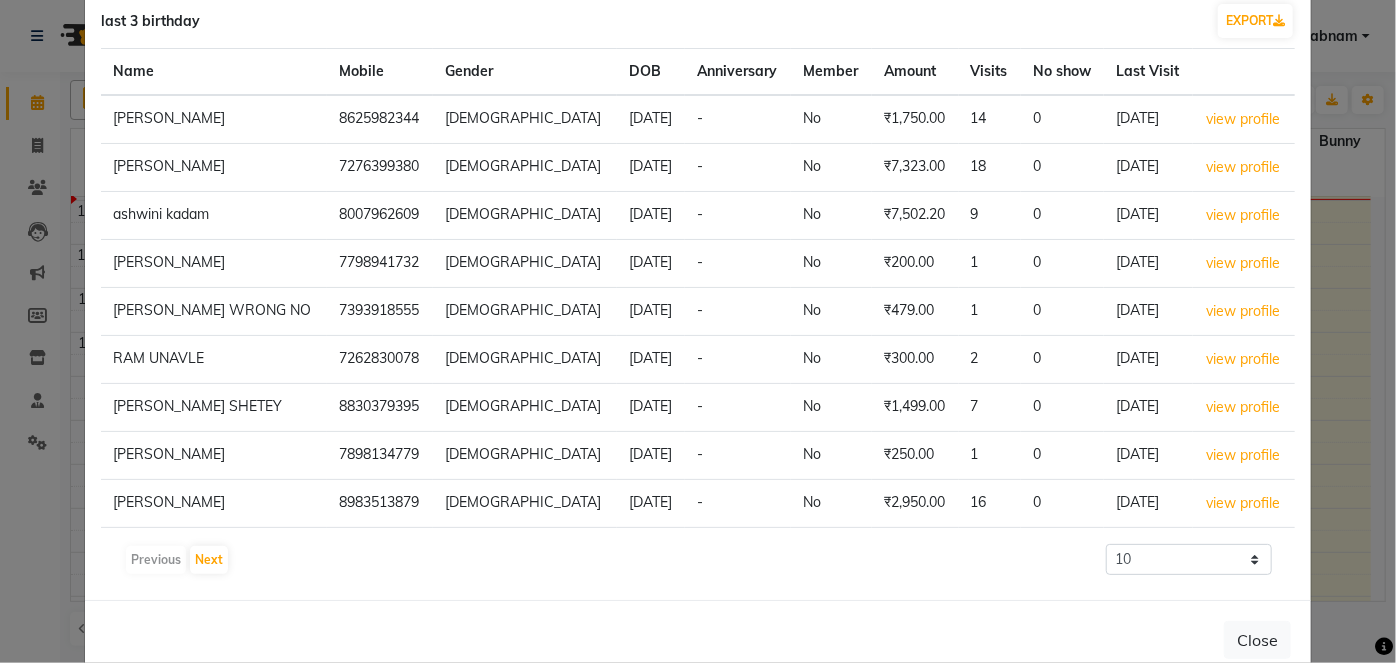 click on "8830379395" 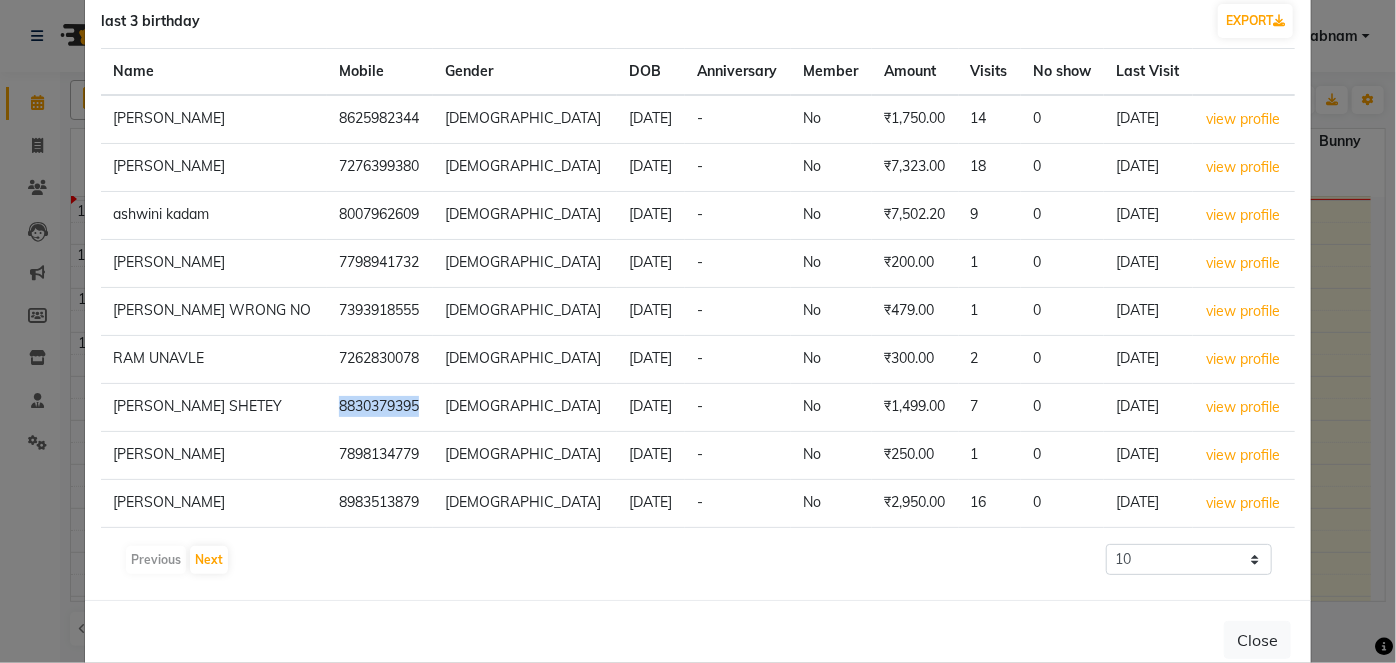 copy on "8830379395" 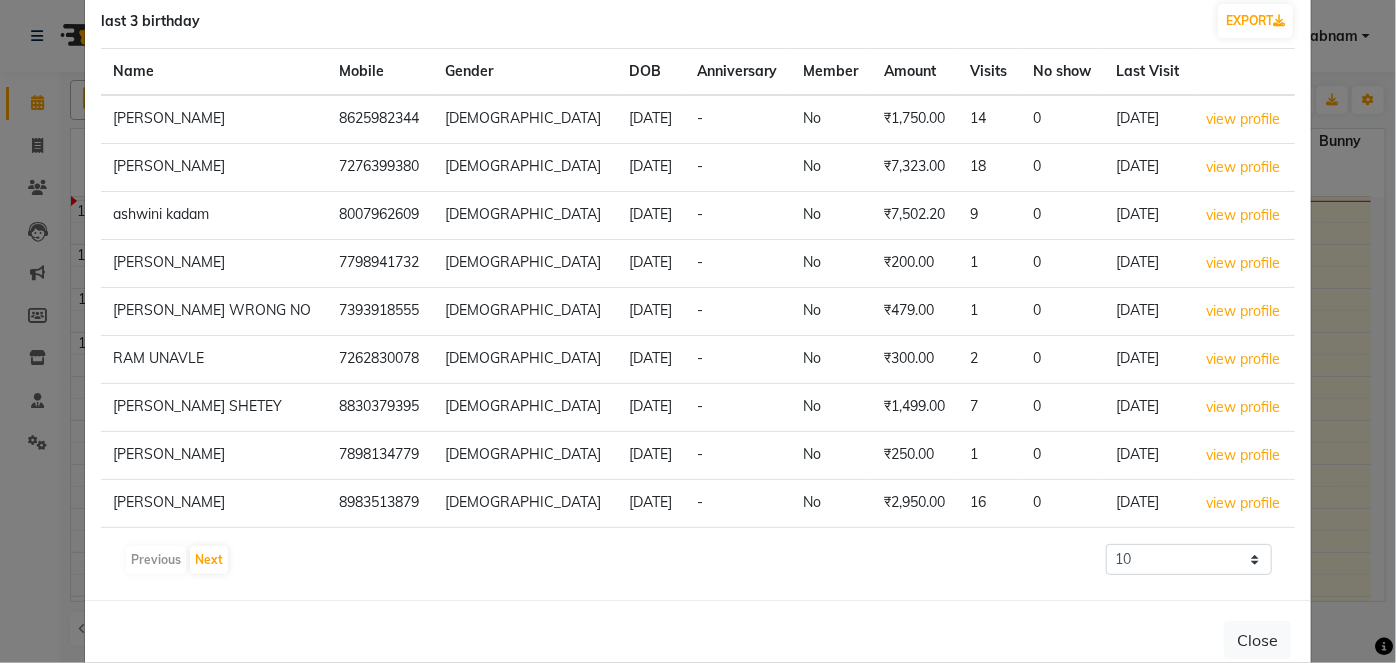 click on "7898134779" 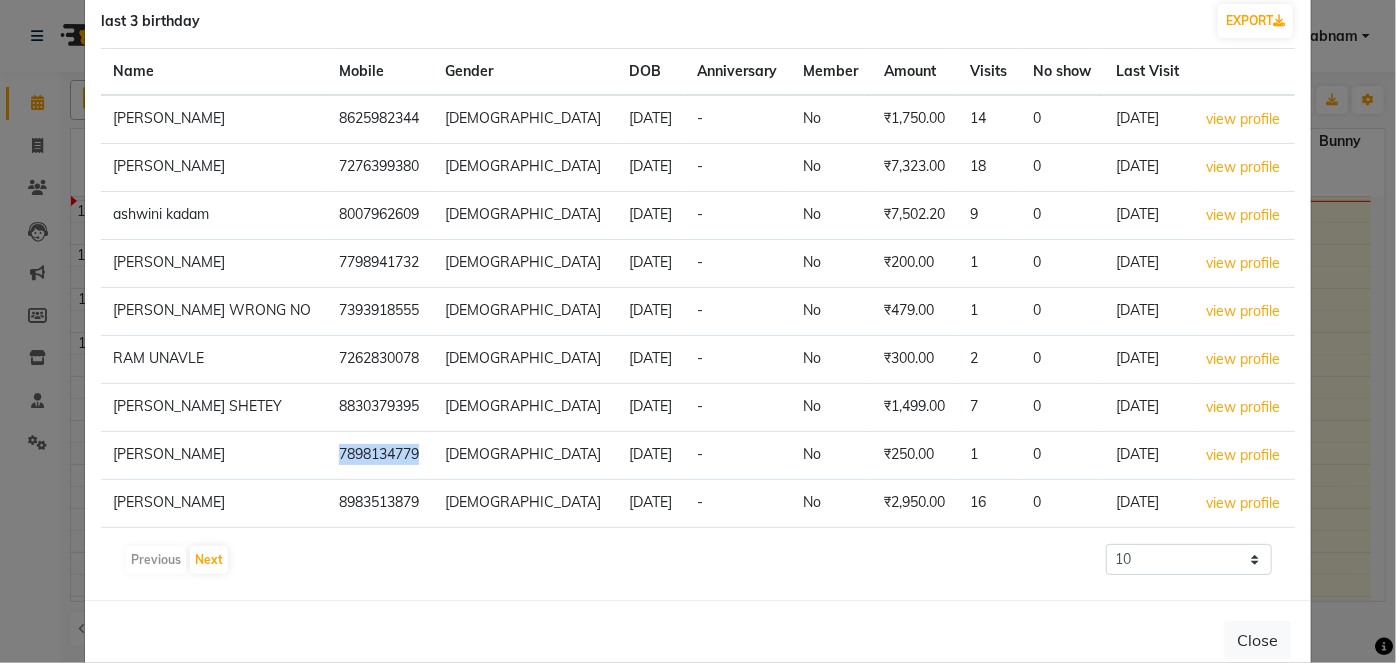 click on "7898134779" 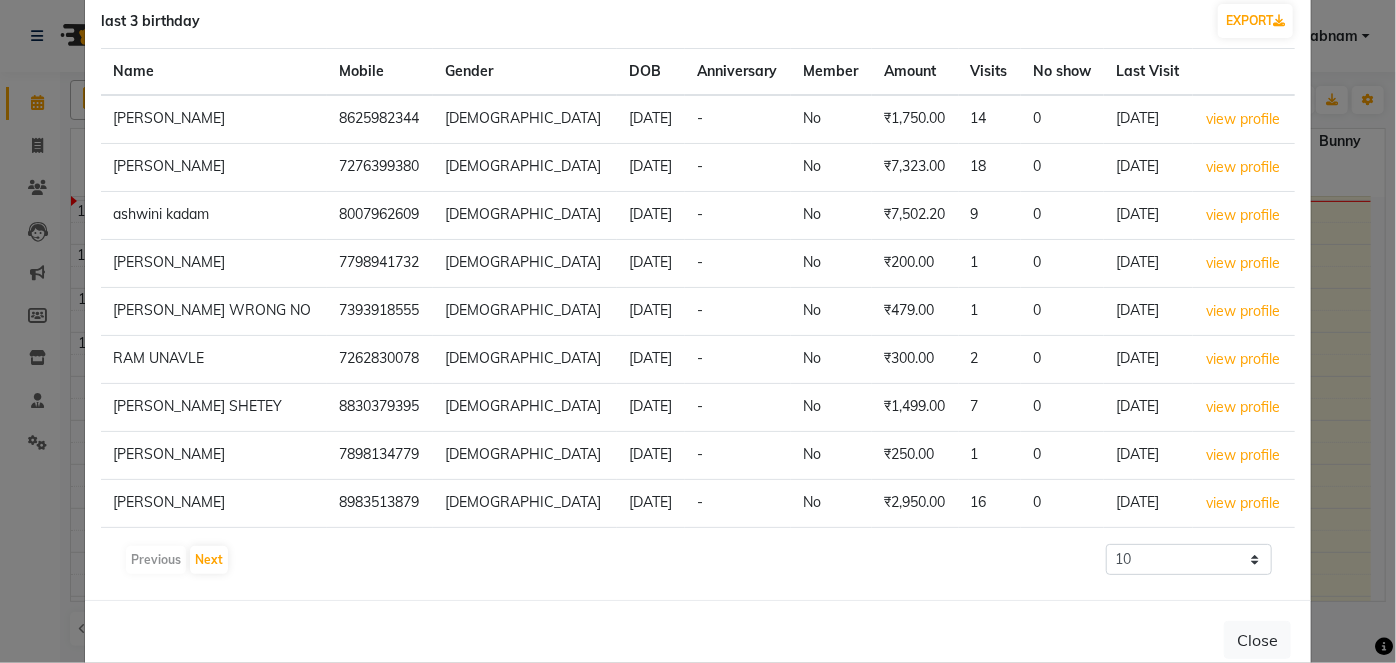 click on "8983513879" 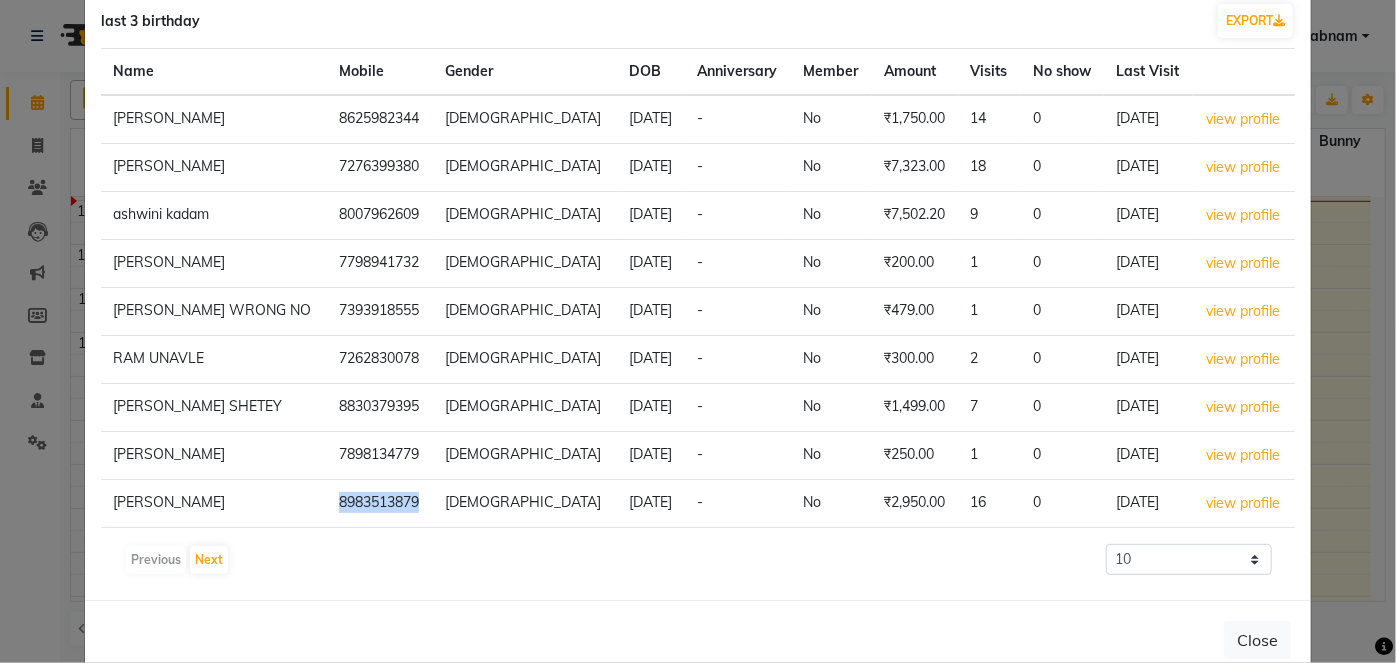 click on "8983513879" 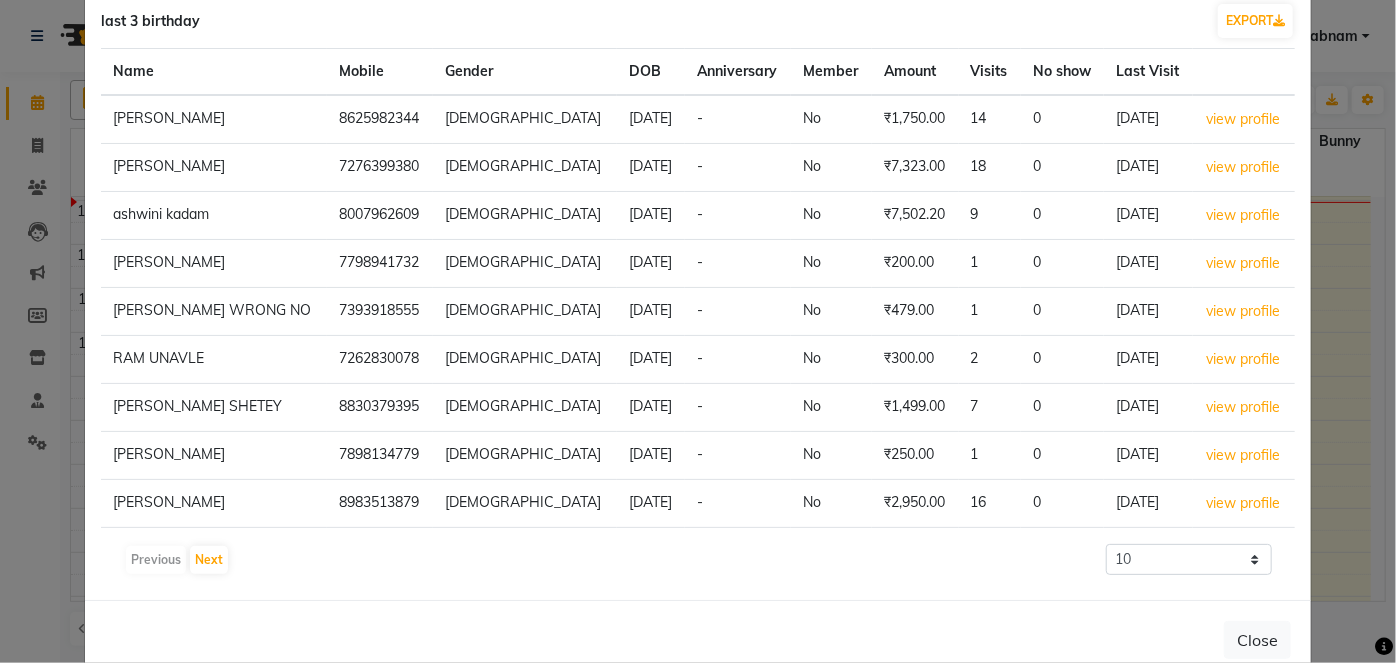 click on "8007962609" 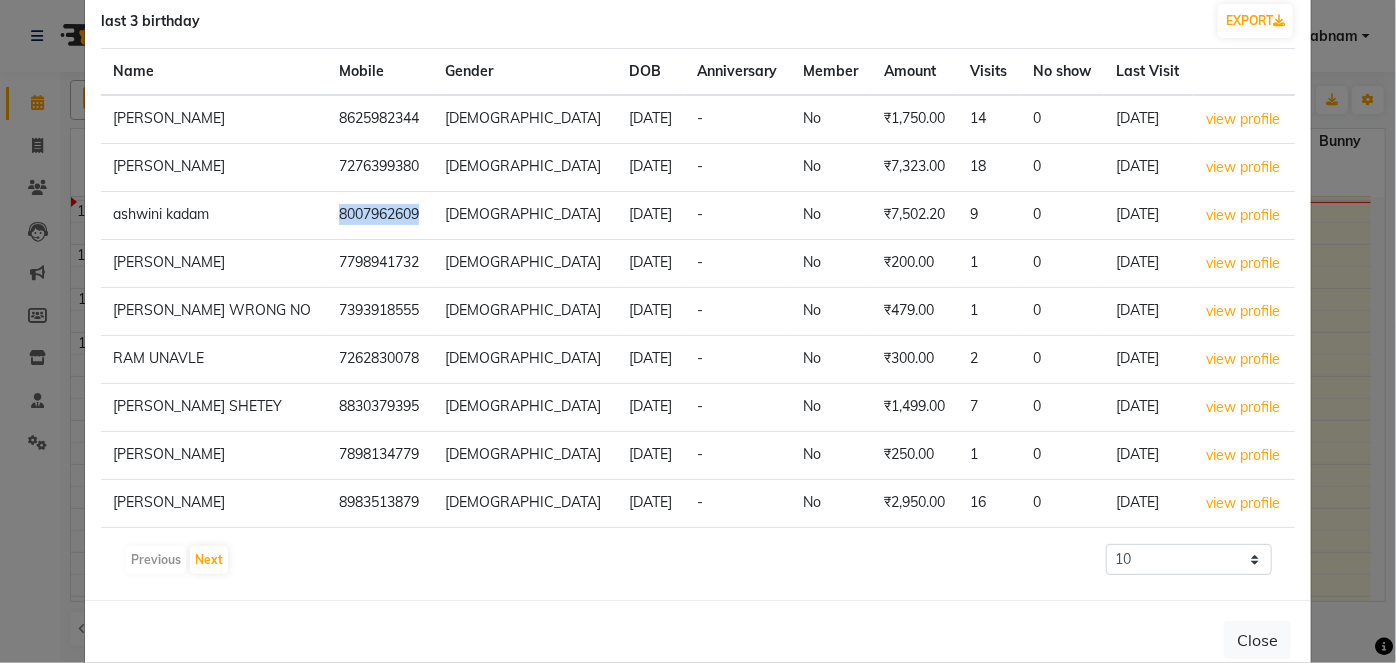 click on "8007962609" 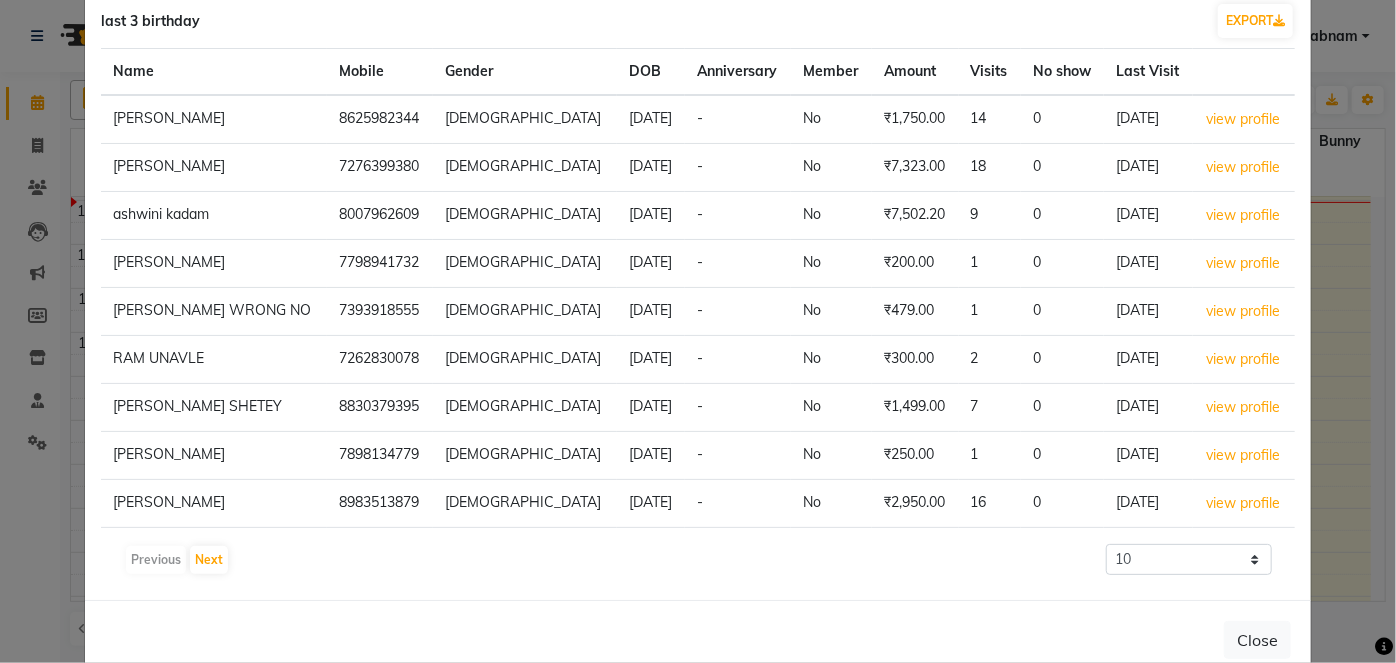 click on "7393918555" 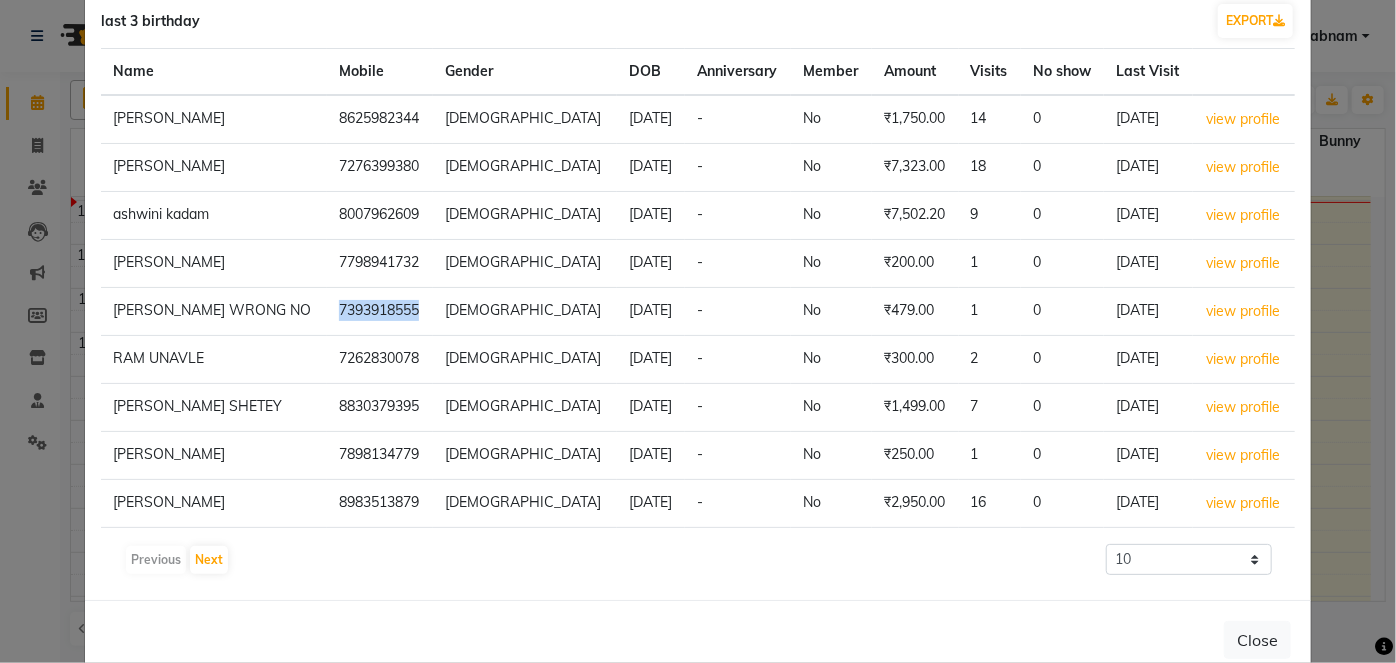click on "7393918555" 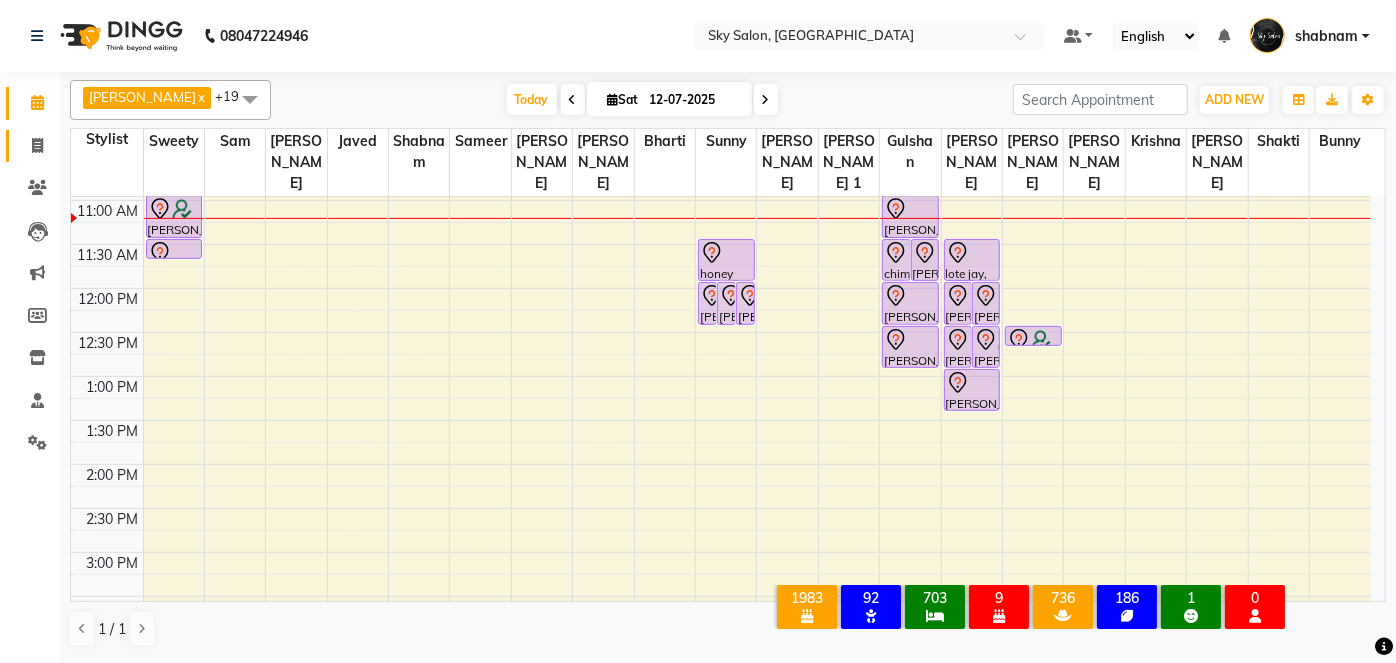 click on "Invoice" 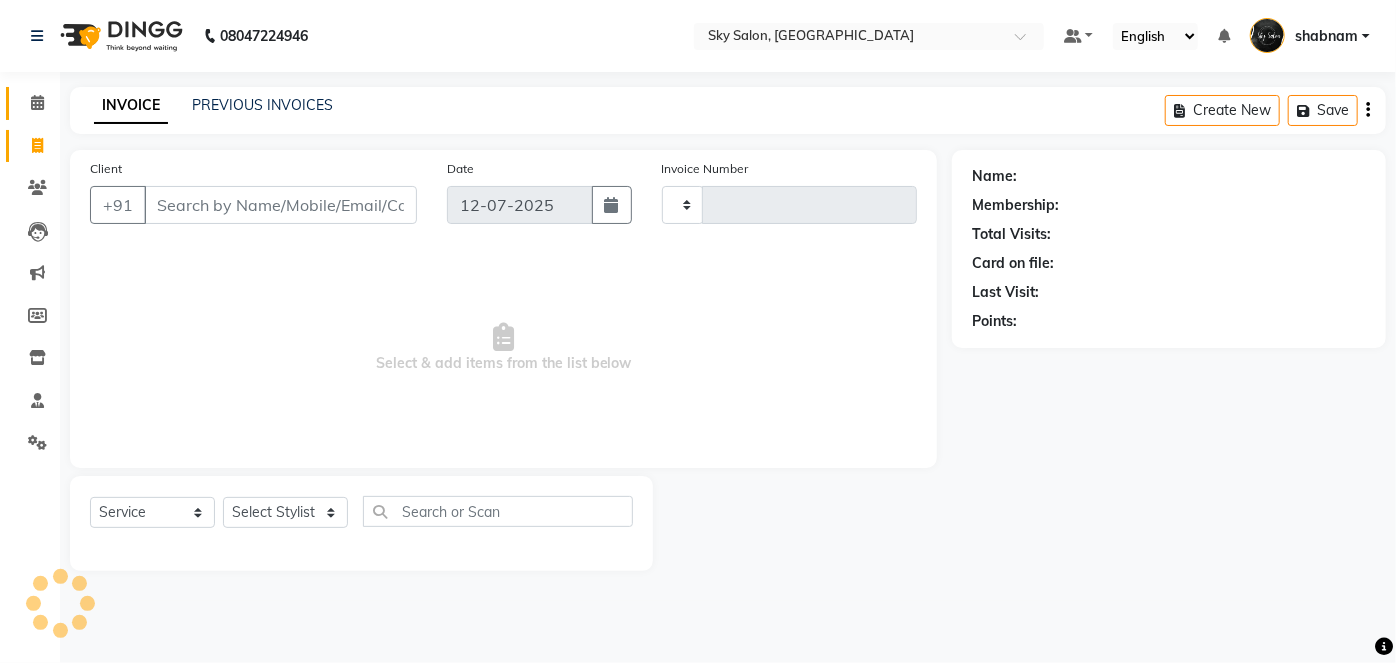 type on "8307" 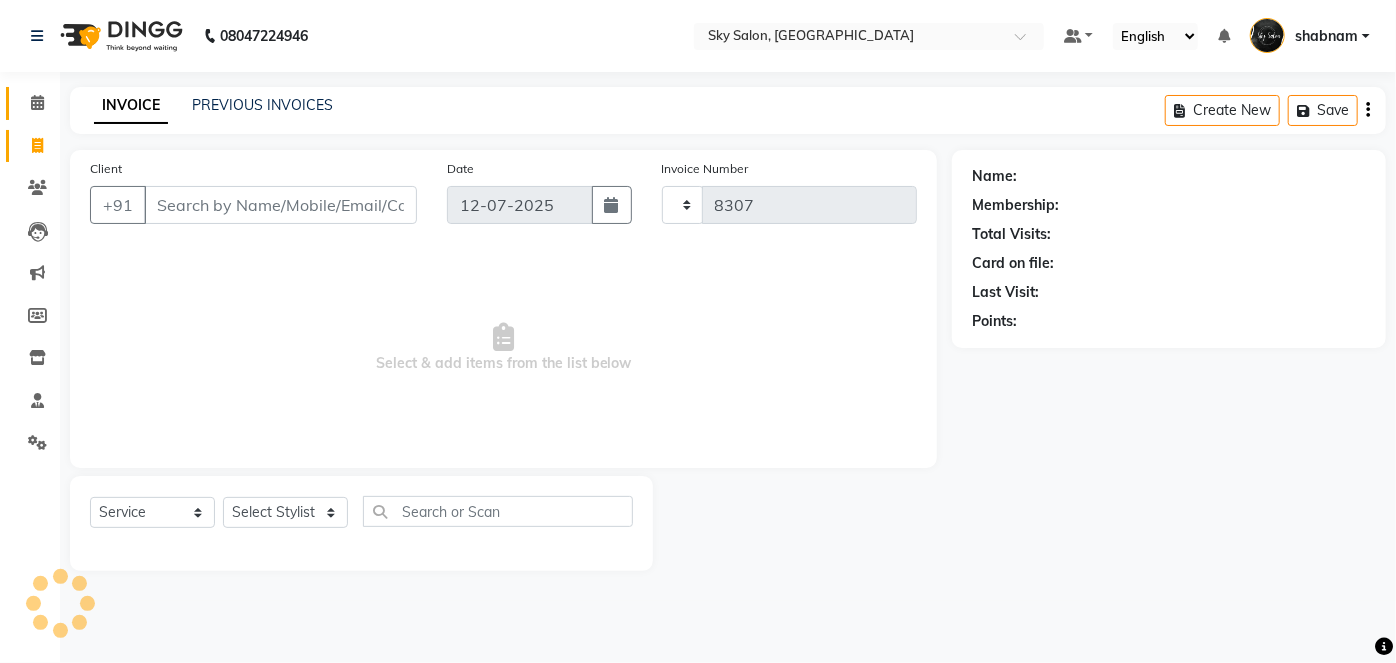 select on "3537" 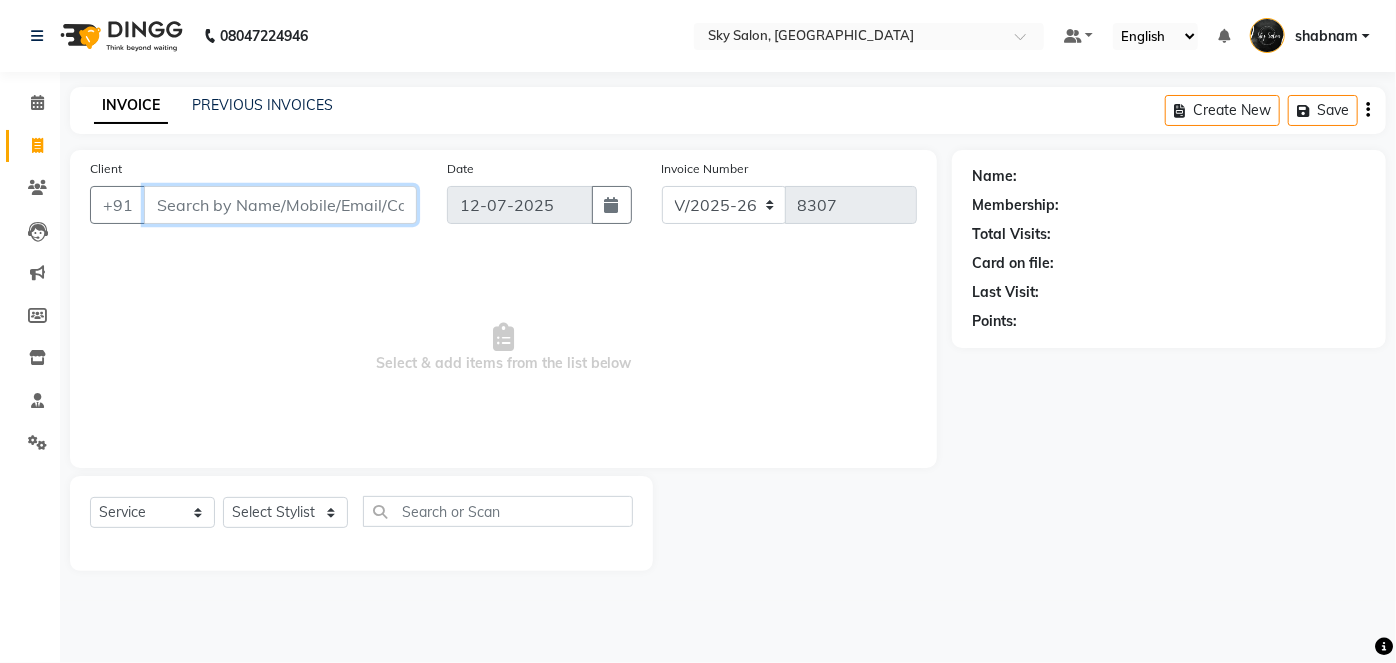 click on "Client" at bounding box center [280, 205] 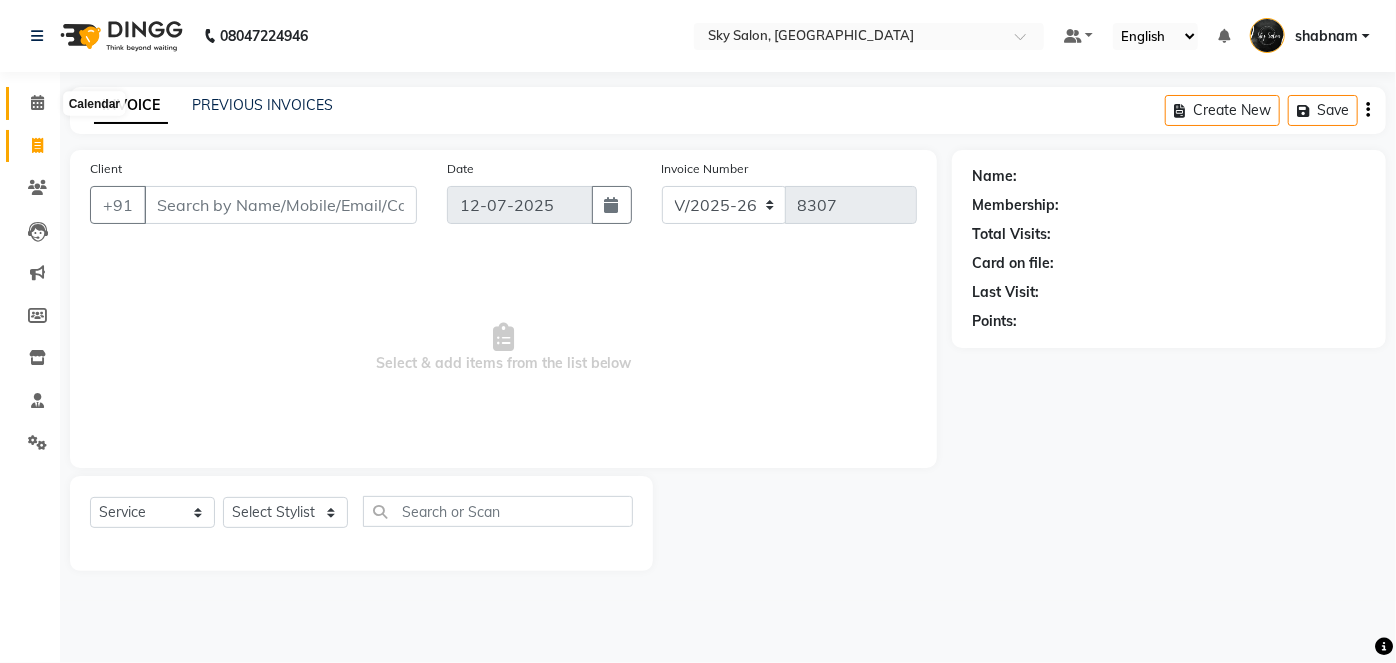click 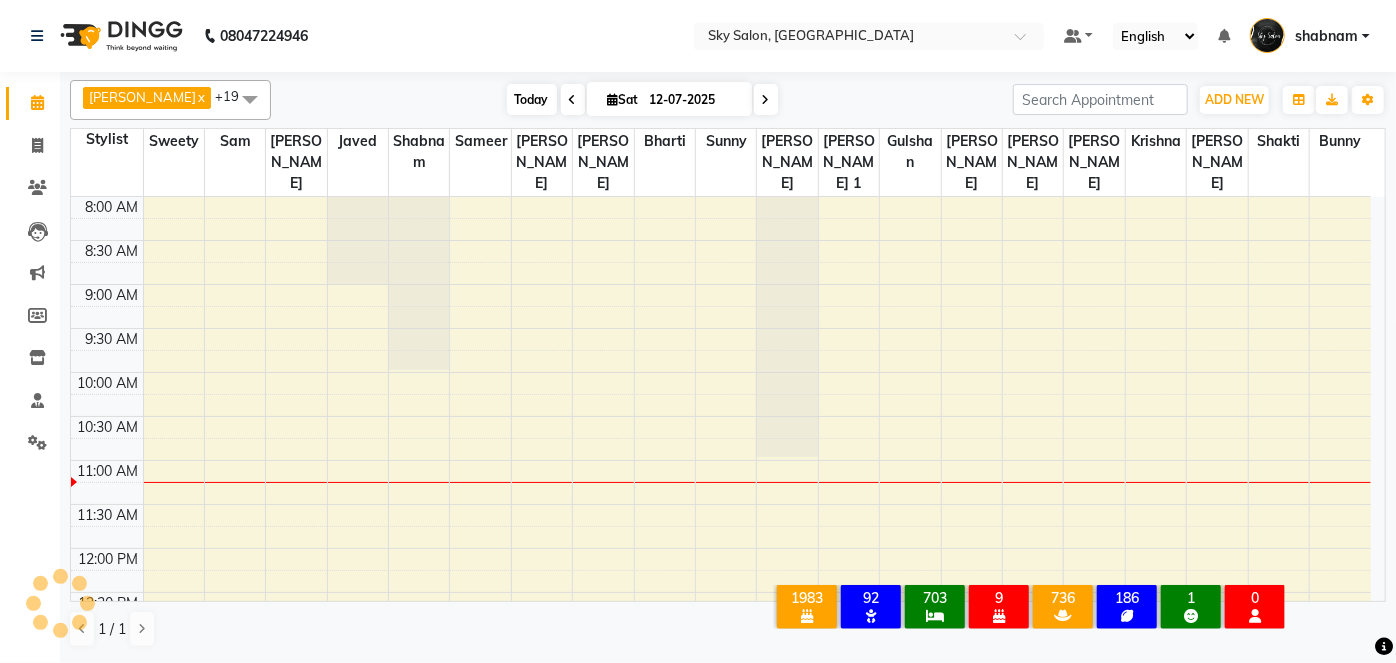 click on "Today" at bounding box center [532, 99] 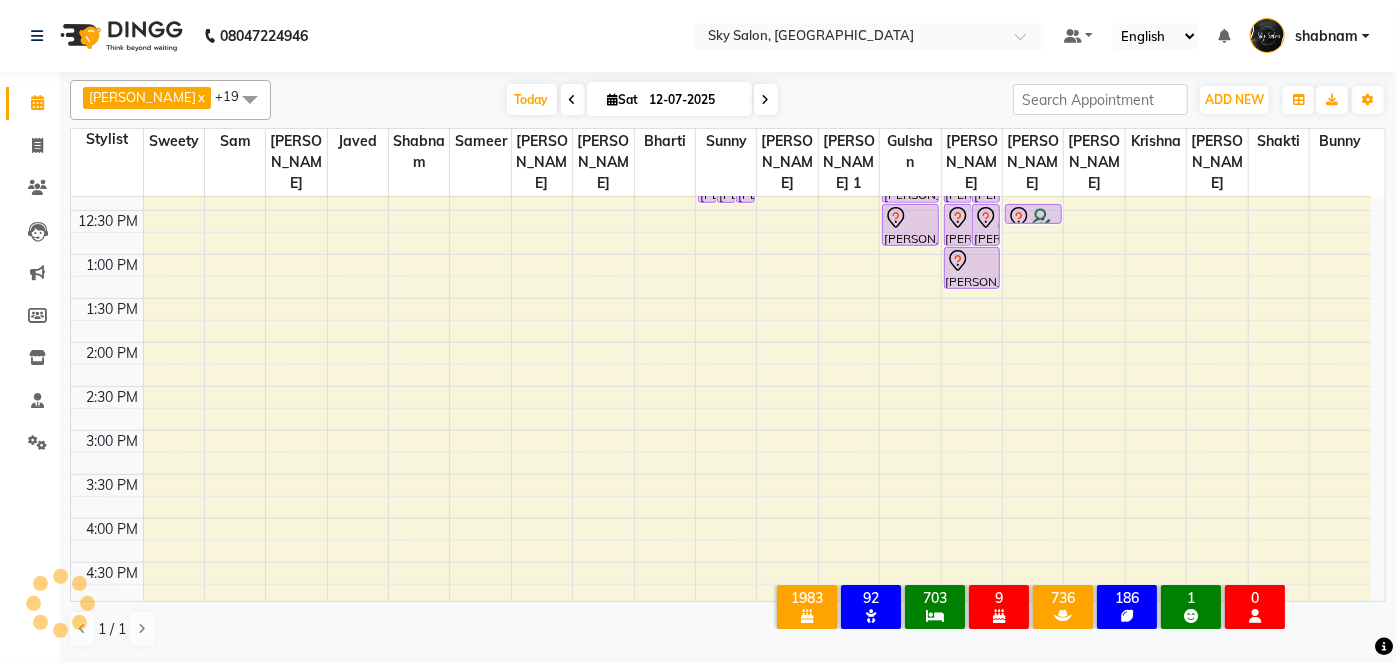 scroll, scrollTop: 660, scrollLeft: 0, axis: vertical 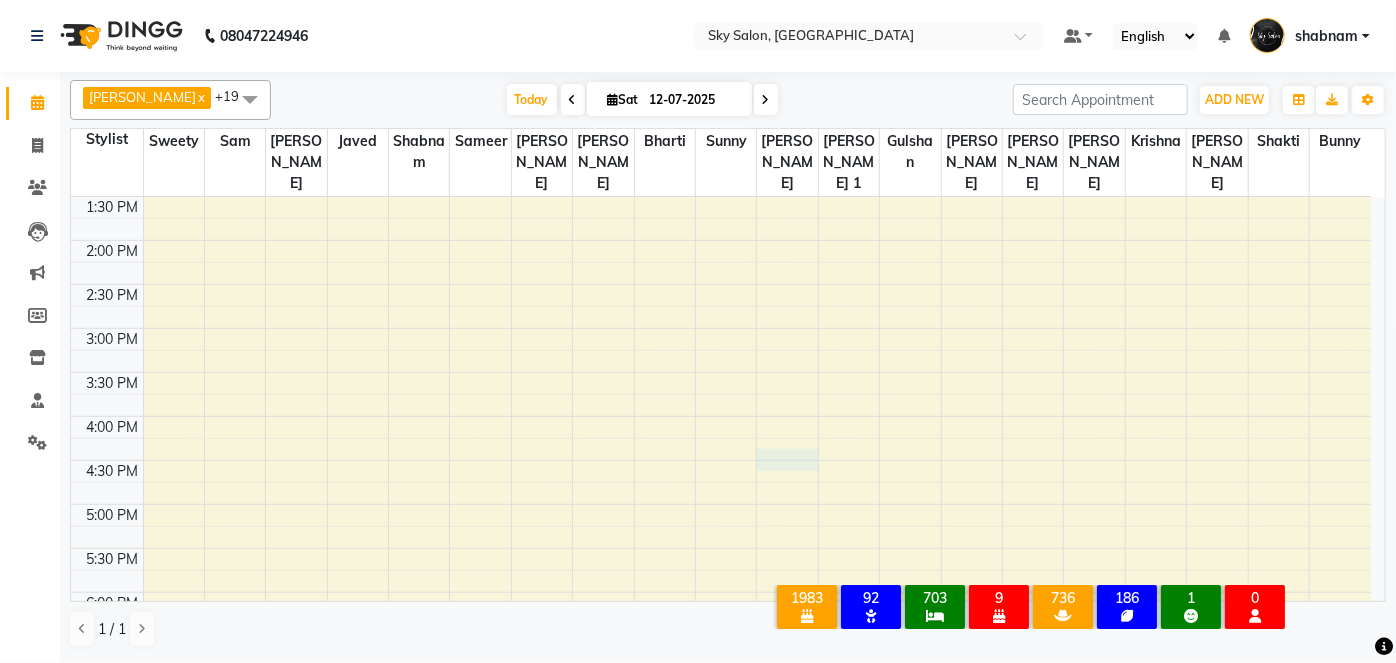 click on "6:00 AM 6:30 AM 7:00 AM 7:30 AM 8:00 AM 8:30 AM 9:00 AM 9:30 AM 10:00 AM 10:30 AM 11:00 AM 11:30 AM 12:00 PM 12:30 PM 1:00 PM 1:30 PM 2:00 PM 2:30 PM 3:00 PM 3:30 PM 4:00 PM 4:30 PM 5:00 PM 5:30 PM 6:00 PM 6:30 PM 7:00 PM 7:30 PM 8:00 PM 8:30 PM 9:00 PM 9:30 PM 10:00 PM 10:30 PM 11:00 PM 11:30 PM             VAIBHAV PATIL, TK18, 11:00 AM-11:30 AM, Clean up  - Re energies cleanup             tej, TK09, 11:30 AM-11:45 AM, Threading  - Eyebrows             pankaj raut, TK17, 09:30 AM-10:00 AM, Cutting  - Basic Hair Cut             PRATHMESH, TK11, 12:00 PM-12:30 PM, Cutting  - Basic Hair Cut             shoib shaikh, TK19, 12:00 PM-12:30 PM, Cutting  - Basic Hair Cut             vaibhav pol, TK04, 12:00 PM-12:30 PM, Beard - Beard Tream     bheem golge, TK34, 09:50 AM-10:50 AM, Cutting  - Basic Hair Cut (₹150),Beard - Beard Tream (₹100)             atharv chavan, TK27, 10:30 AM-11:00 AM, Cutting  - Basic Hair Cut             yash, TK12, 07:00 AM-07:30 AM, Cutting  - Side Hair Cut" at bounding box center (721, 328) 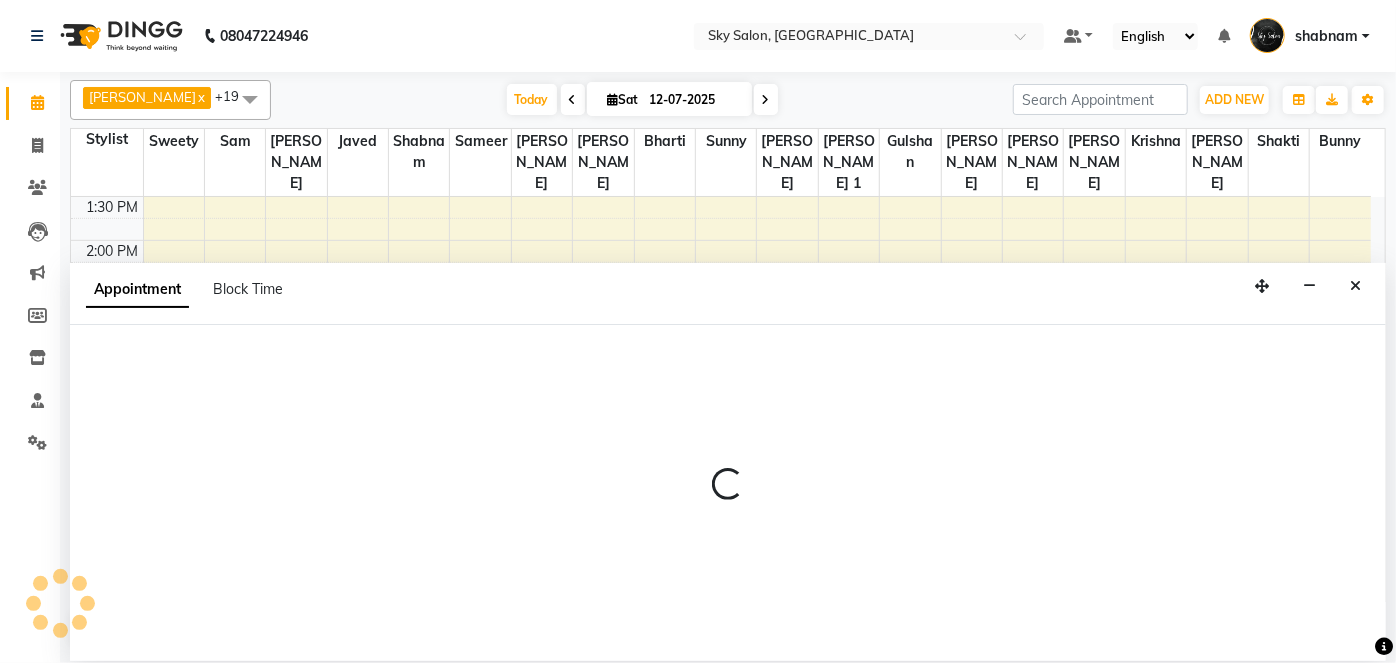 select on "43489" 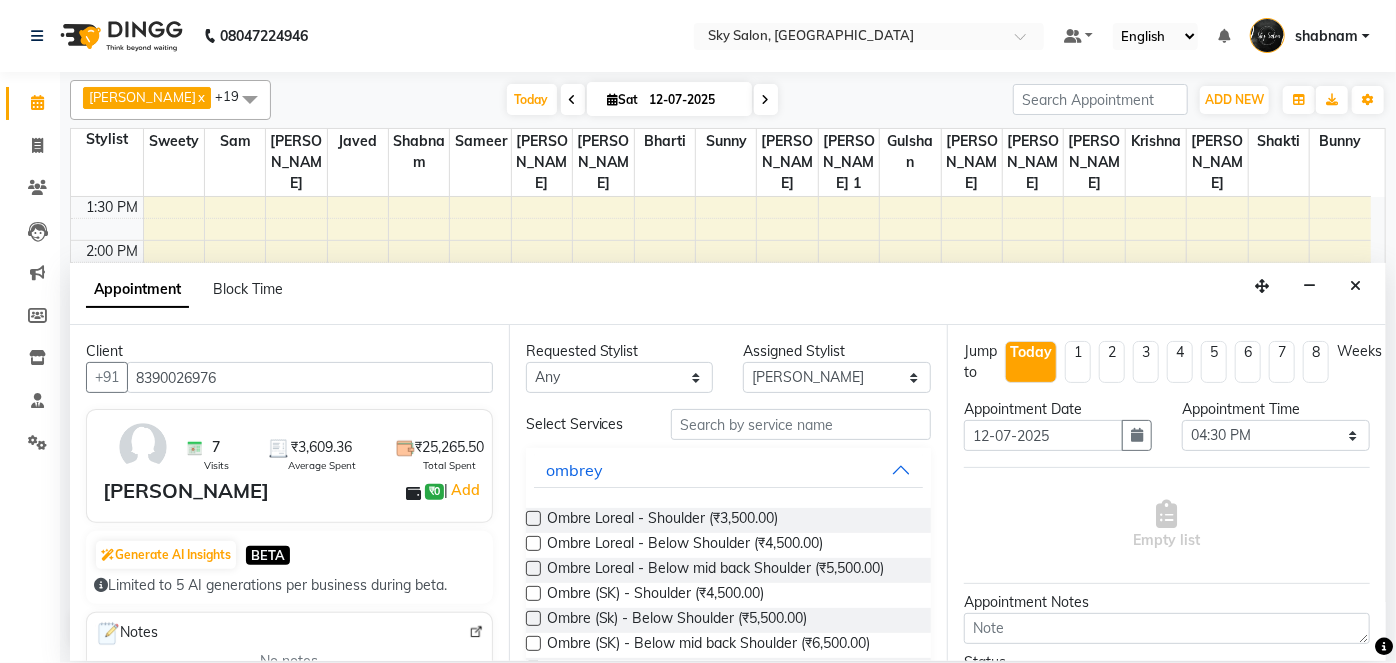 type on "8390026976" 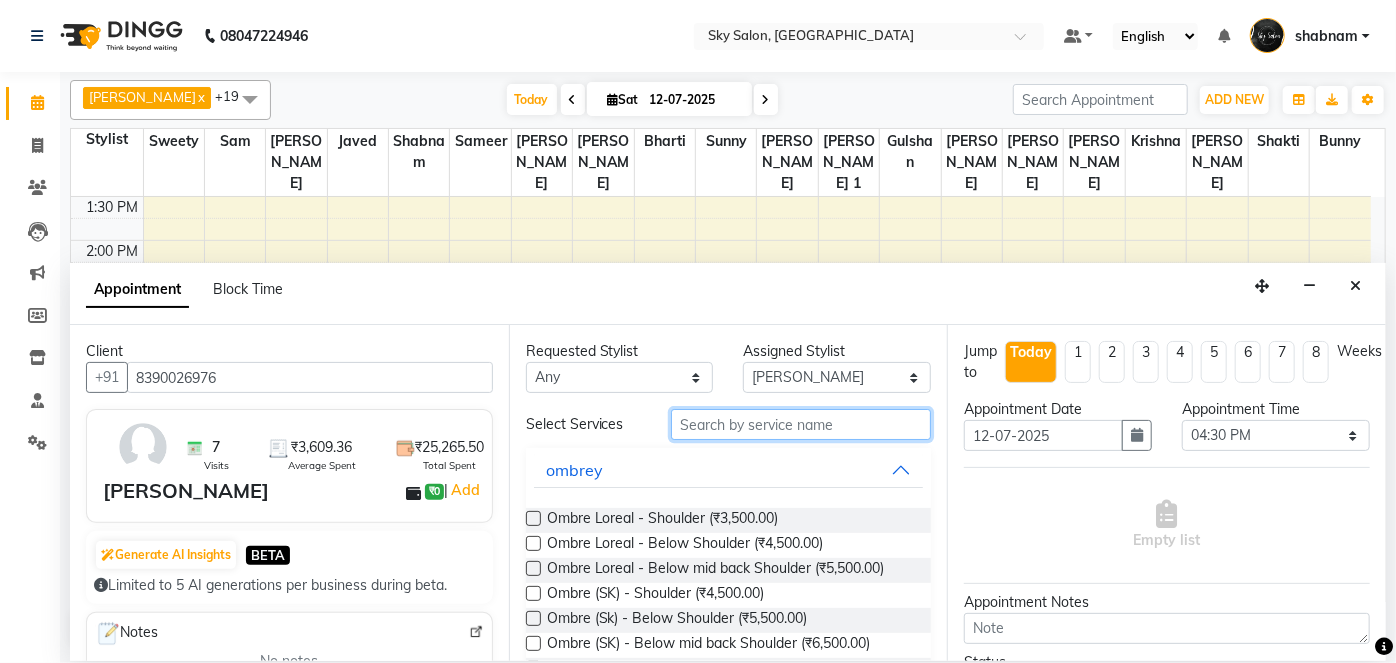 click at bounding box center [801, 424] 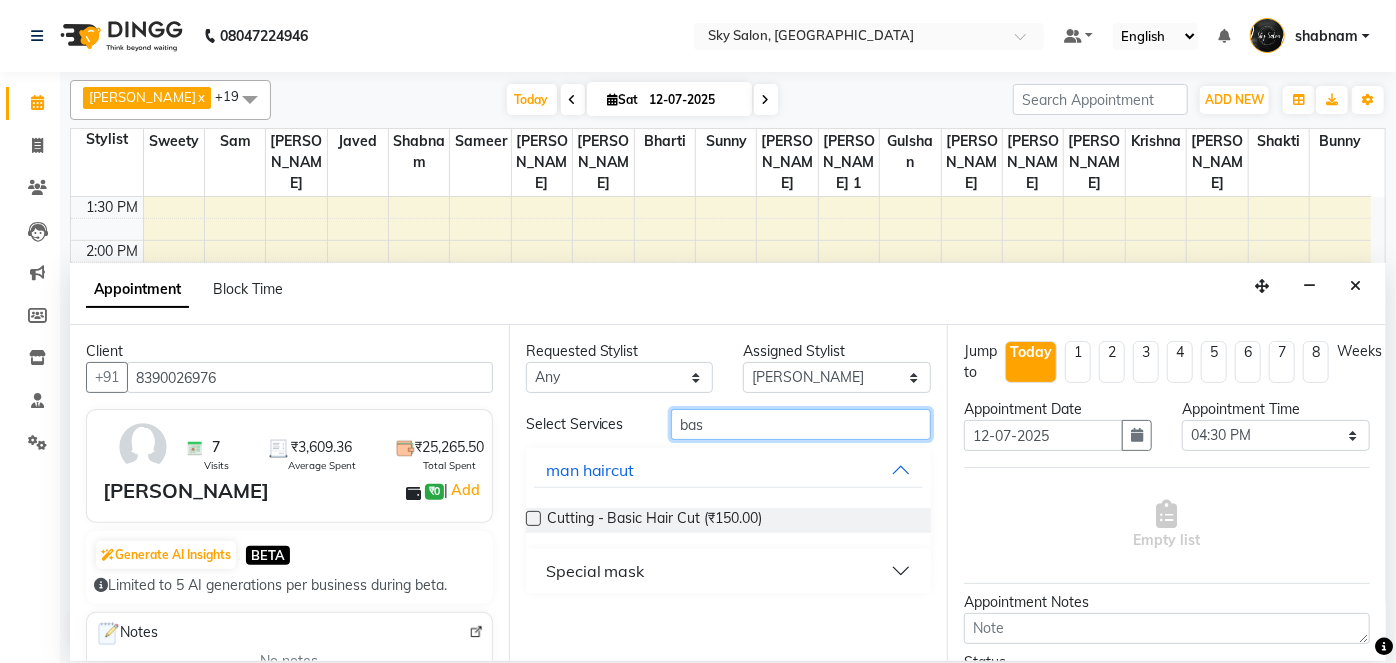 type on "bas" 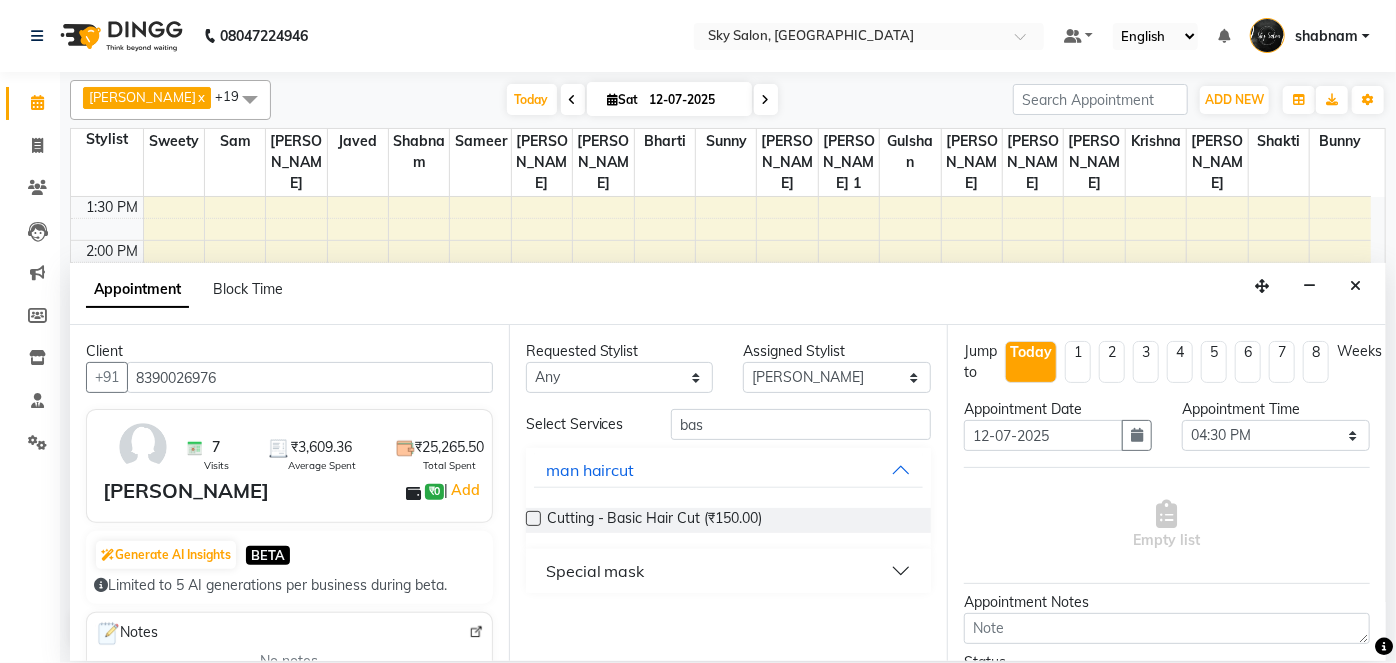 click at bounding box center (533, 518) 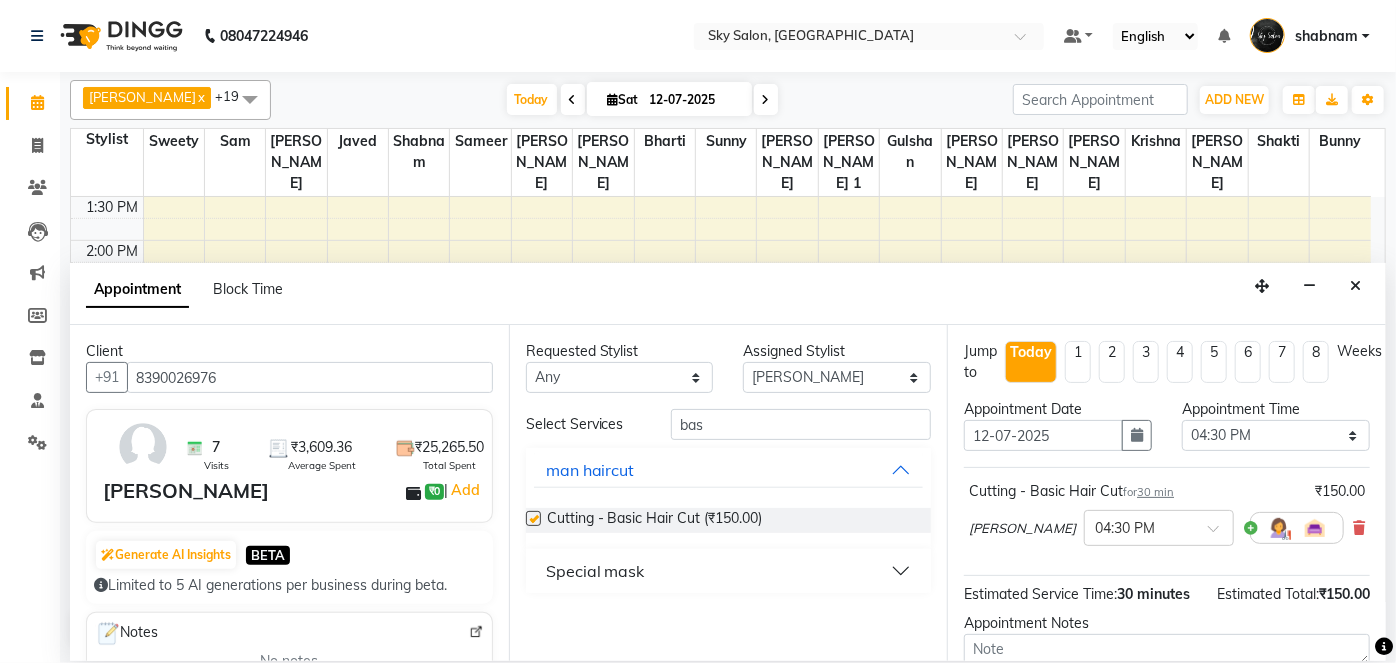 checkbox on "false" 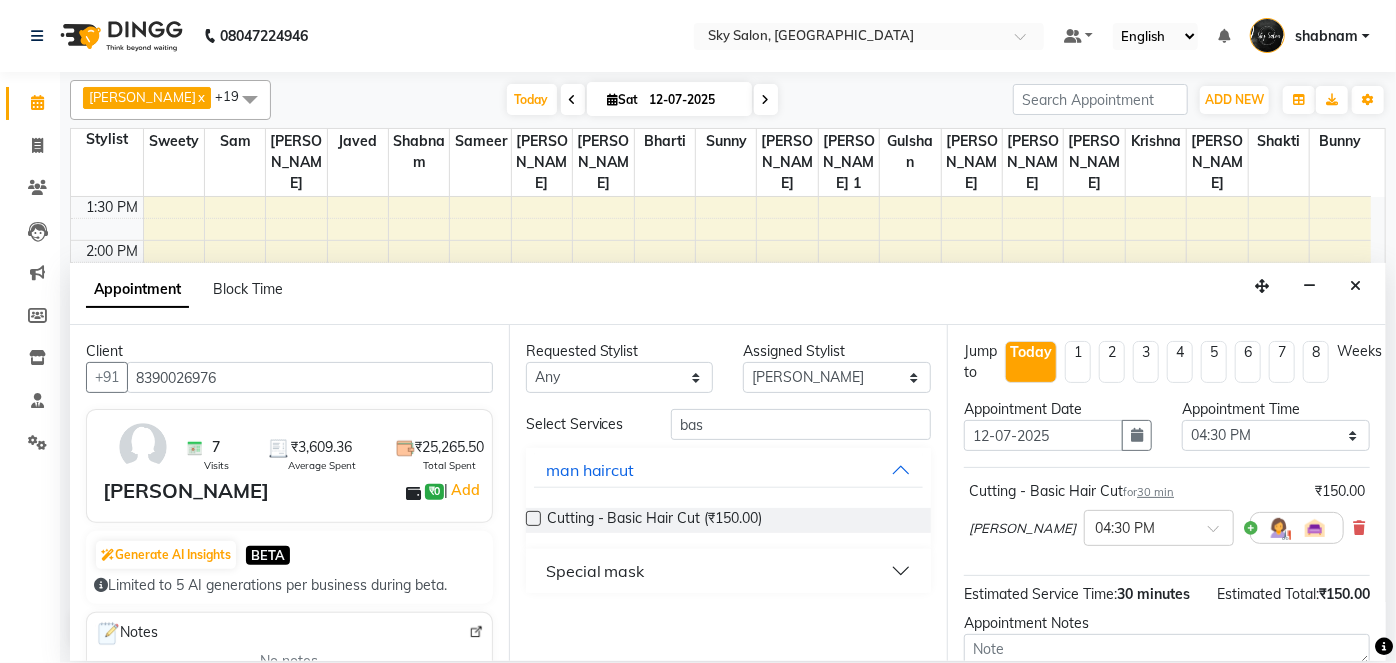 scroll, scrollTop: 210, scrollLeft: 0, axis: vertical 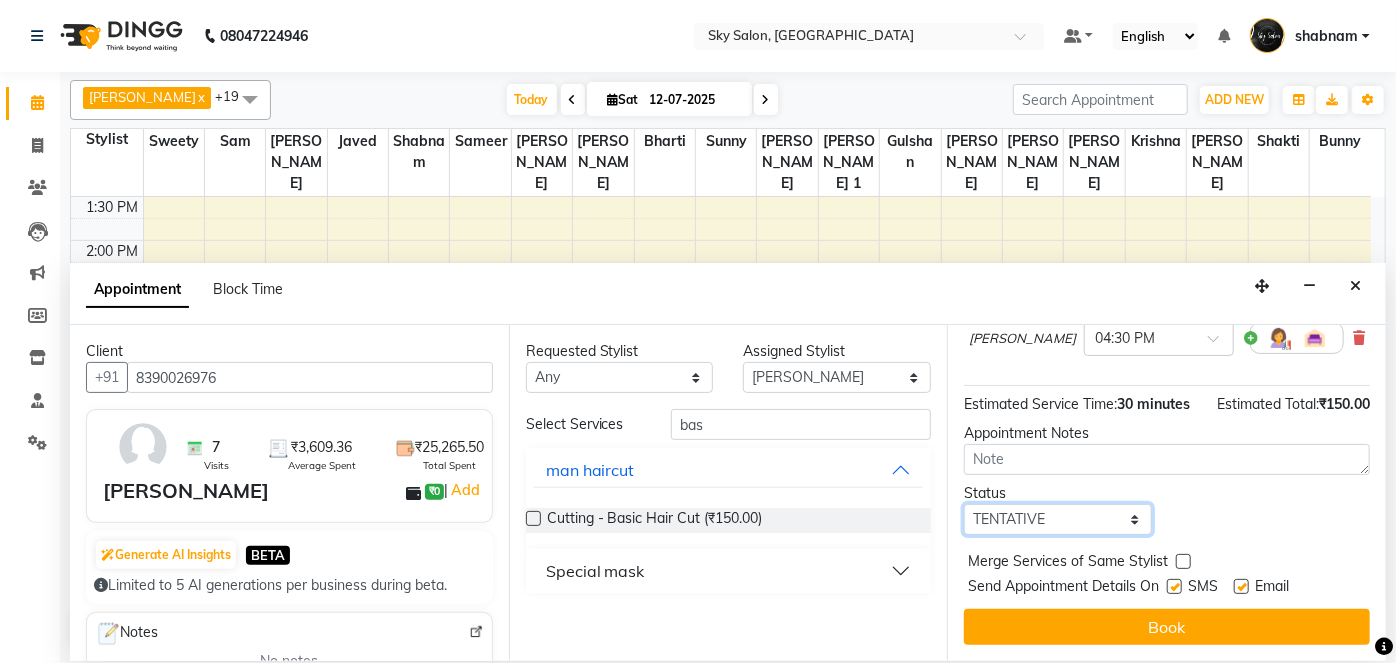 click on "Select TENTATIVE CONFIRM CHECK-IN UPCOMING" at bounding box center [1058, 519] 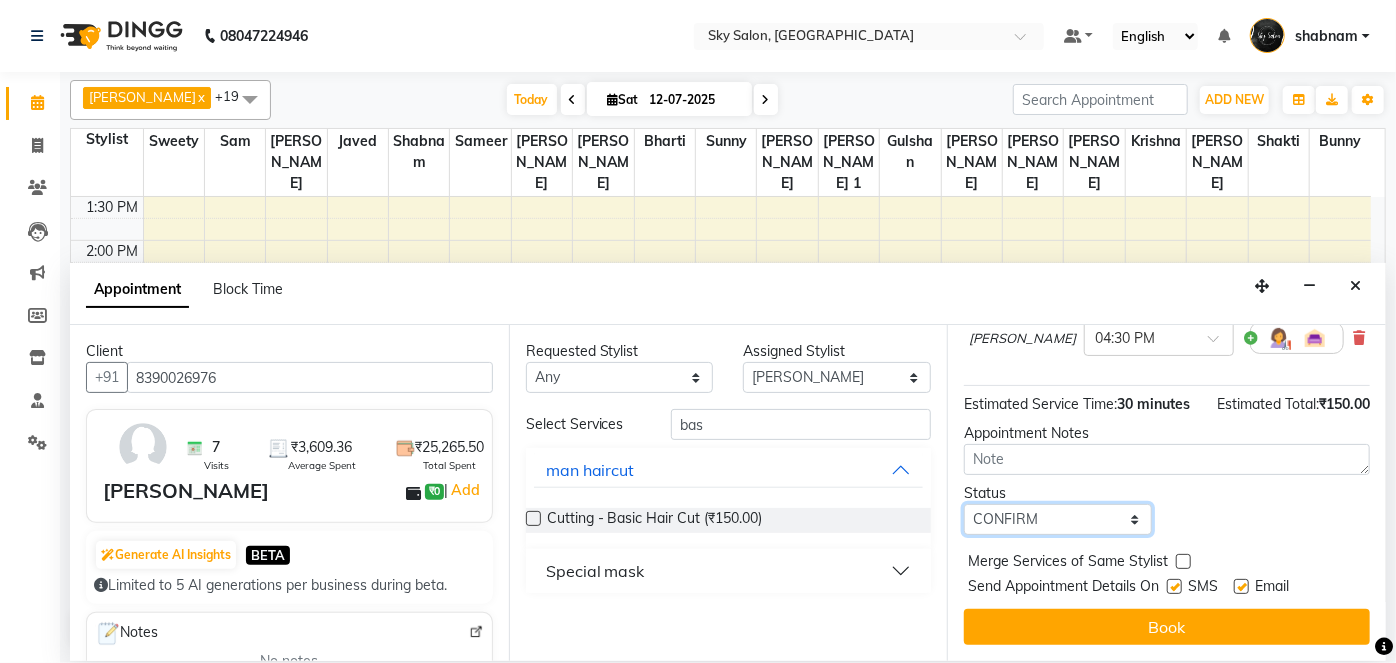 click on "Select TENTATIVE CONFIRM CHECK-IN UPCOMING" at bounding box center [1058, 519] 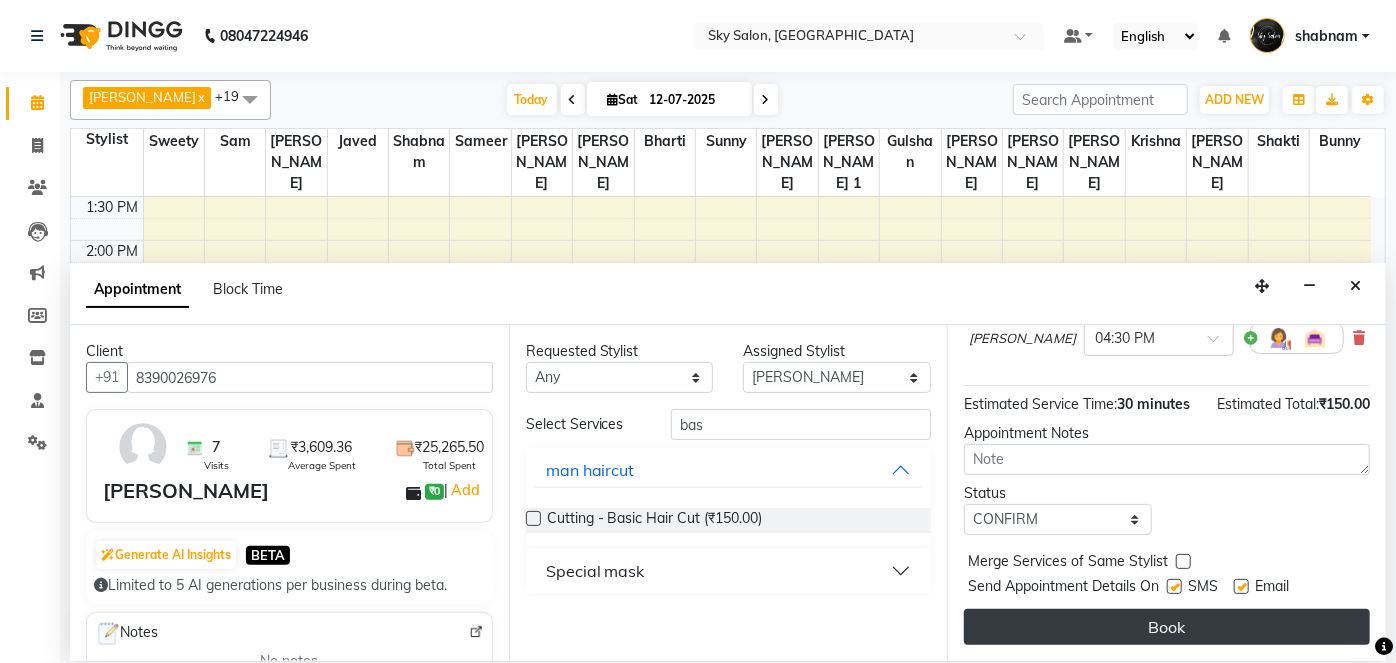 click on "Book" at bounding box center (1167, 627) 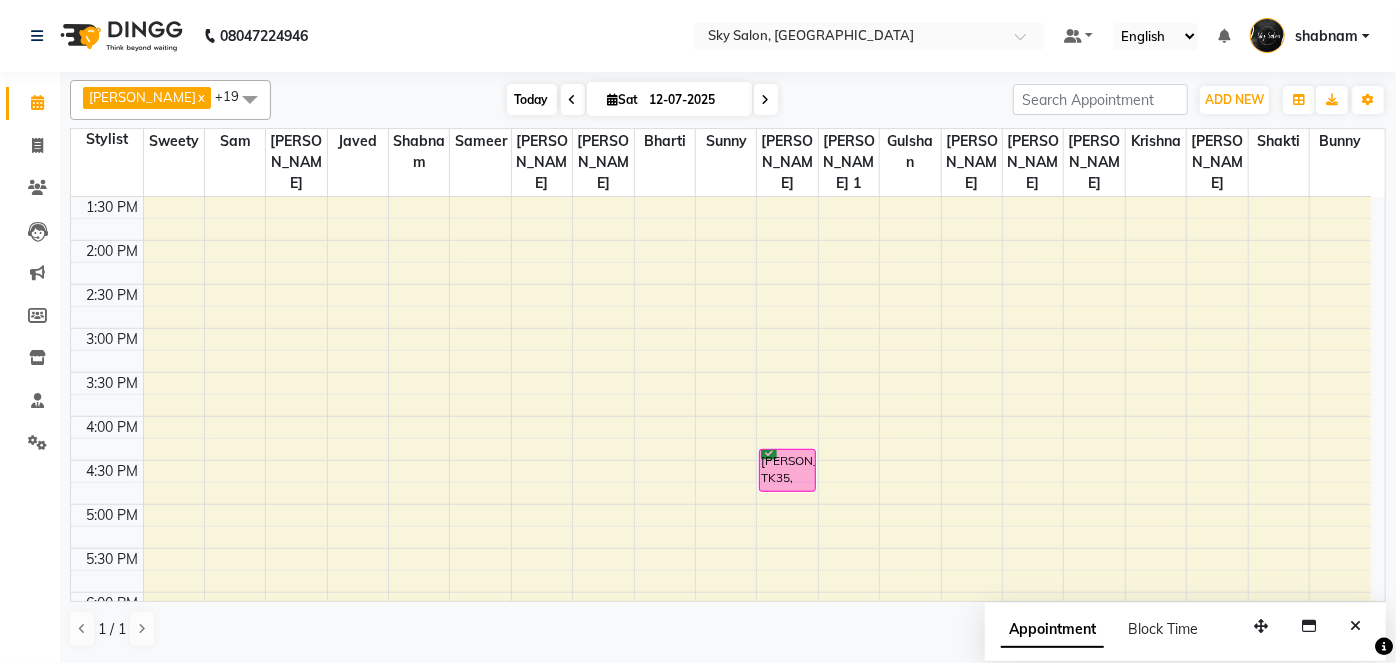 click on "Today" at bounding box center (532, 99) 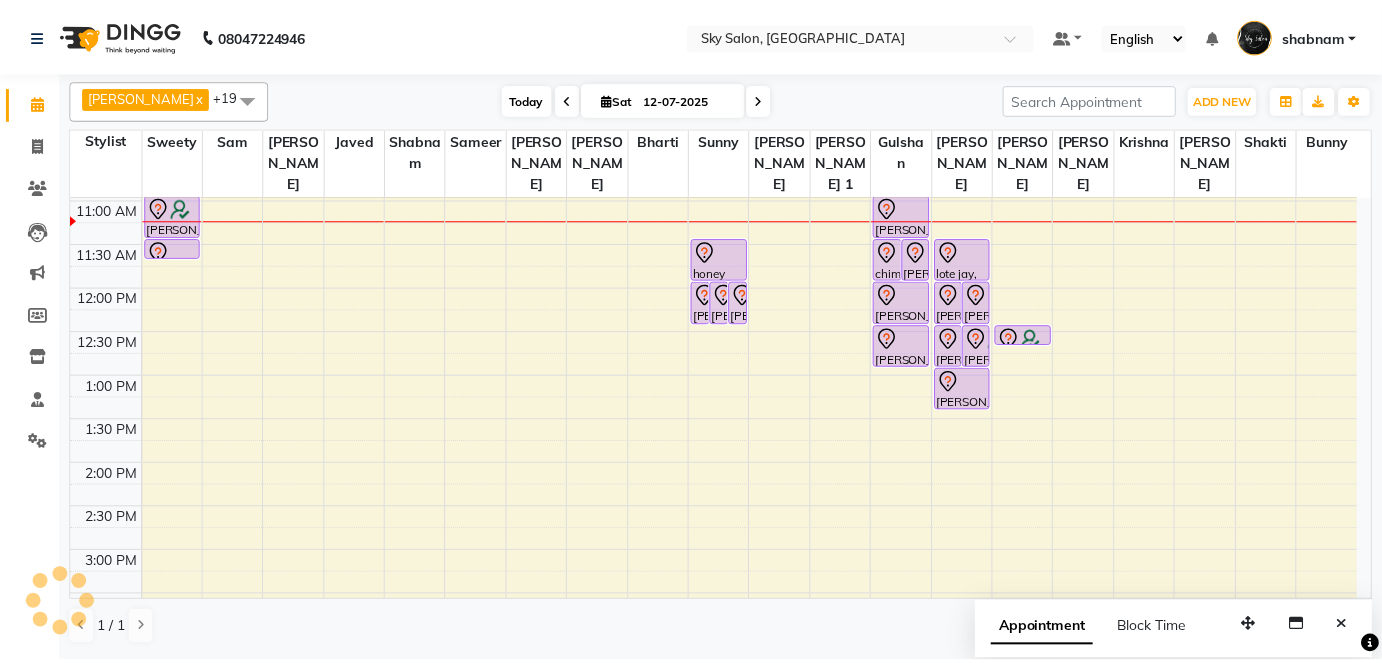 scroll, scrollTop: 437, scrollLeft: 0, axis: vertical 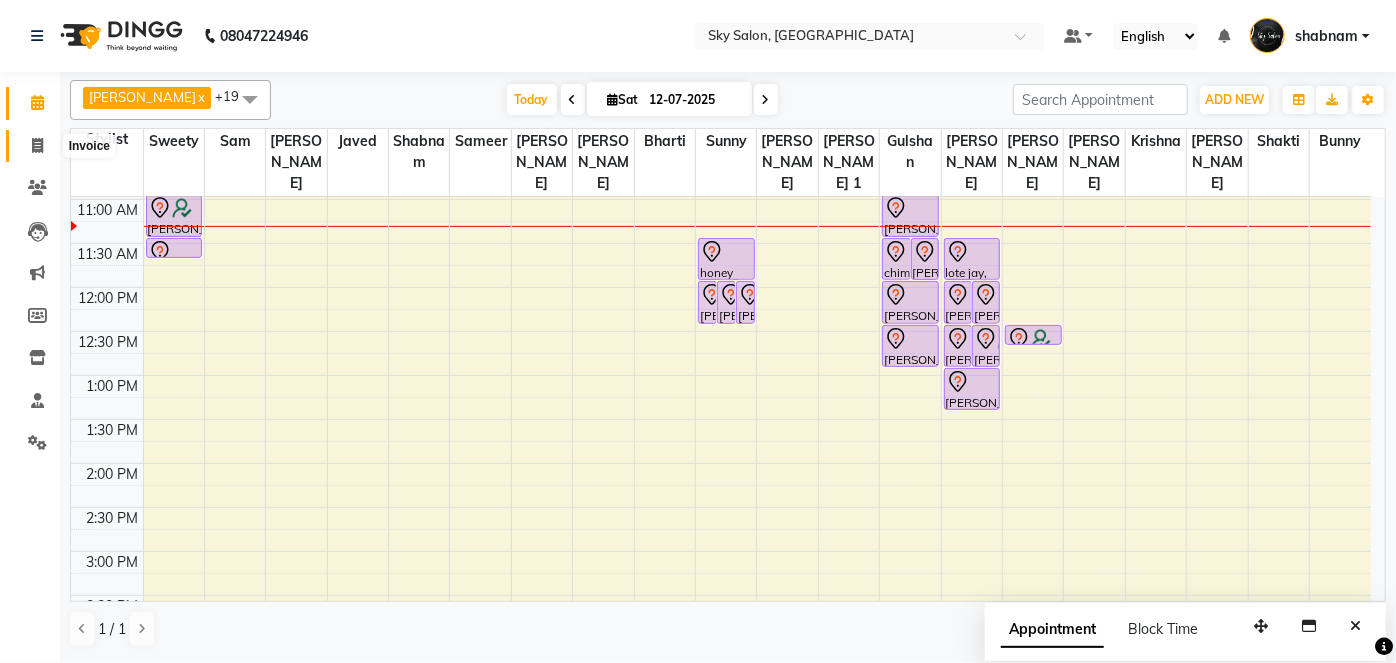 click 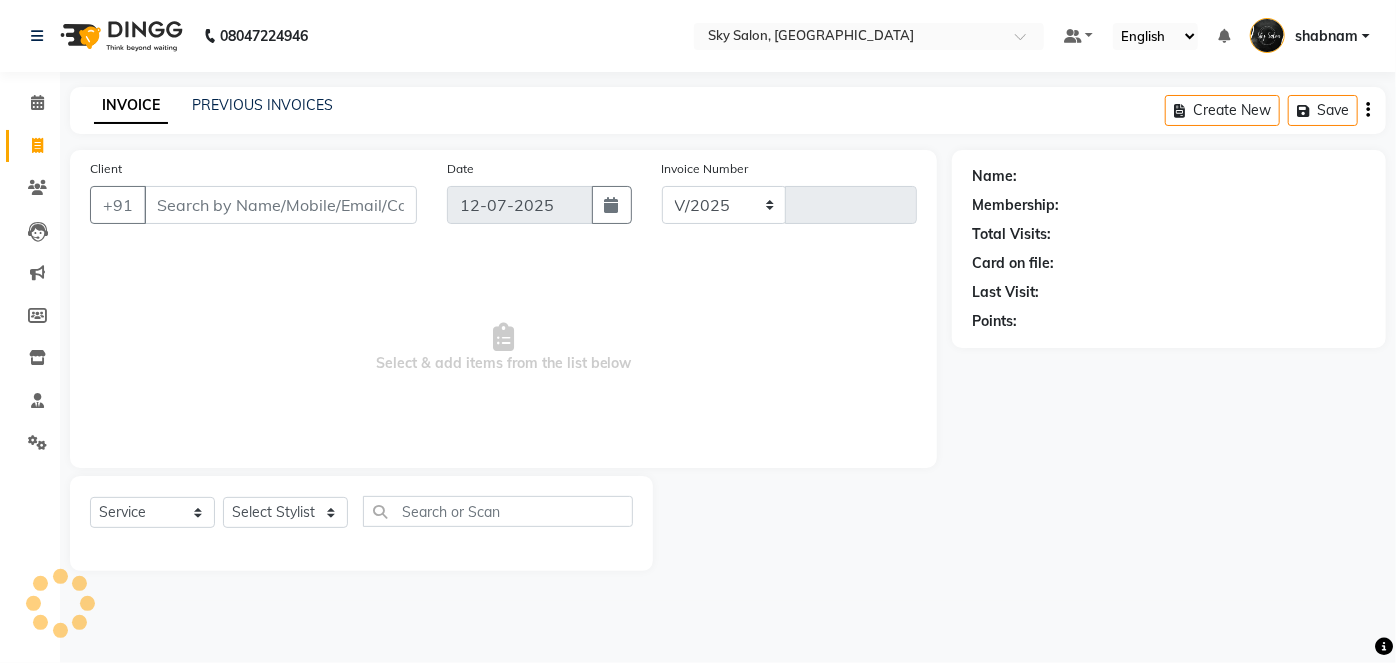 select on "3537" 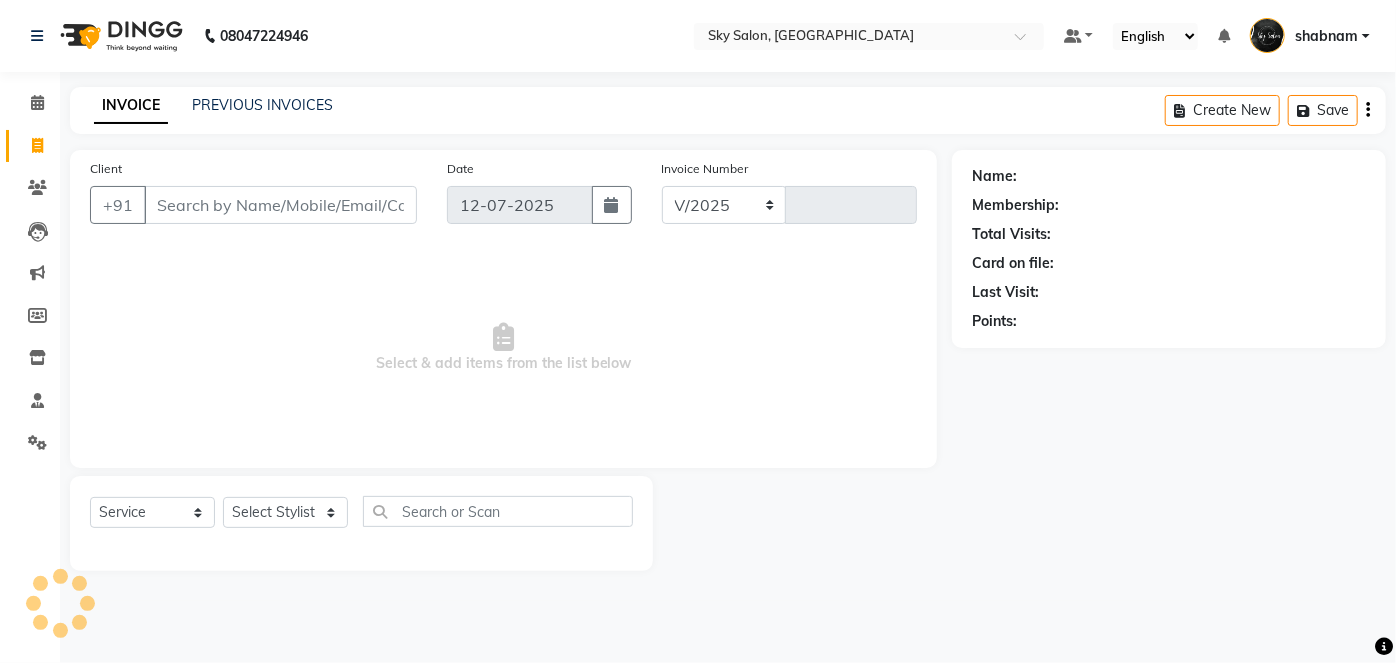 type on "8307" 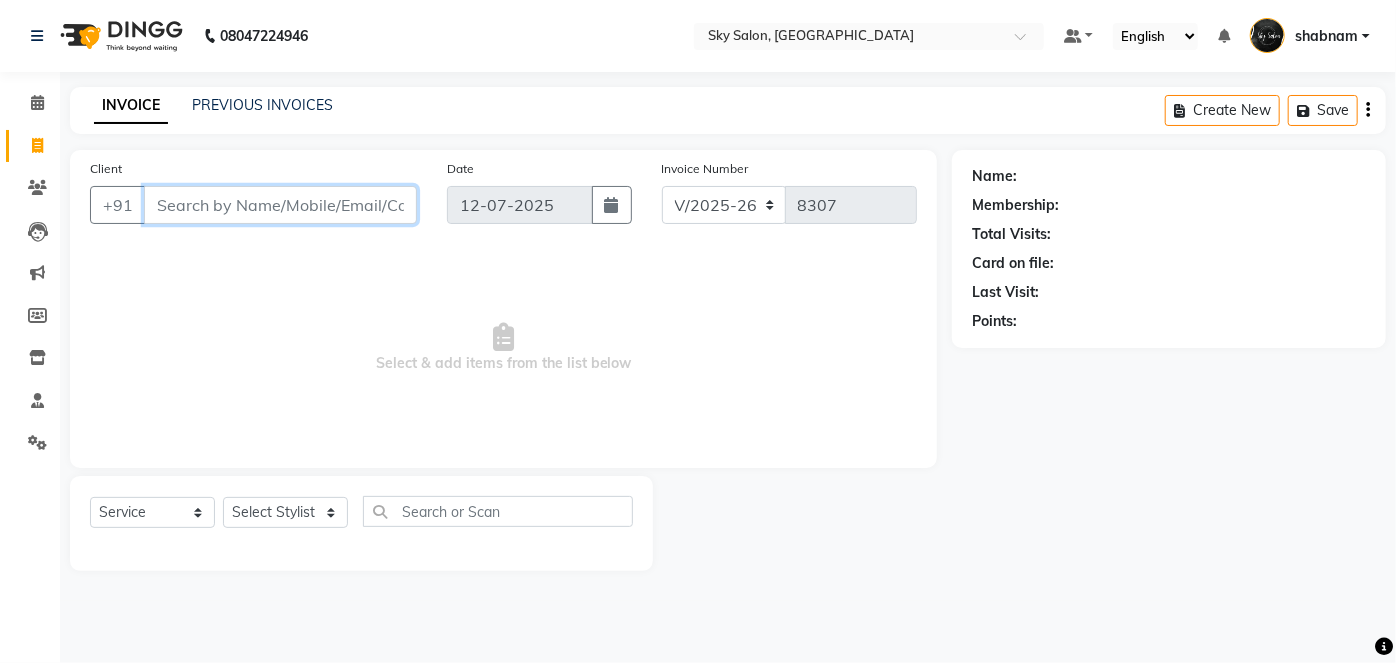 click on "Client" at bounding box center [280, 205] 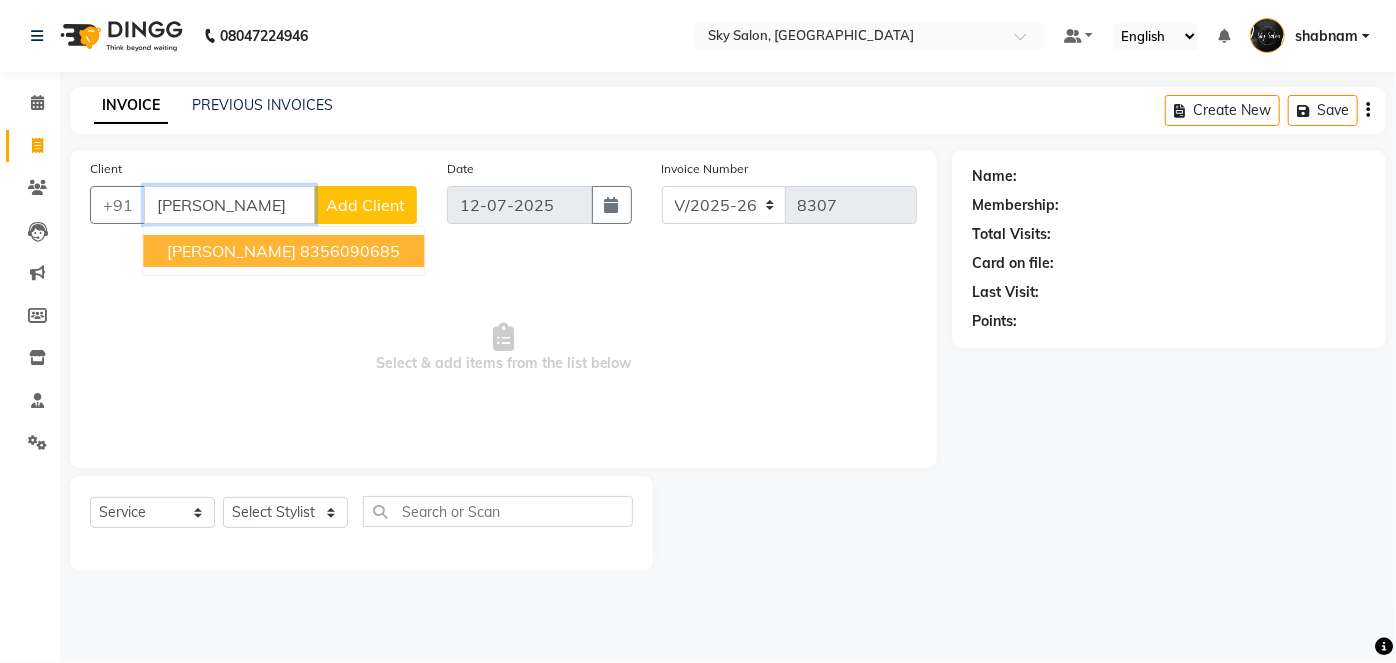 click on "salman mansuri" at bounding box center (231, 251) 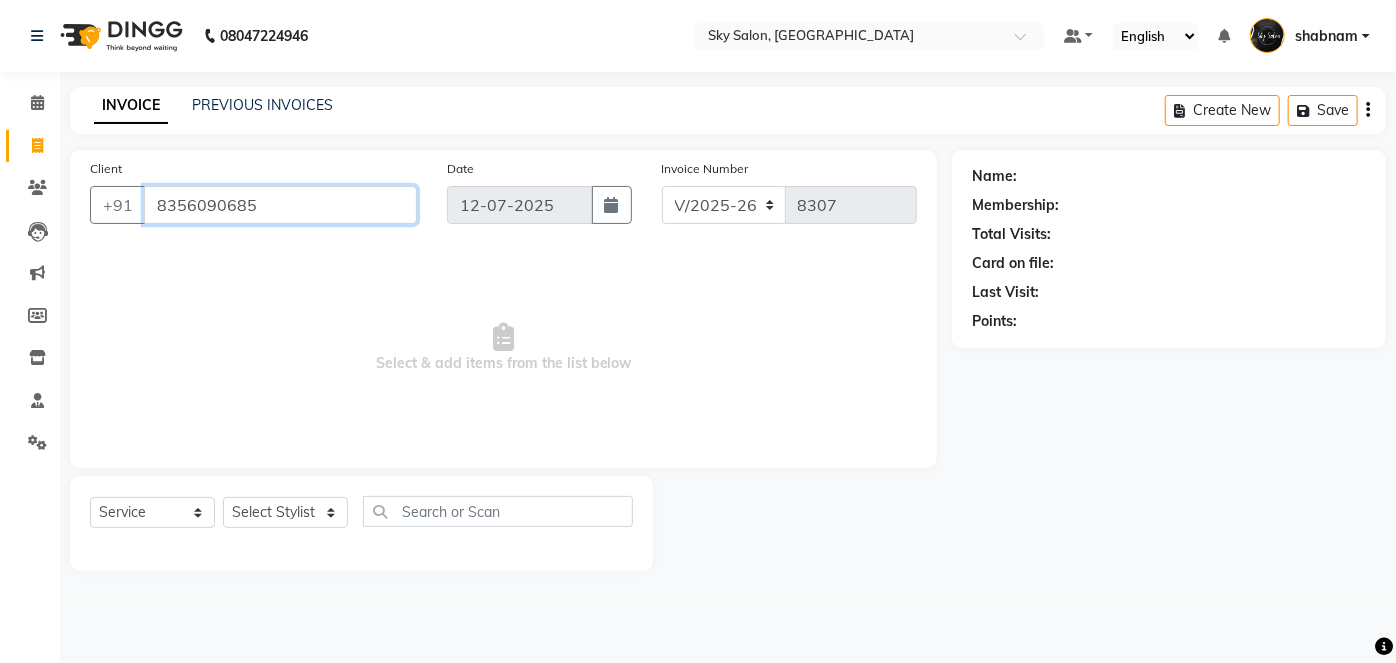 type on "8356090685" 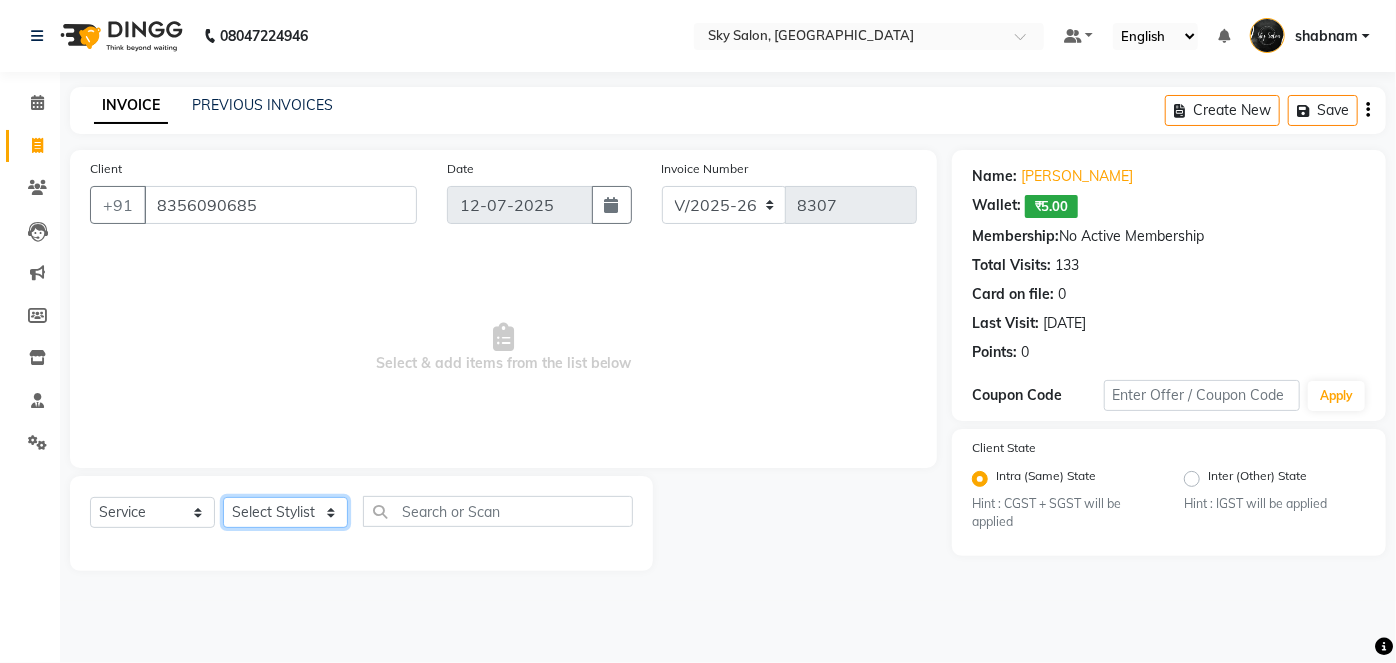 click on "Select Stylist afreen akshata aman saha ameer Anagha anisa arbaj bharti Bunny Danish Darshana 1 devyani dilshad gaurav Gulshan gurmeet javed jishan krishna mayuri gaikwad muskan rani rinku rocky Ronak sachin sahil sam sameer sameer 2 sandhya shabnam shakti sunny sweety vivek" 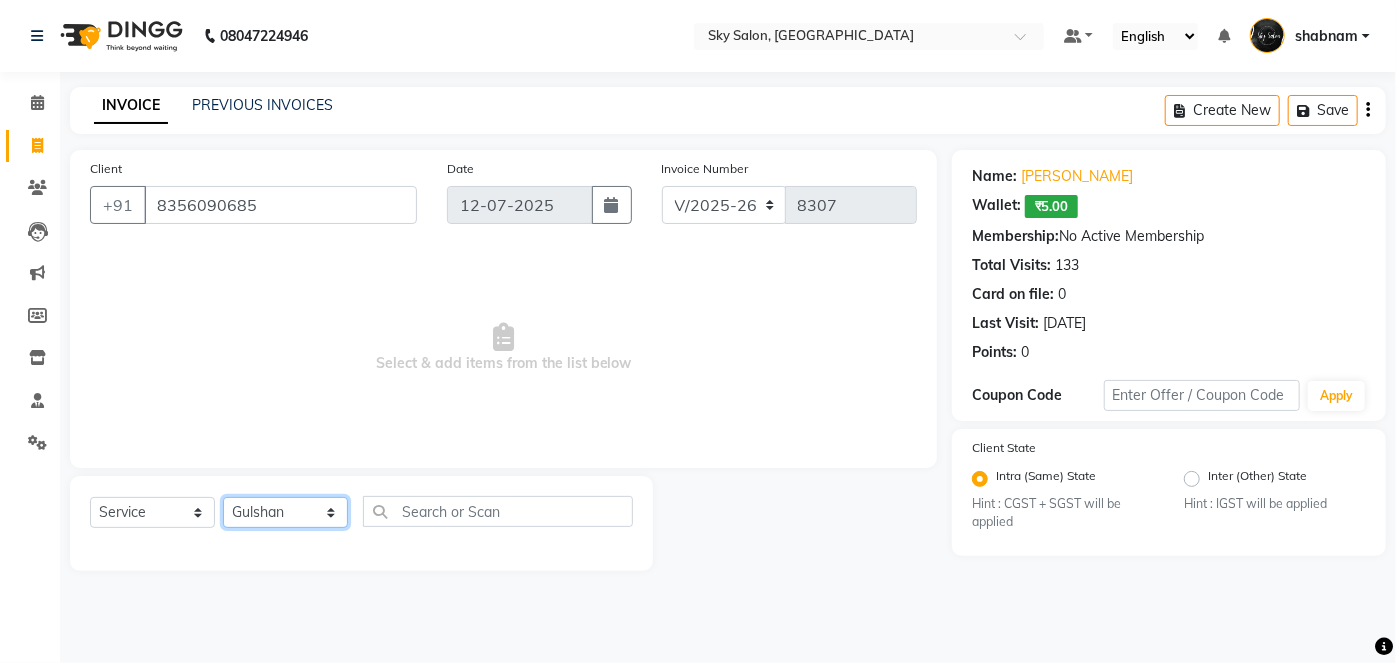 click on "Select Stylist afreen akshata aman saha ameer Anagha anisa arbaj bharti Bunny Danish Darshana 1 devyani dilshad gaurav Gulshan gurmeet javed jishan krishna mayuri gaikwad muskan rani rinku rocky Ronak sachin sahil sam sameer sameer 2 sandhya shabnam shakti sunny sweety vivek" 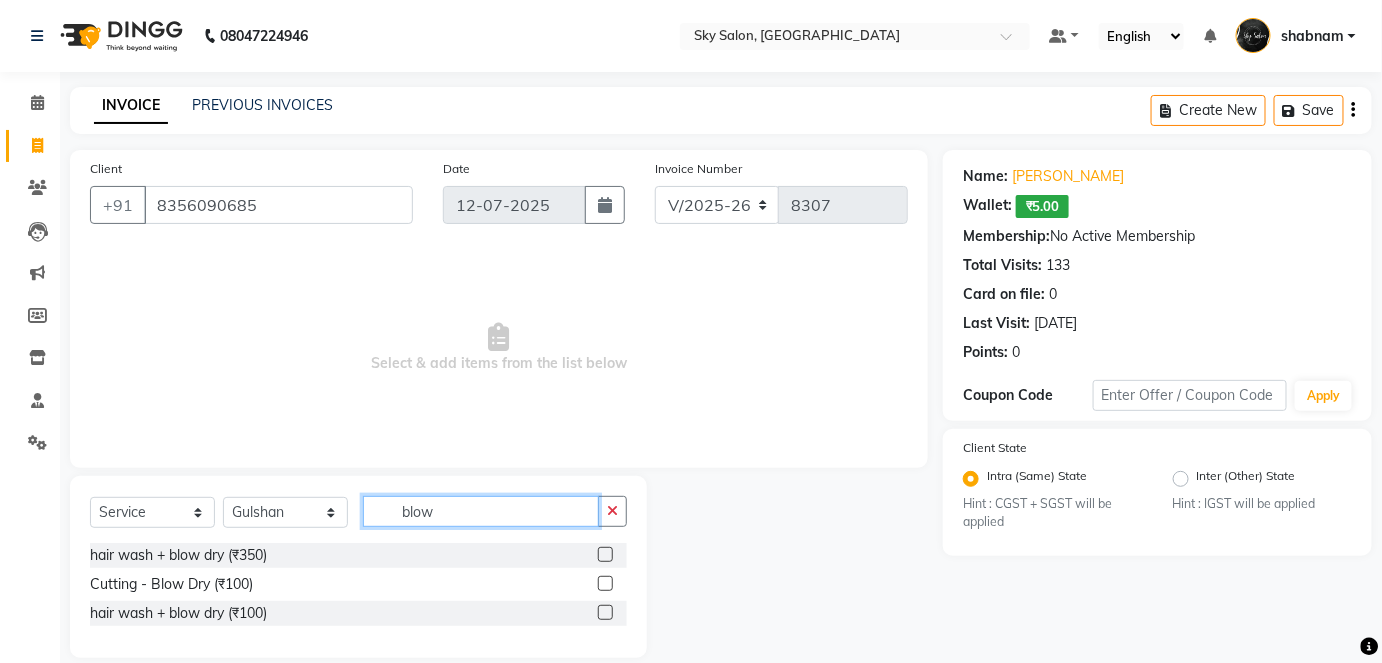 scroll, scrollTop: 24, scrollLeft: 0, axis: vertical 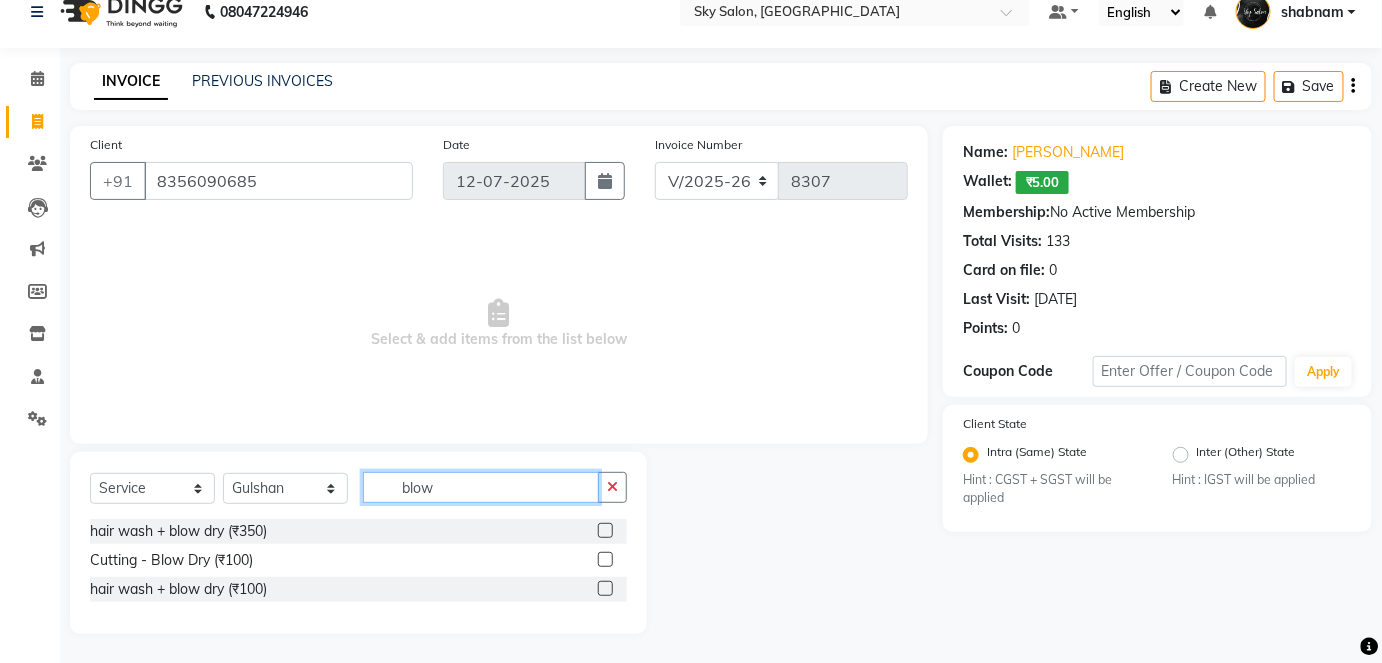type on "blow" 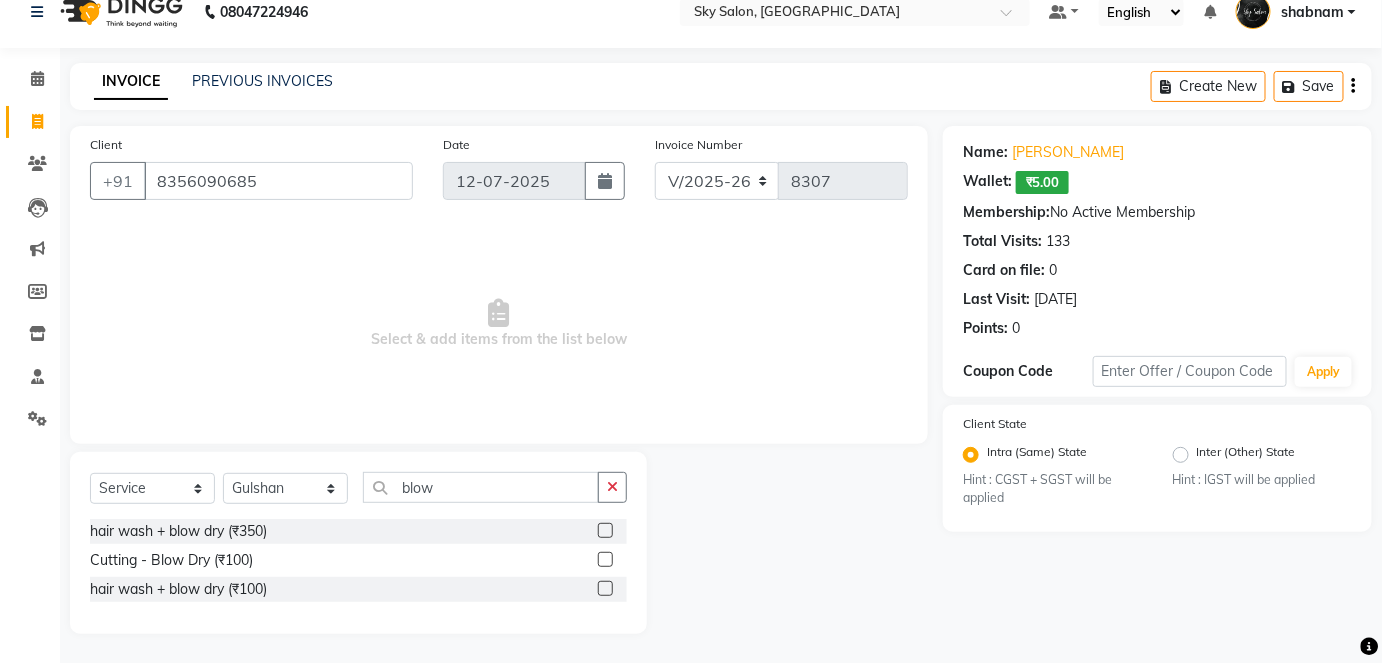 click 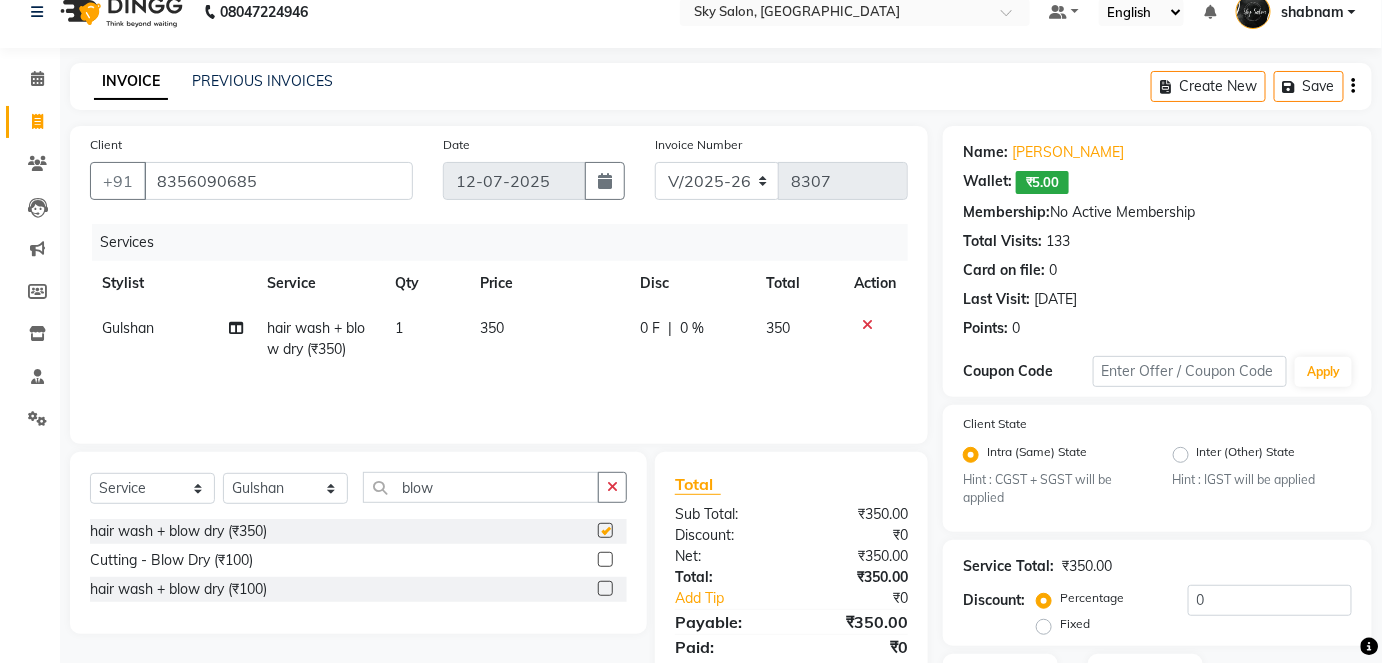 checkbox on "false" 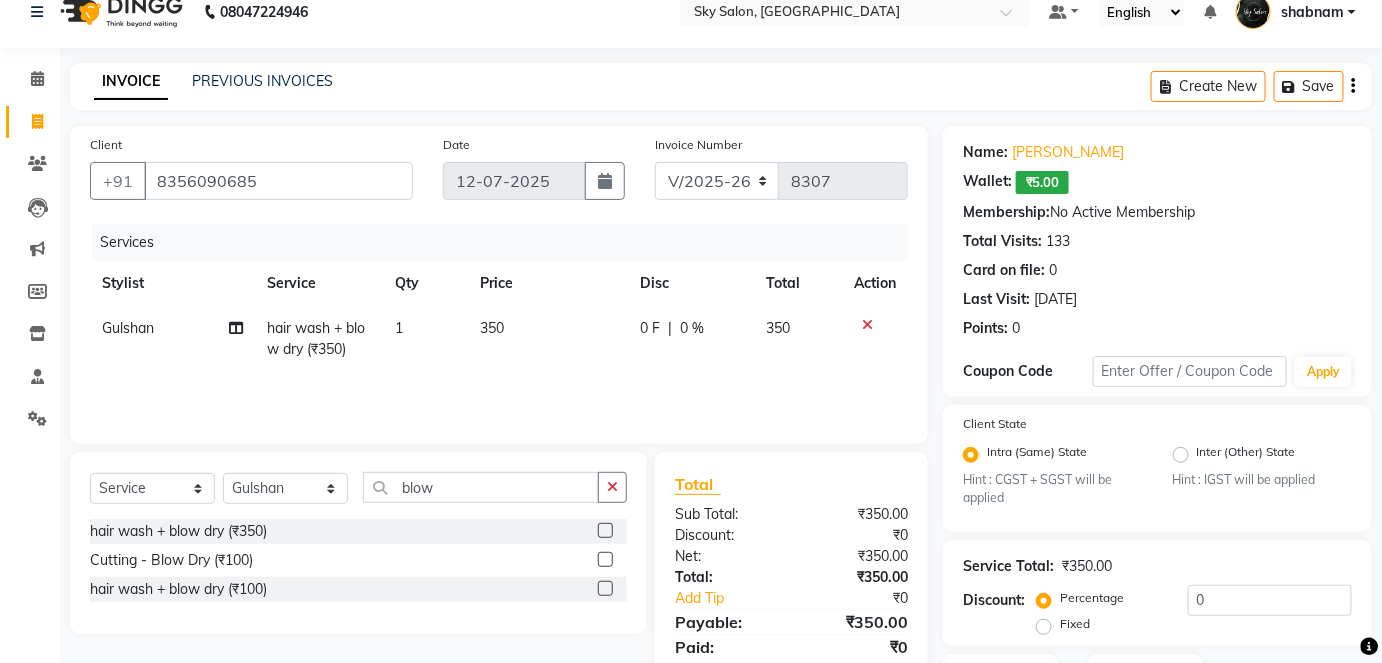 click on "350" 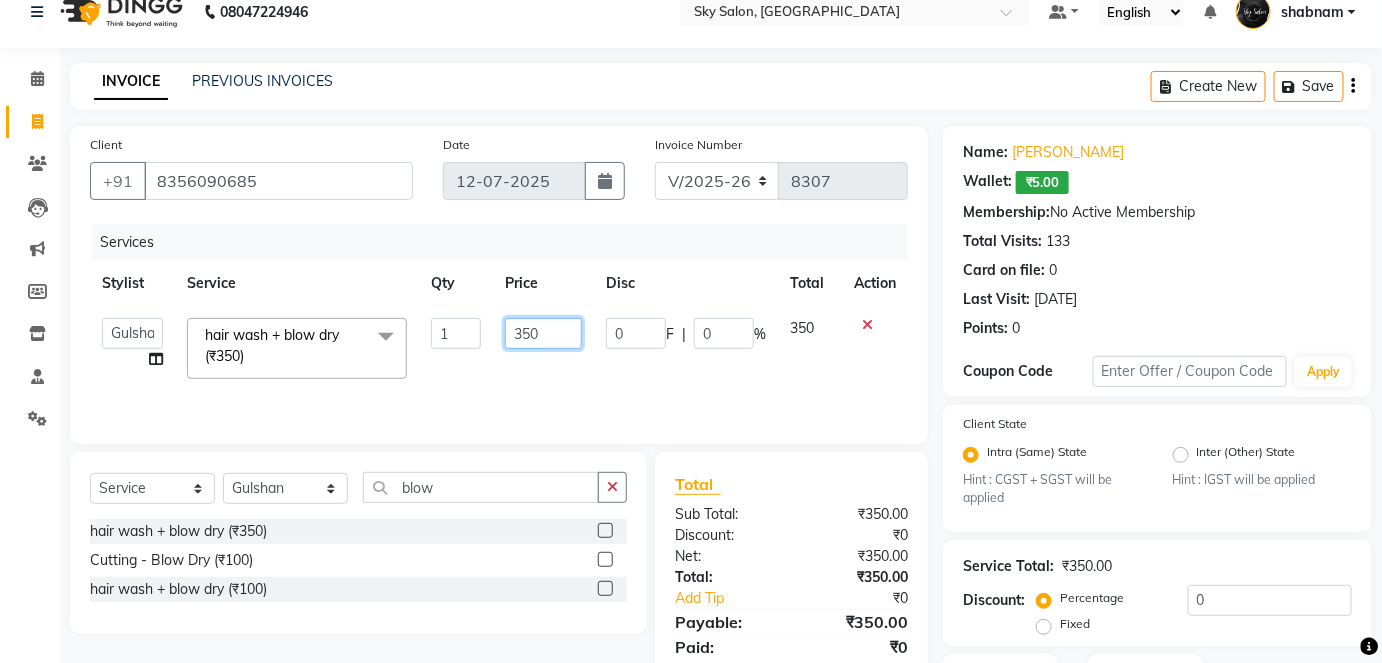 click on "350" 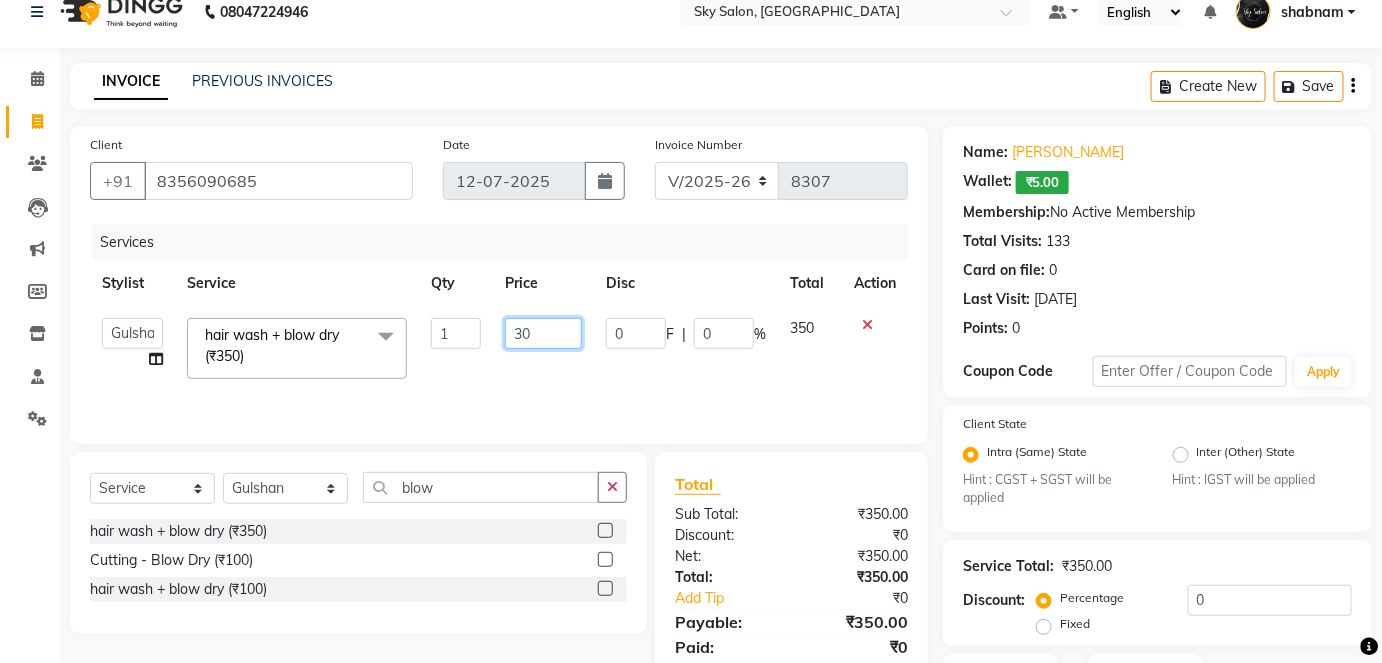 type on "300" 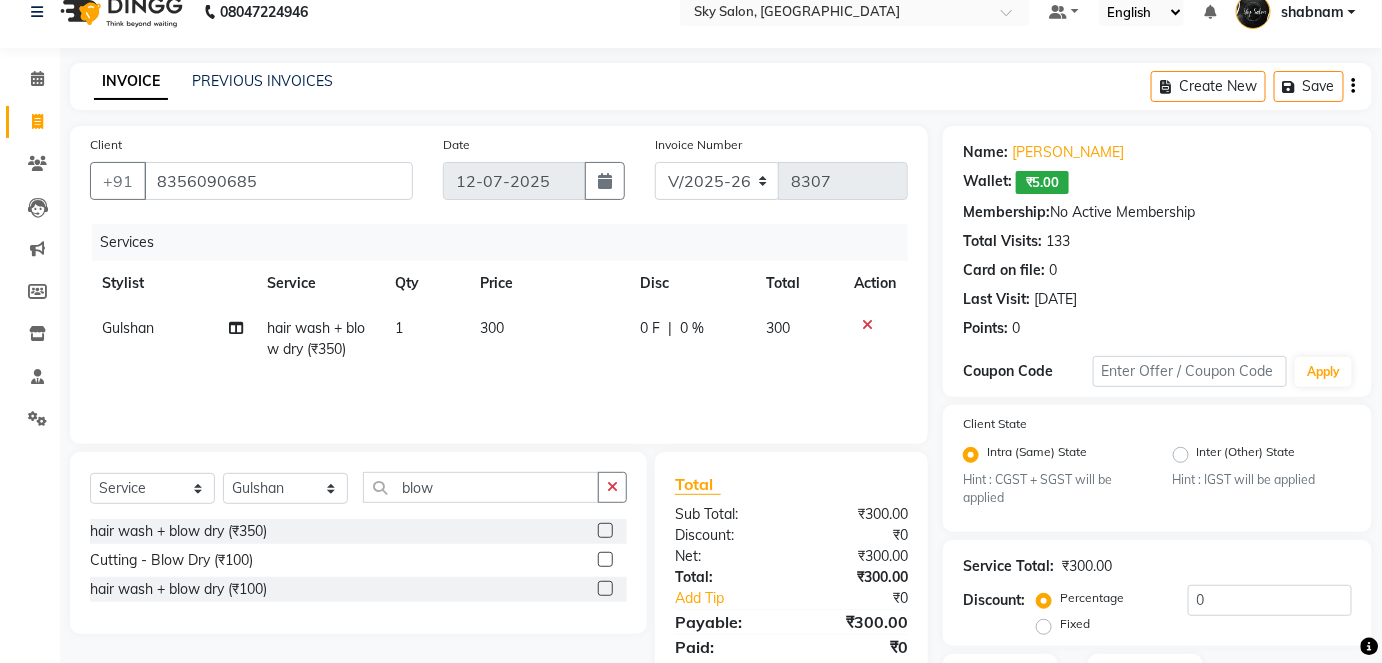 click on "Coupon Code Apply" 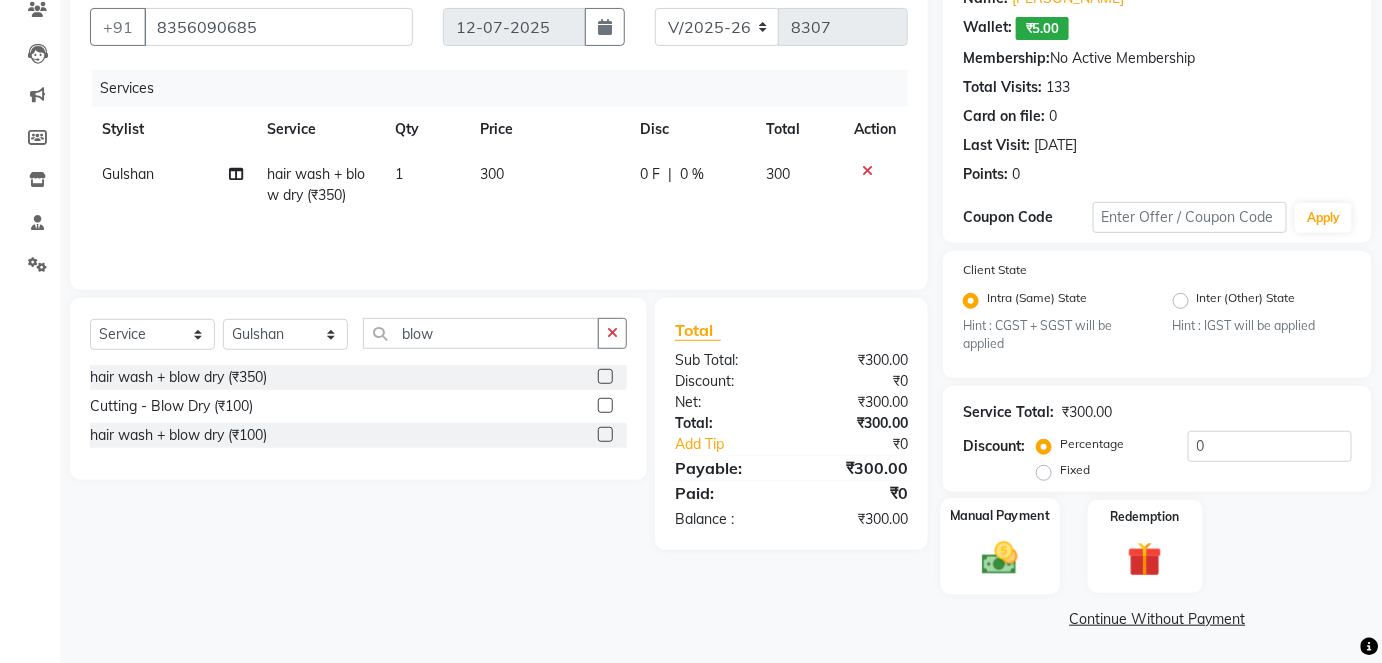 click on "Manual Payment" 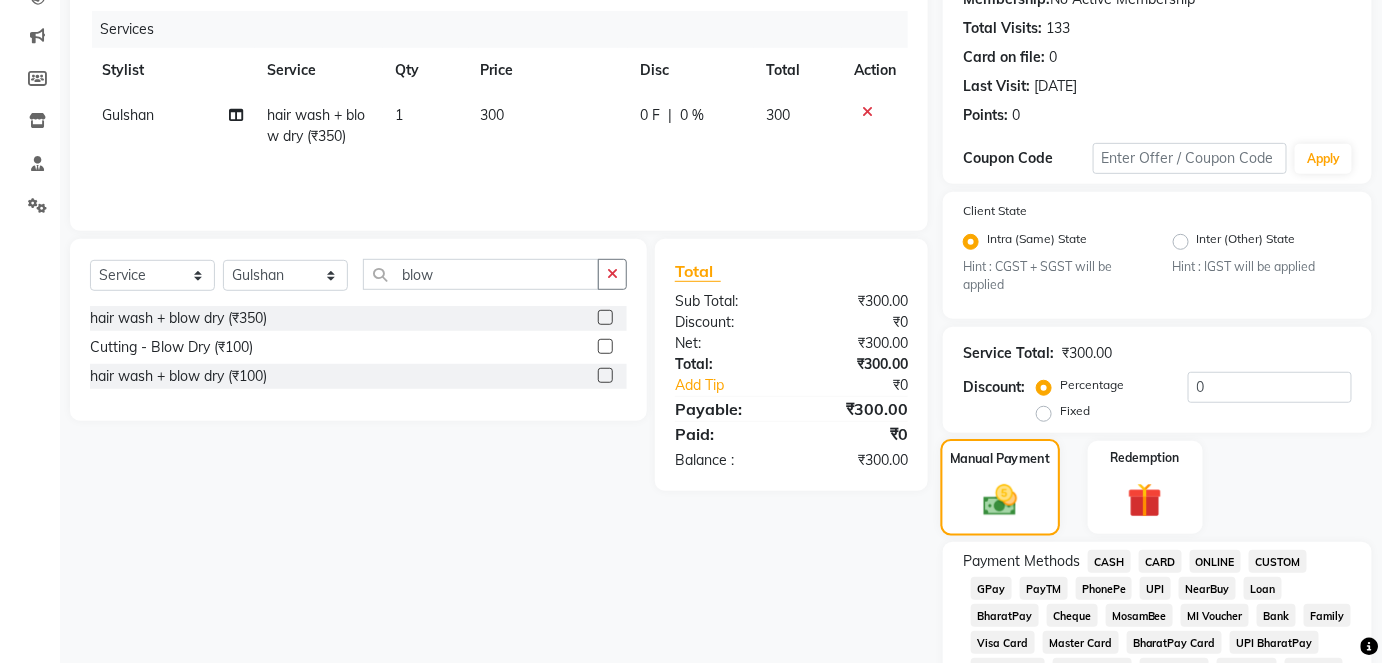 scroll, scrollTop: 258, scrollLeft: 0, axis: vertical 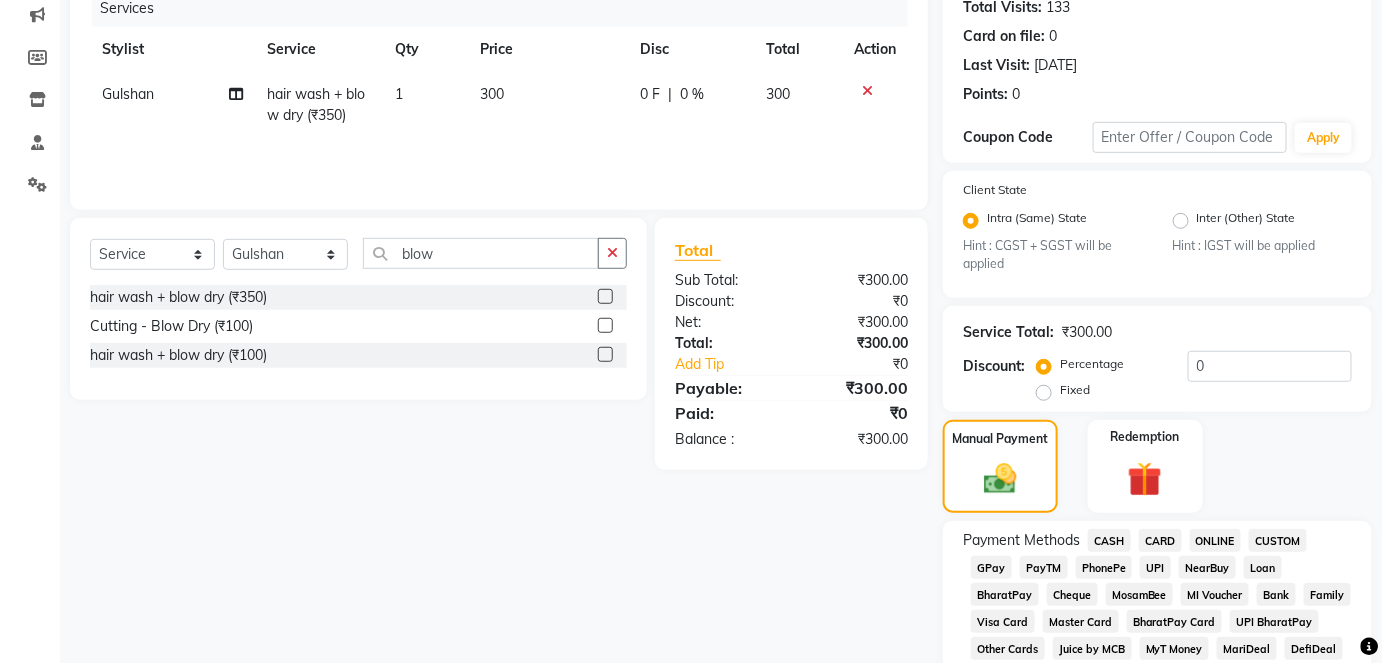 click on "GPay" 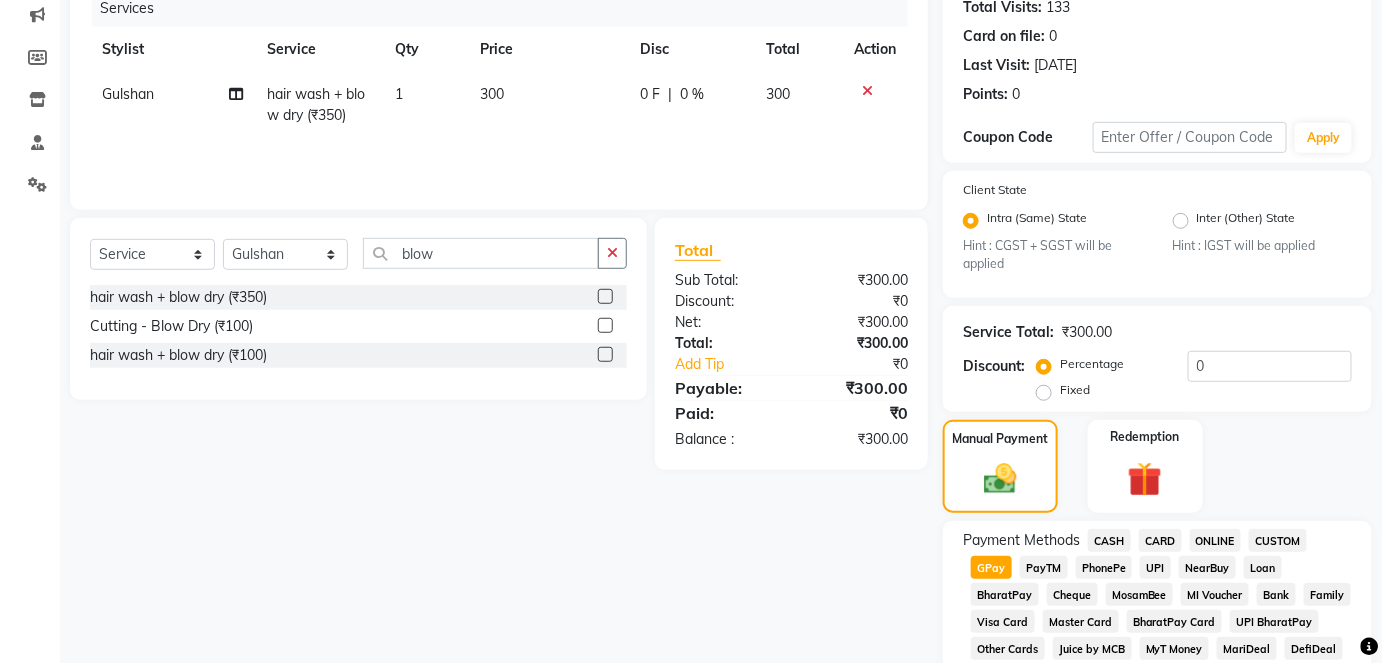 click on "GPay" 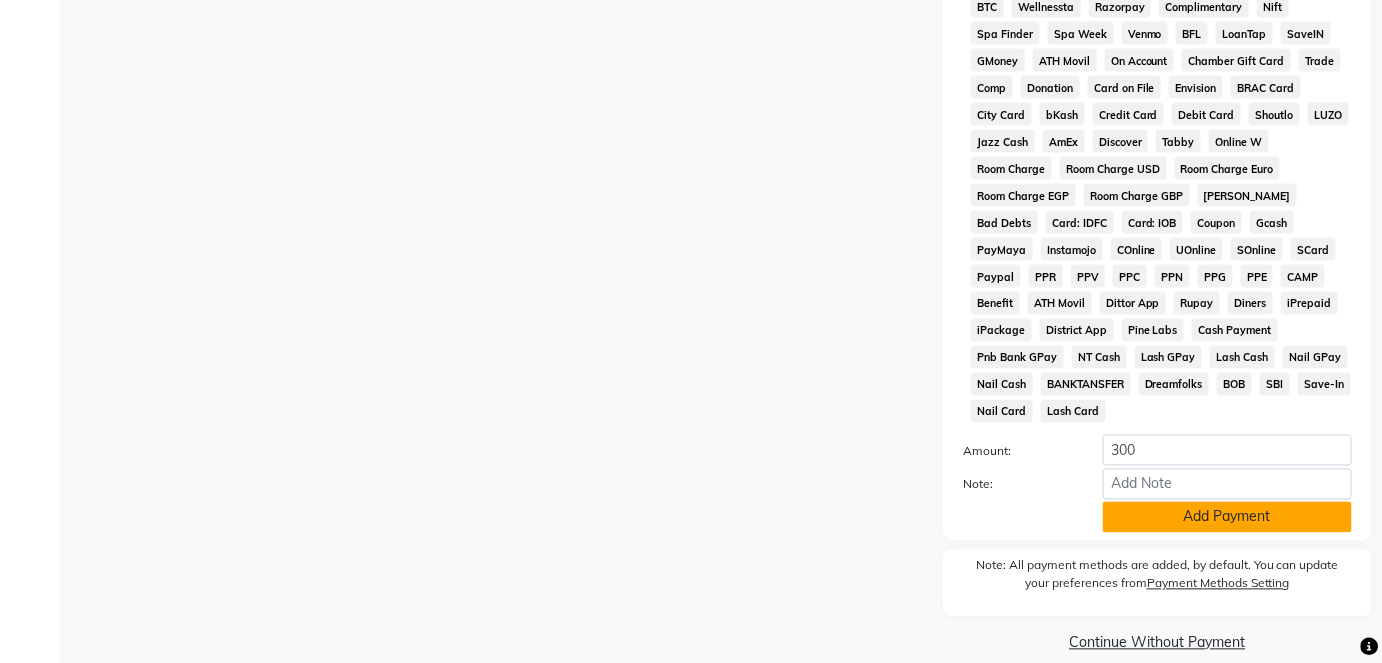 click on "Add Payment" 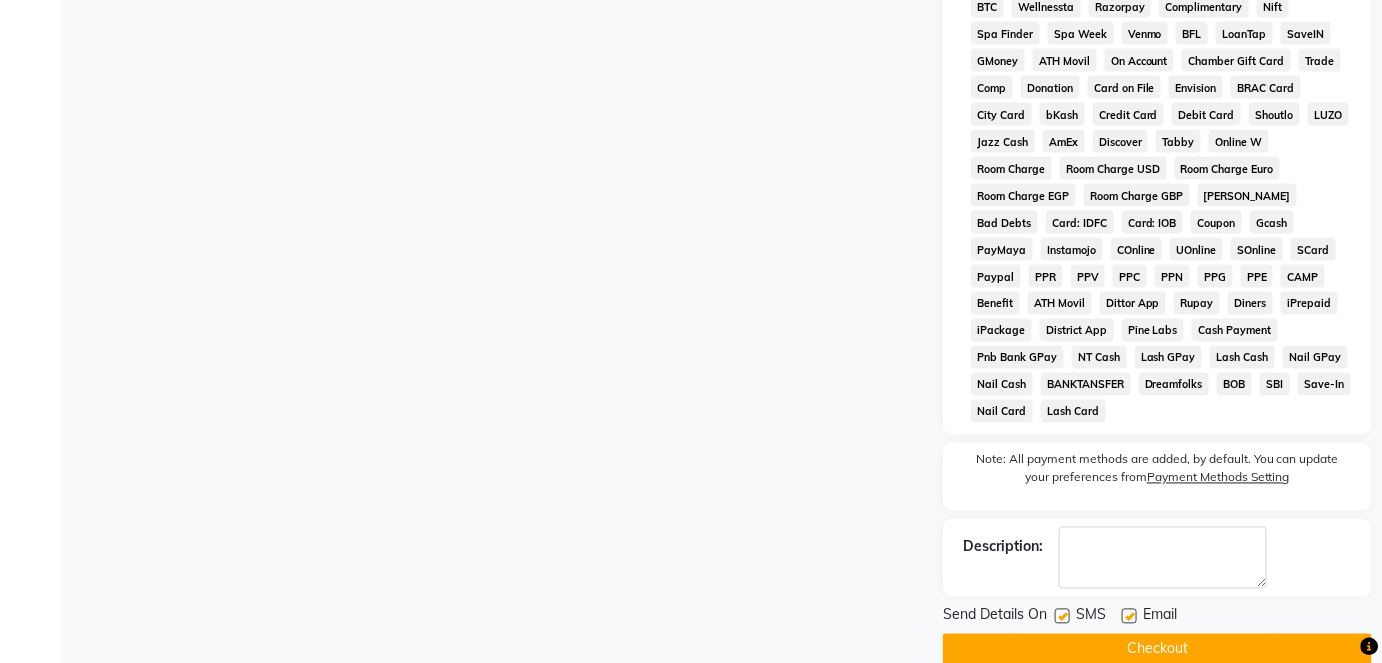 click on "Checkout" 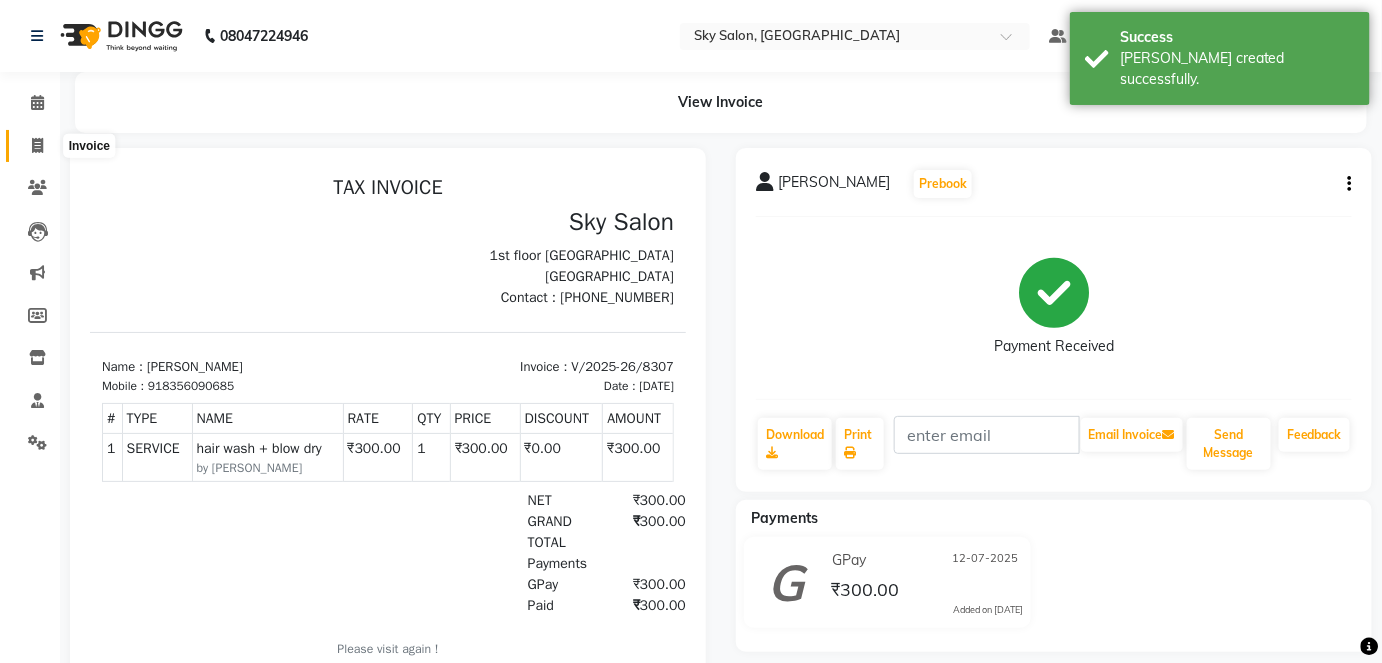 scroll, scrollTop: 0, scrollLeft: 0, axis: both 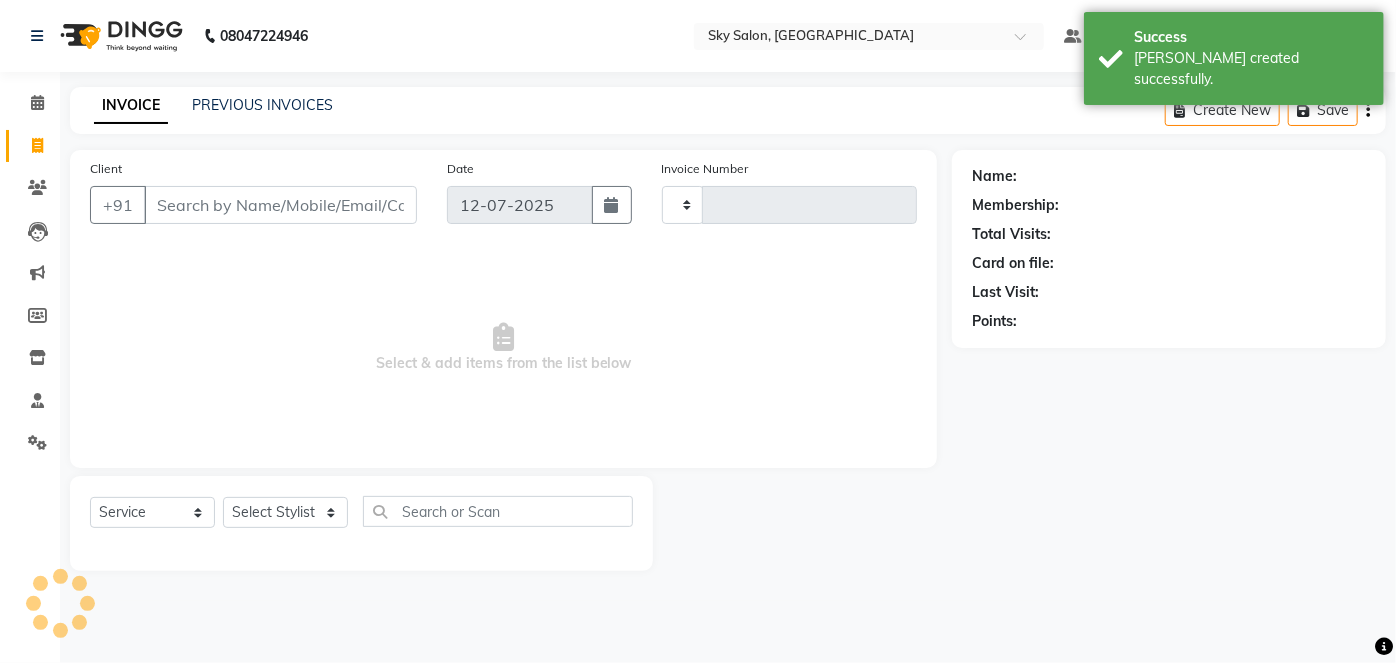 type on "8308" 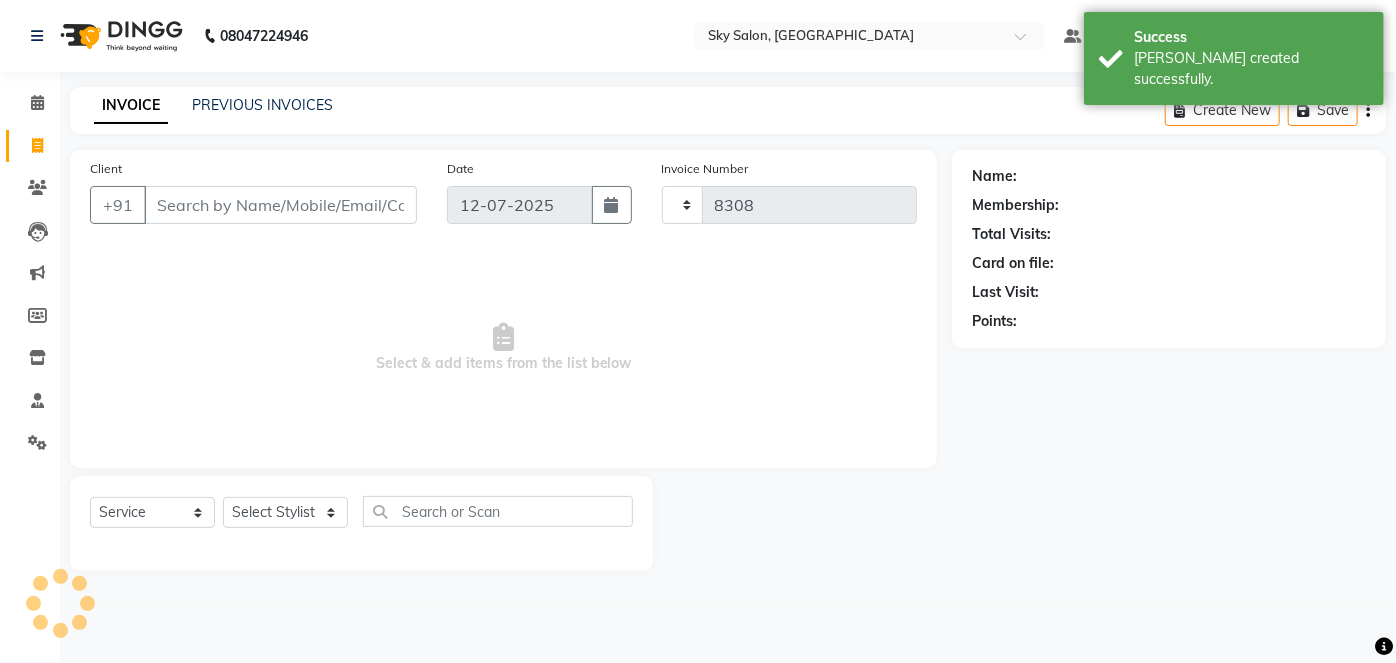select on "3537" 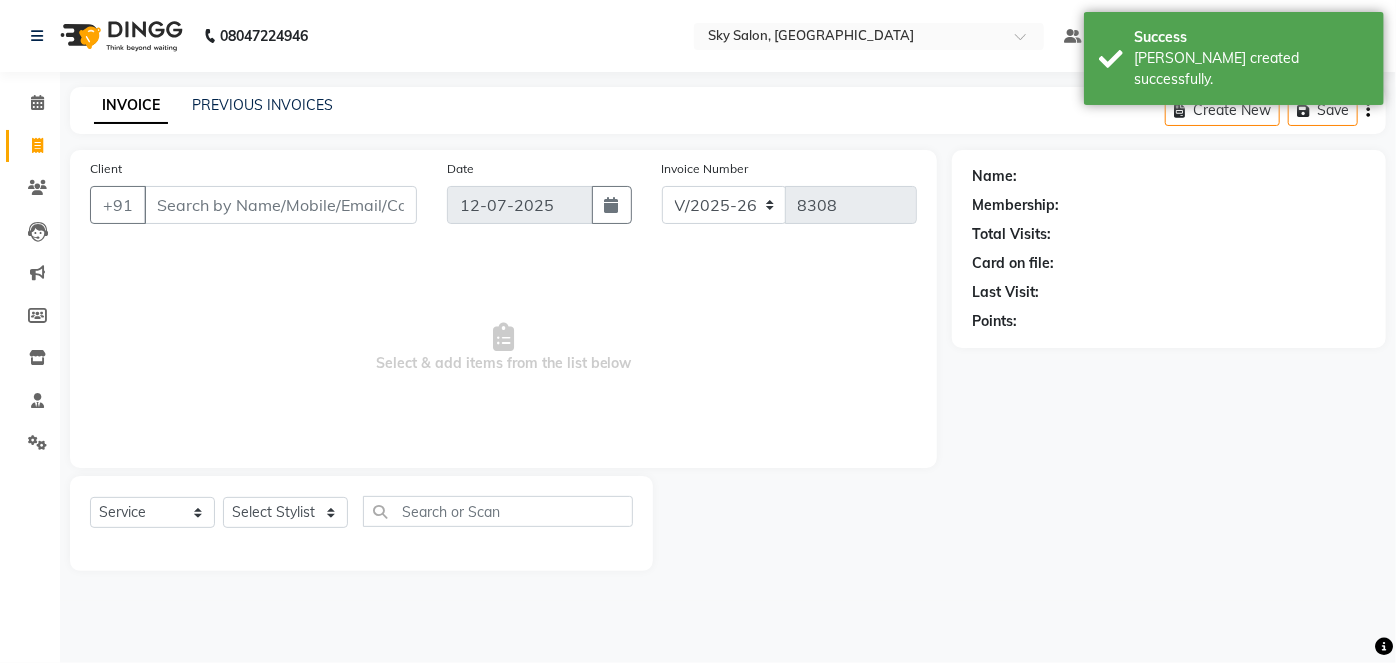click on "Client" at bounding box center [280, 205] 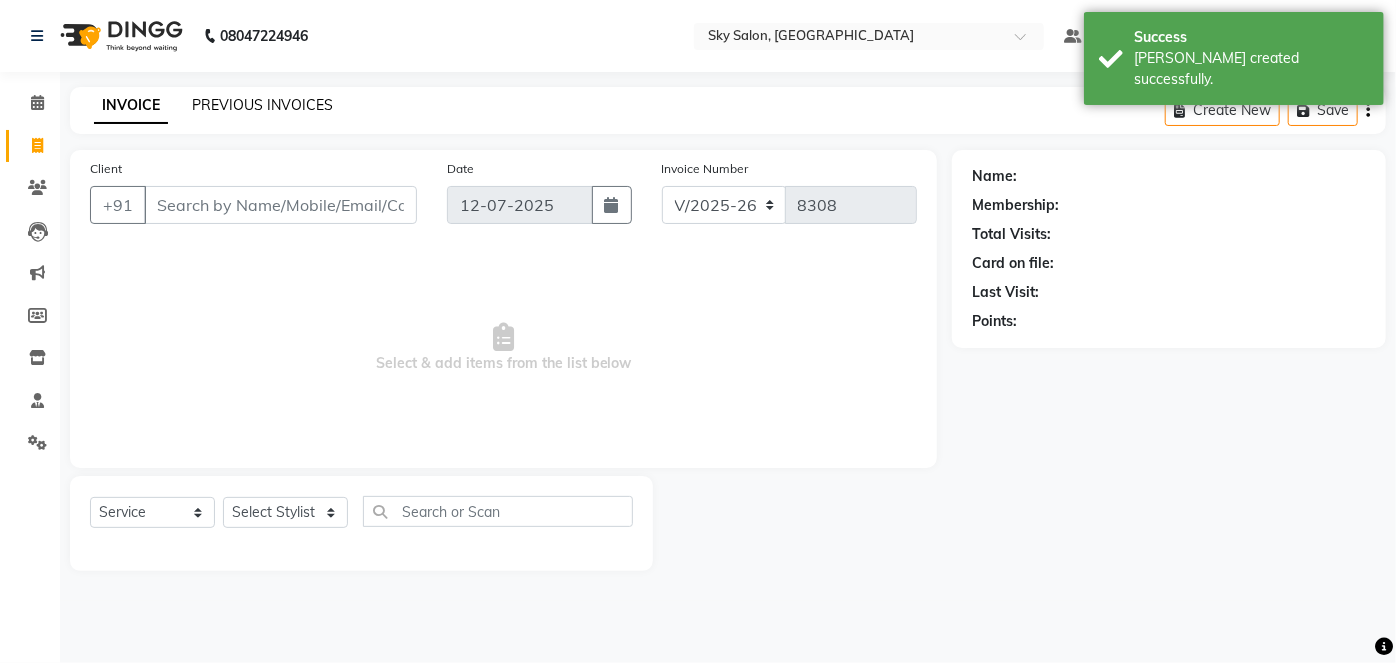 click on "PREVIOUS INVOICES" 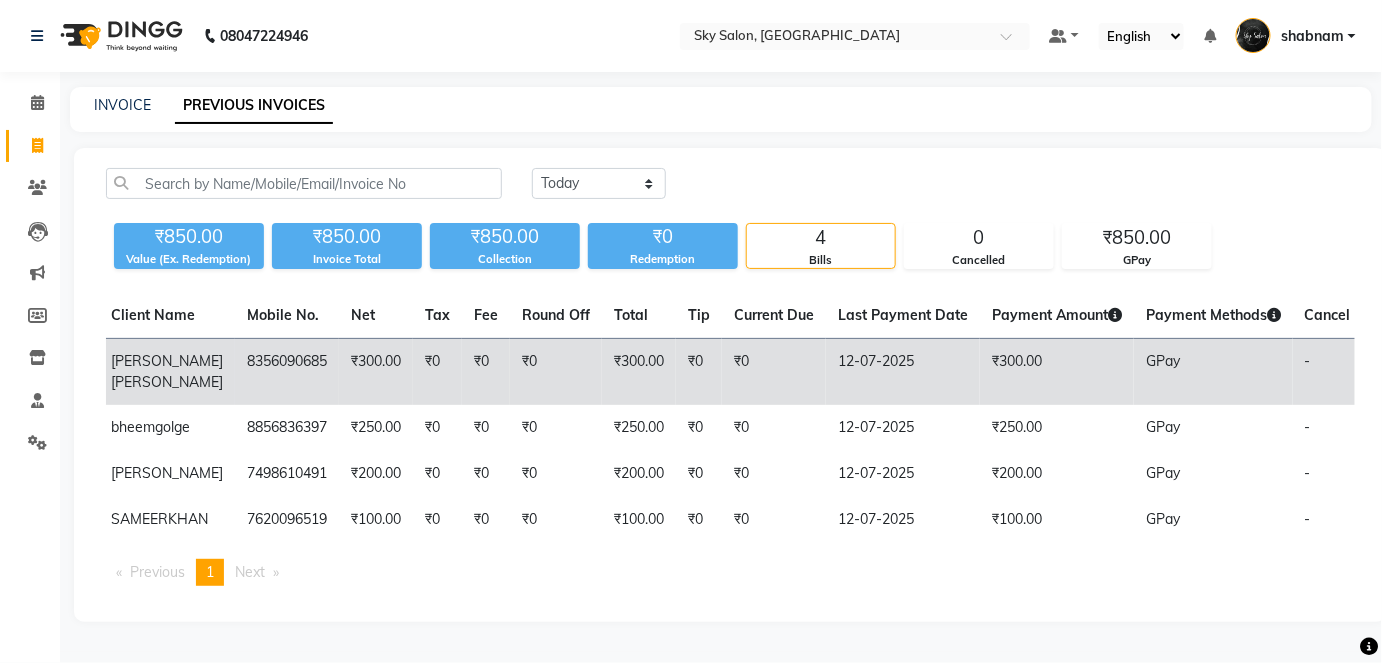 scroll, scrollTop: 0, scrollLeft: 0, axis: both 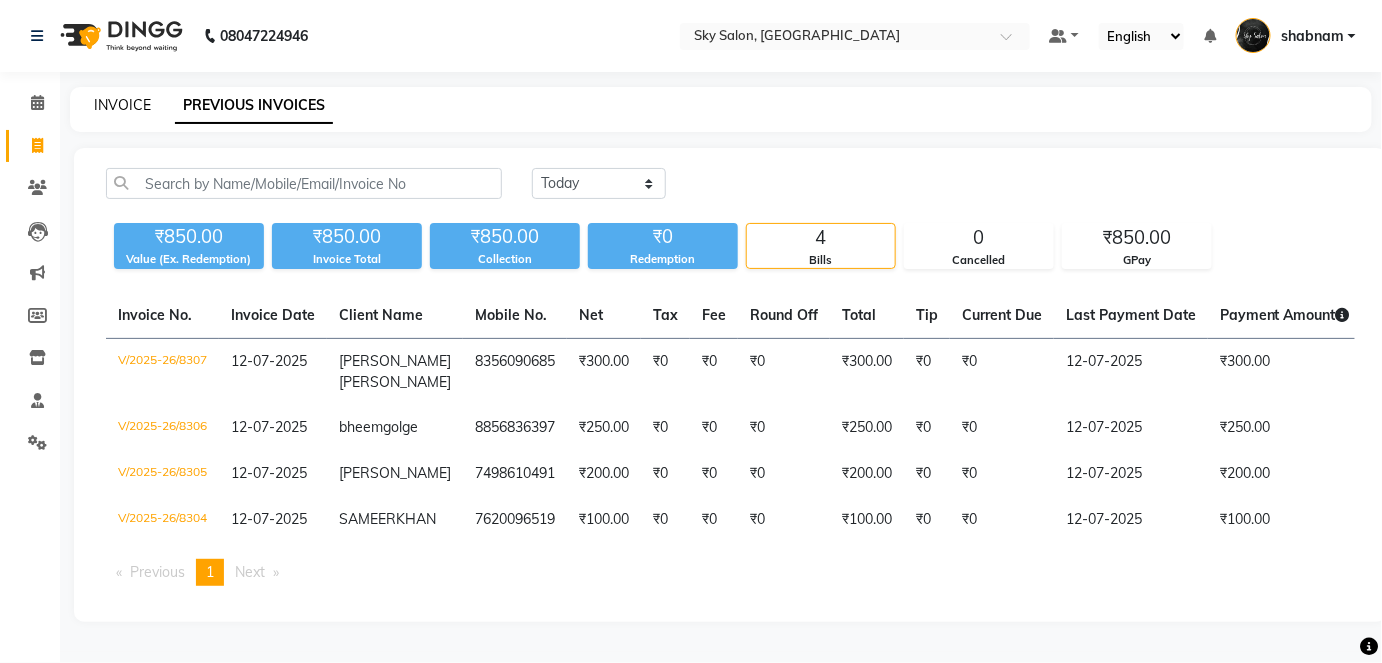 click on "INVOICE" 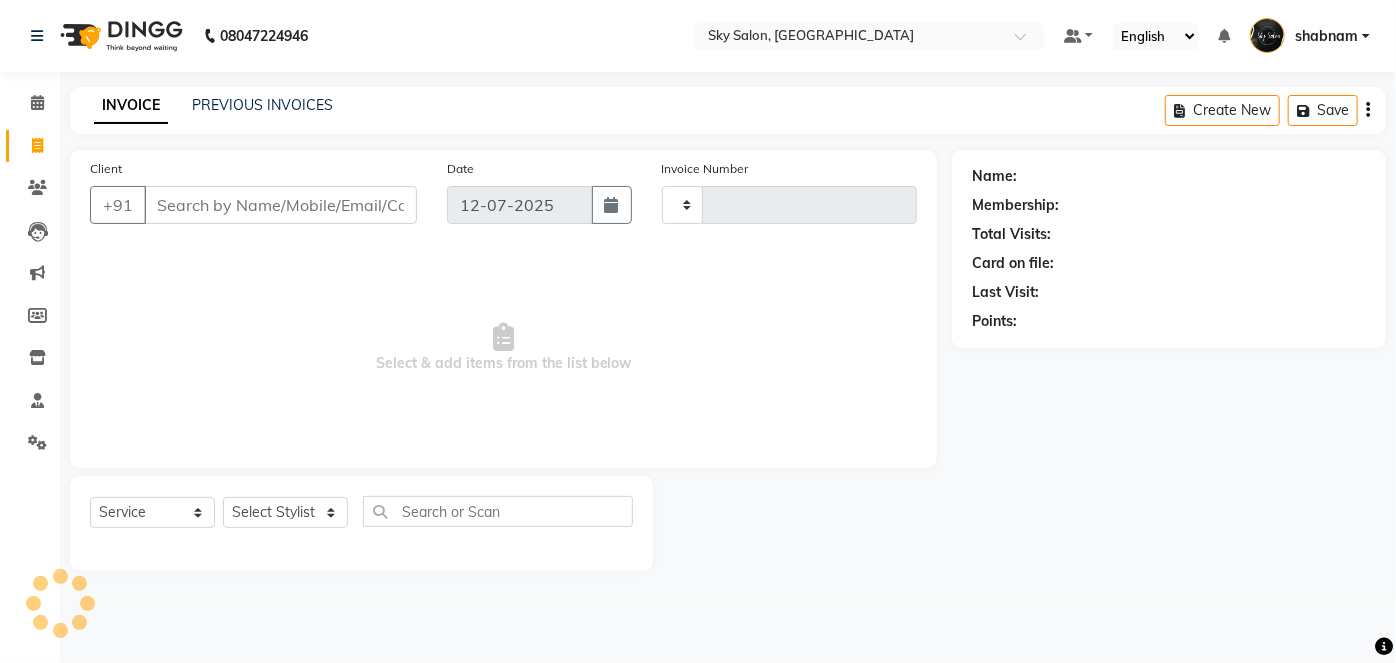 type on "8308" 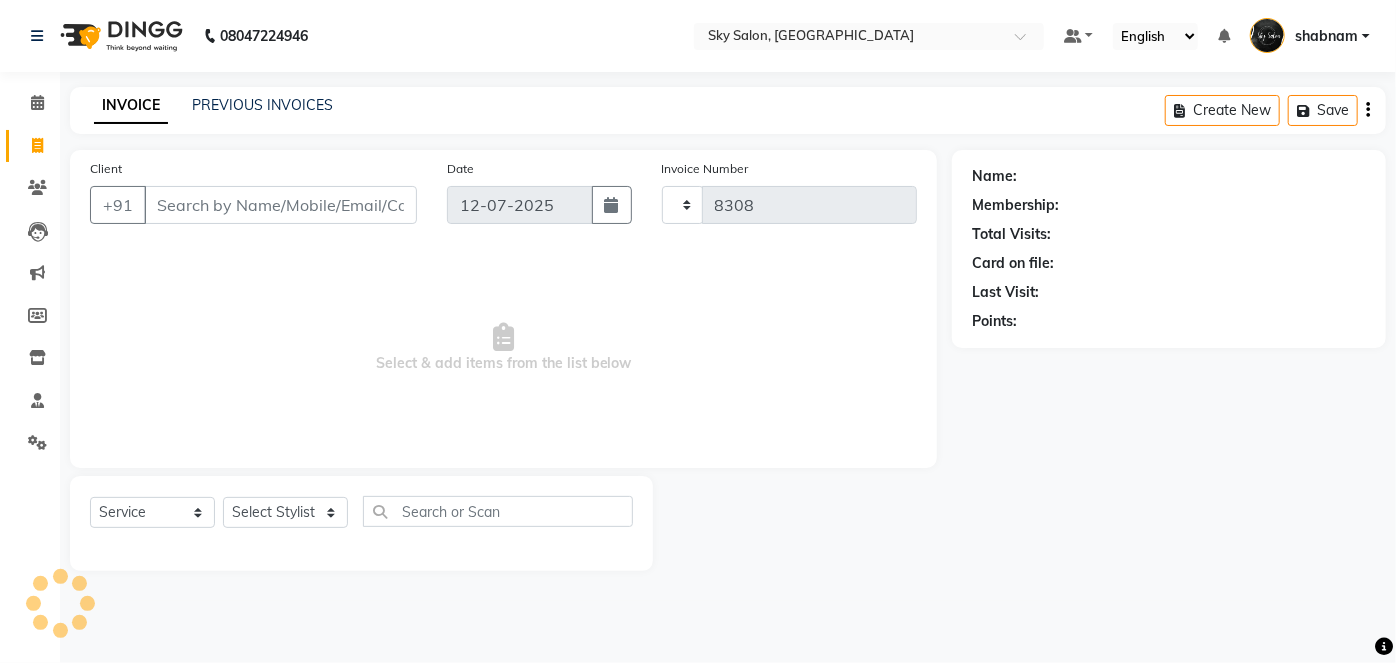 select on "3537" 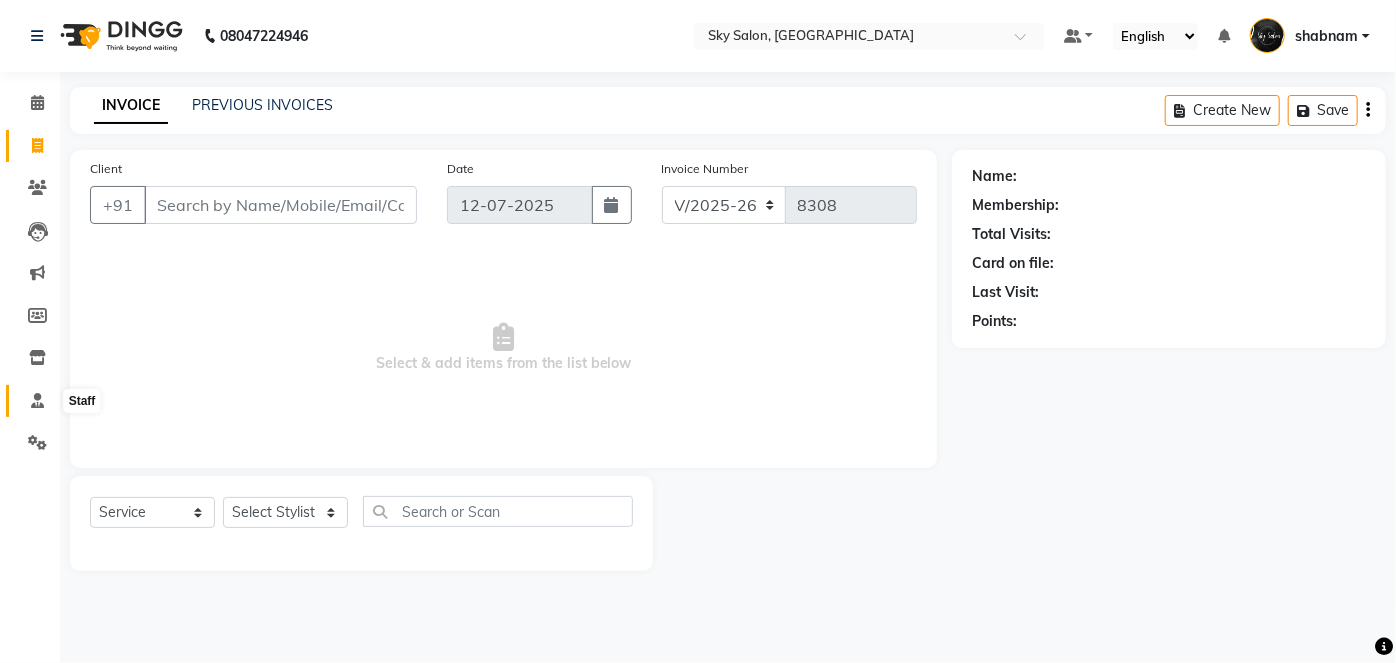 click 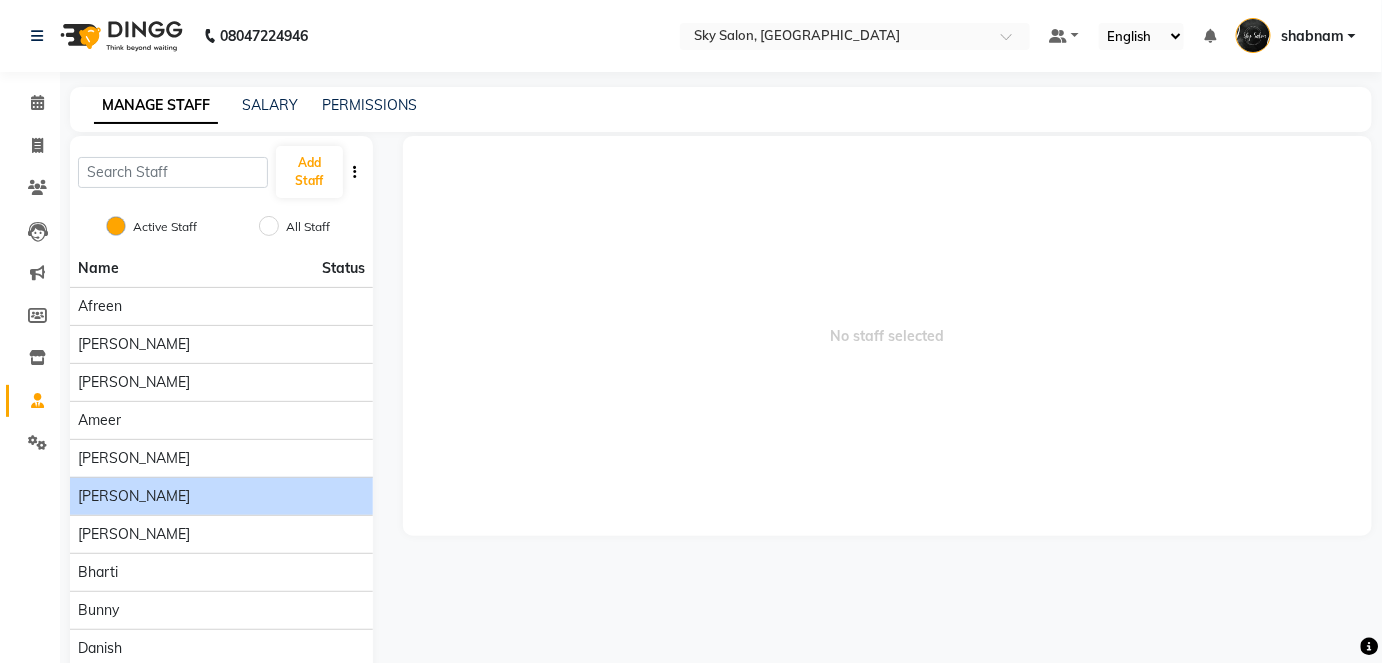 scroll, scrollTop: 90, scrollLeft: 0, axis: vertical 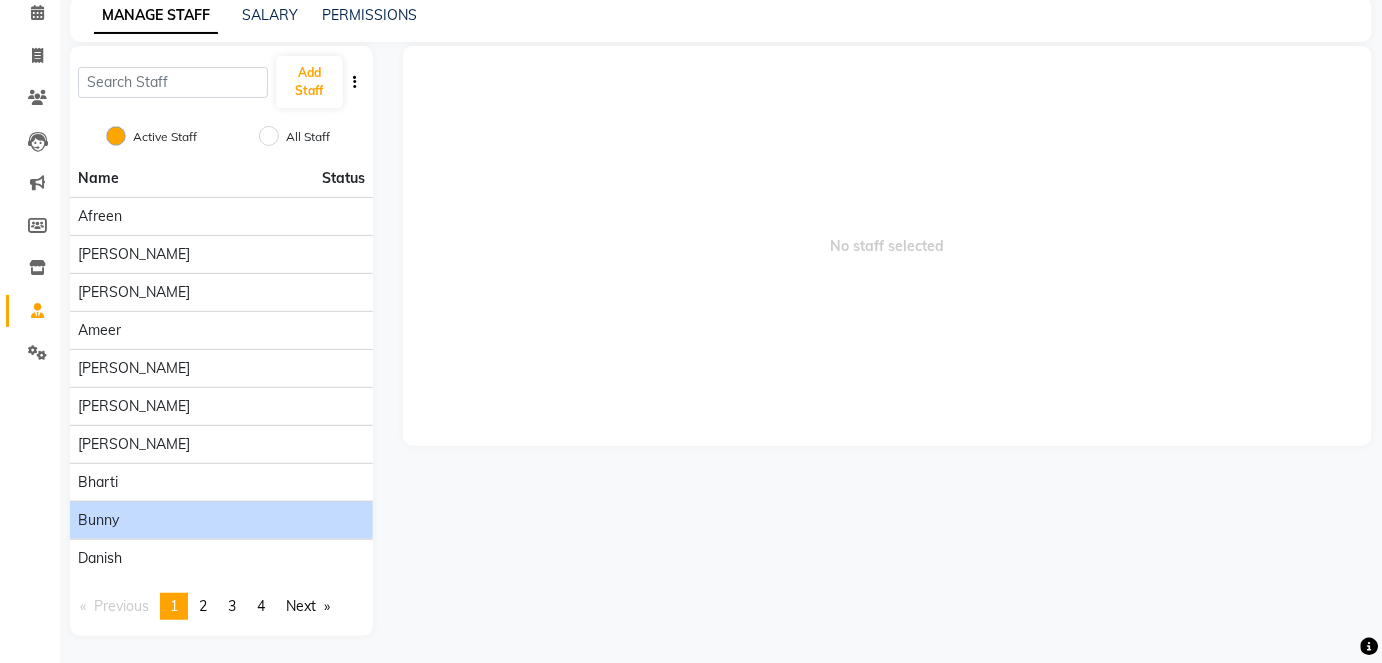 click on "Bunny" 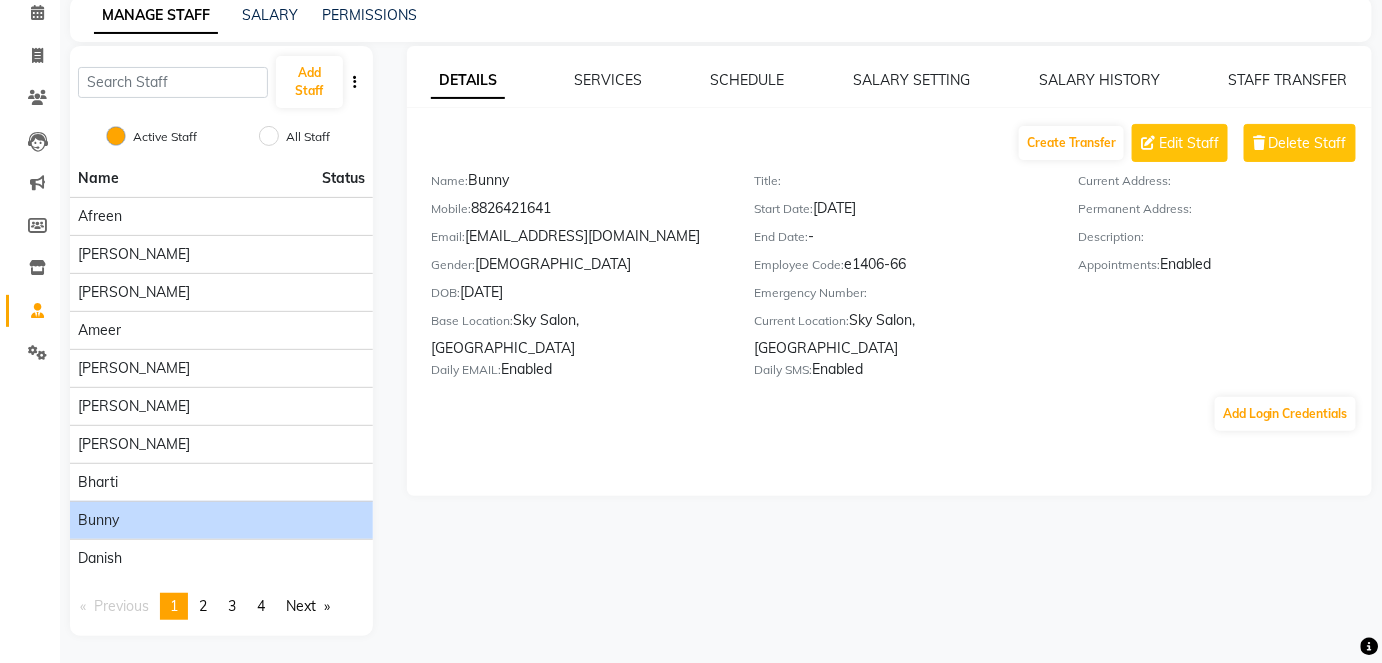 scroll, scrollTop: 0, scrollLeft: 0, axis: both 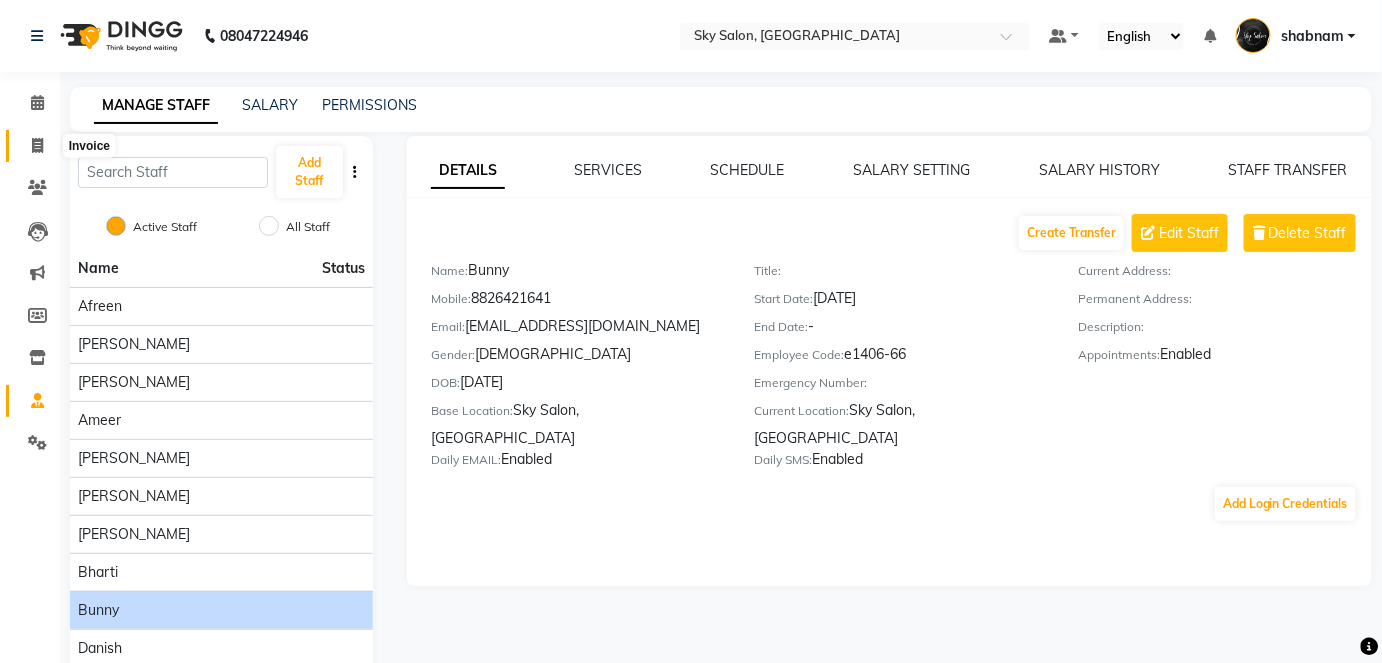 click 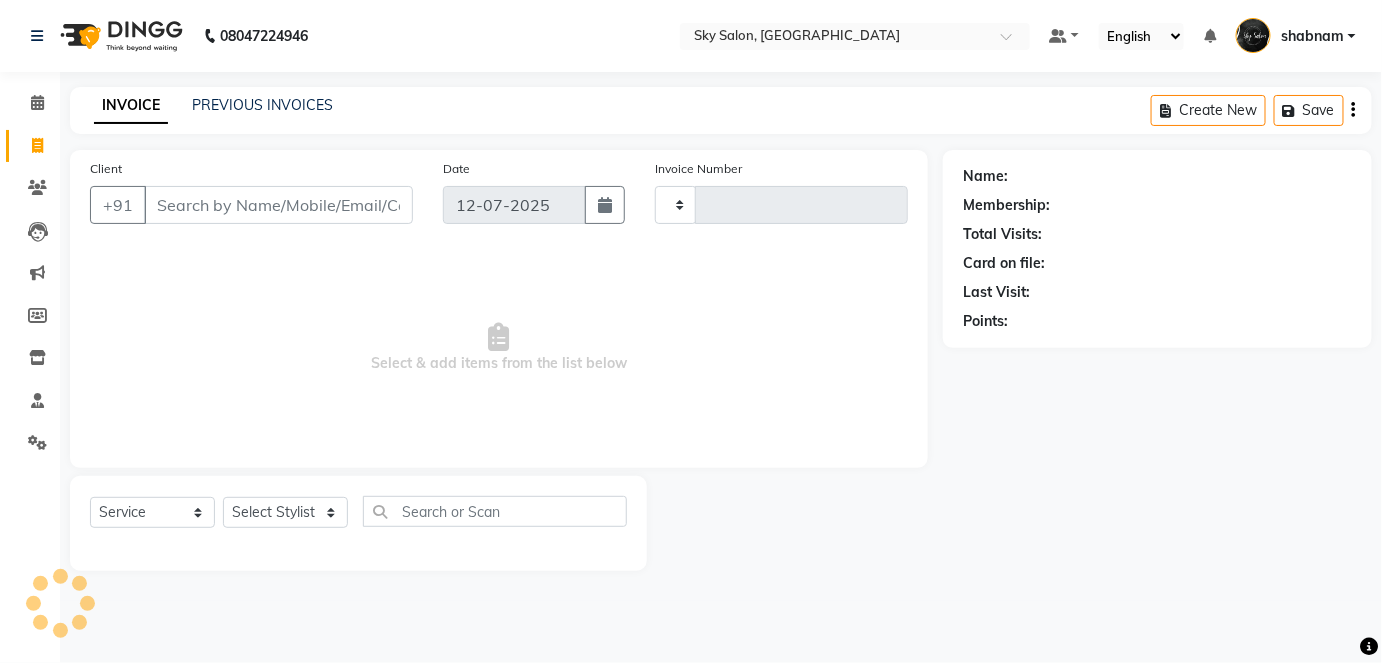 type on "8308" 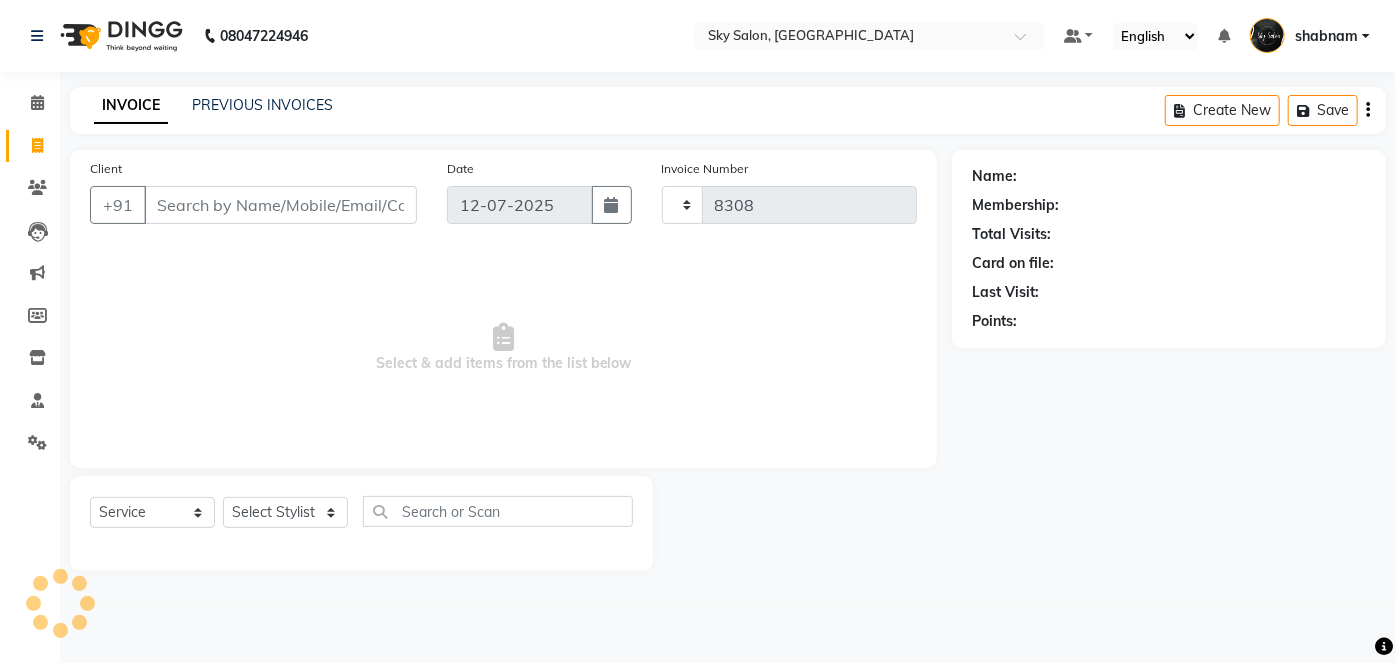 select on "3537" 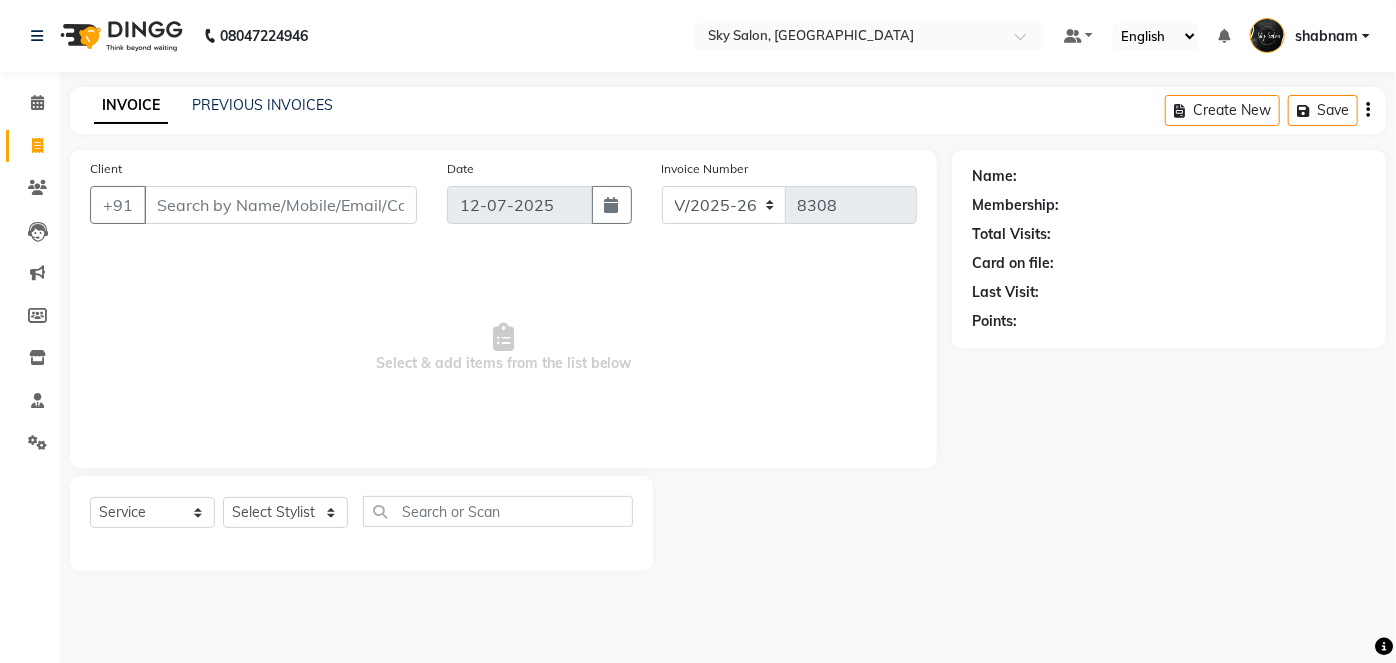 click on "Client" at bounding box center (280, 205) 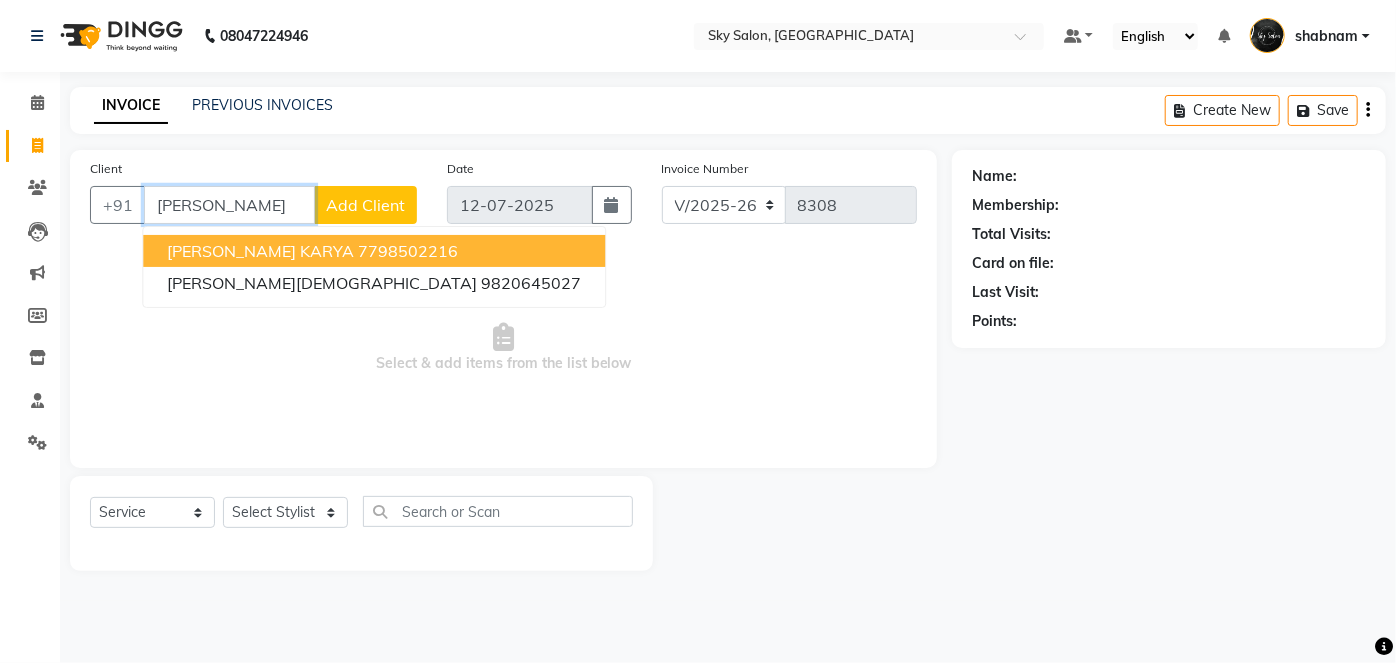 click on "MANSI KARYA" at bounding box center [260, 251] 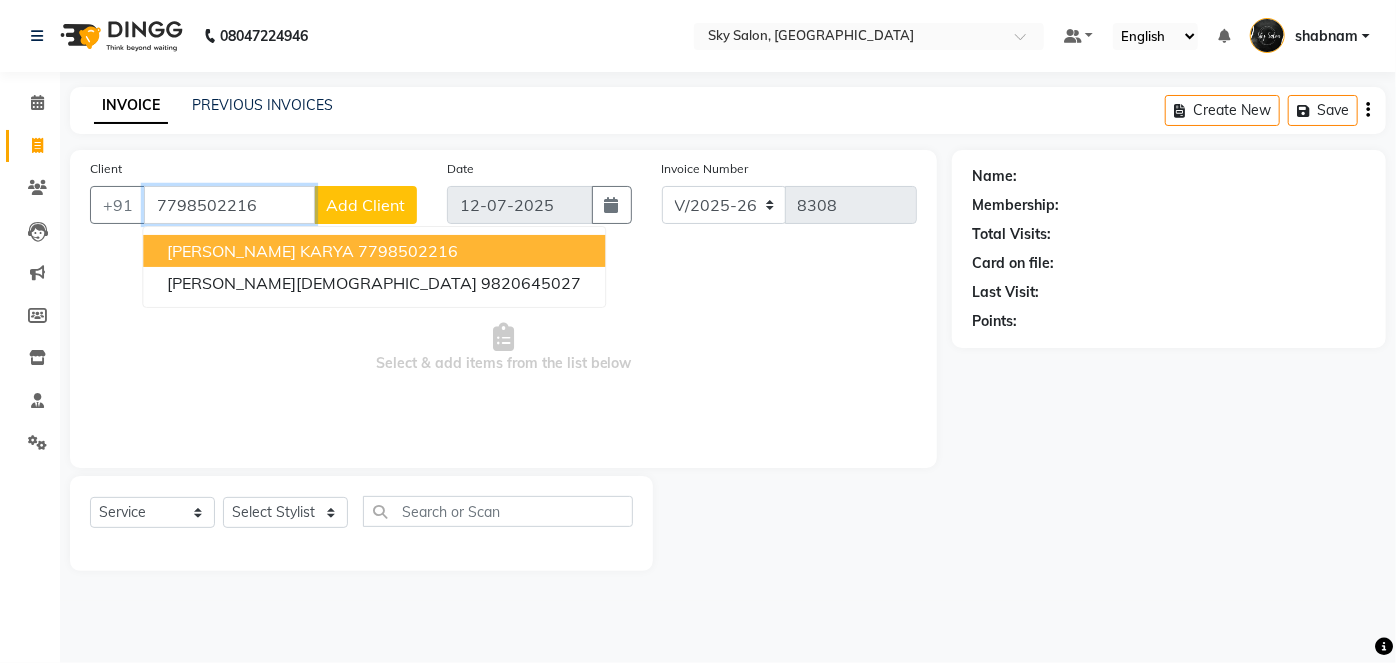 type on "7798502216" 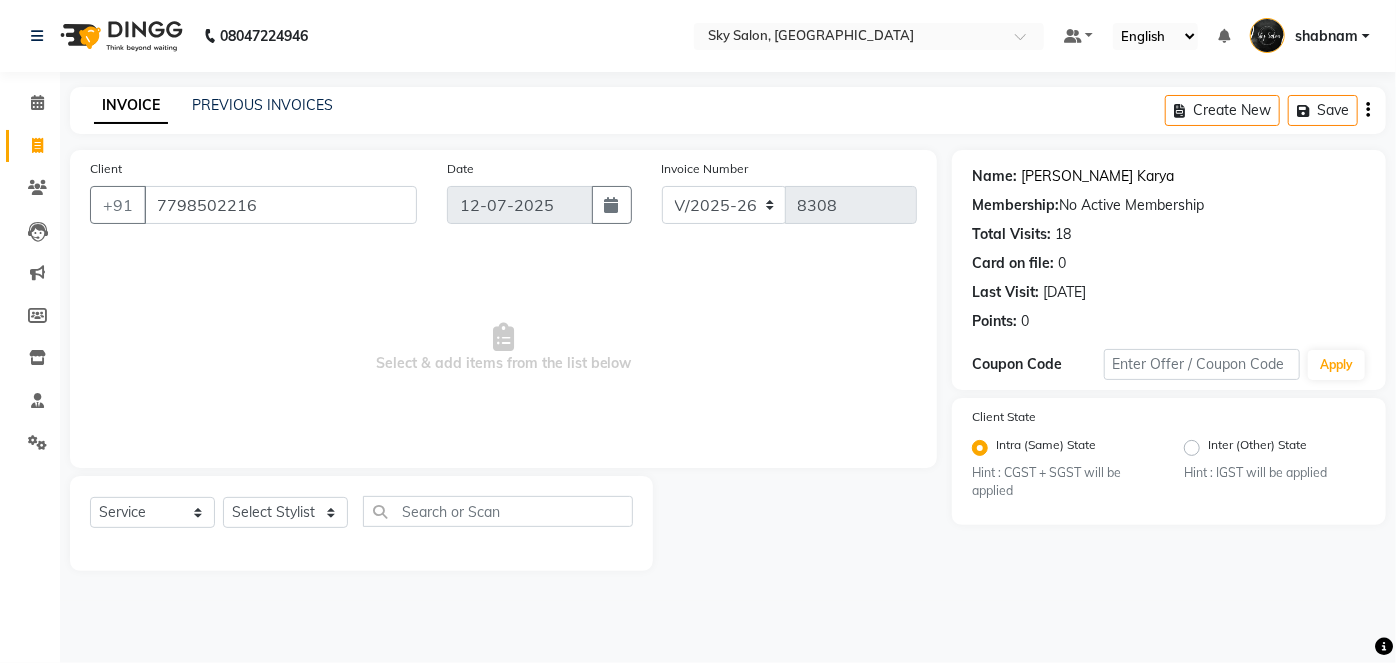 click on "Mansi Karya" 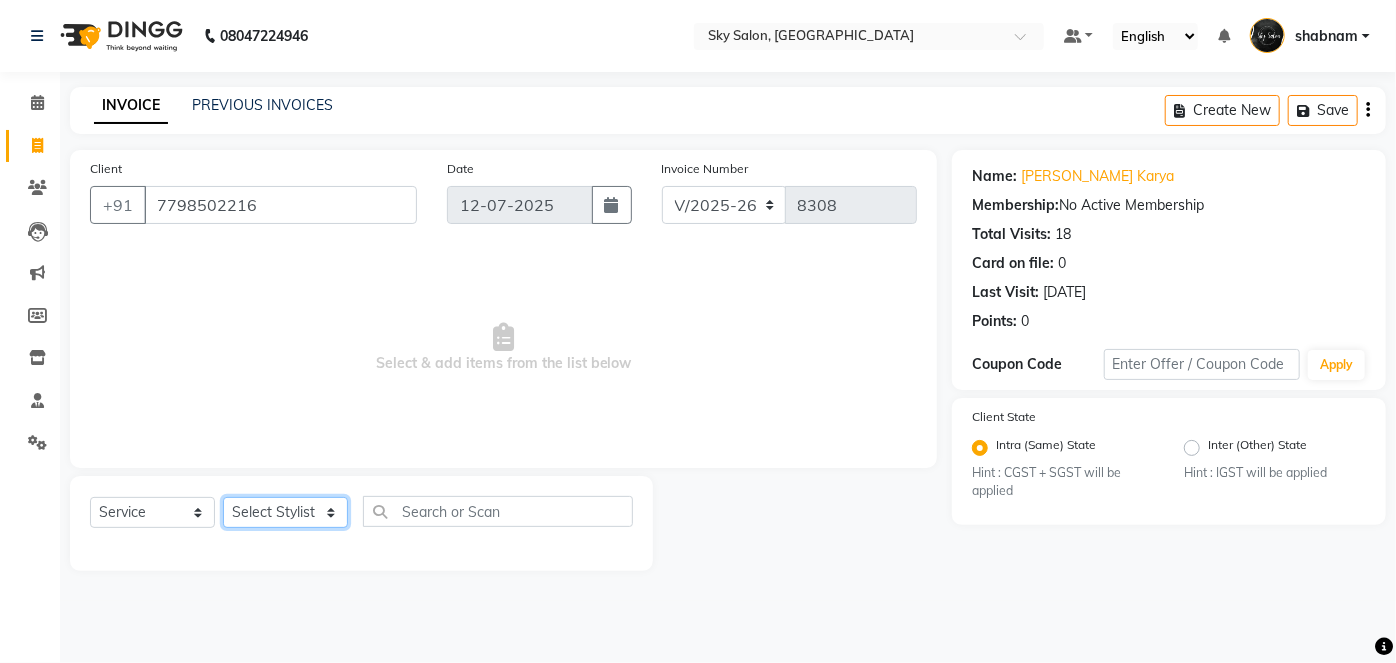 click on "Select Stylist afreen akshata aman saha ameer Anagha anisa arbaj bharti Bunny Danish Darshana 1 devyani dilshad gaurav Gulshan gurmeet javed jishan krishna mayuri gaikwad muskan rani rinku rocky Ronak sachin sahil sam sameer sameer 2 sandhya shabnam shakti sunny sweety vivek" 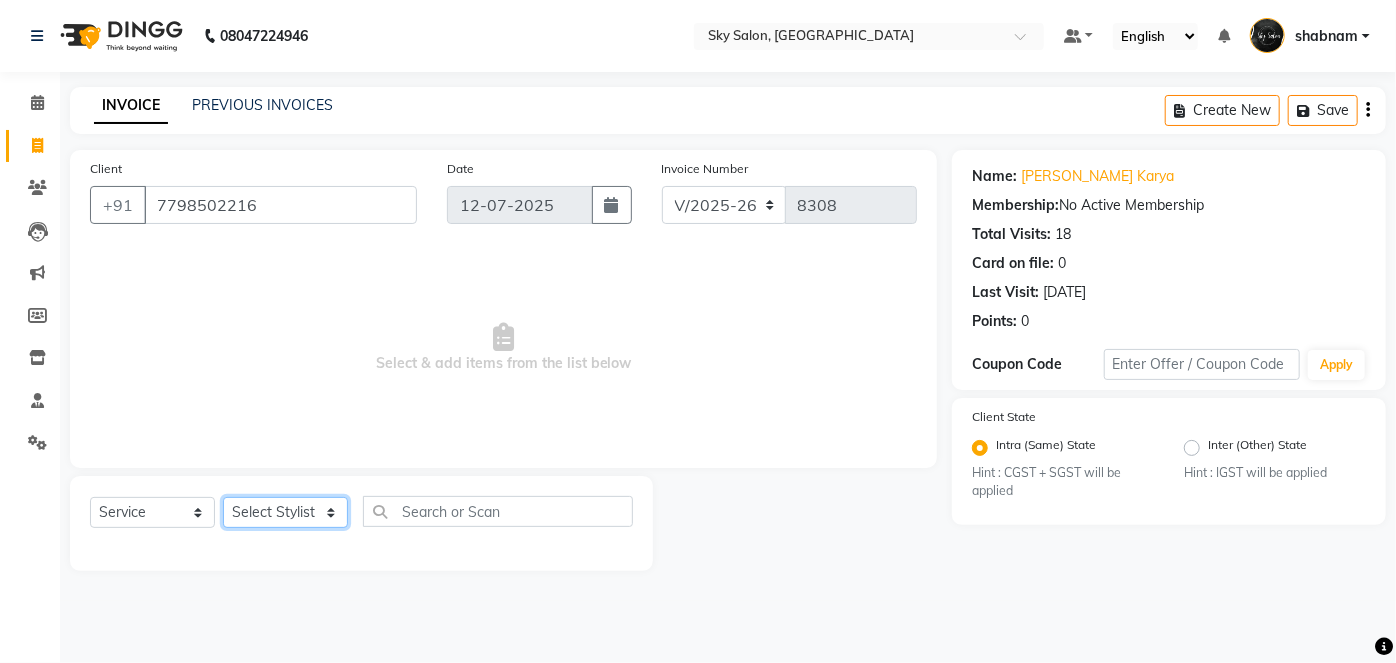 select on "43489" 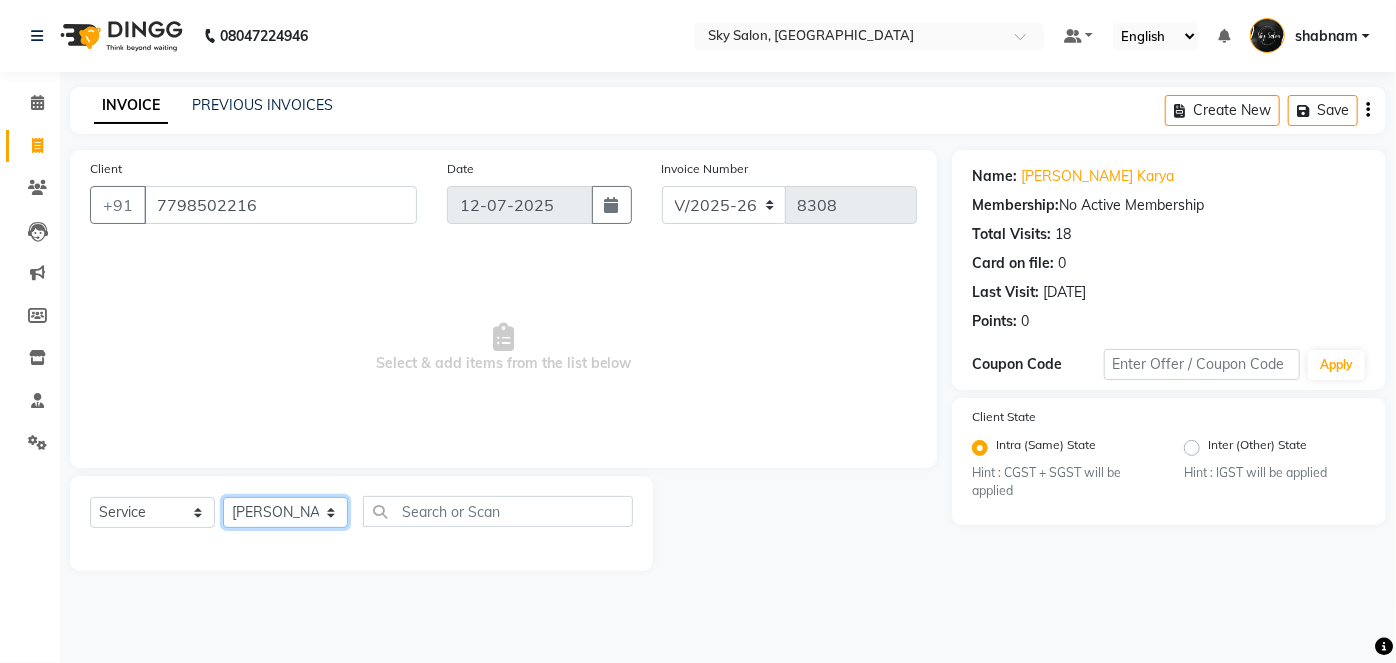 click on "Select Stylist afreen akshata aman saha ameer Anagha anisa arbaj bharti Bunny Danish Darshana 1 devyani dilshad gaurav Gulshan gurmeet javed jishan krishna mayuri gaikwad muskan rani rinku rocky Ronak sachin sahil sam sameer sameer 2 sandhya shabnam shakti sunny sweety vivek" 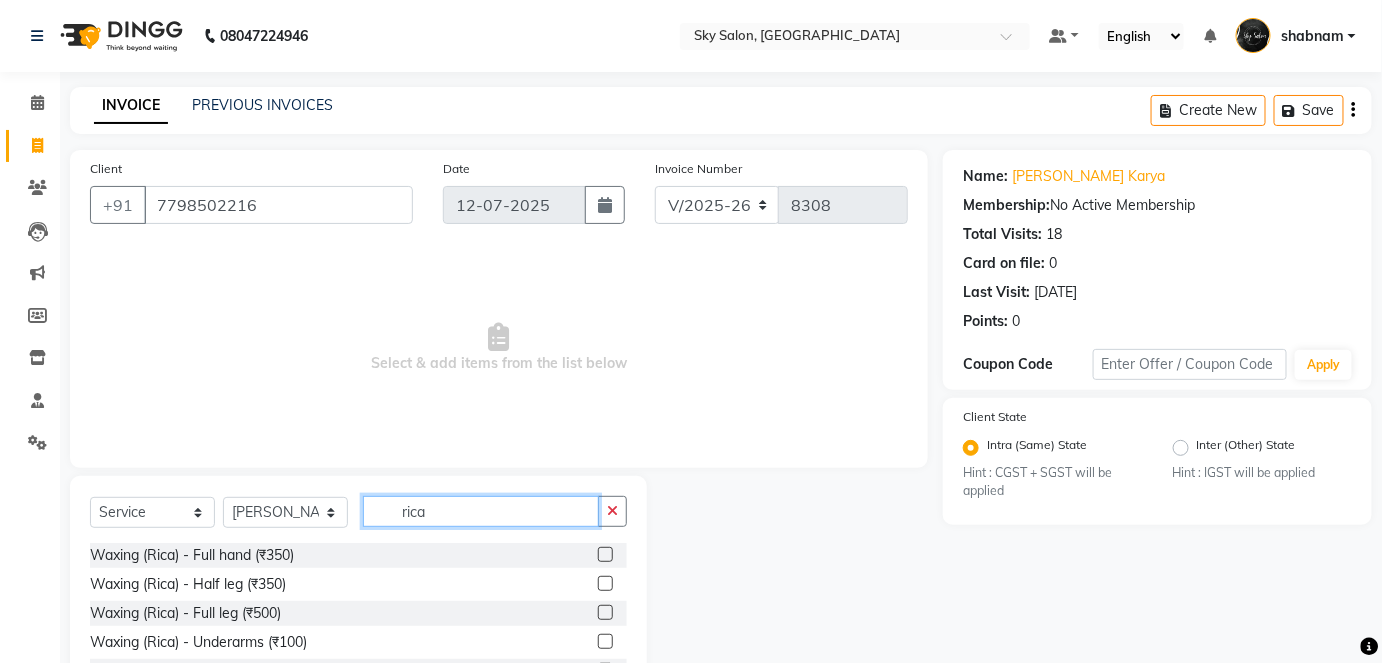 scroll, scrollTop: 137, scrollLeft: 0, axis: vertical 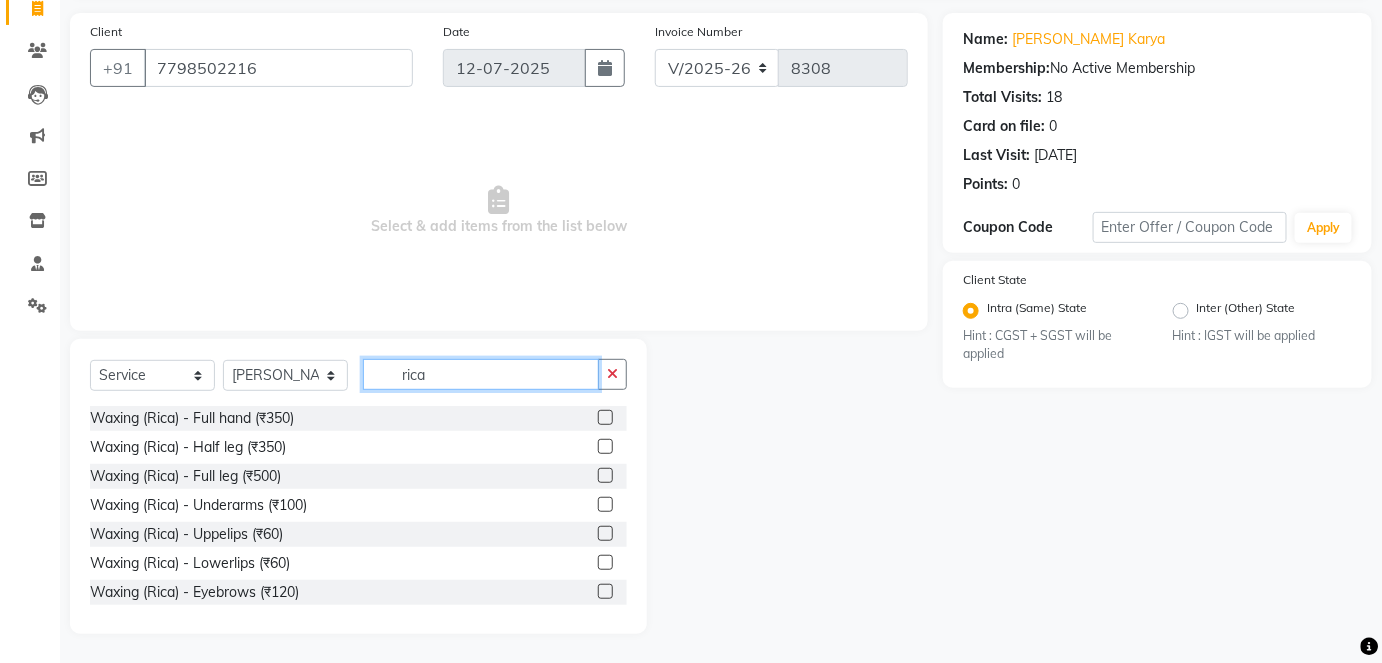 type on "rica" 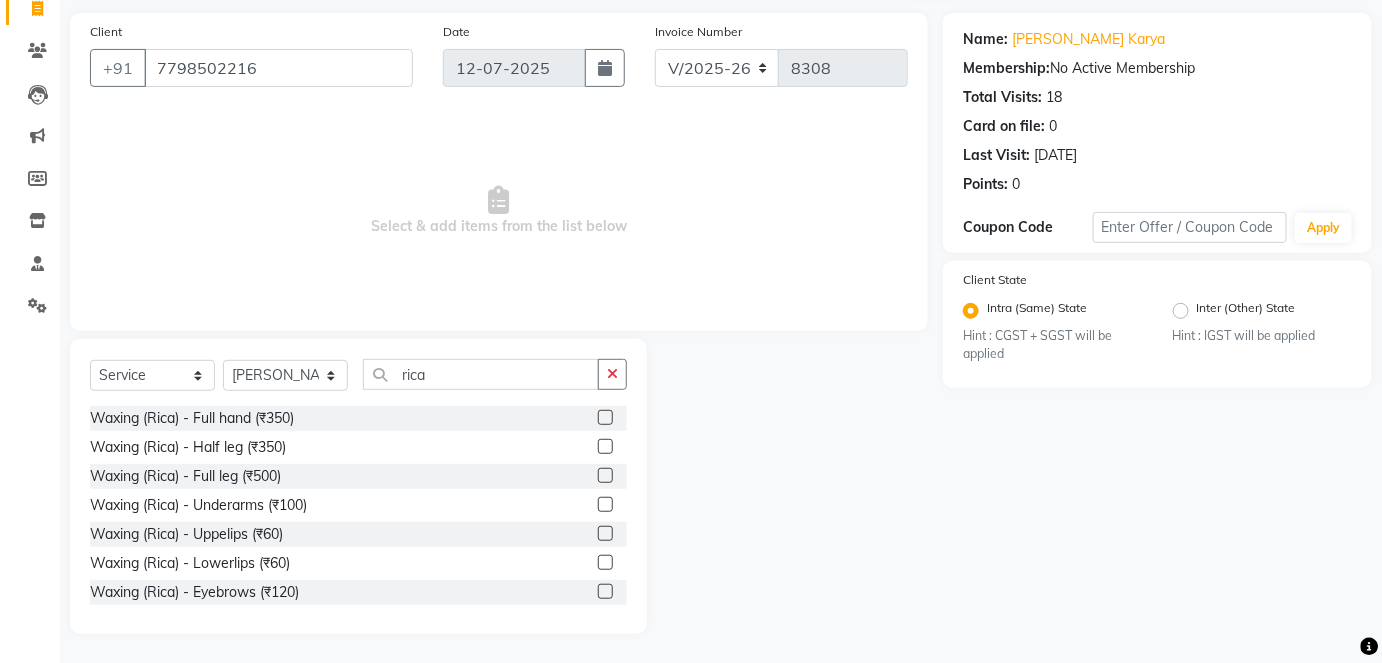 click 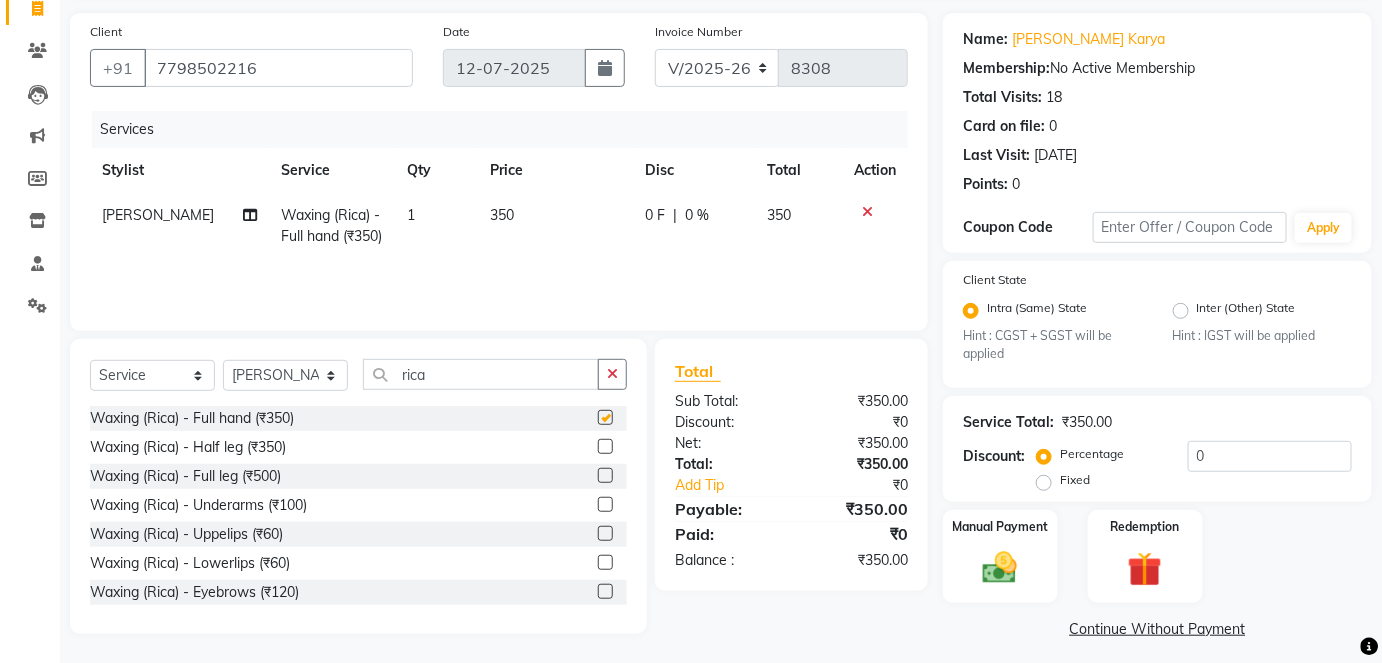 checkbox on "false" 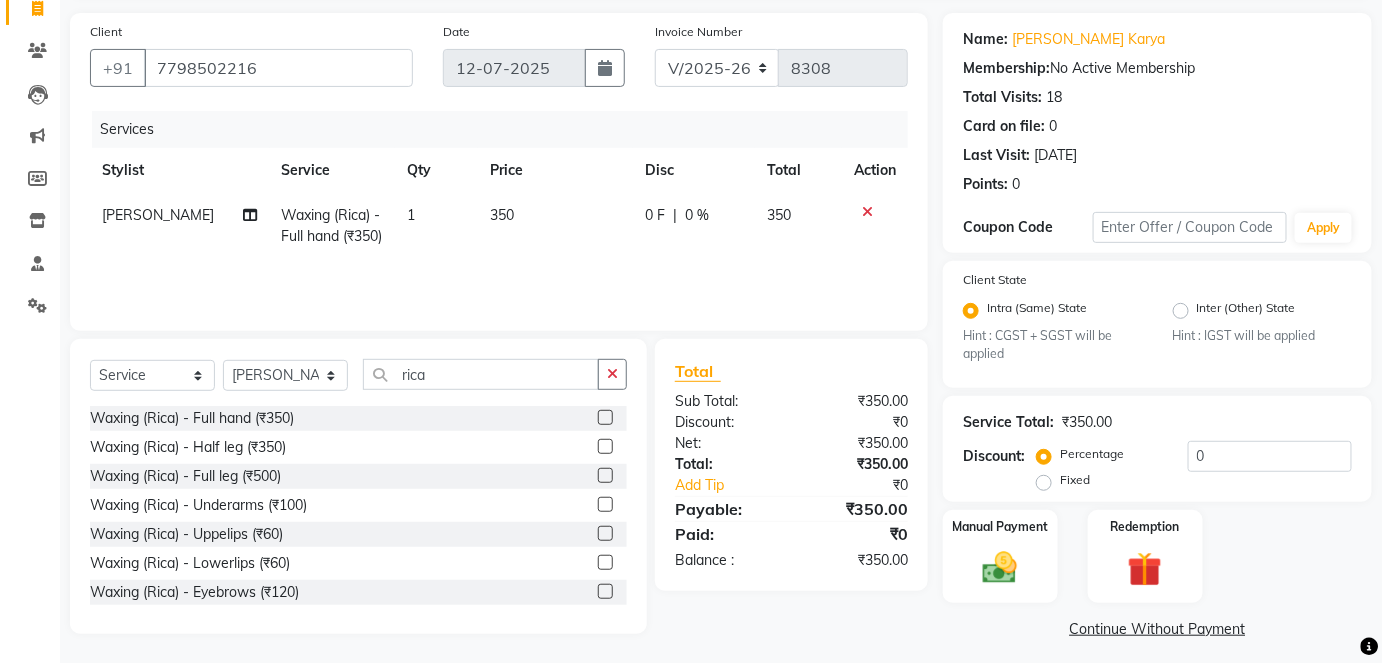 click 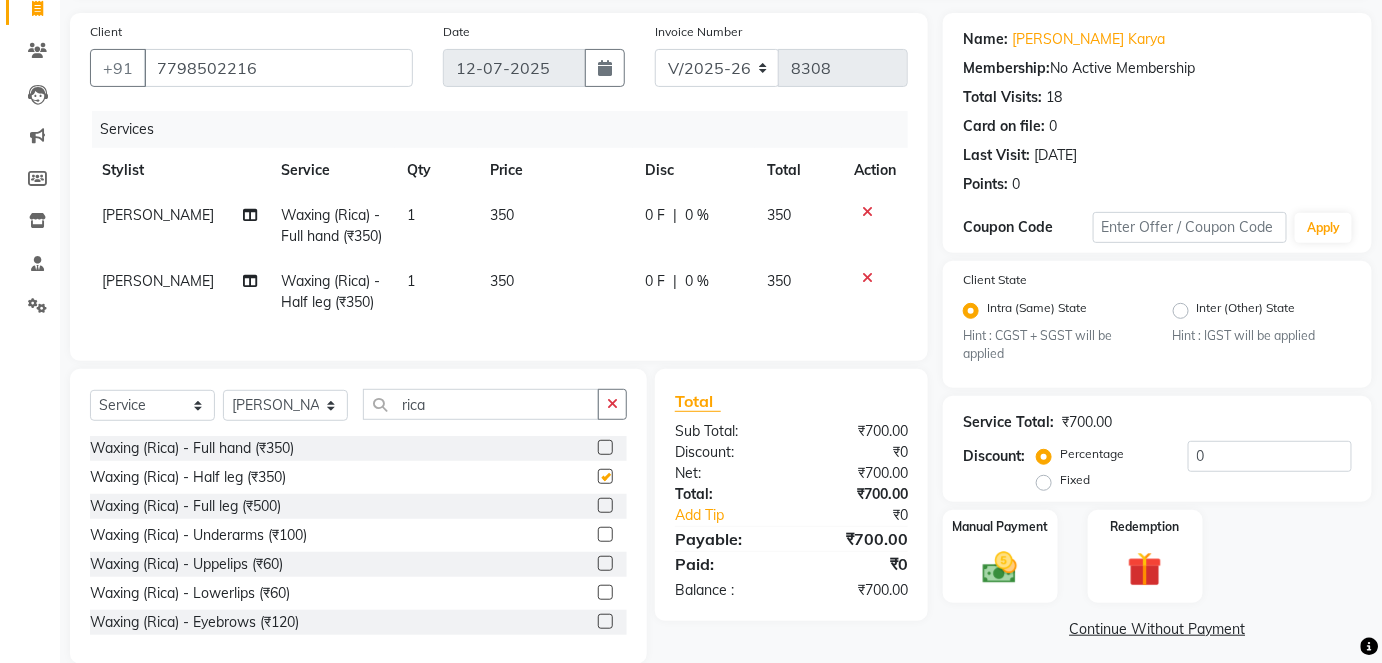 checkbox on "false" 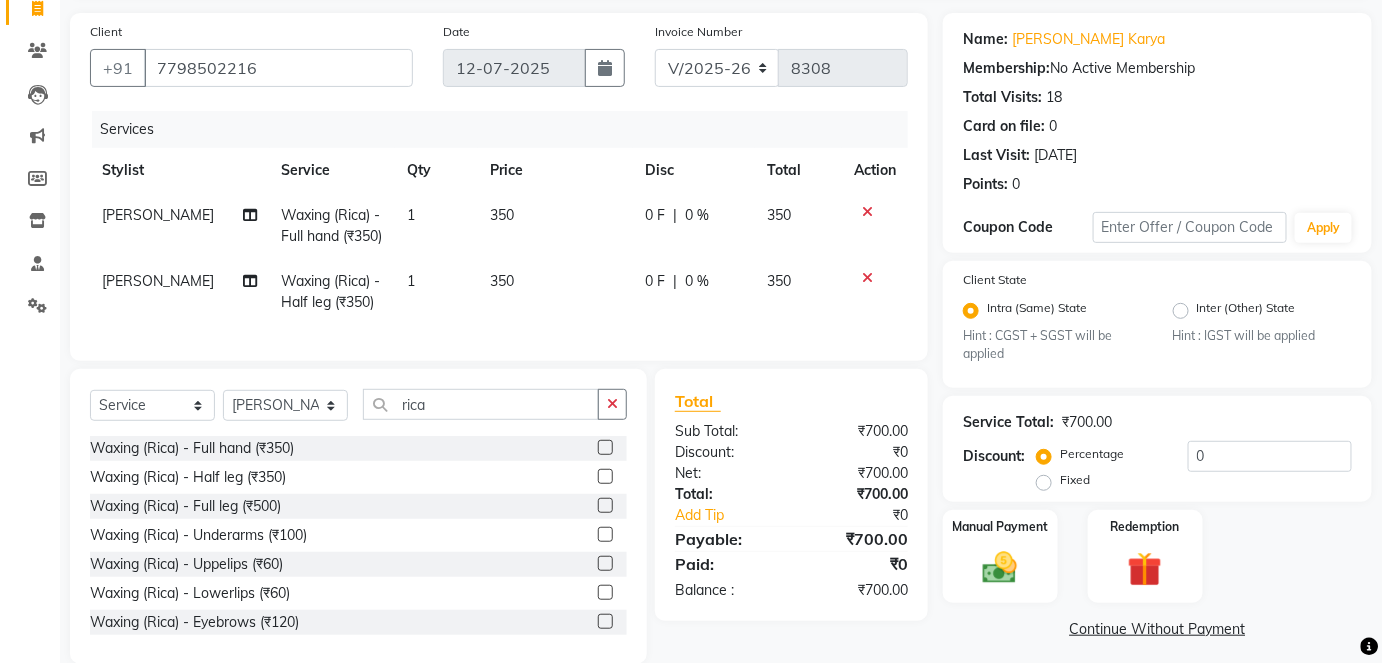 scroll, scrollTop: 202, scrollLeft: 0, axis: vertical 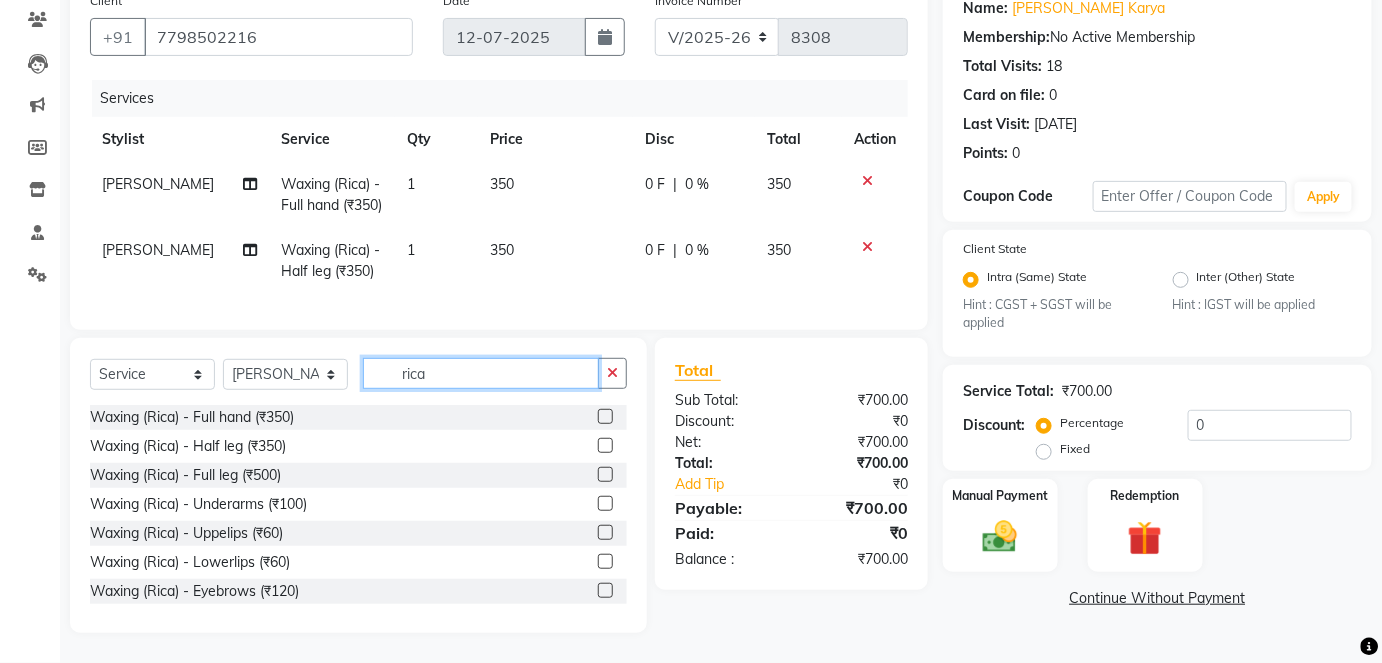 click on "rica" 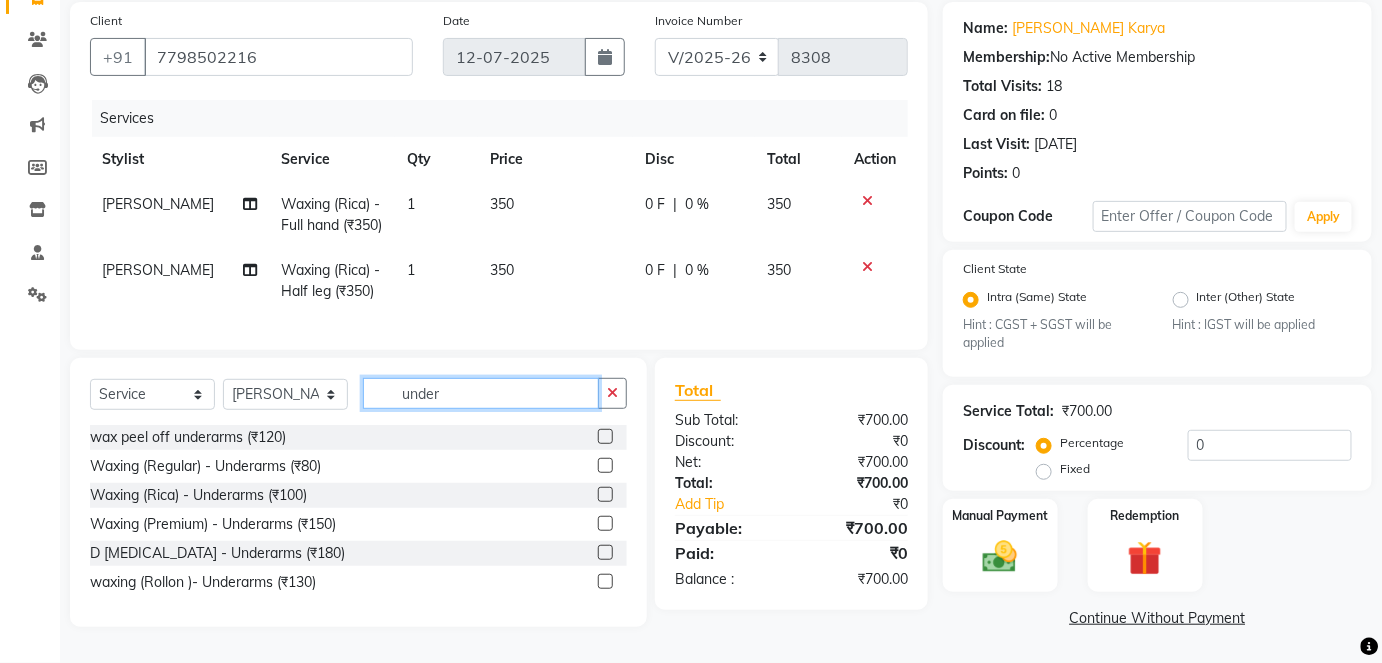 scroll, scrollTop: 176, scrollLeft: 0, axis: vertical 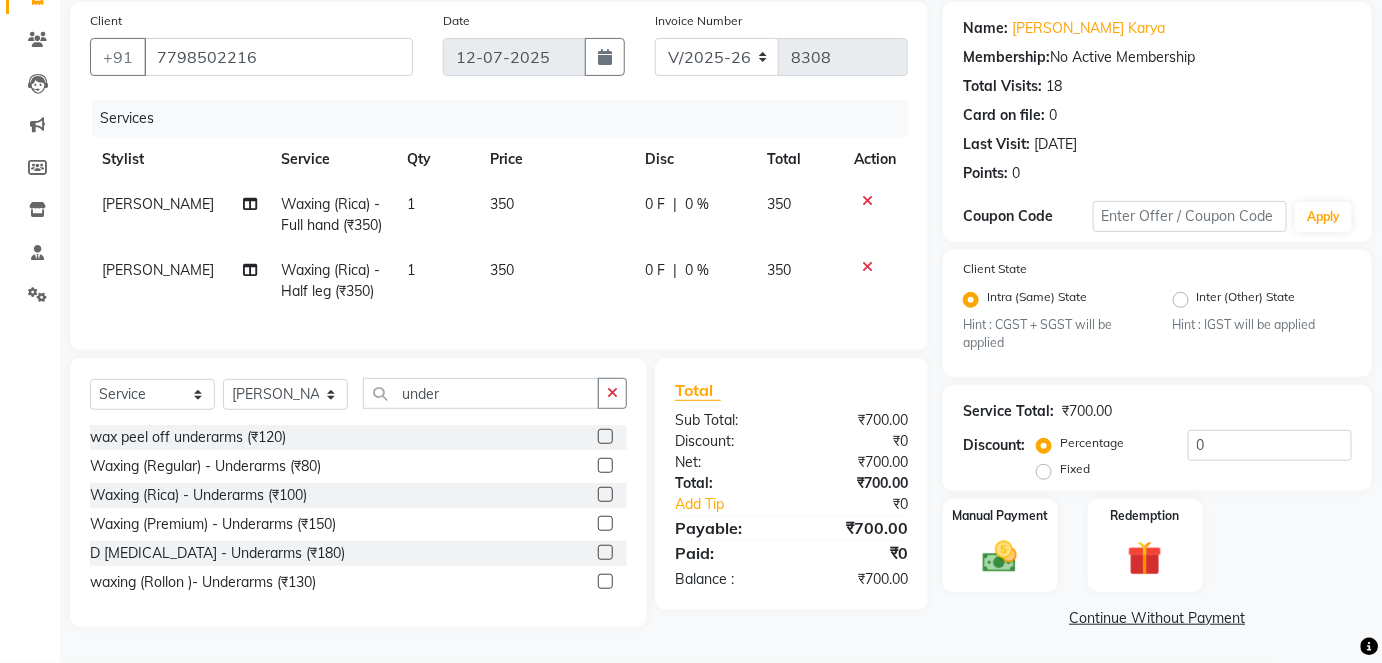 click 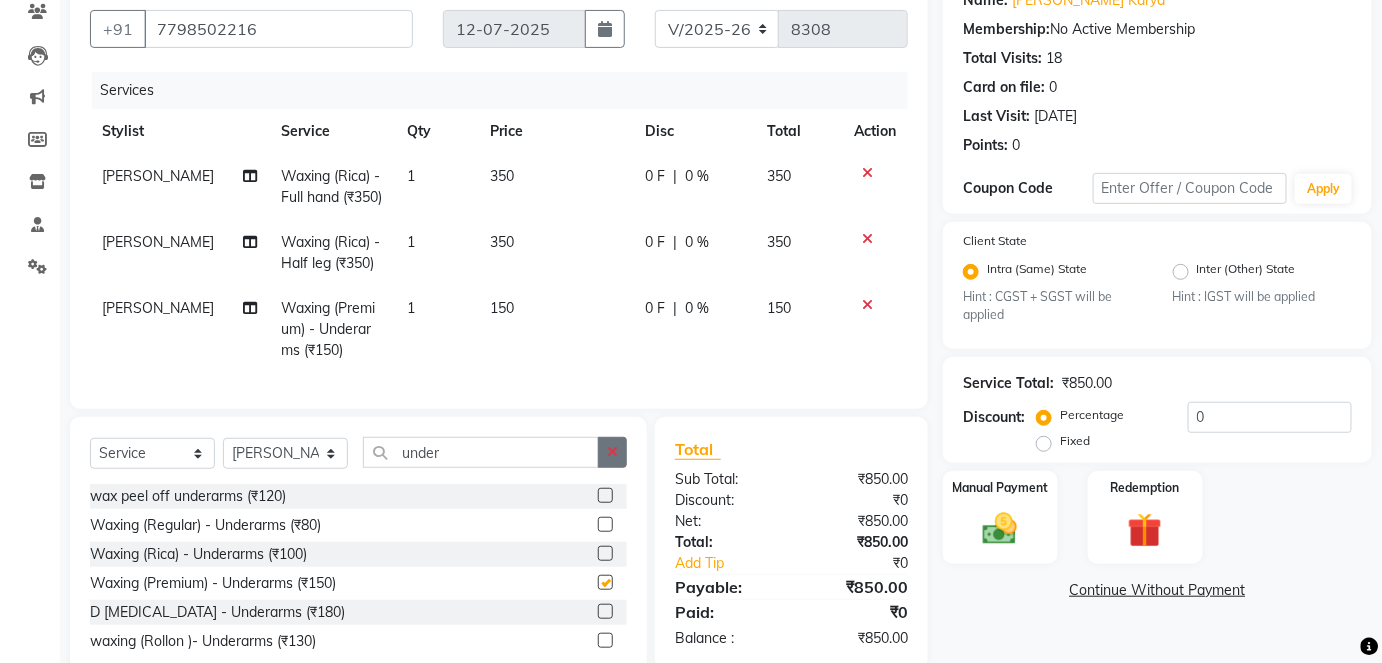 checkbox on "false" 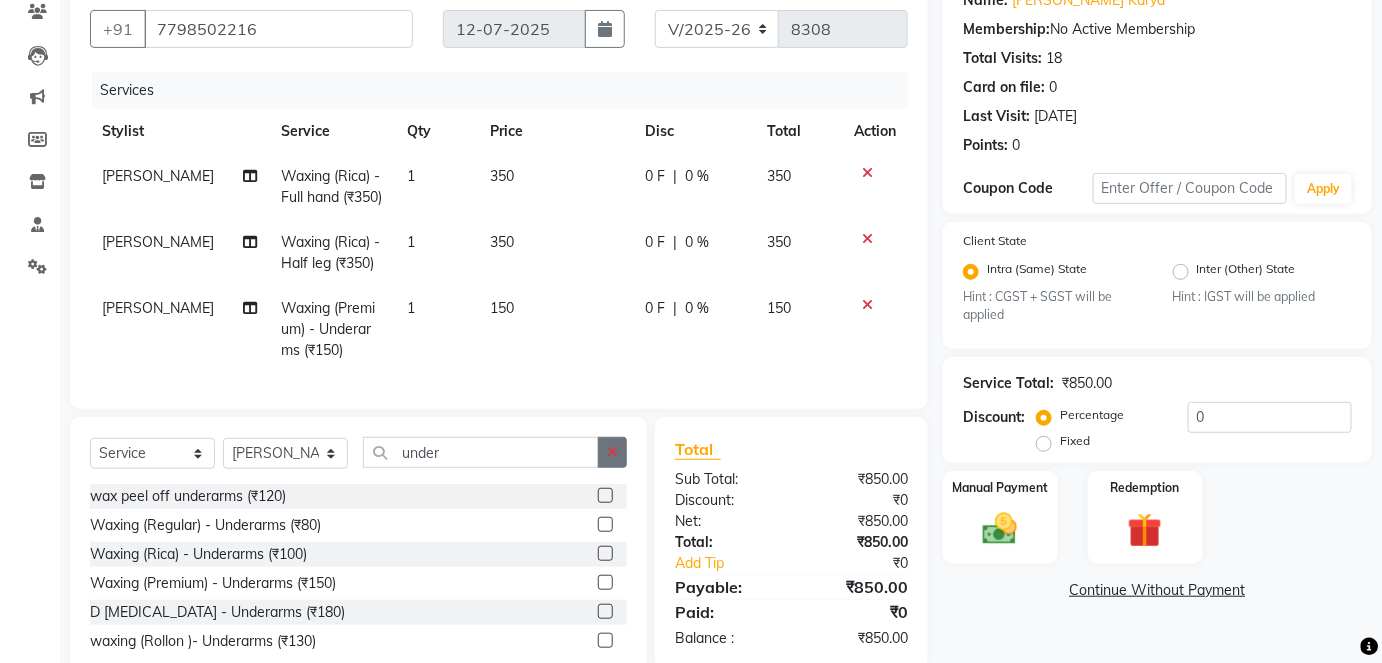 click 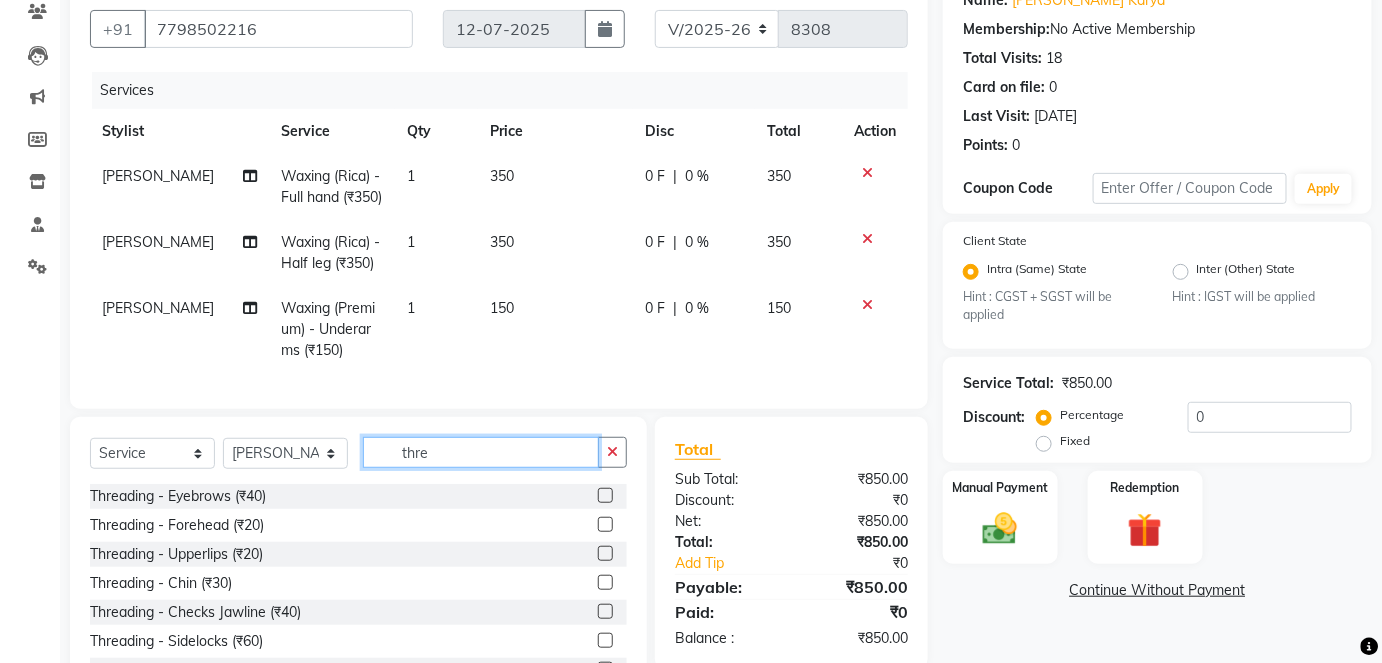 type on "thre" 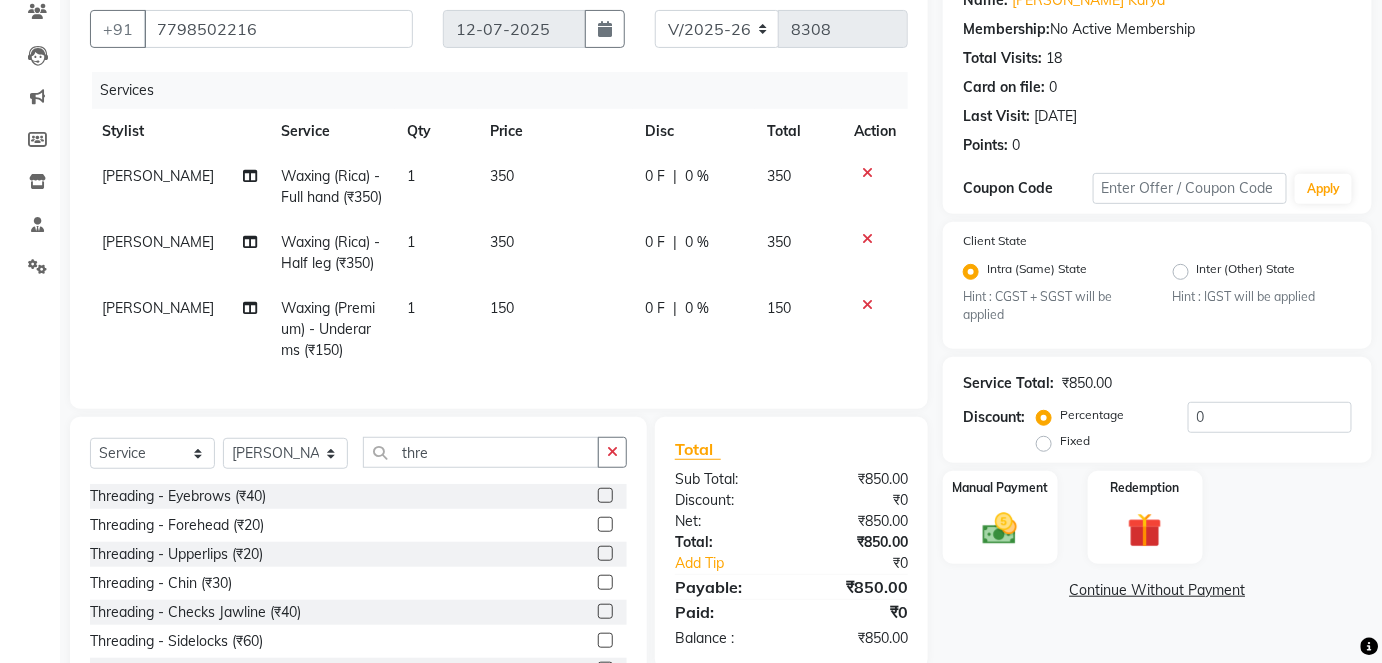 click 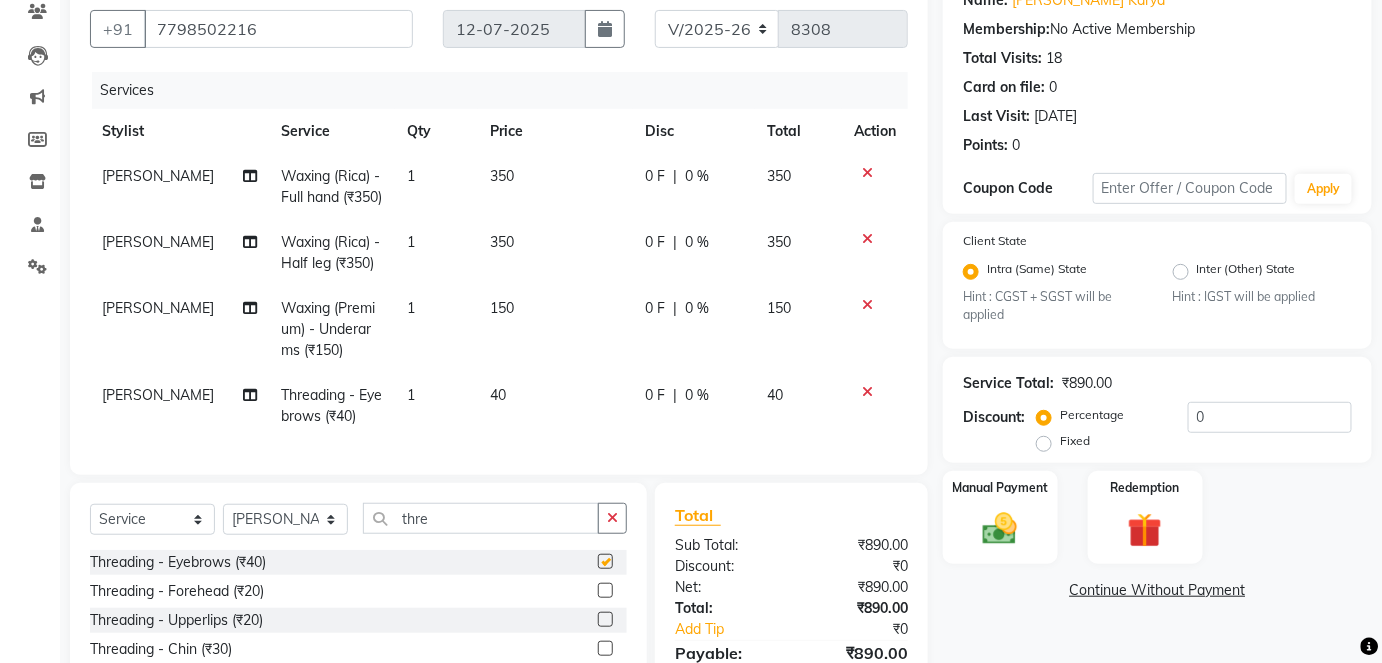 checkbox on "false" 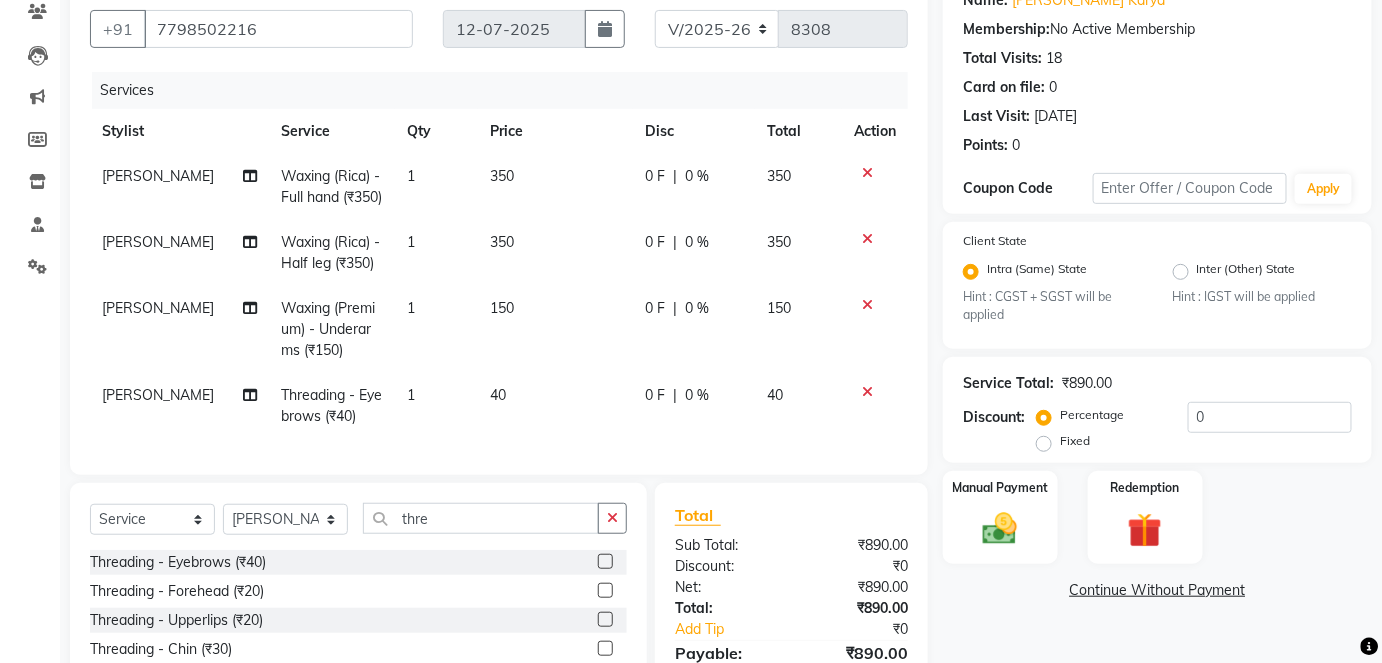 scroll, scrollTop: 354, scrollLeft: 0, axis: vertical 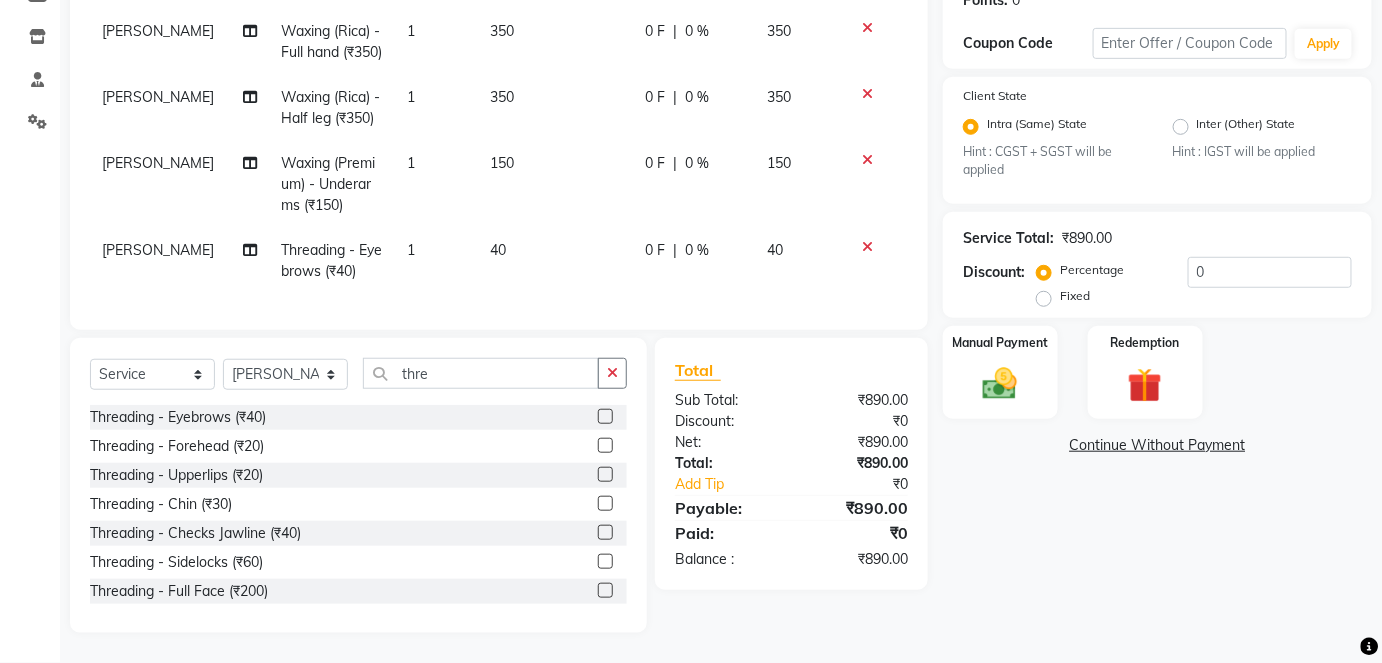 click 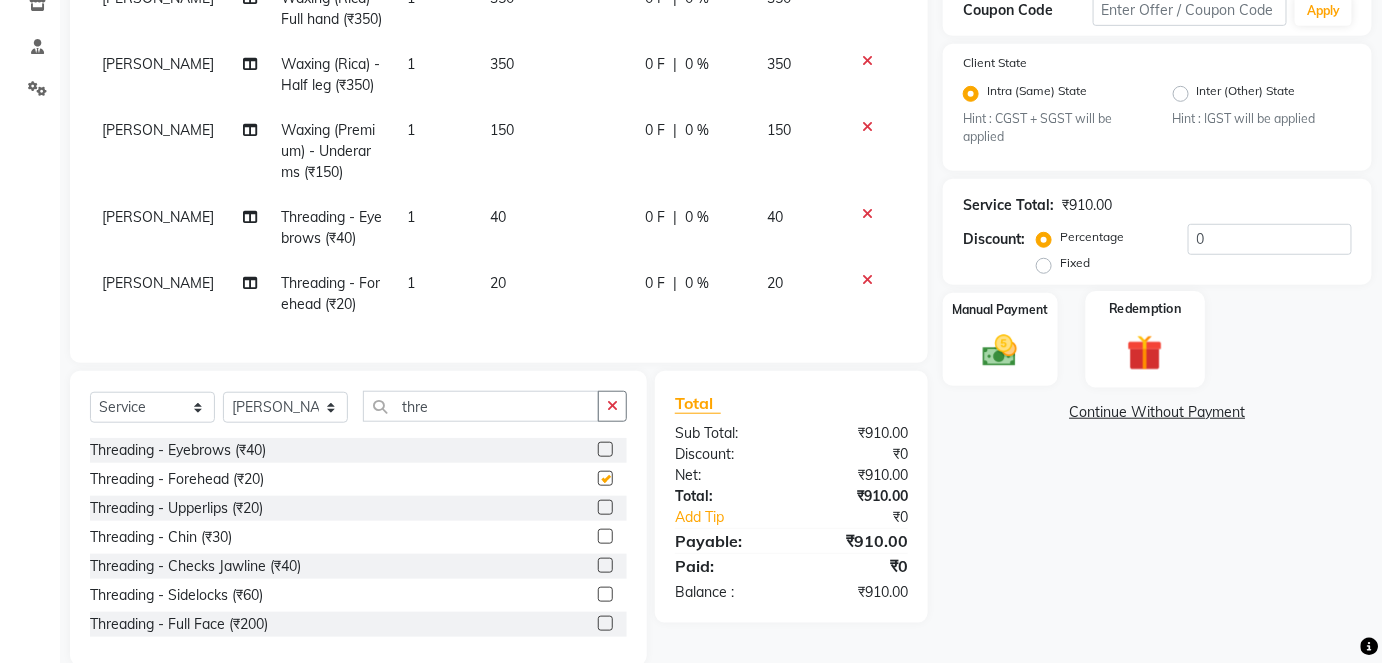checkbox on "false" 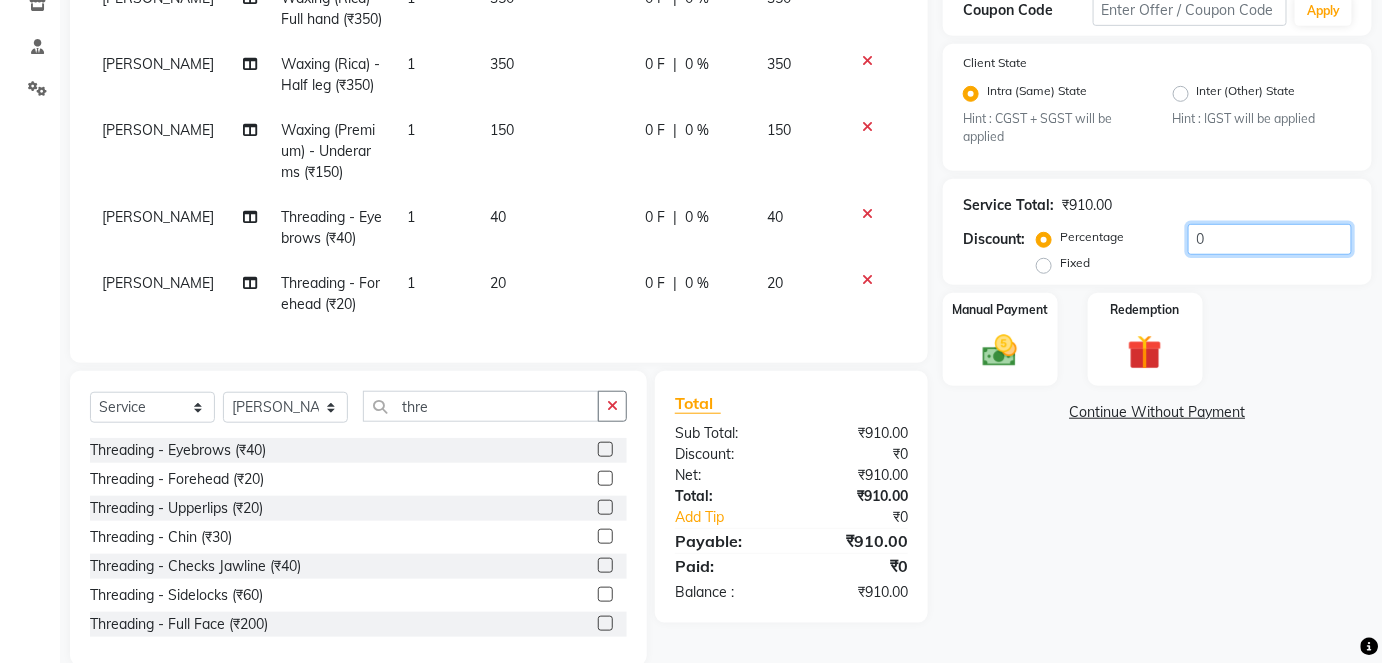 click on "0" 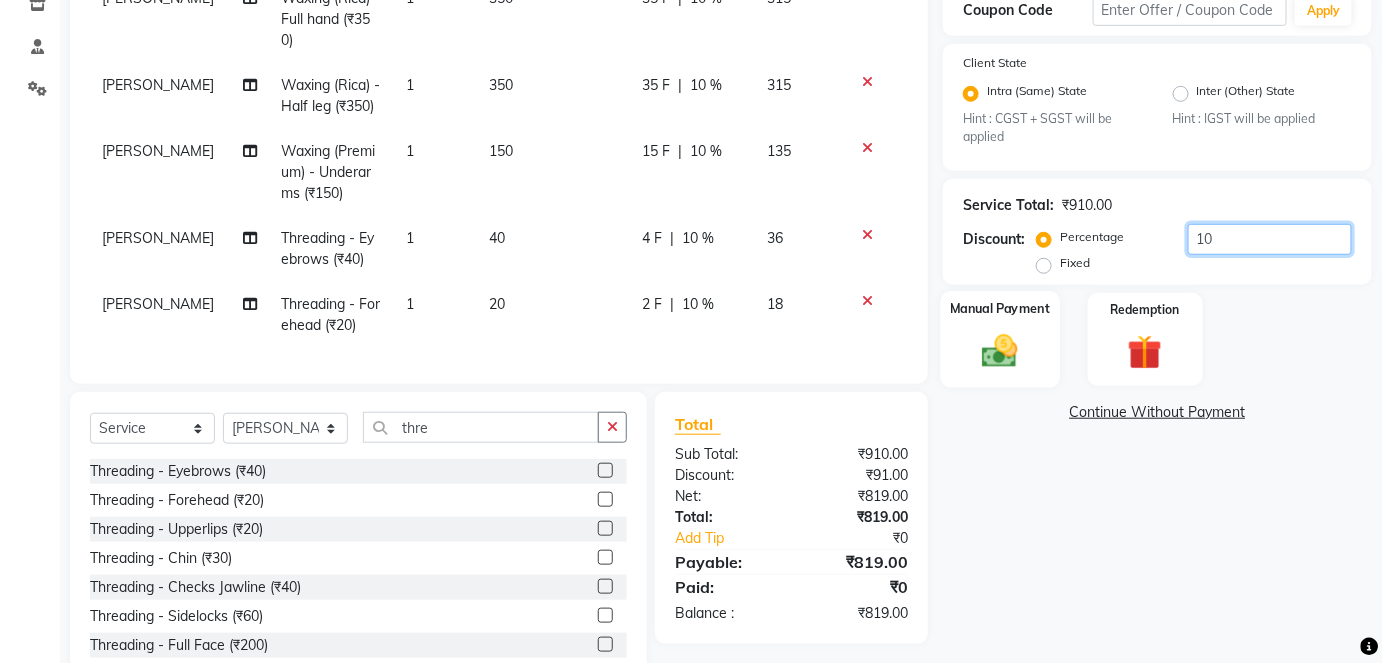 type on "10" 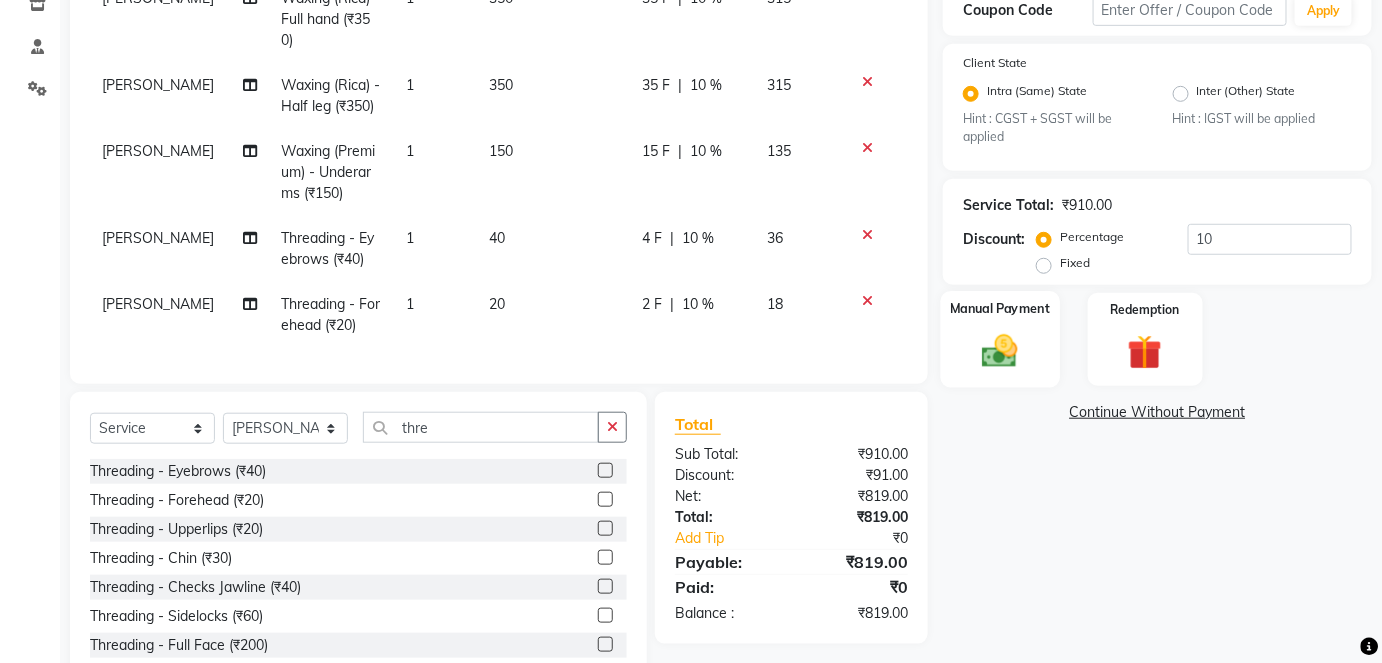 click 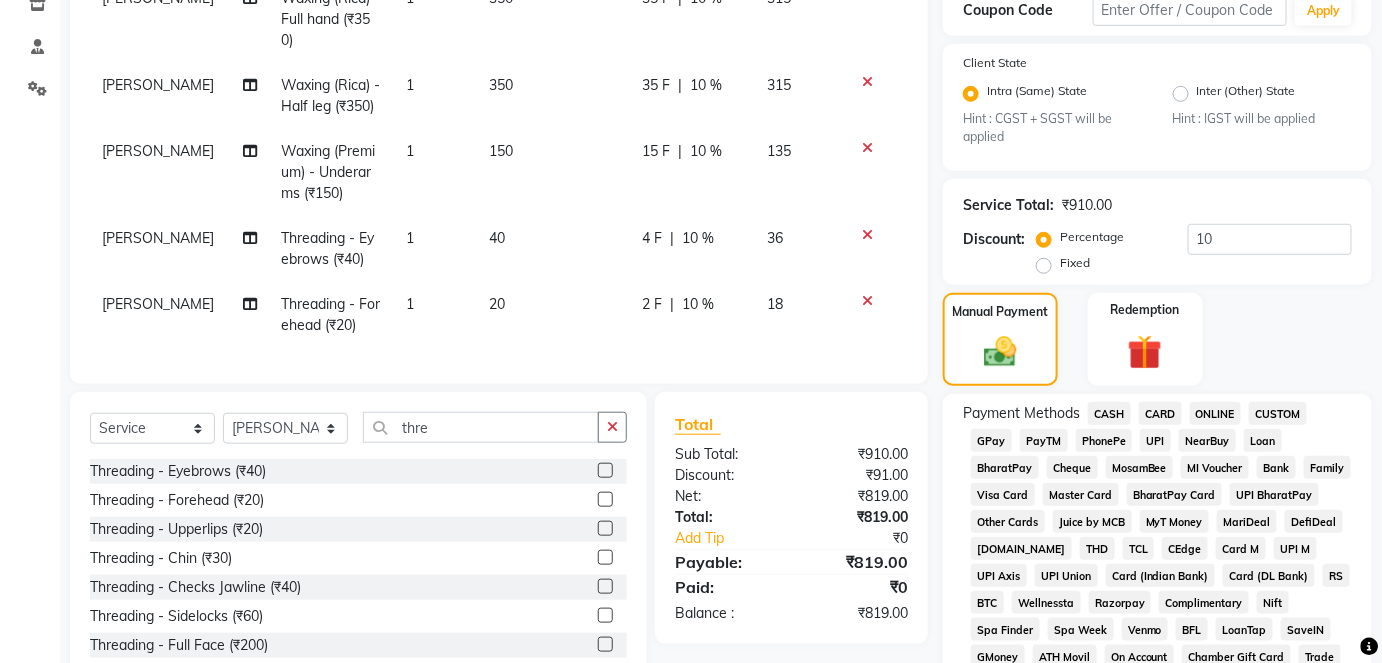 scroll, scrollTop: 434, scrollLeft: 0, axis: vertical 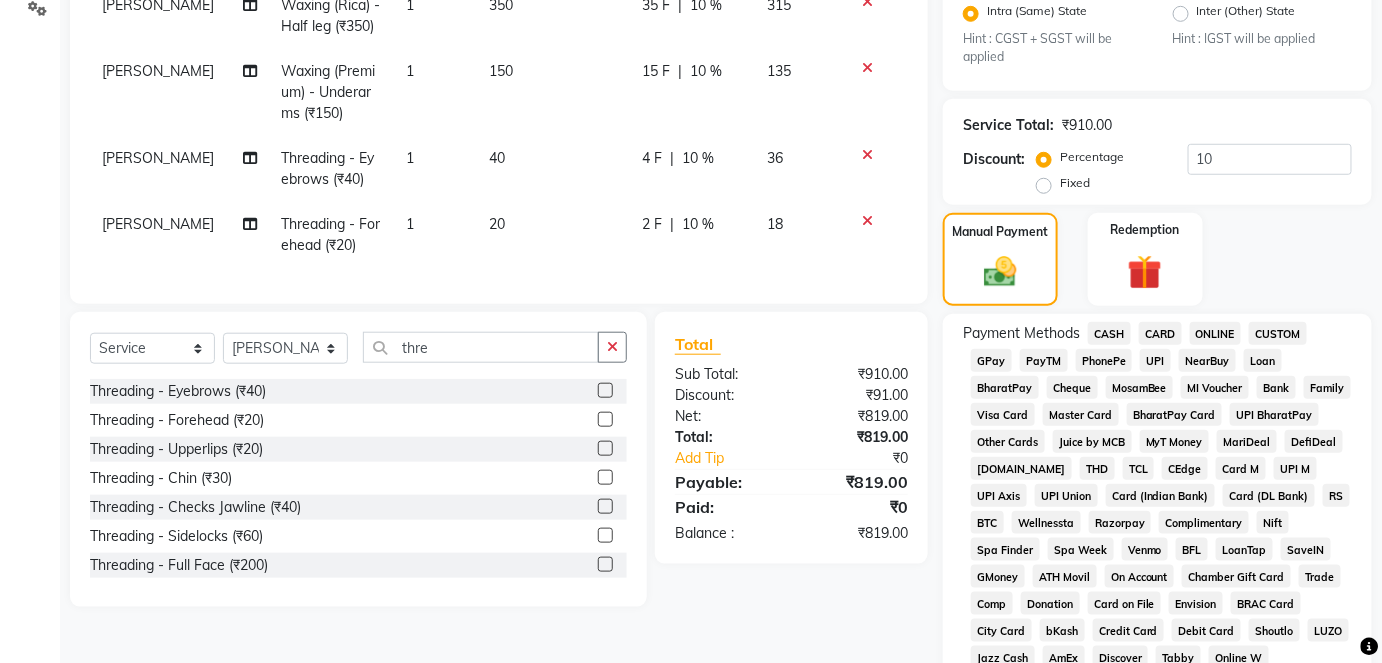 click on "GPay" 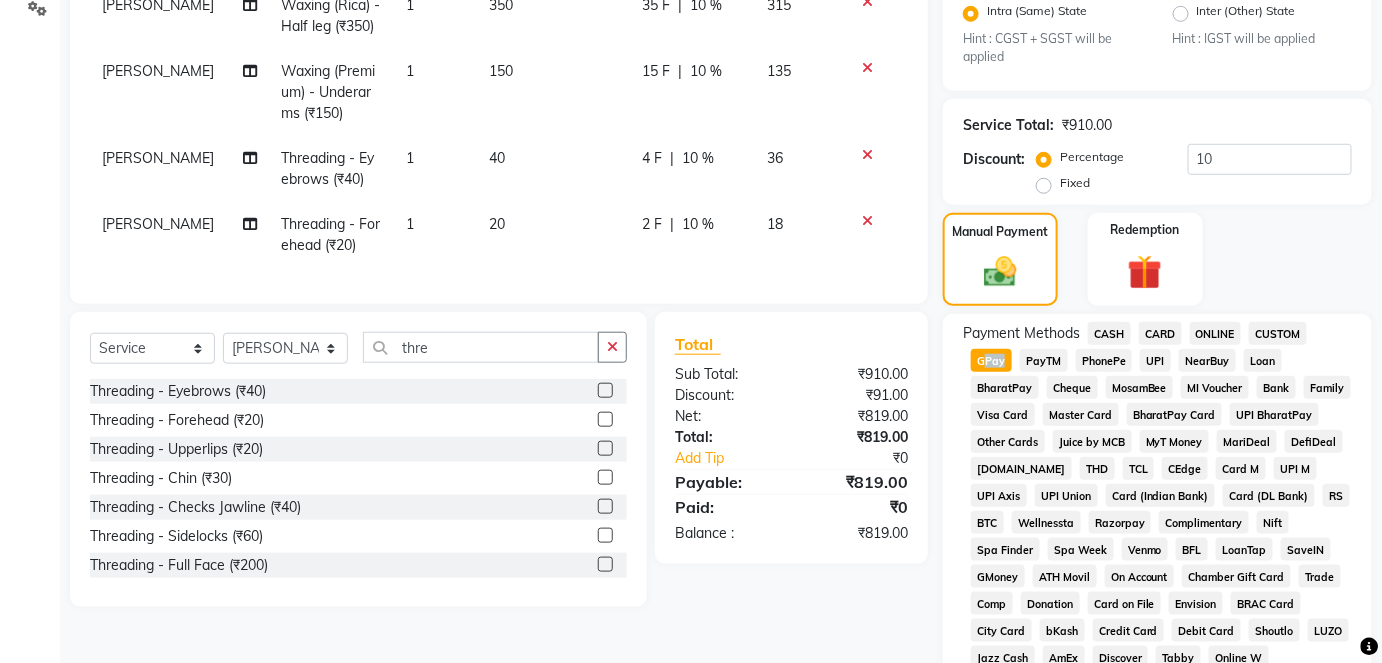 click on "GPay" 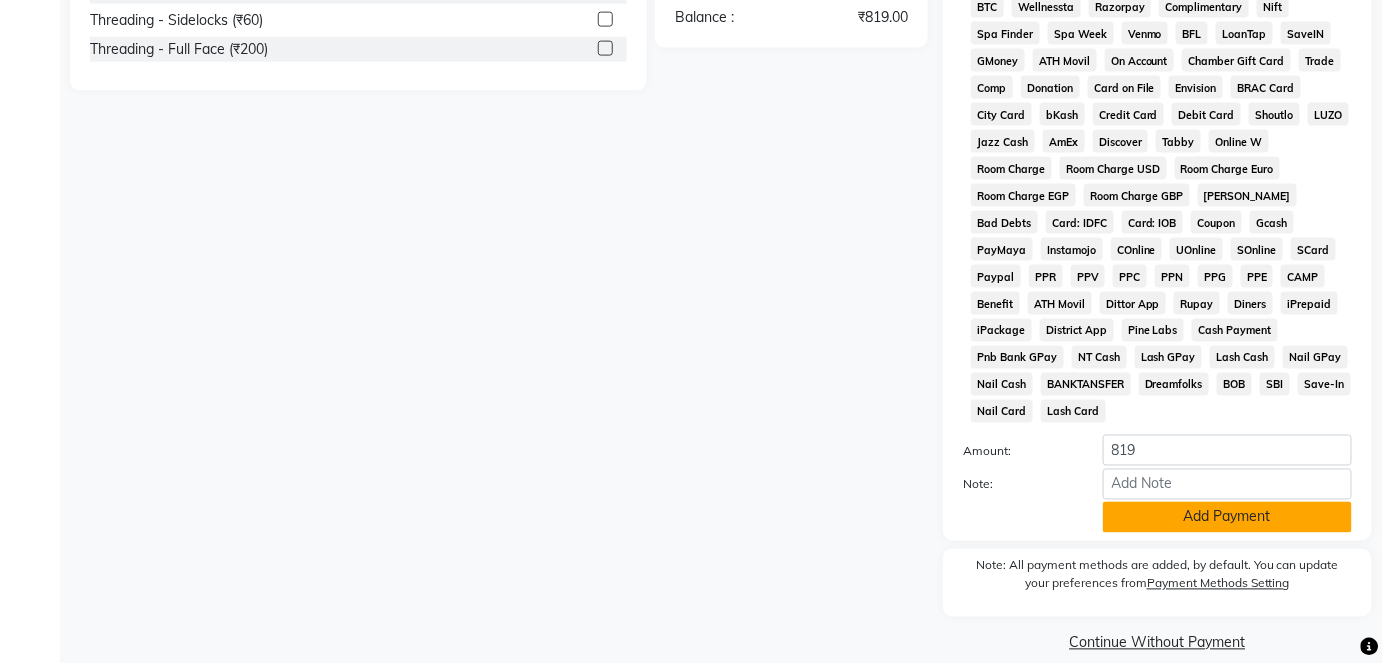 click on "Add Payment" 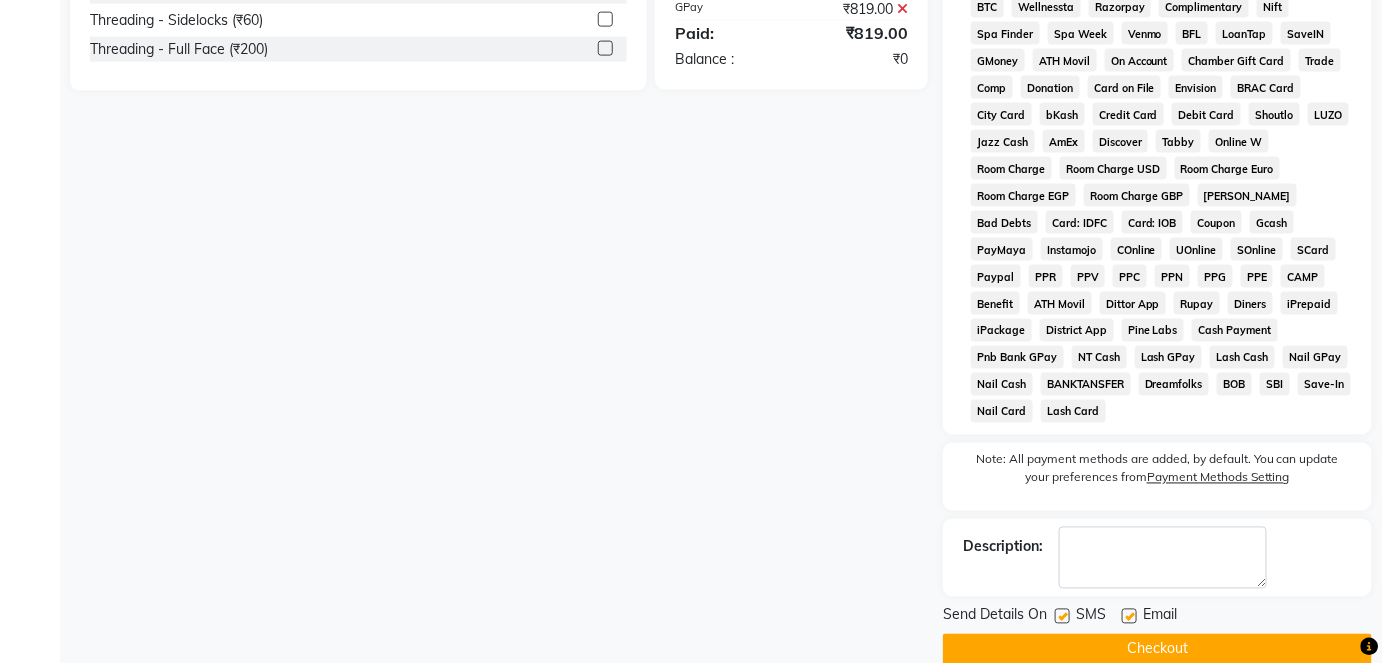 click 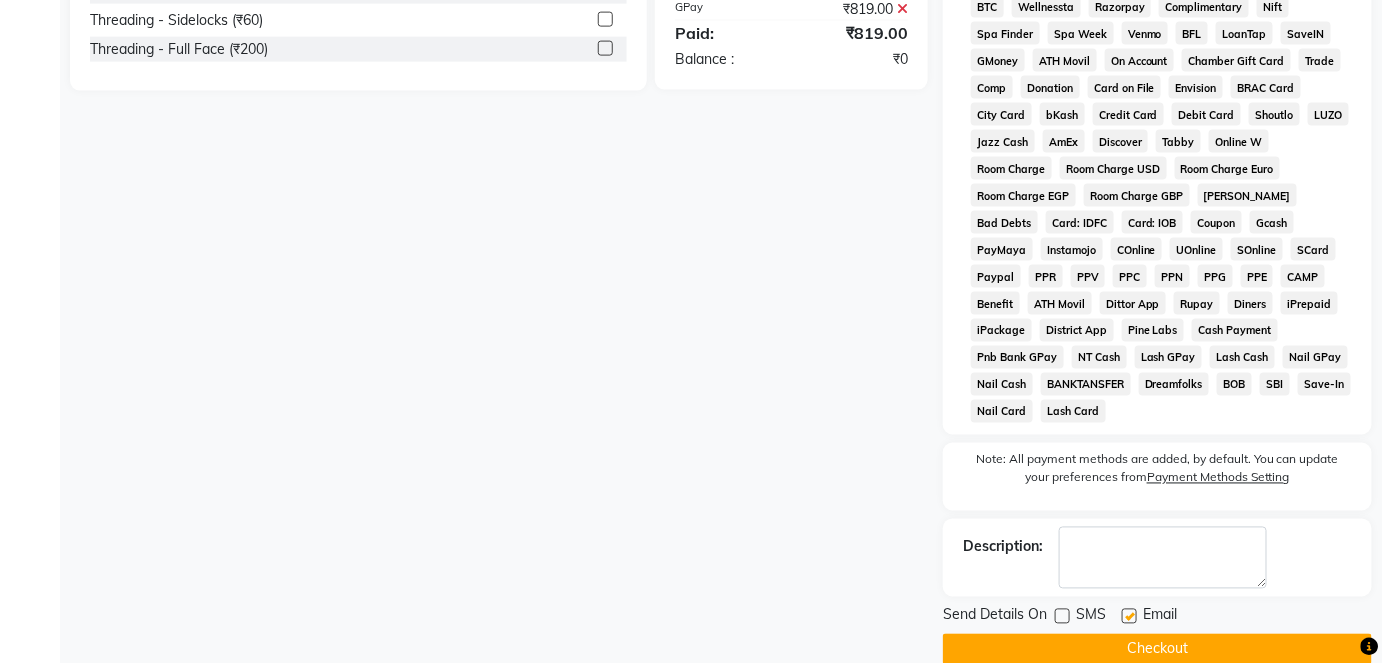 click on "SMS" 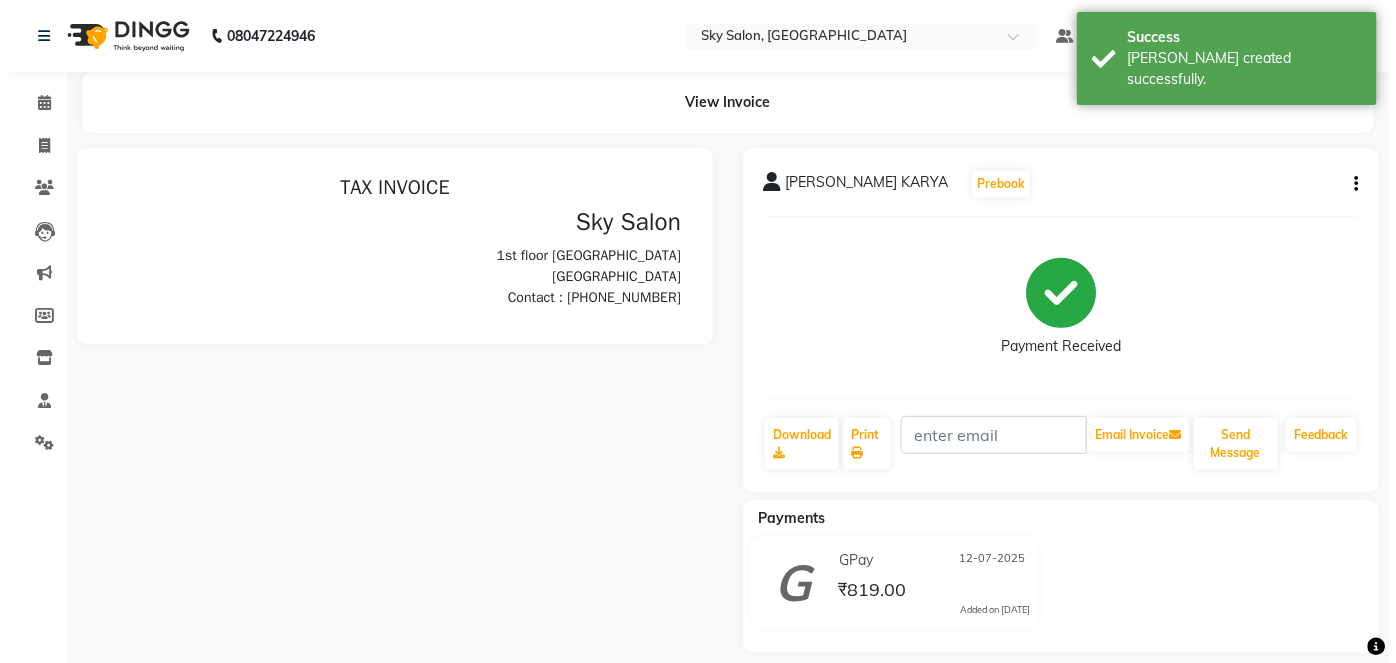 scroll, scrollTop: 0, scrollLeft: 0, axis: both 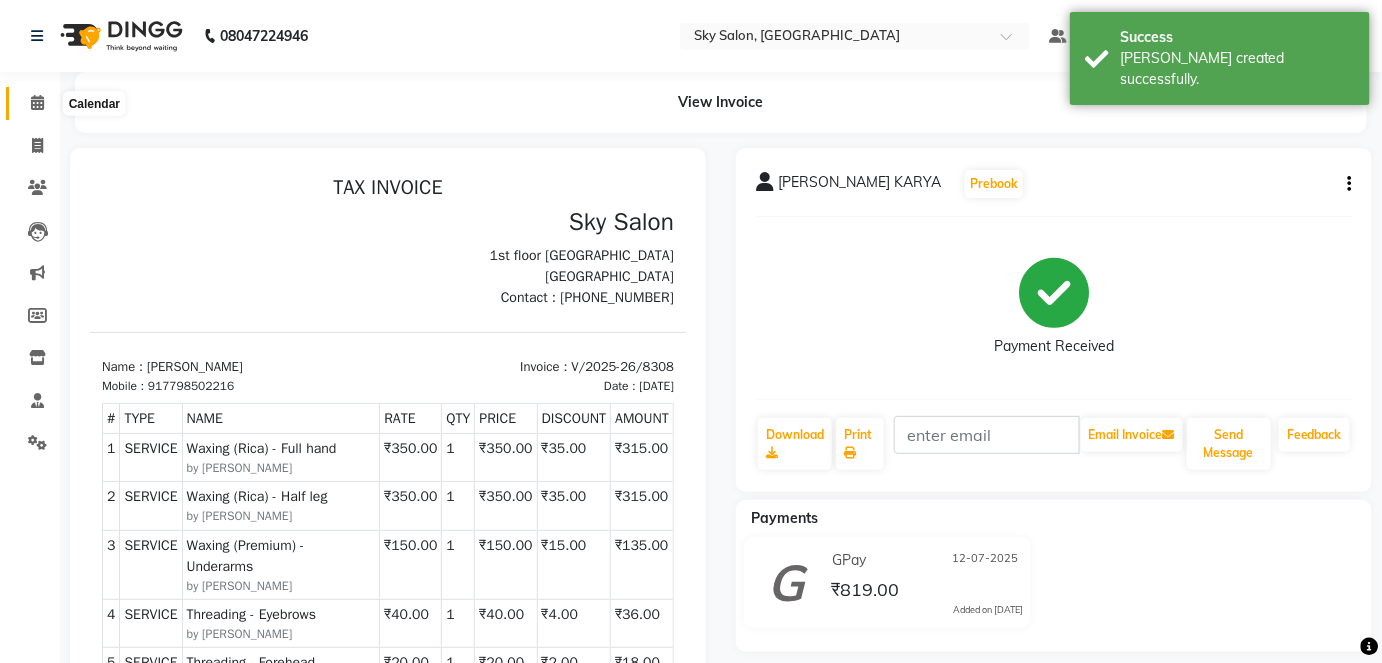 click 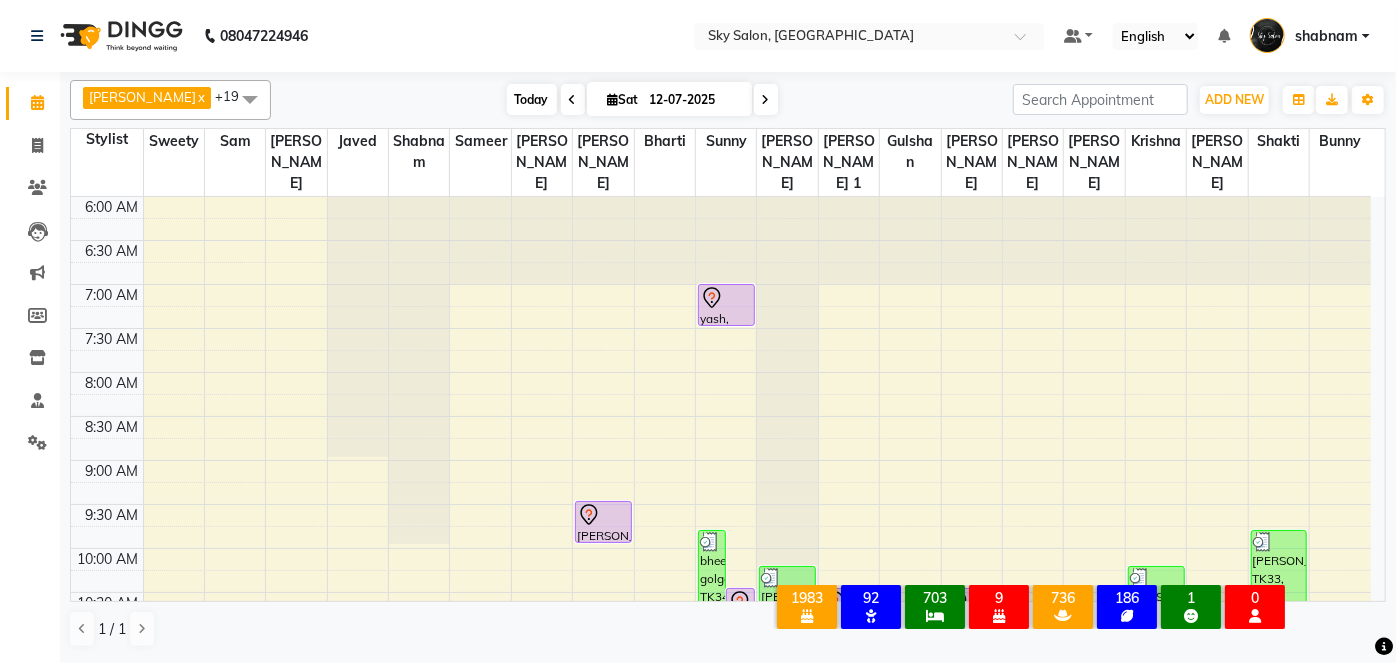 click on "Today" at bounding box center (532, 99) 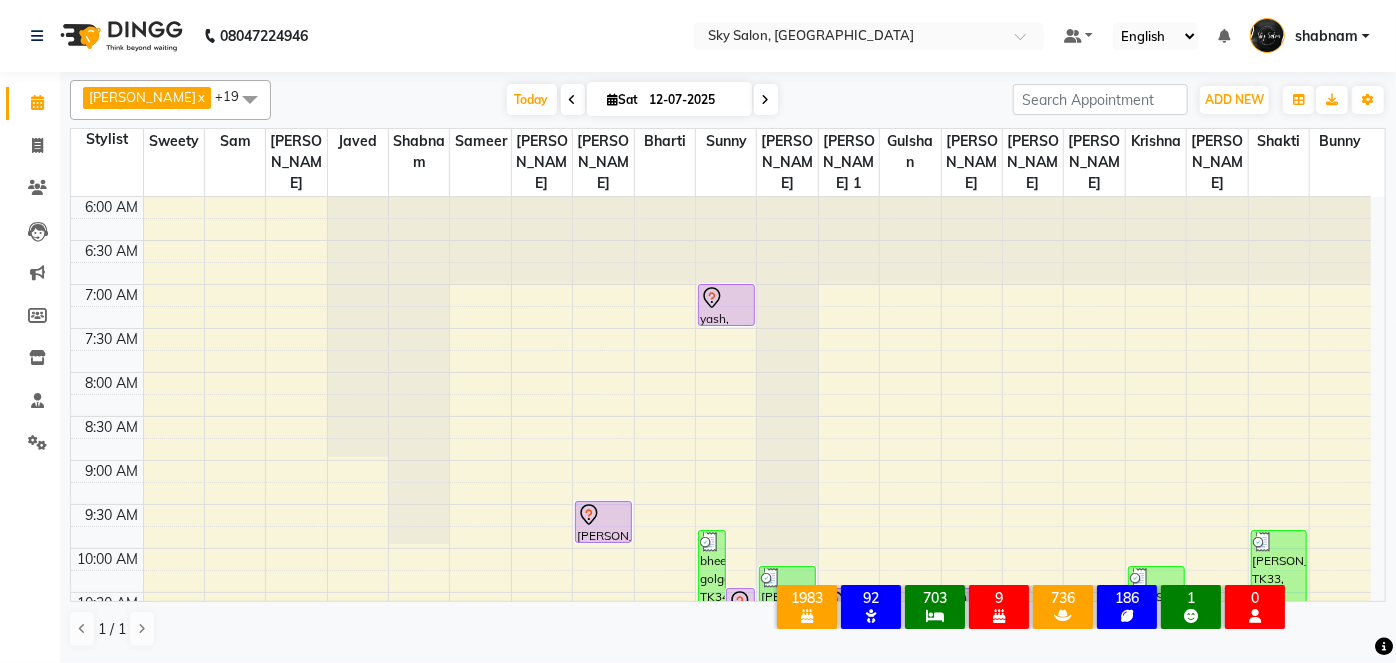 scroll, scrollTop: 522, scrollLeft: 0, axis: vertical 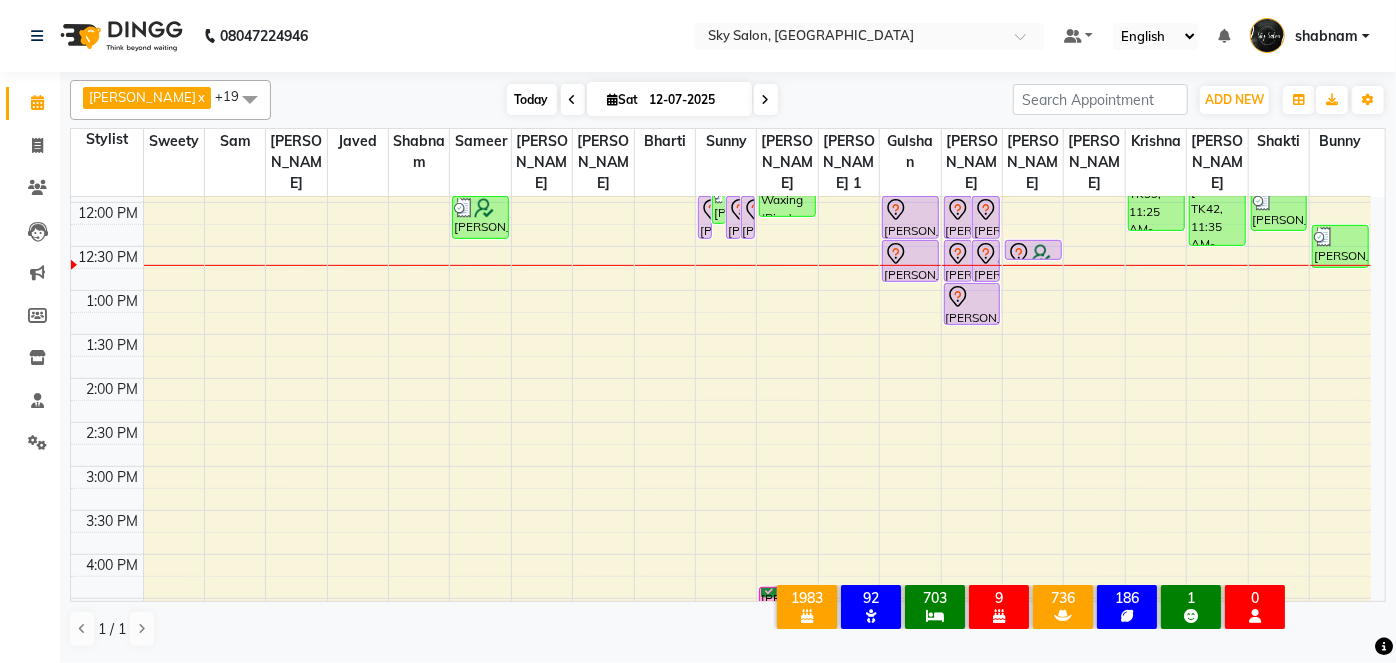 click on "Today" at bounding box center [532, 99] 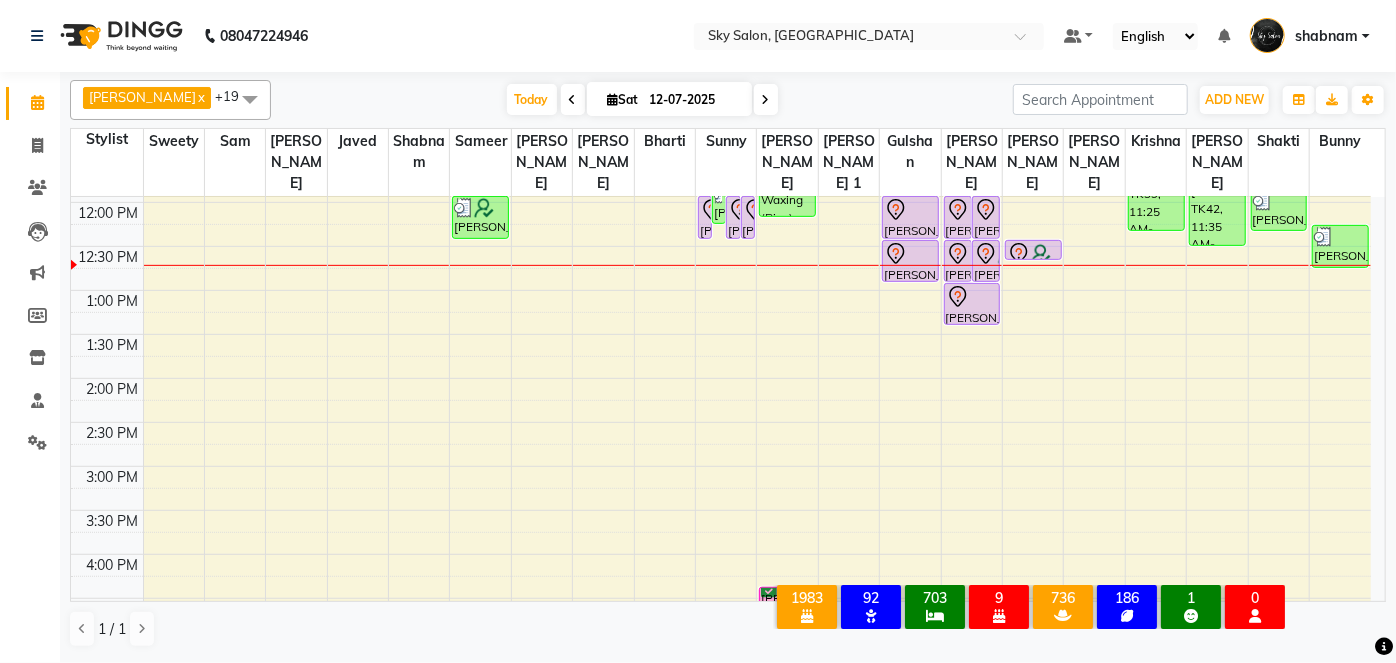 scroll, scrollTop: 522, scrollLeft: 0, axis: vertical 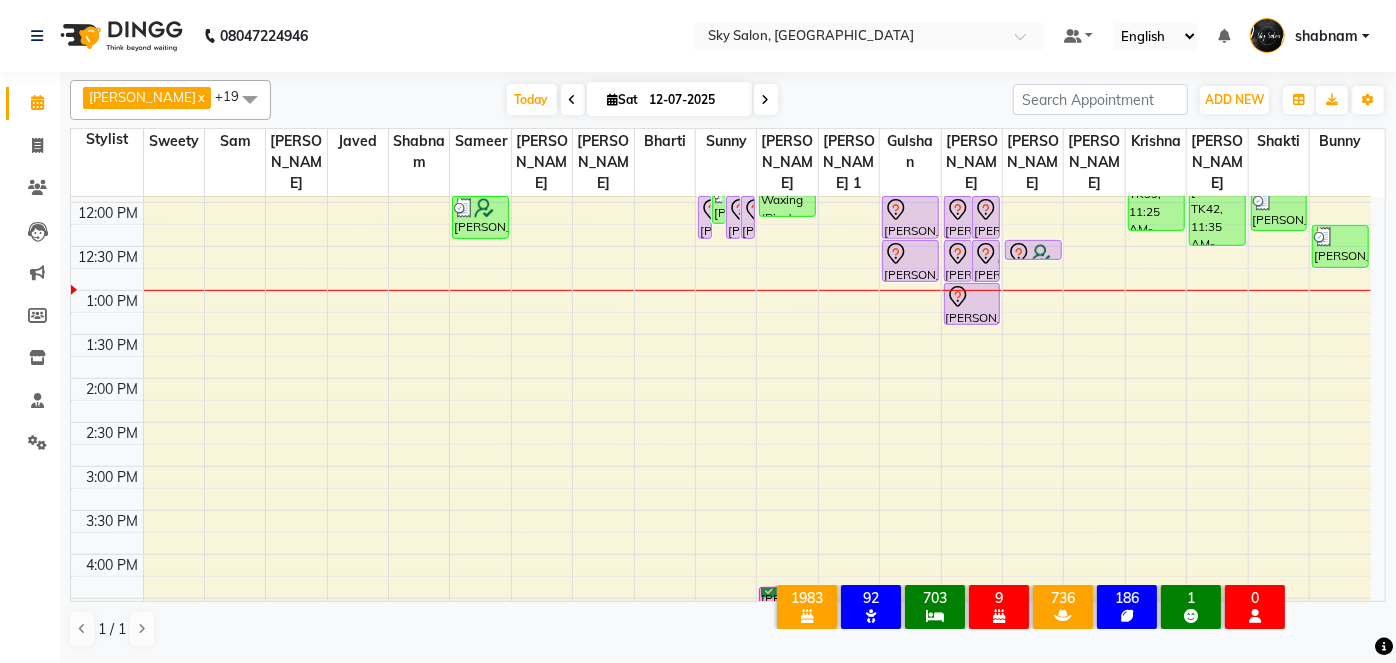 click on "12-07-2025" at bounding box center (694, 100) 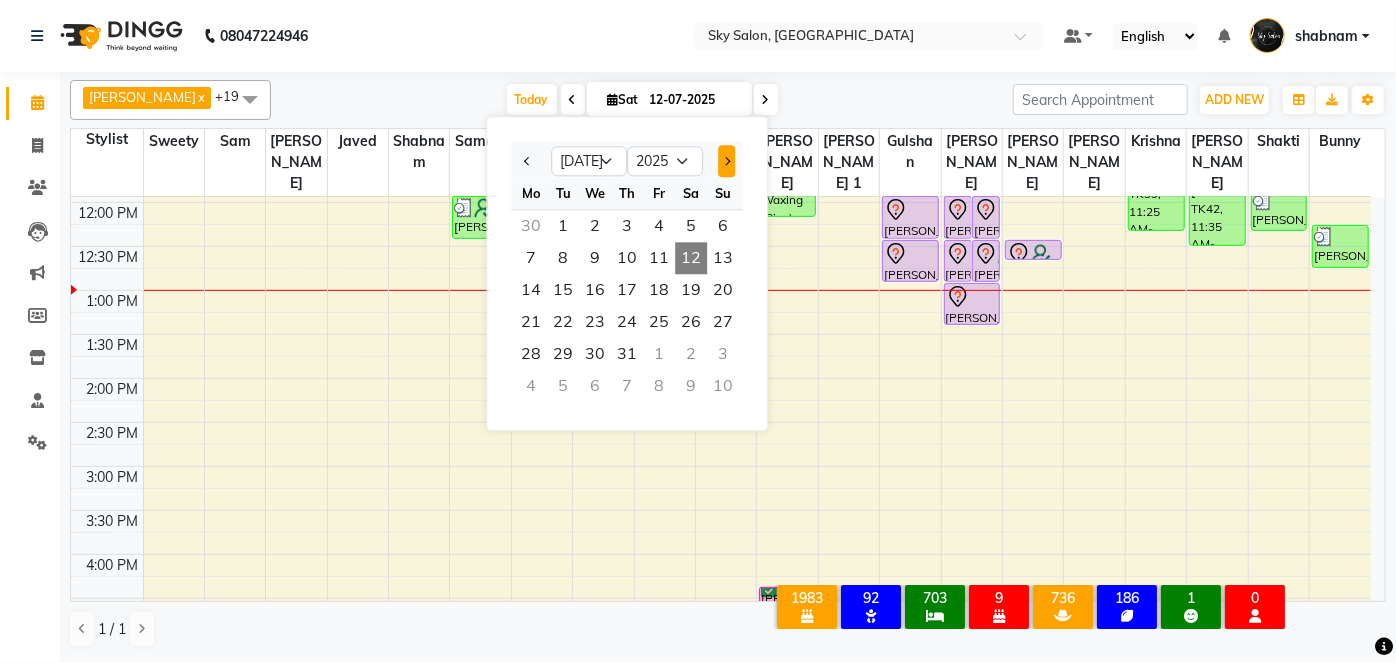 click at bounding box center (726, 161) 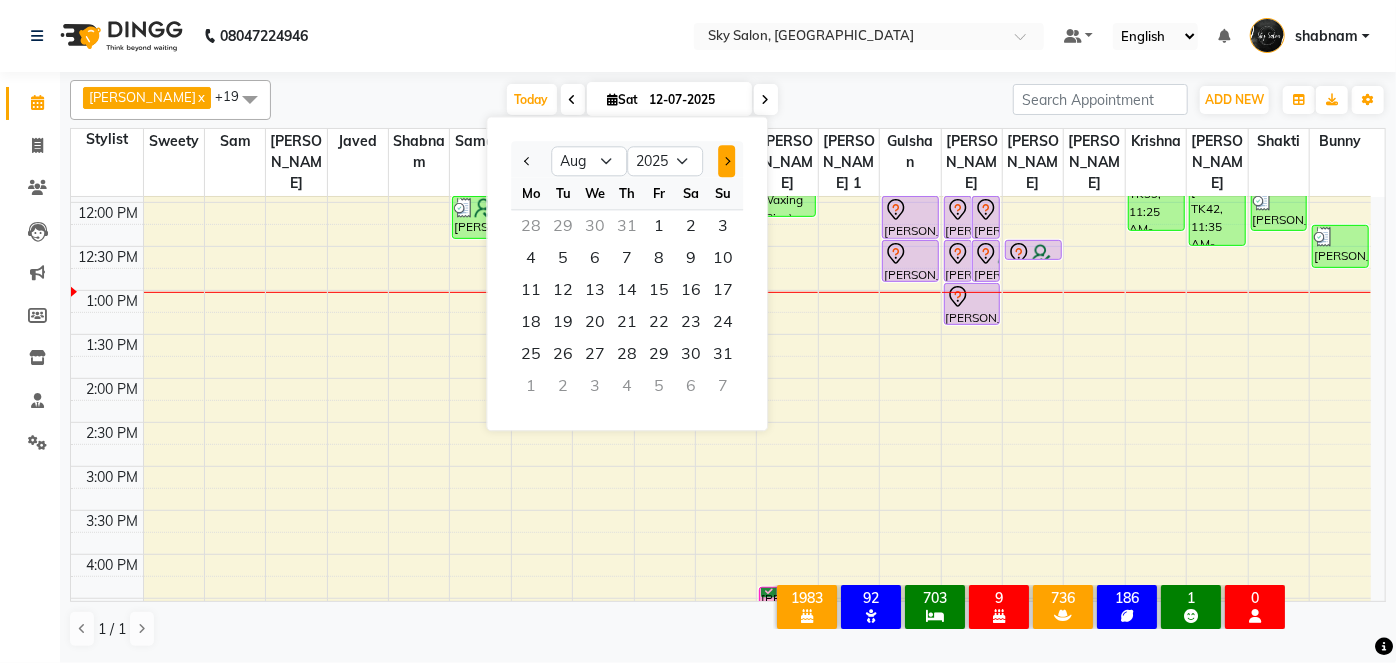 click at bounding box center (726, 161) 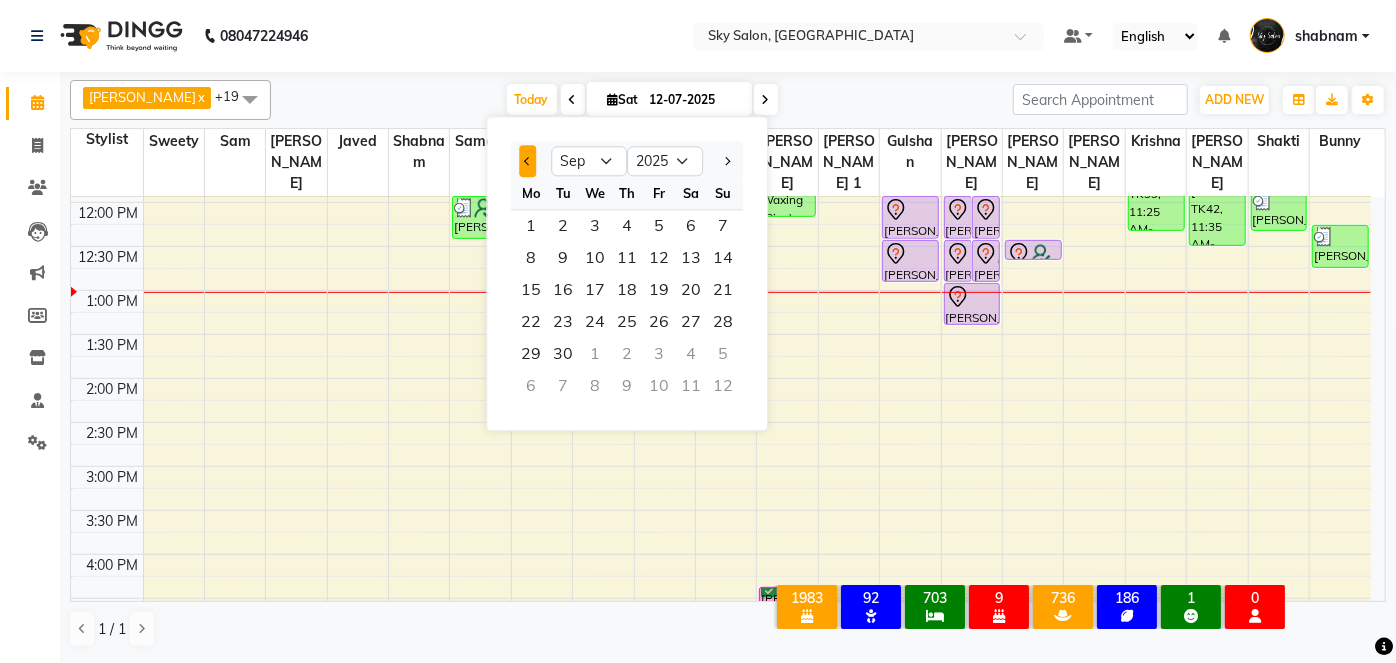 click at bounding box center [527, 161] 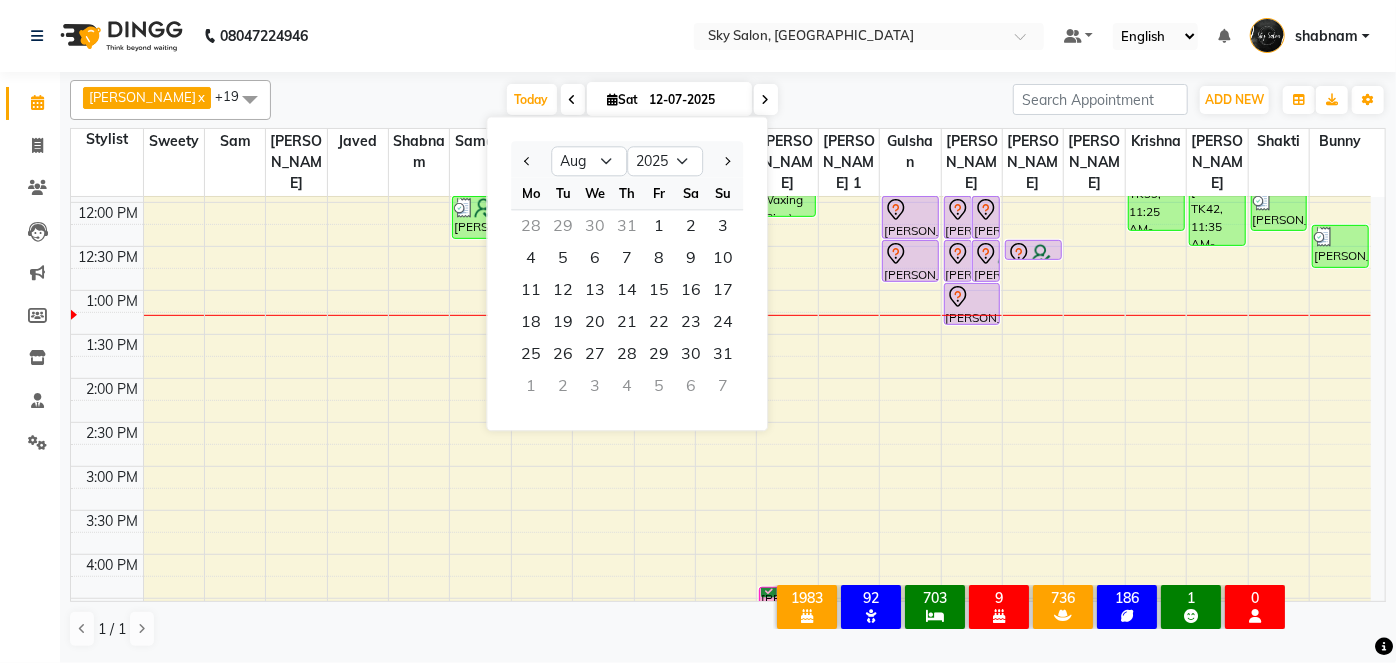 type 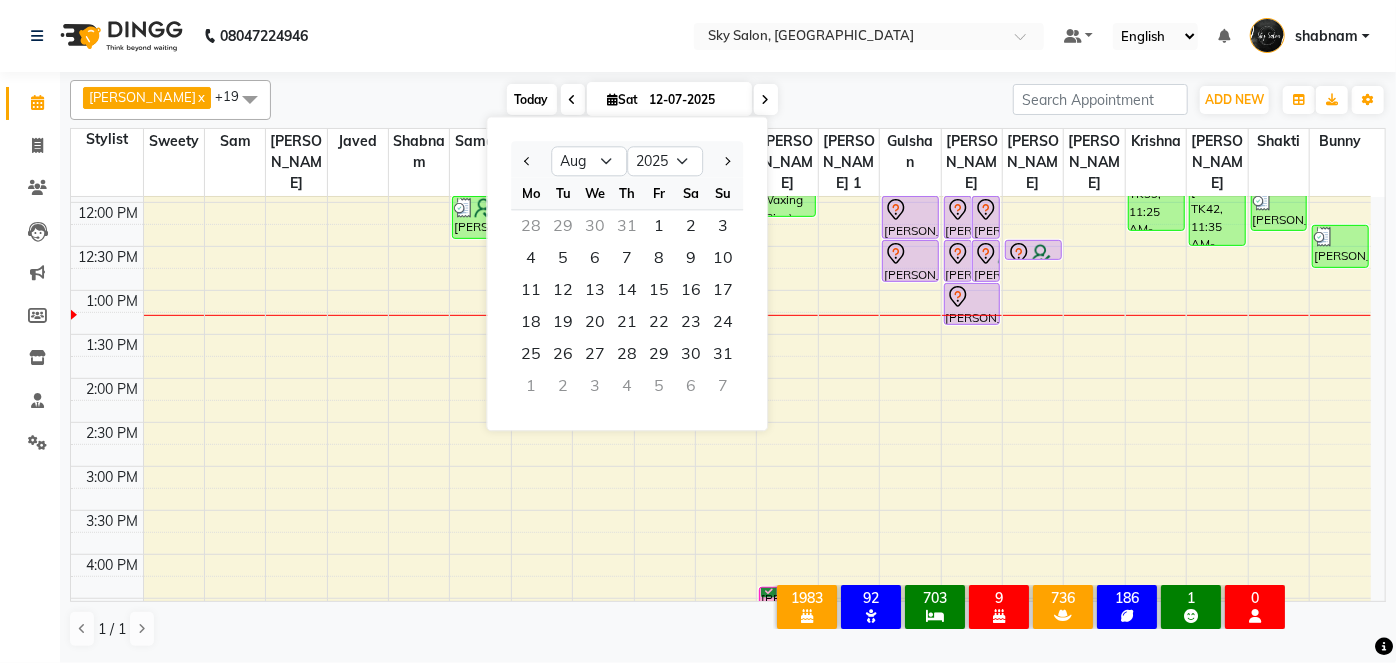 click on "Today" at bounding box center (532, 99) 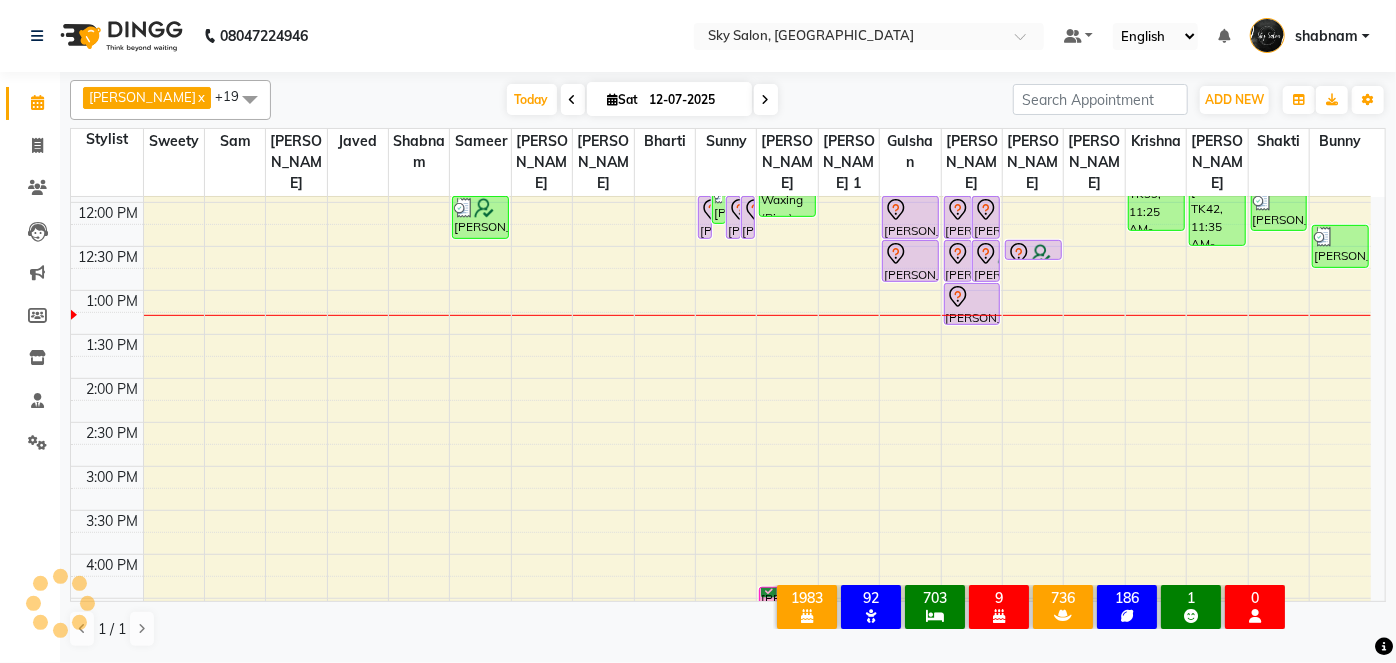 scroll, scrollTop: 608, scrollLeft: 0, axis: vertical 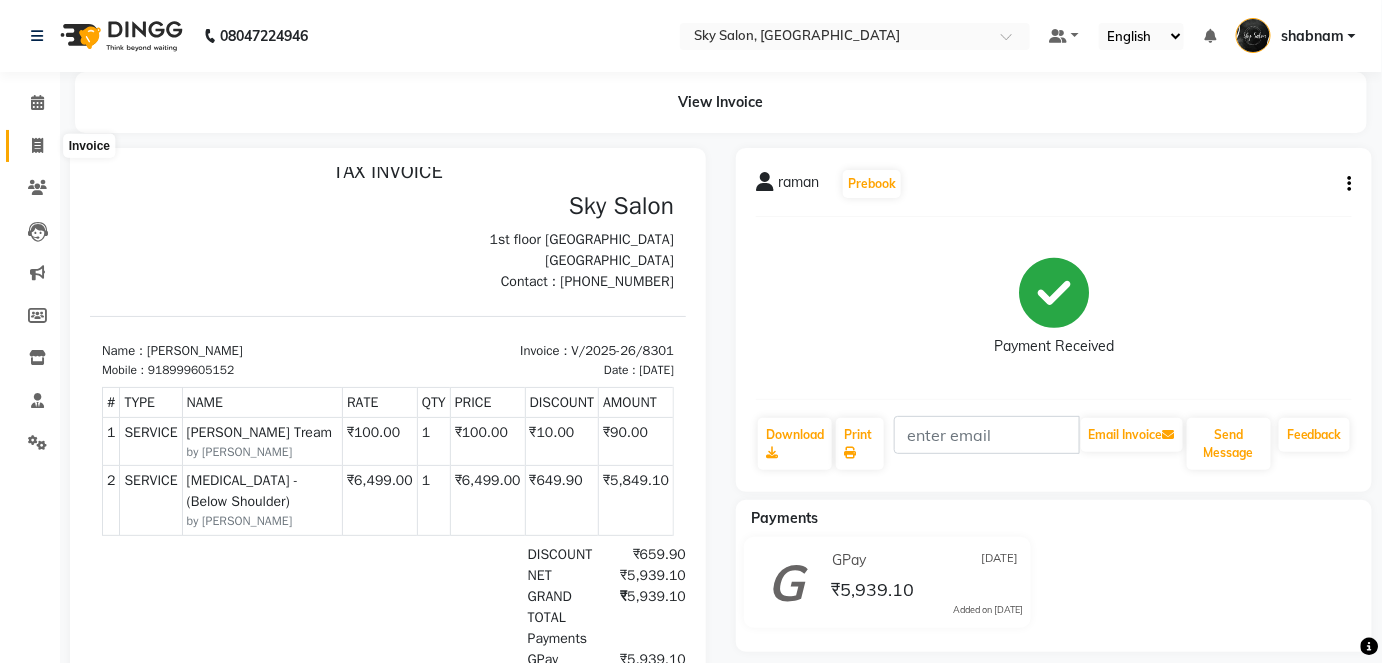 click 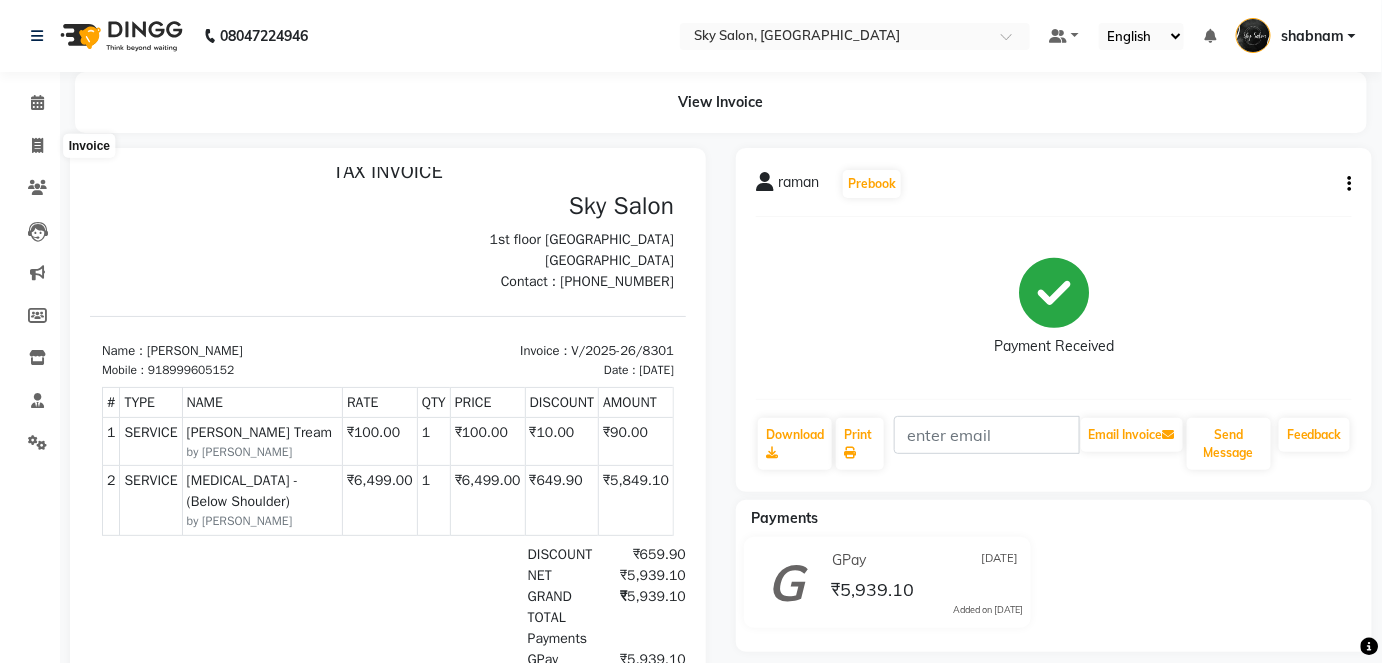 select on "service" 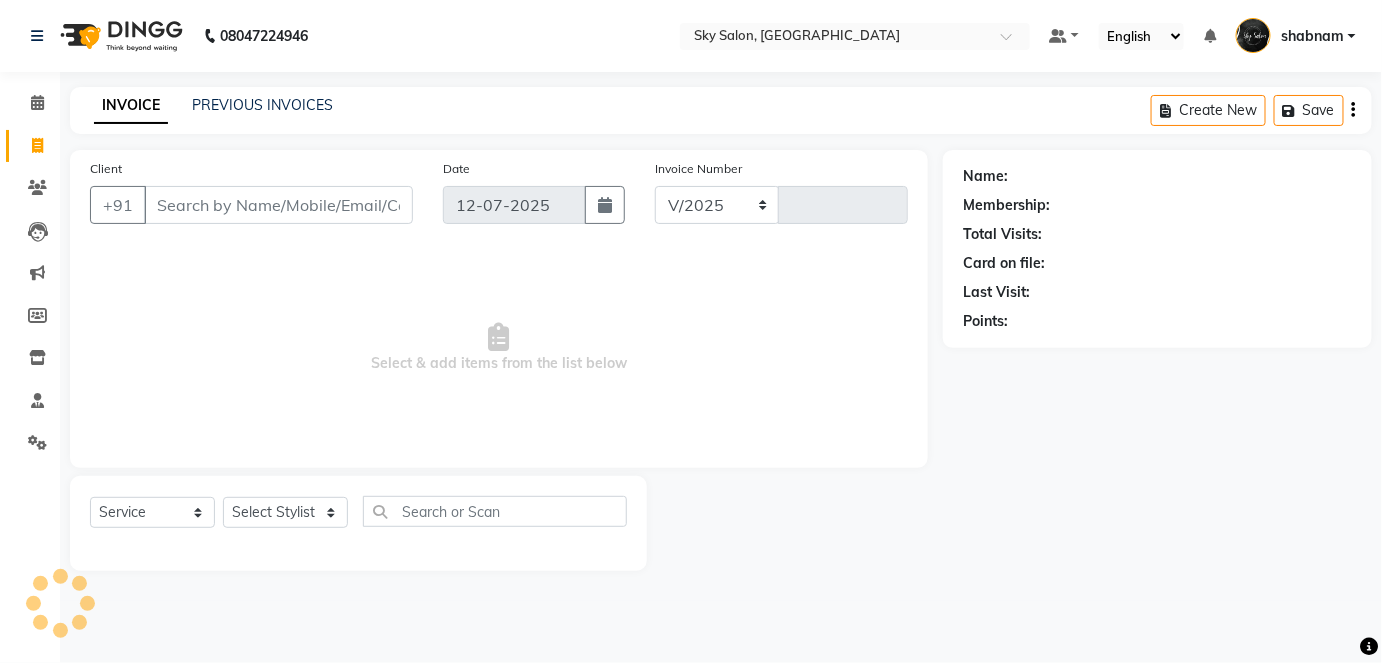 select on "3537" 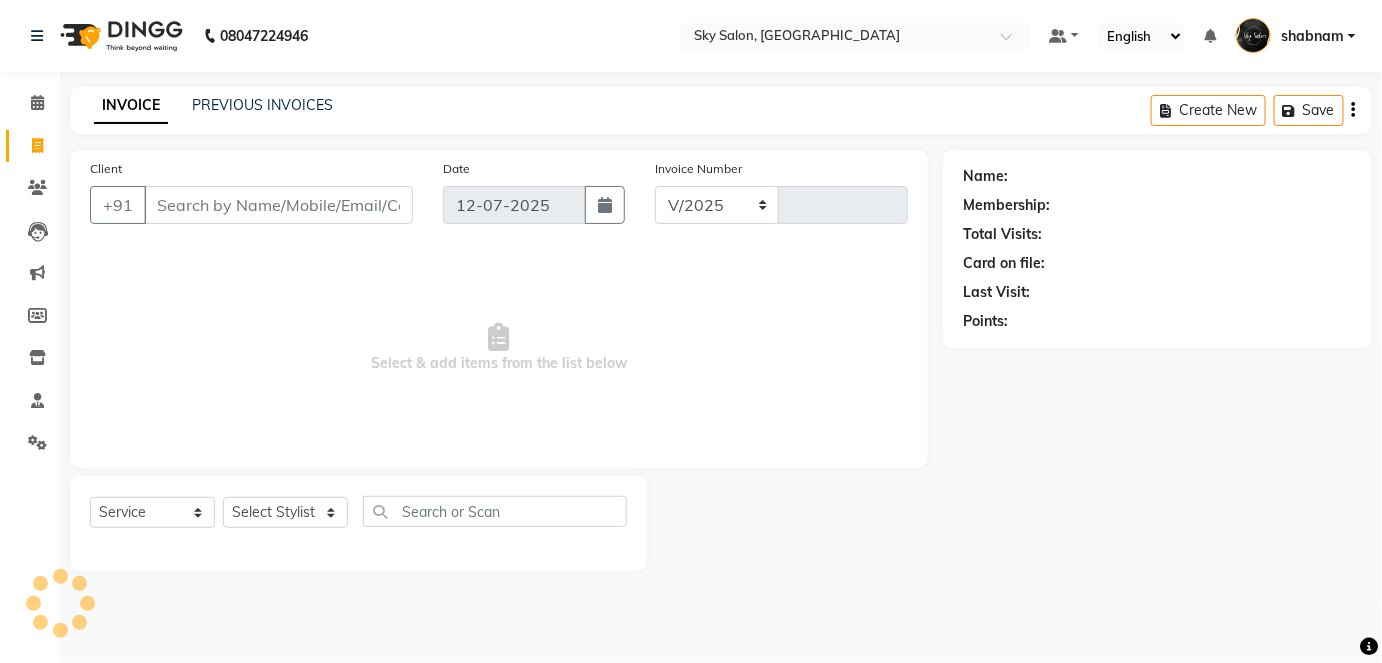 type on "8307" 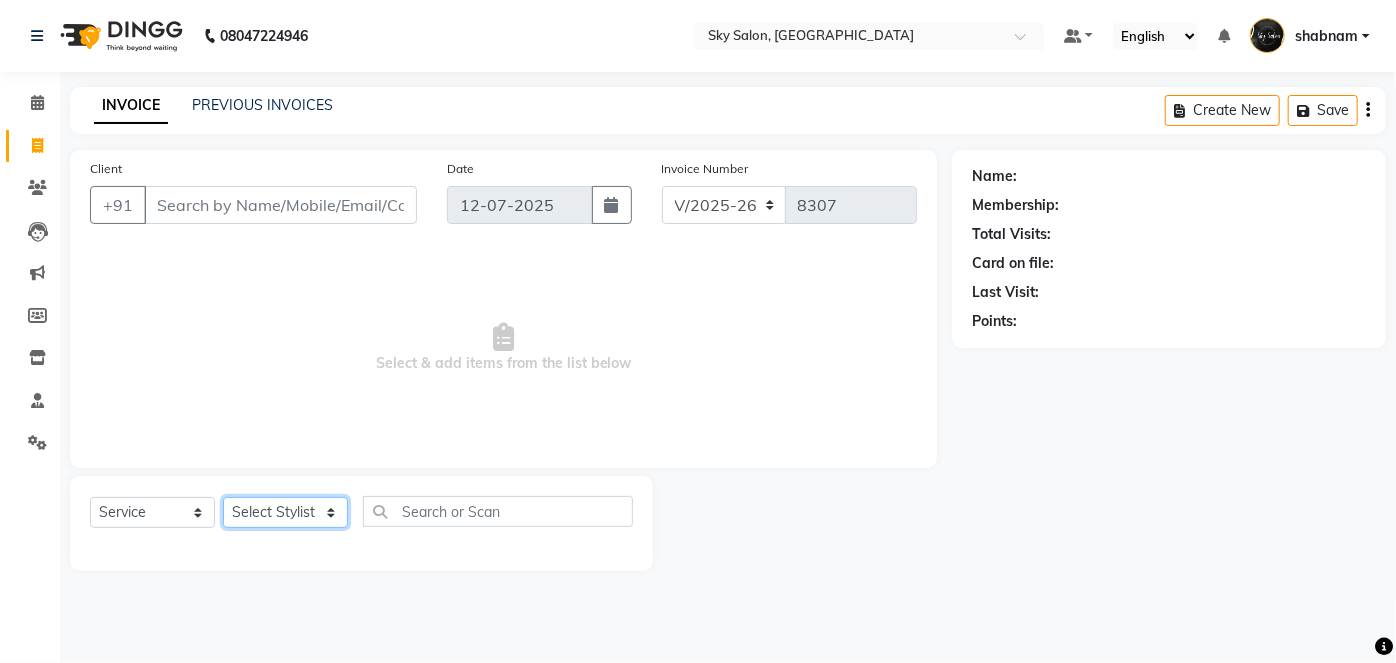 click on "Select Stylist afreen akshata aman saha ameer Anagha anisa arbaj bharti Bunny Danish Darshana 1 devyani dilshad gaurav Gulshan gurmeet javed jishan krishna mayuri gaikwad muskan rani rinku rocky Ronak sachin sahil sam sameer sameer 2 sandhya shabnam shakti sunny sweety vivek" 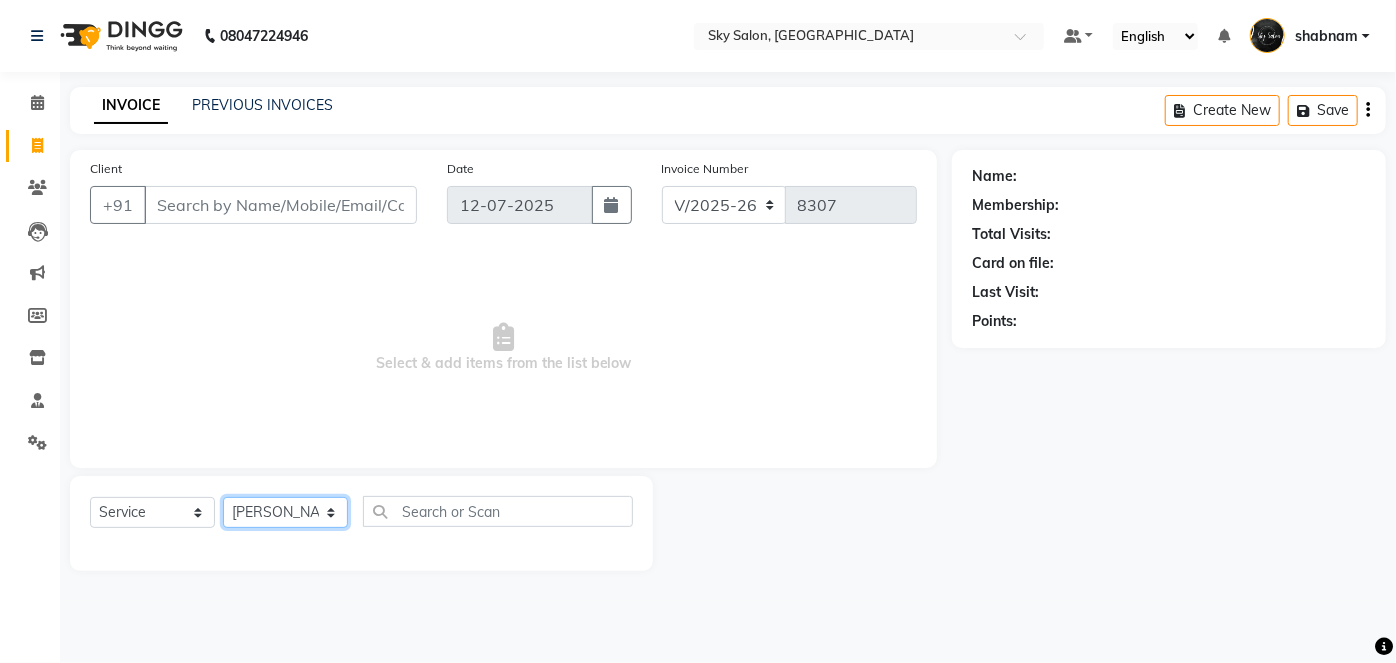 click on "Select Stylist afreen akshata aman saha ameer Anagha anisa arbaj bharti Bunny Danish Darshana 1 devyani dilshad gaurav Gulshan gurmeet javed jishan krishna mayuri gaikwad muskan rani rinku rocky Ronak sachin sahil sam sameer sameer 2 sandhya shabnam shakti sunny sweety vivek" 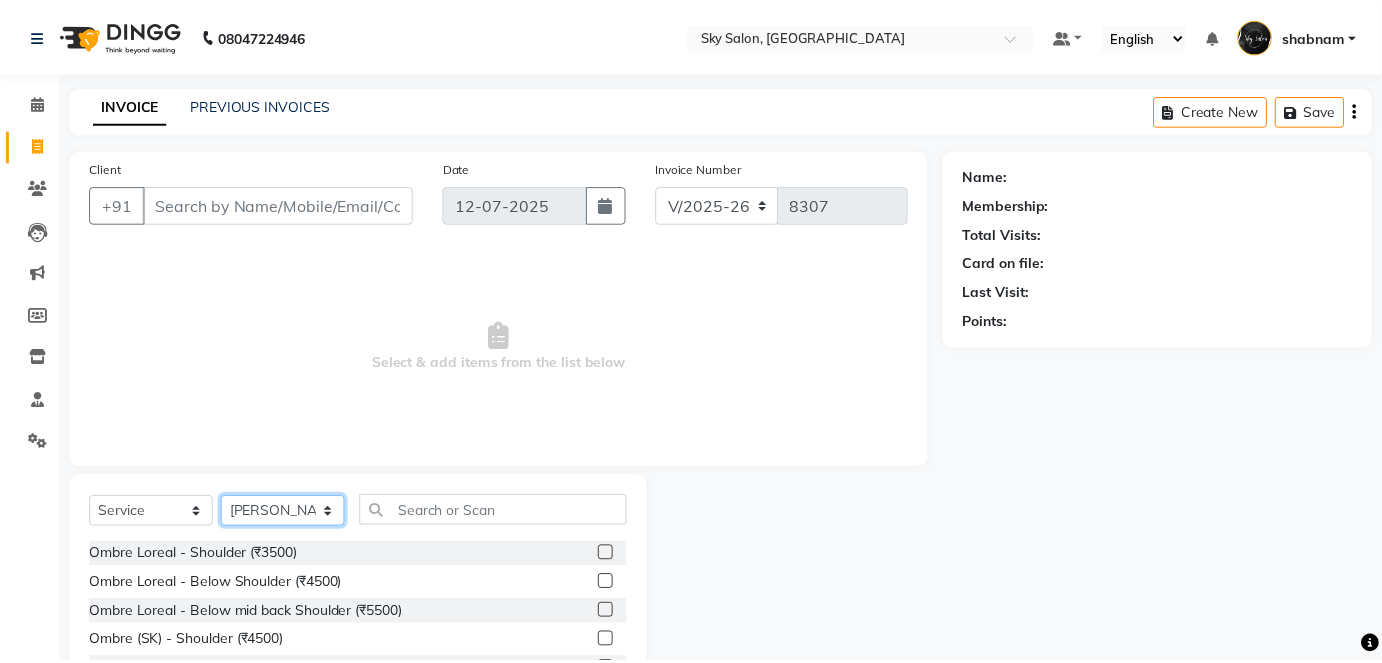 scroll, scrollTop: 137, scrollLeft: 0, axis: vertical 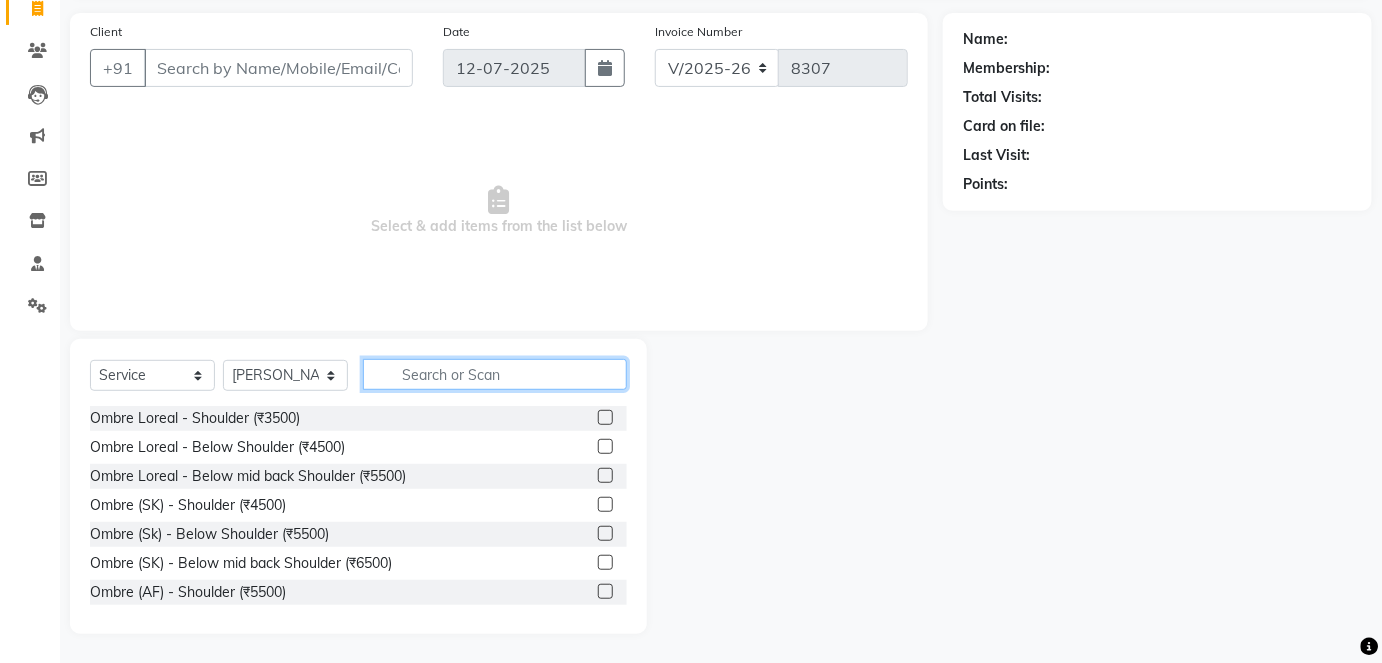 click 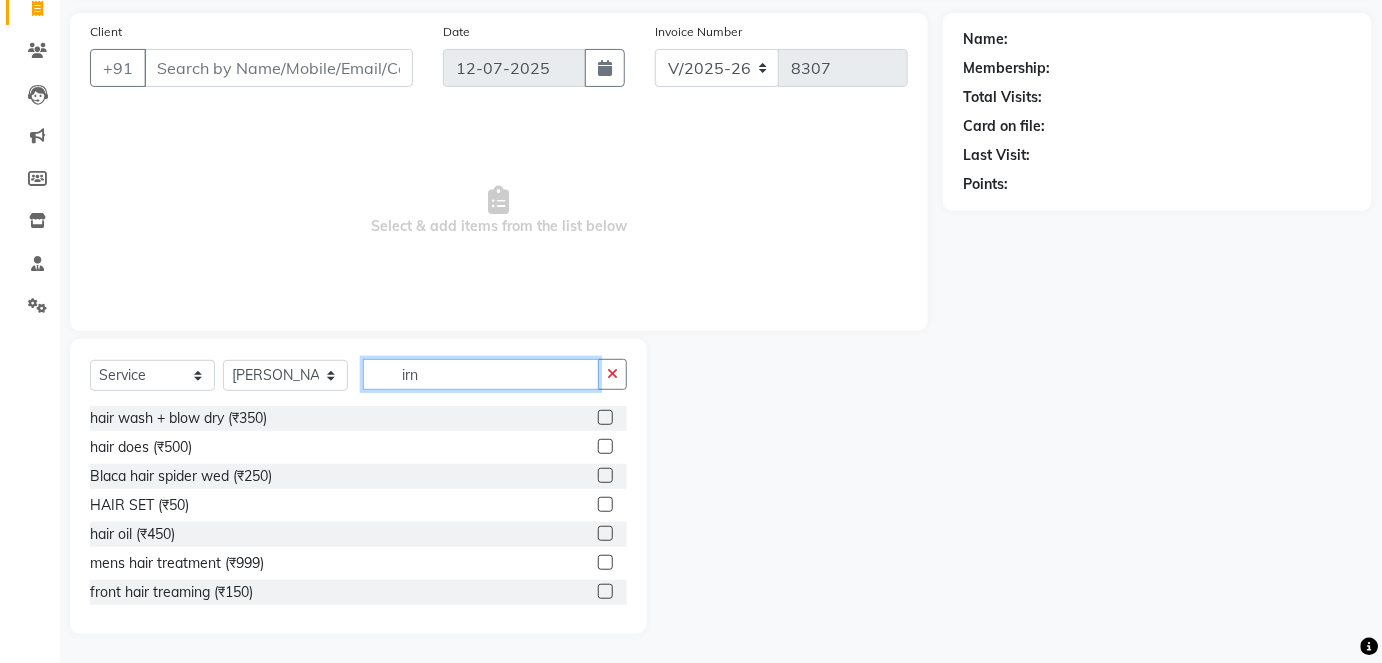 scroll, scrollTop: 53, scrollLeft: 0, axis: vertical 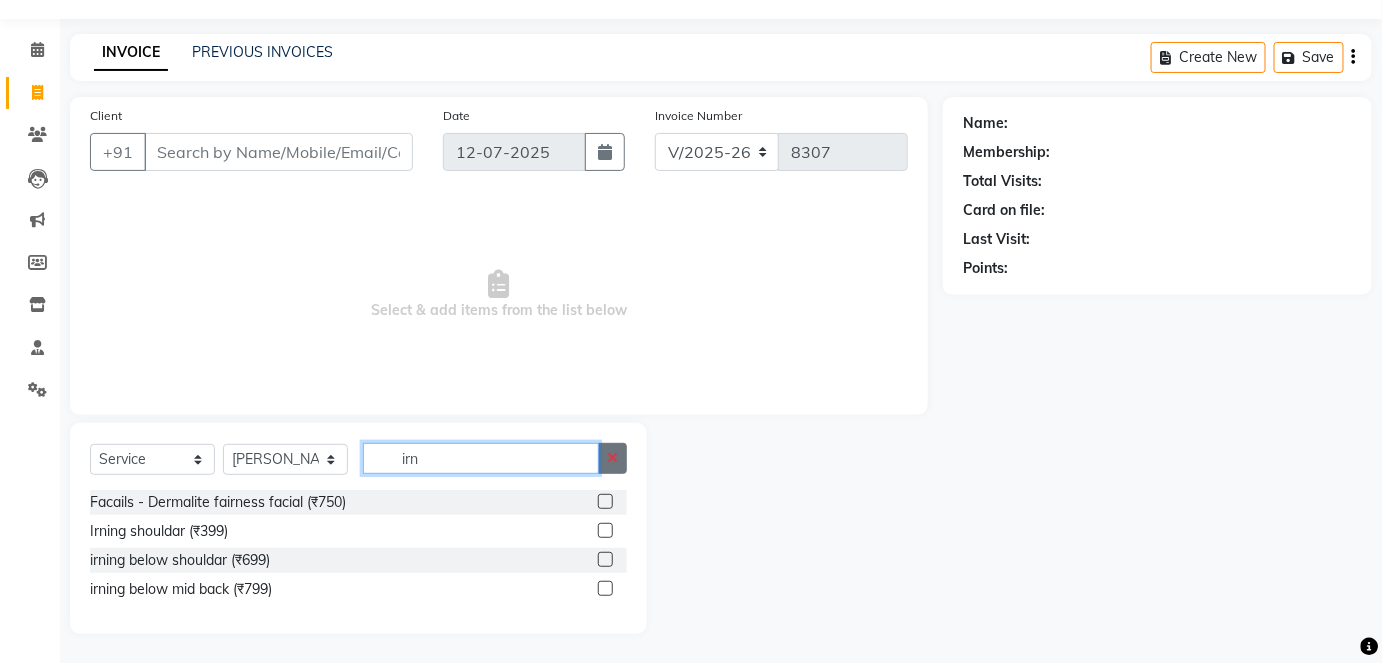 type on "irn" 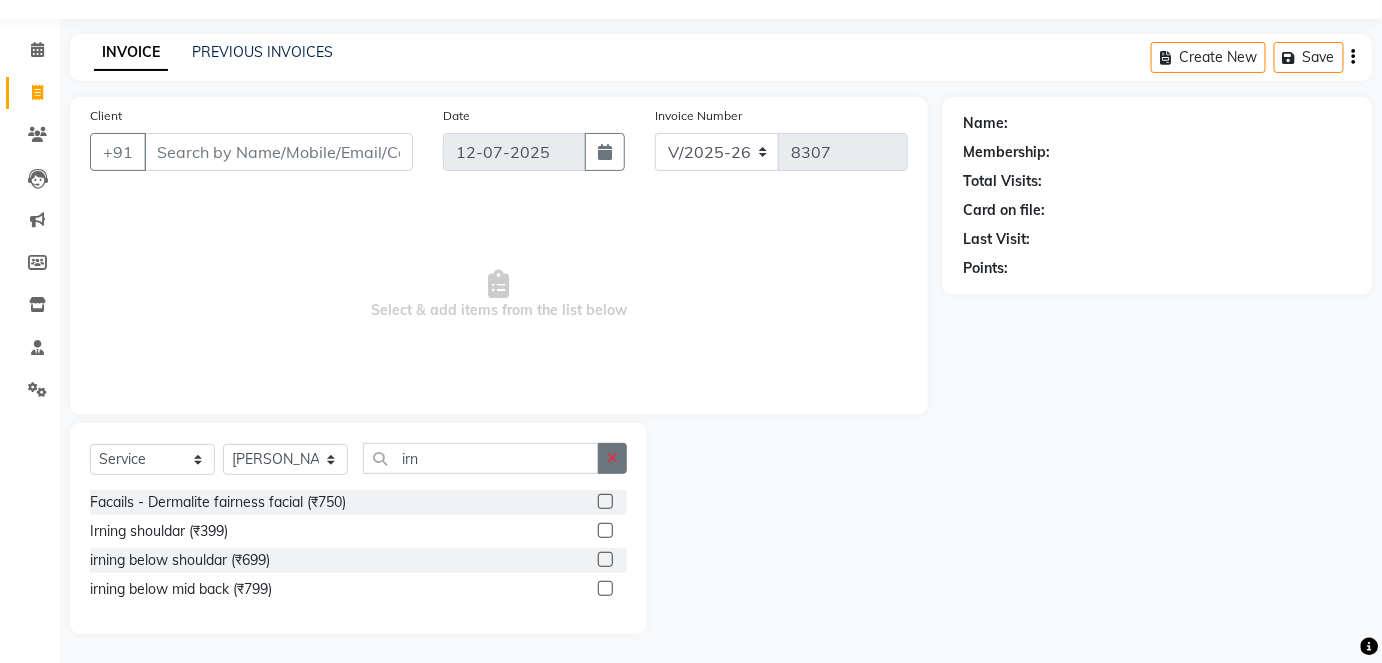 click 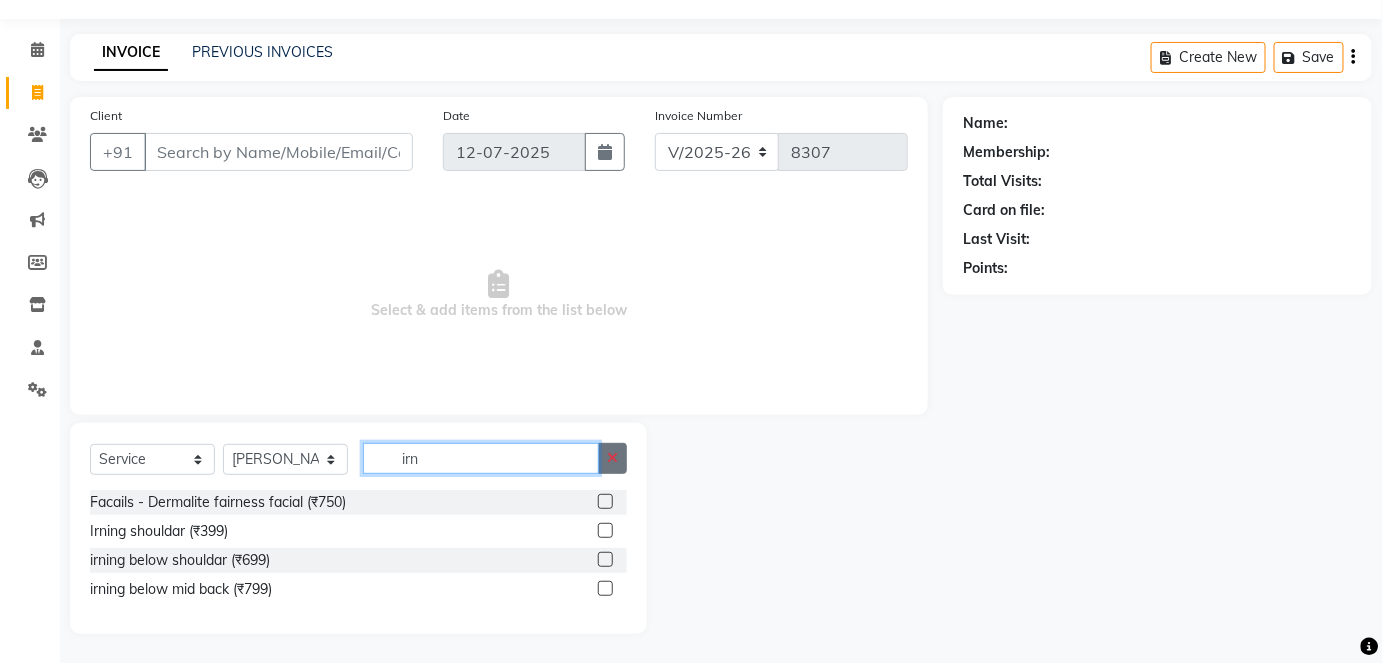type 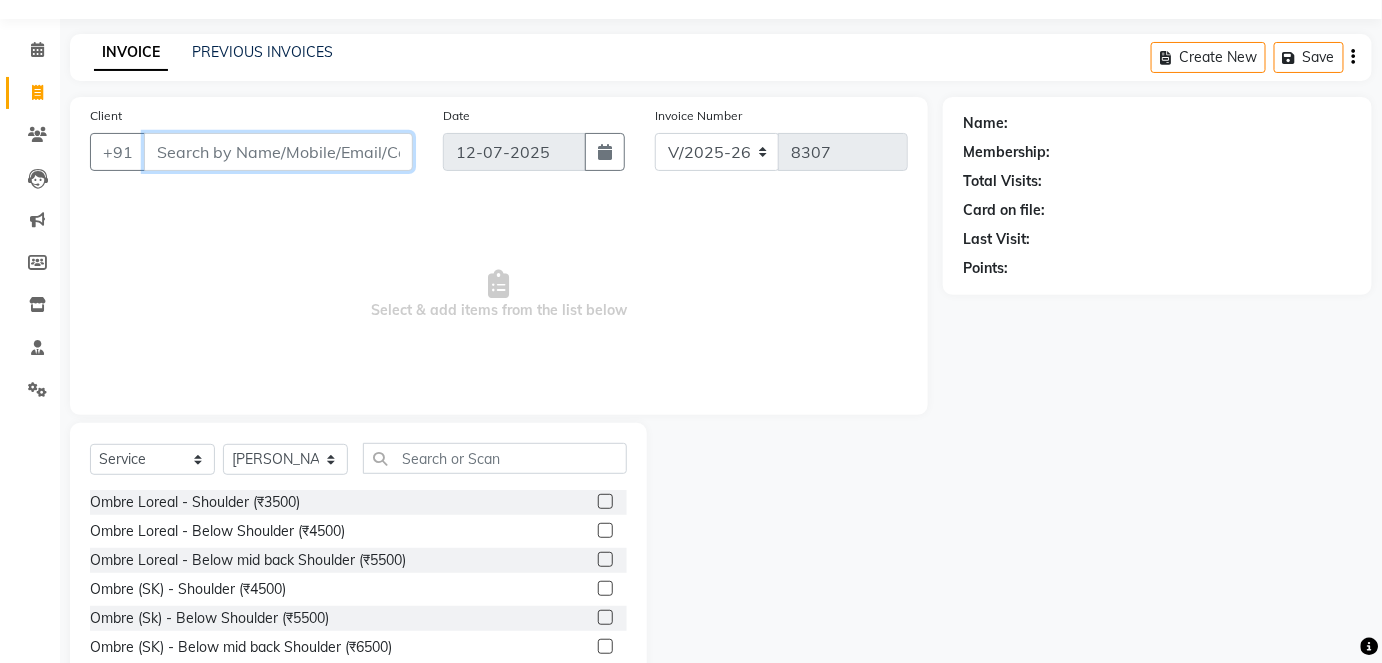 click on "Client" at bounding box center (278, 152) 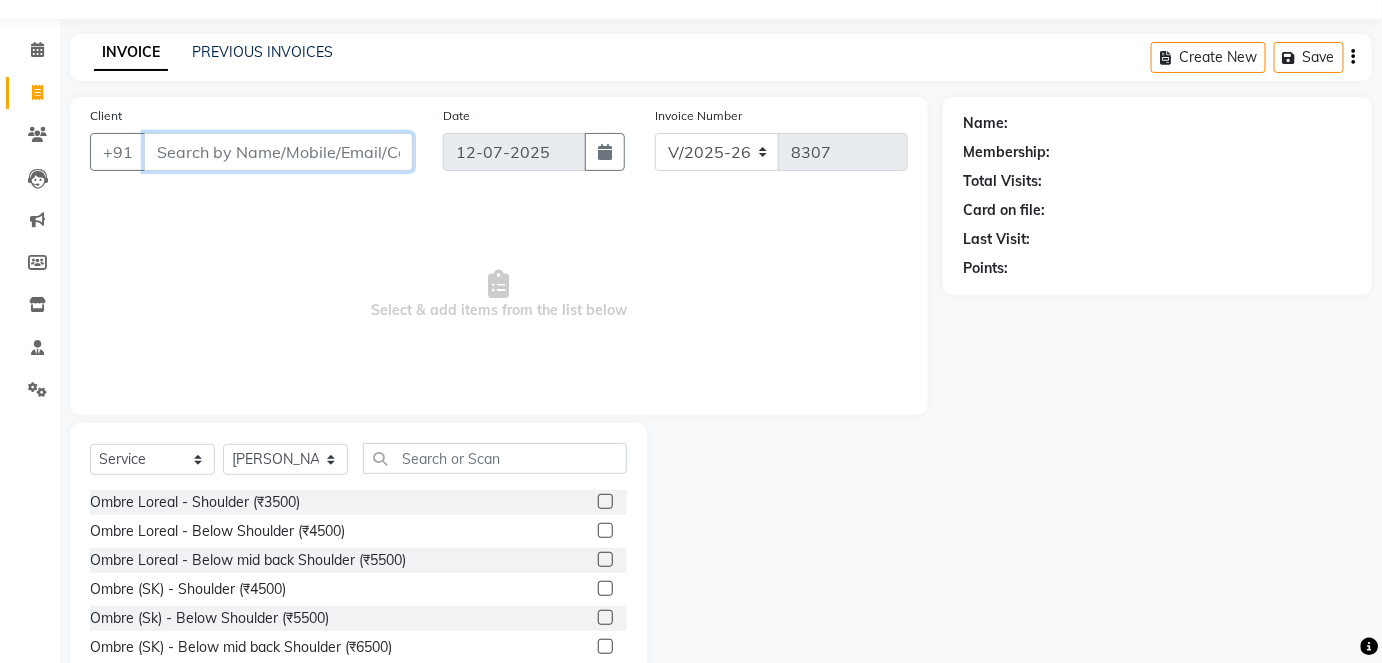 type on "." 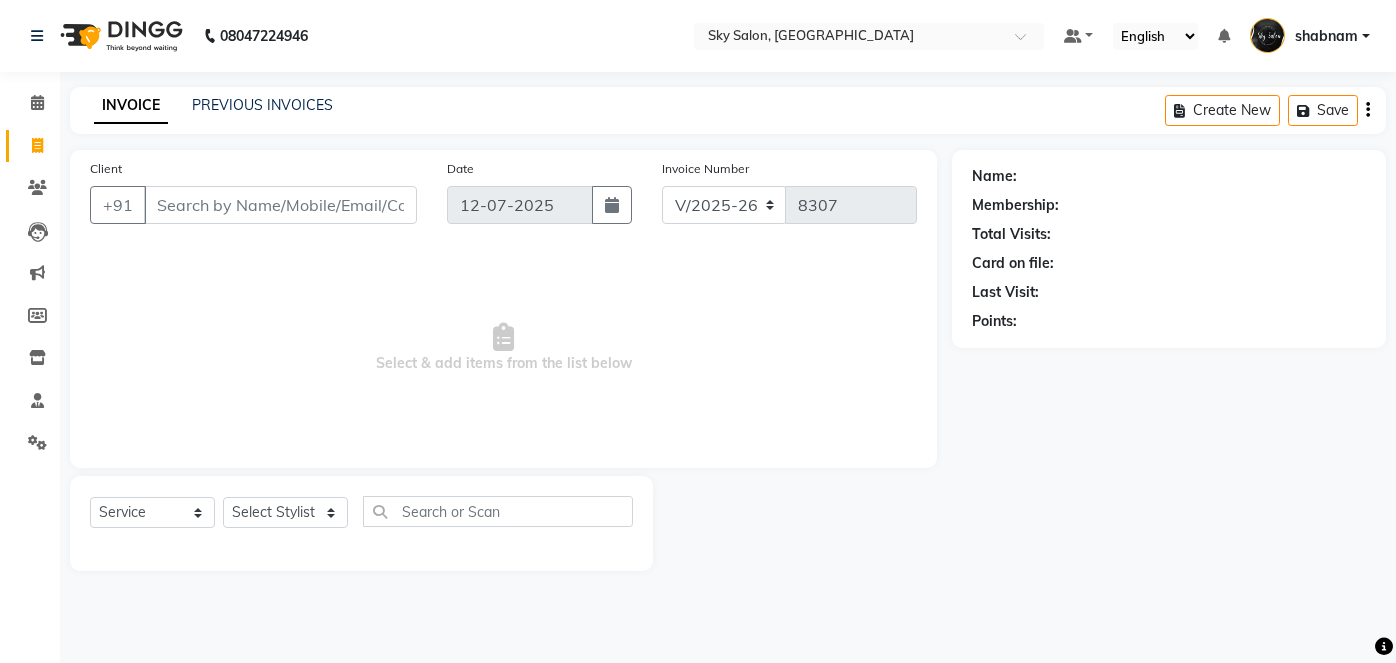 select on "3537" 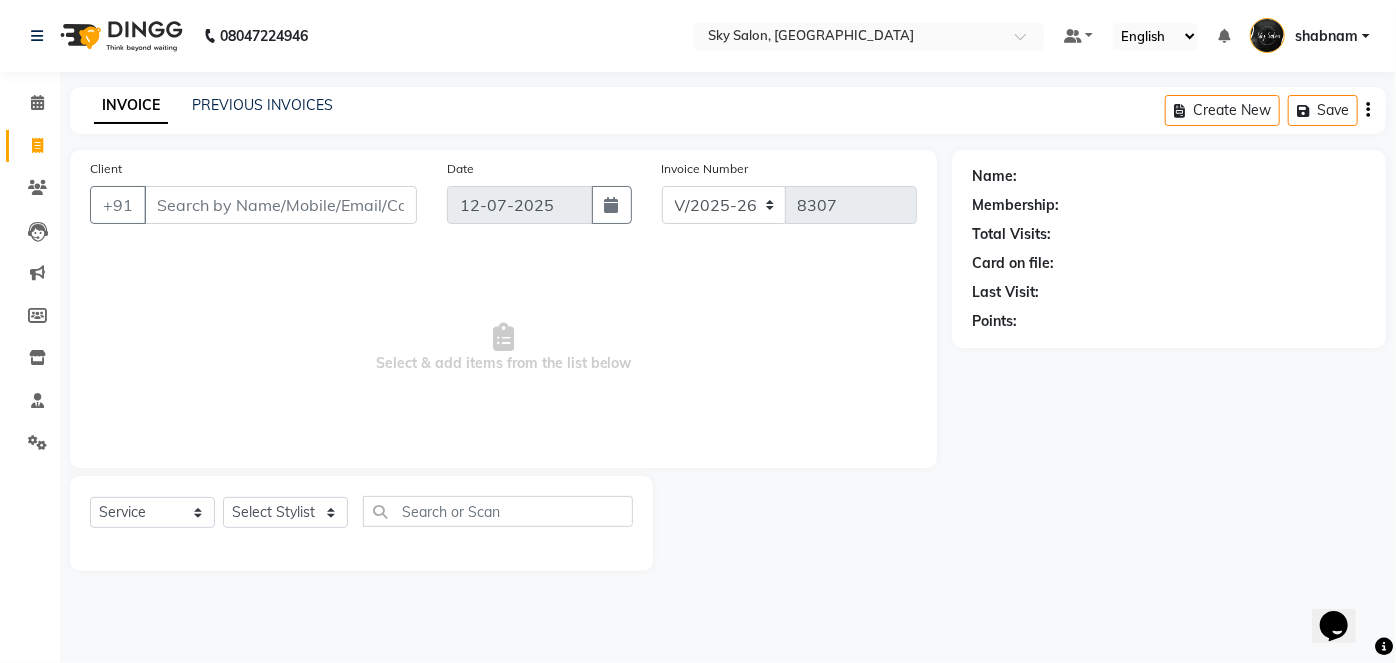 scroll, scrollTop: 0, scrollLeft: 0, axis: both 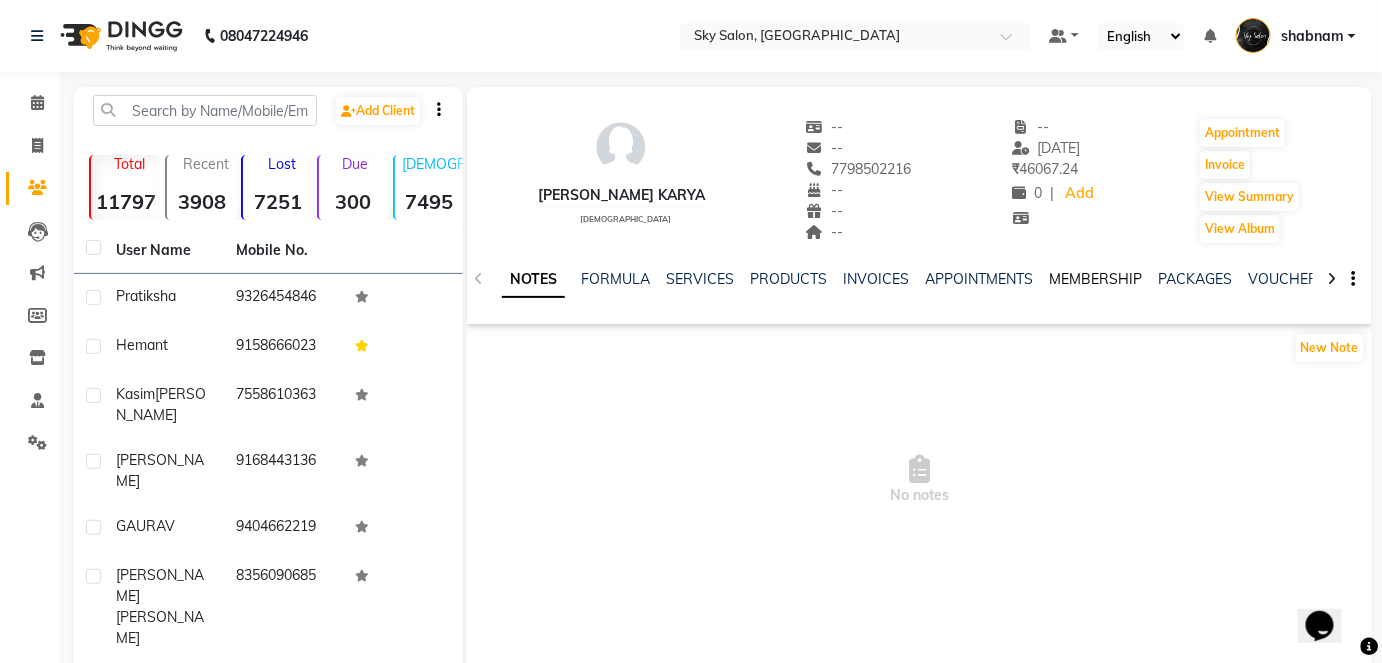 click on "MEMBERSHIP" 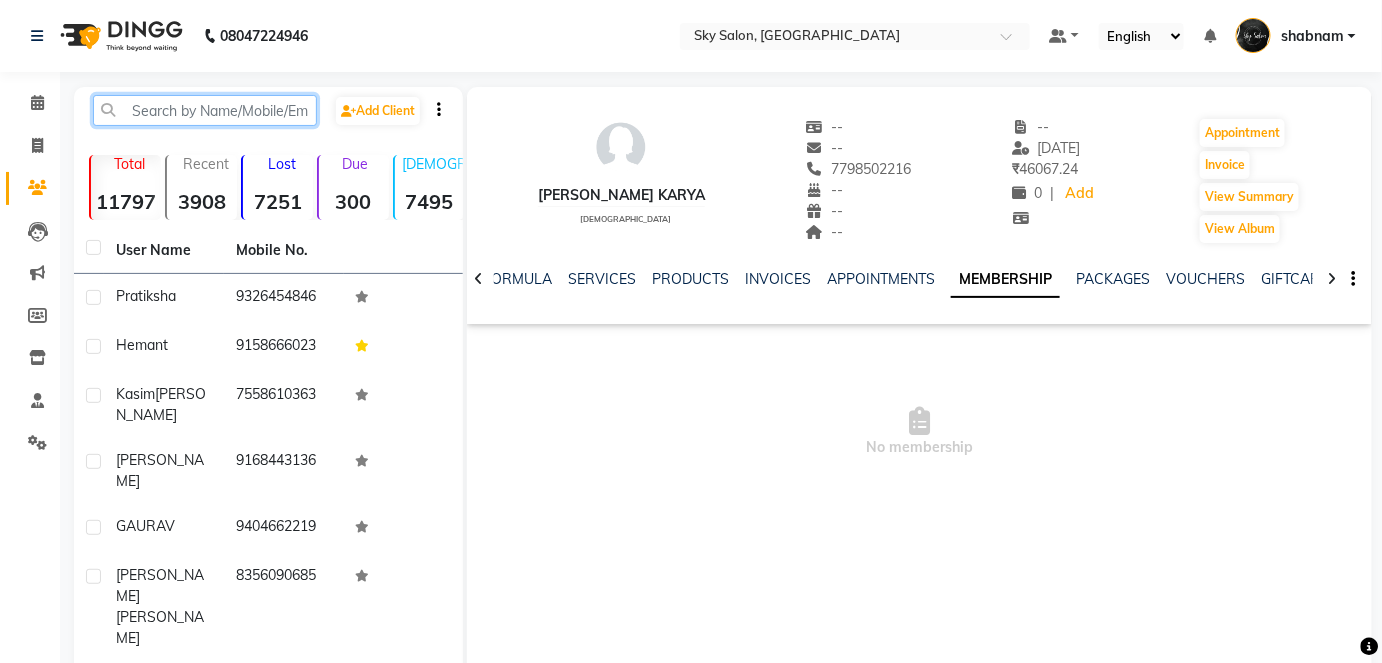 click 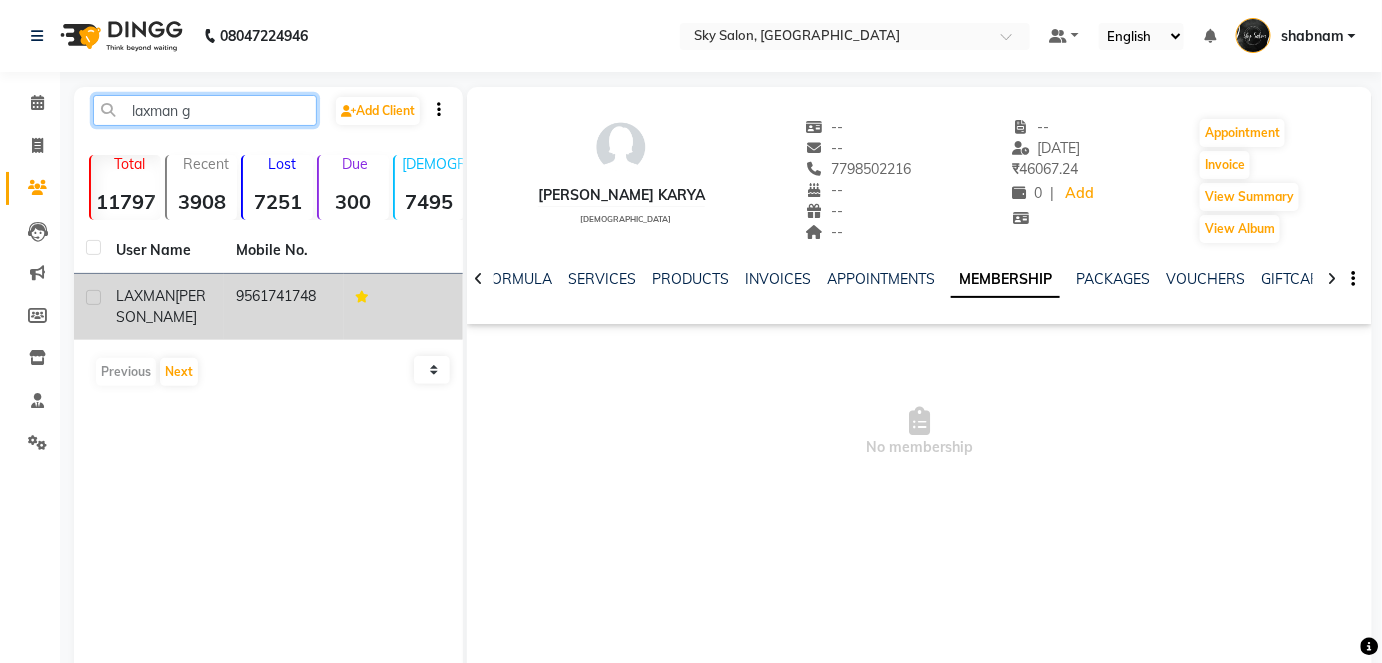 type on "laxman g" 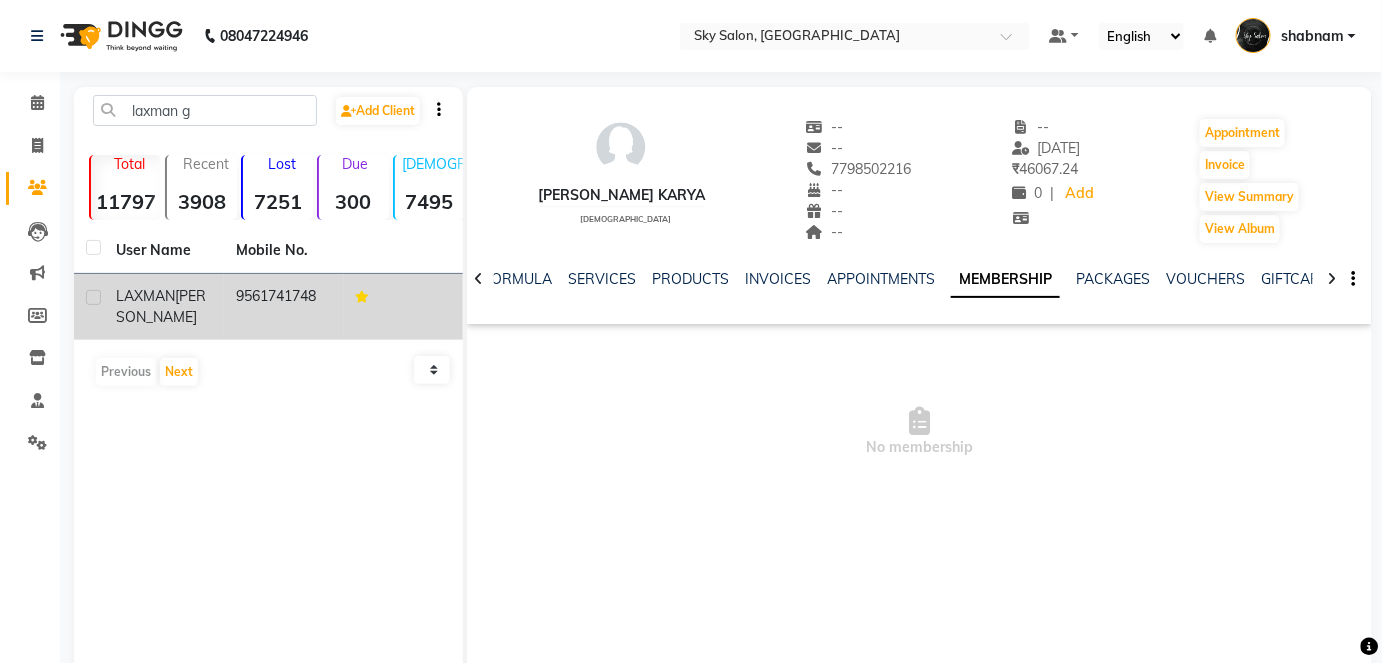 click on "9561741748" 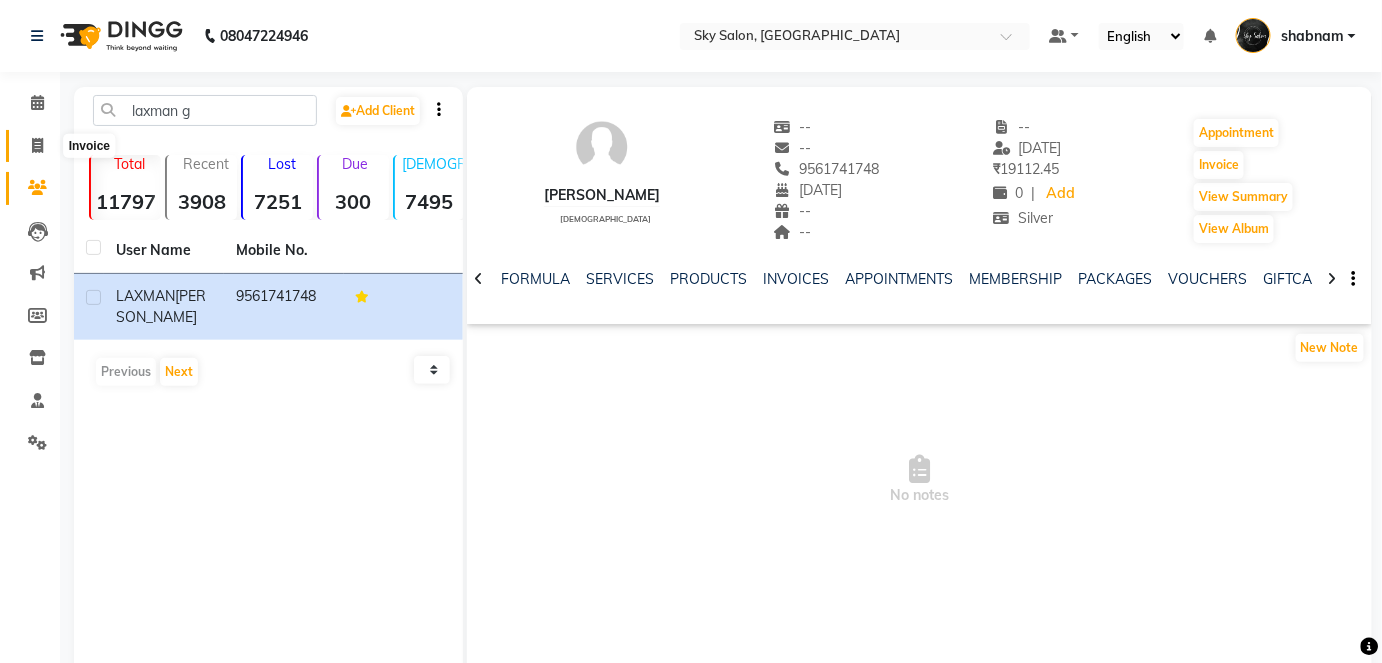 click 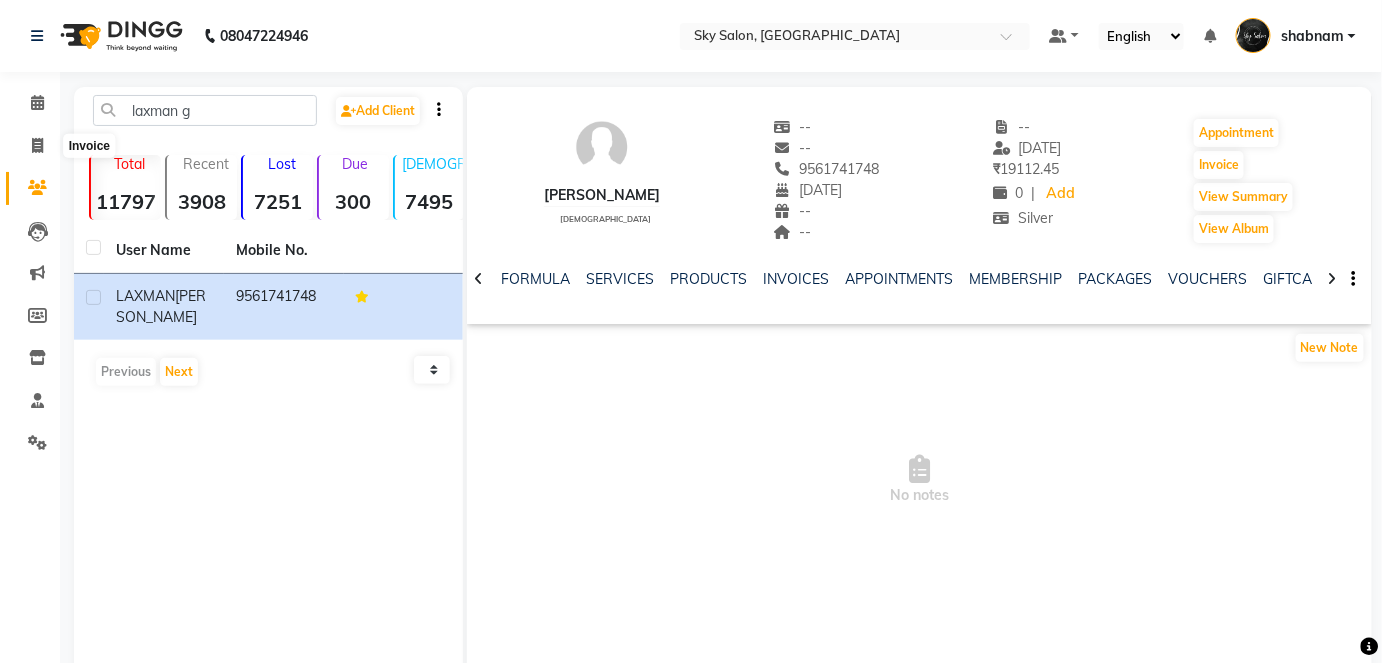 select on "service" 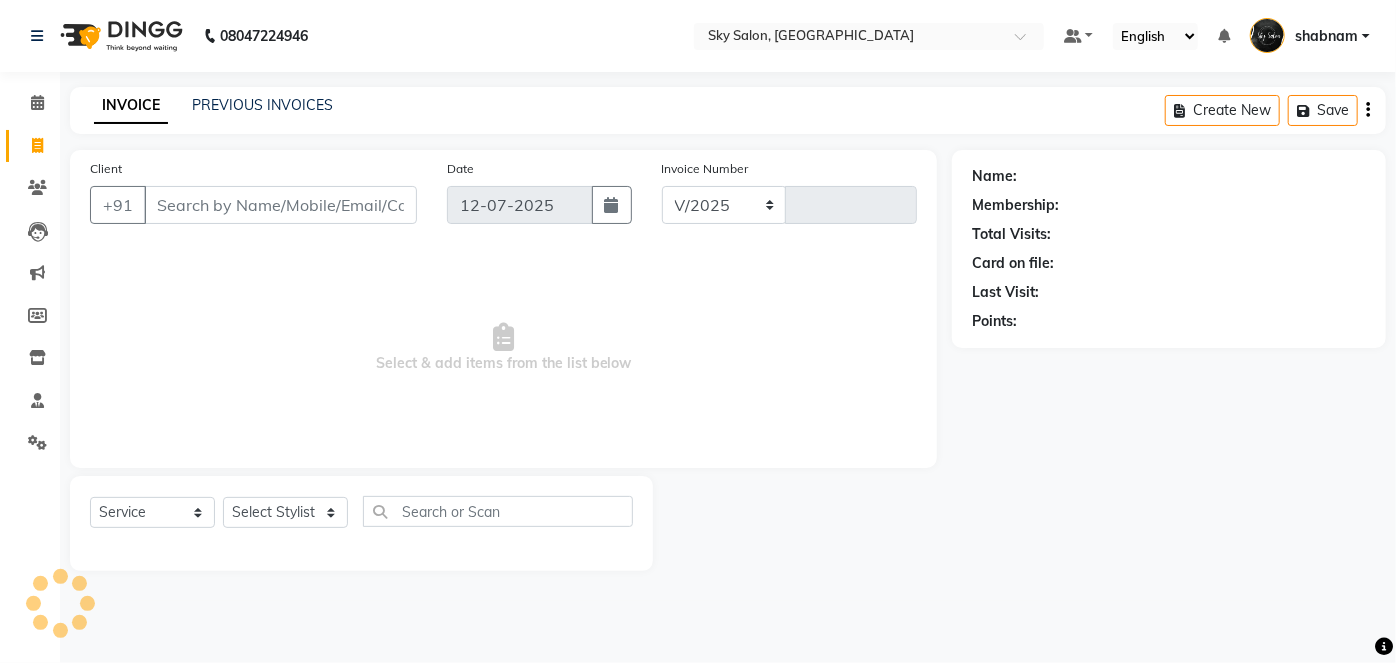 select on "3537" 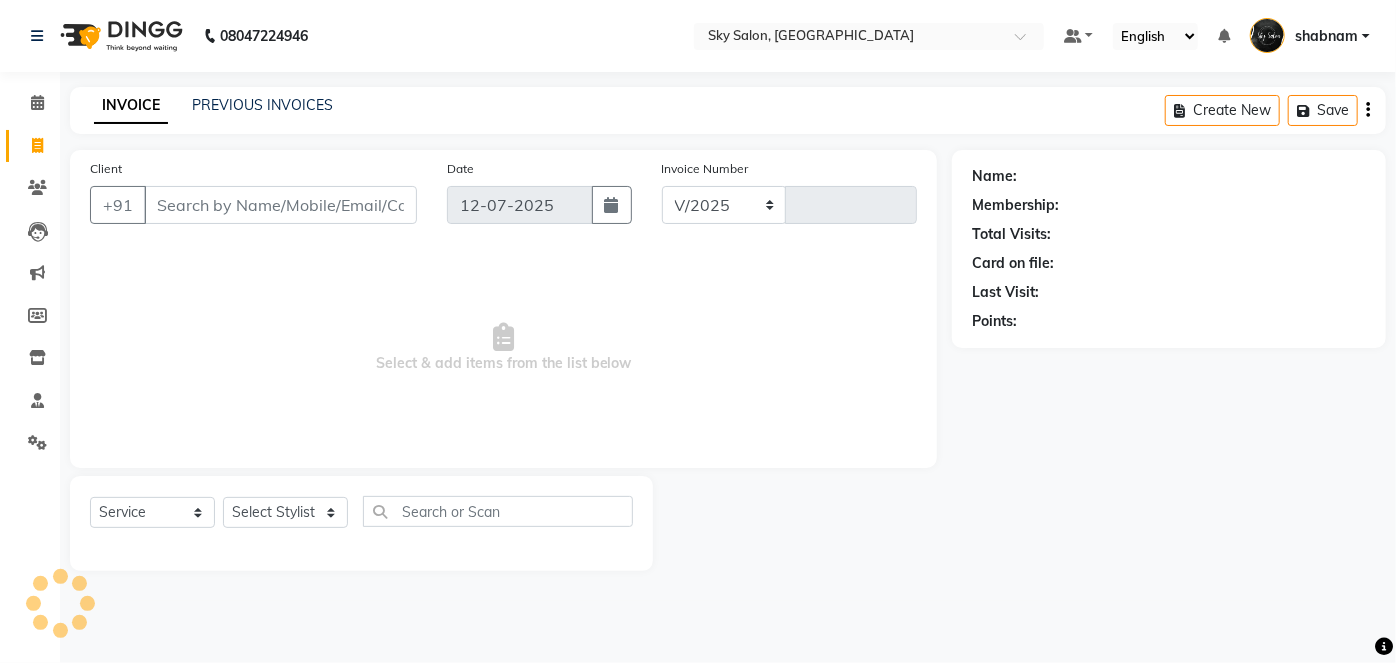 type on "8312" 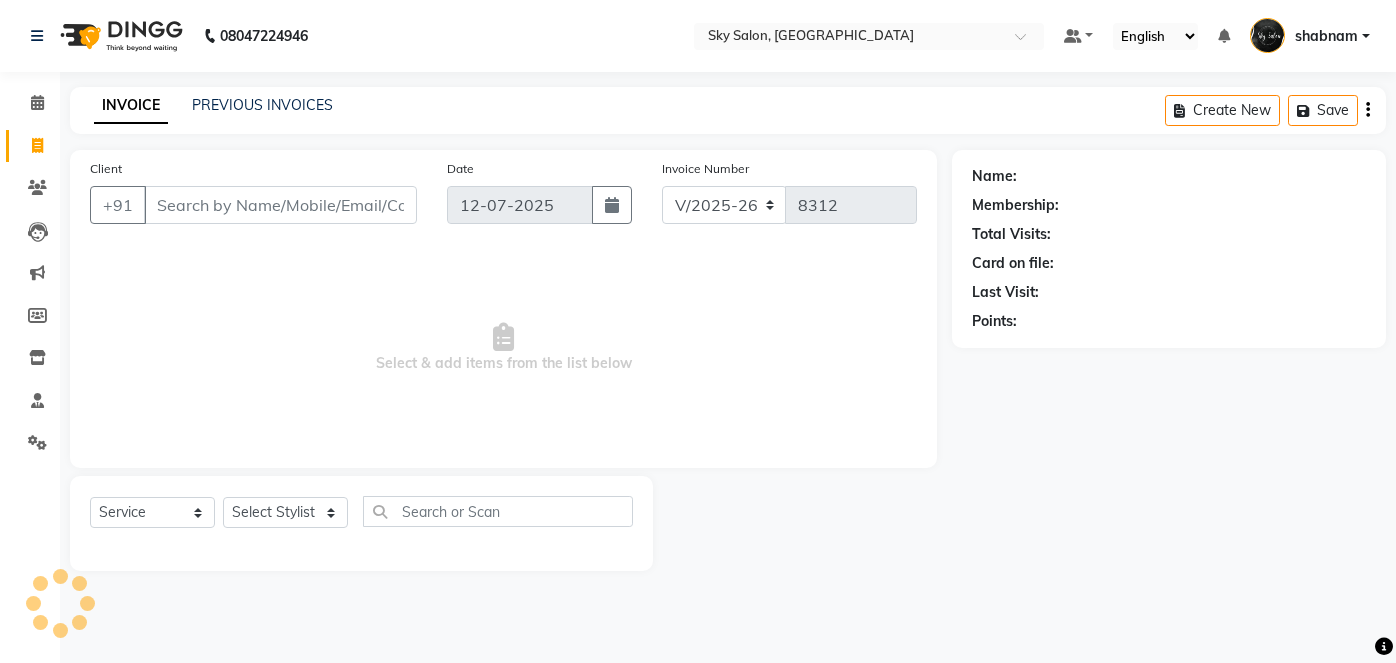 select on "3537" 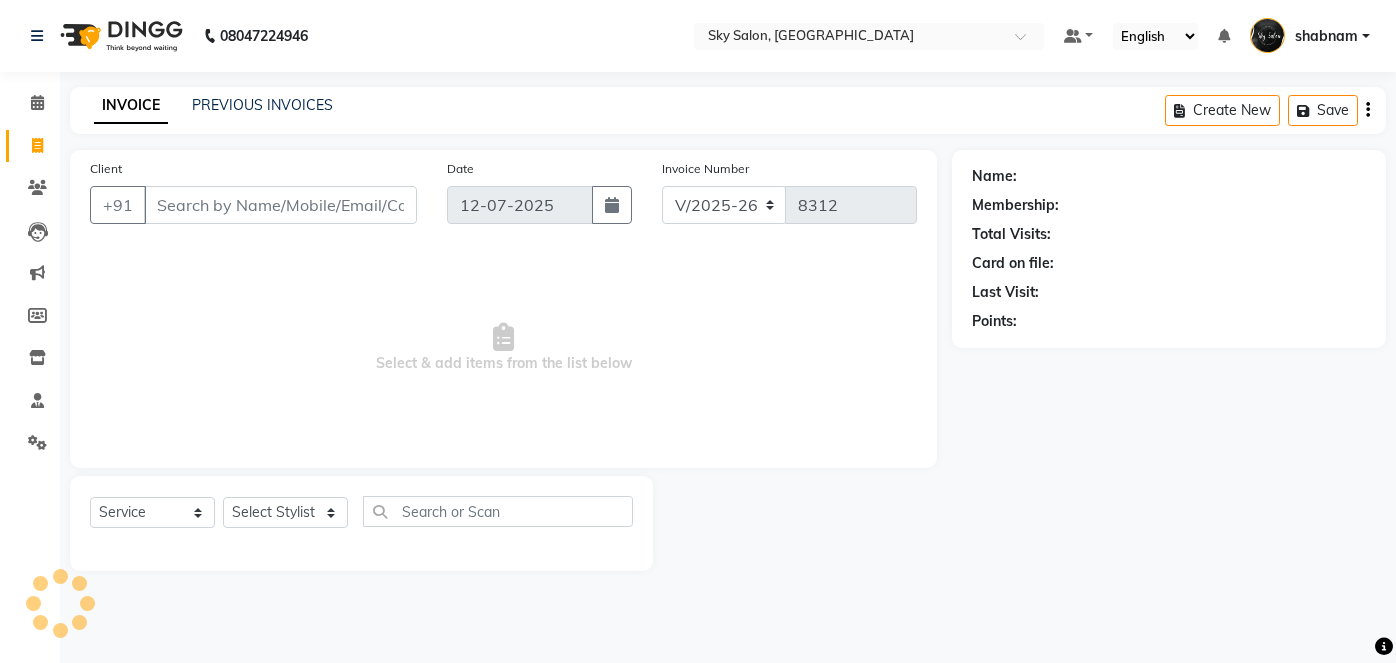select on "service" 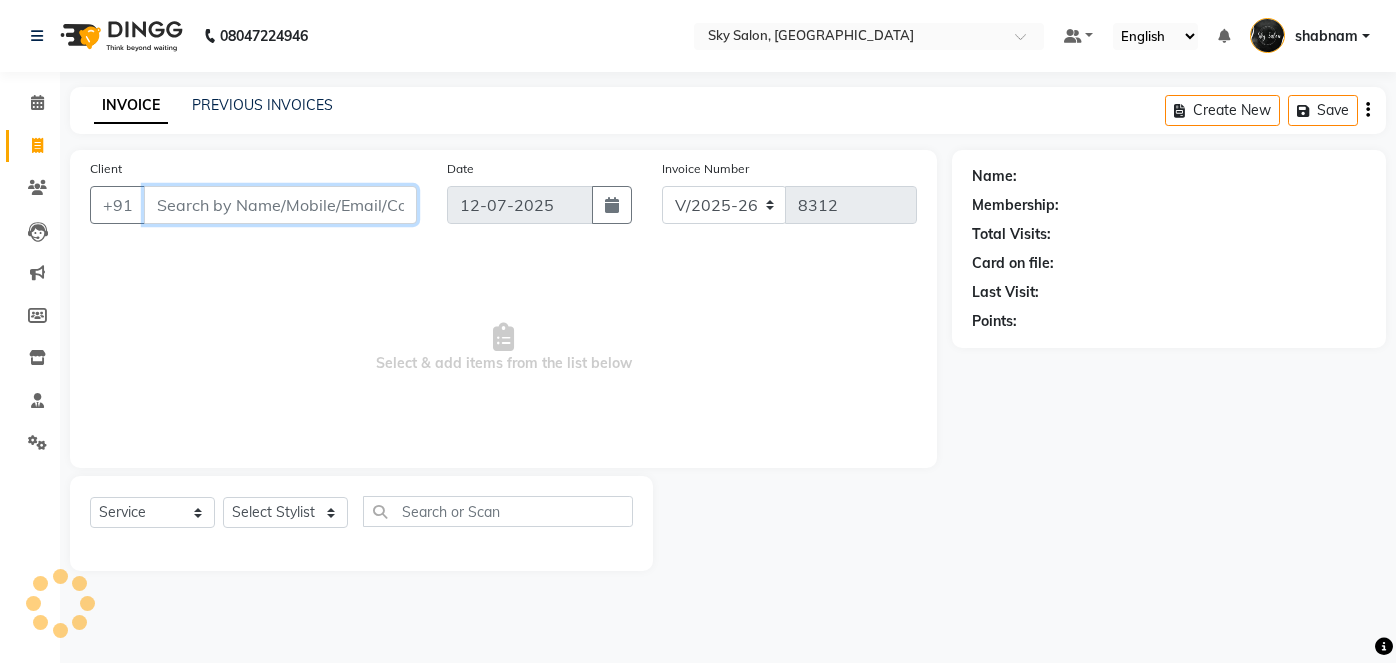 scroll, scrollTop: 0, scrollLeft: 0, axis: both 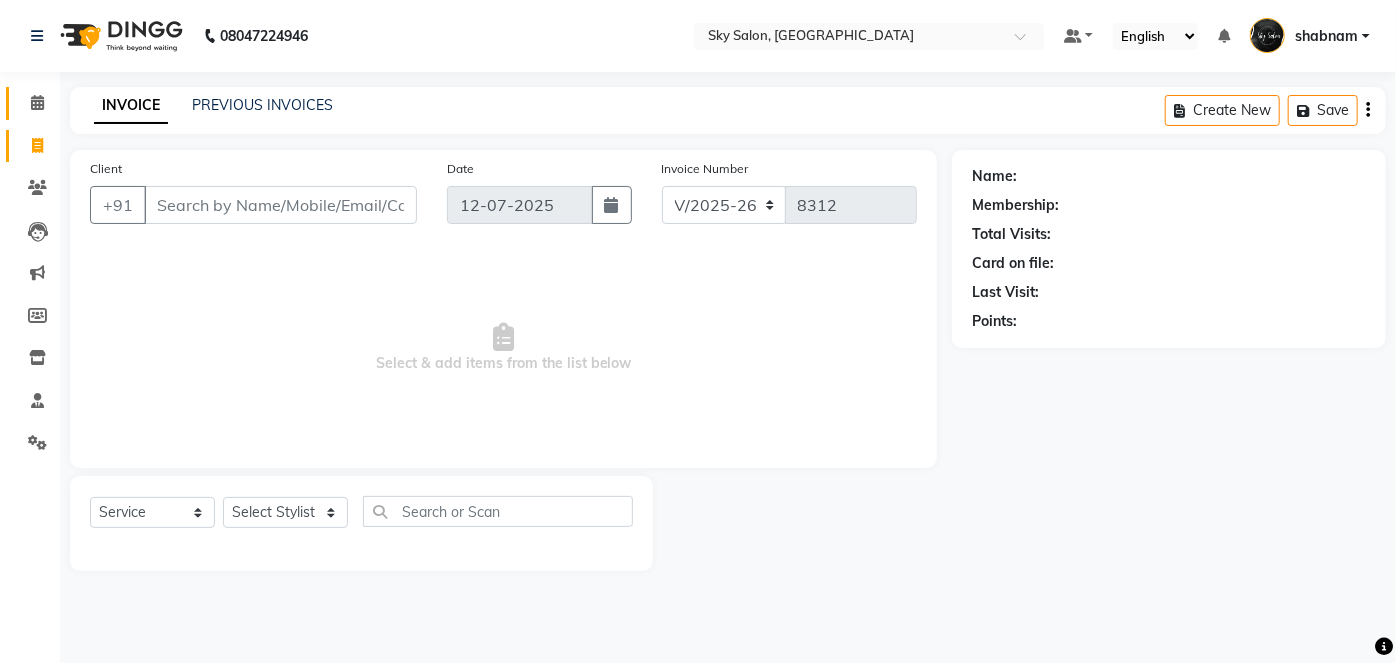 click on "Calendar" 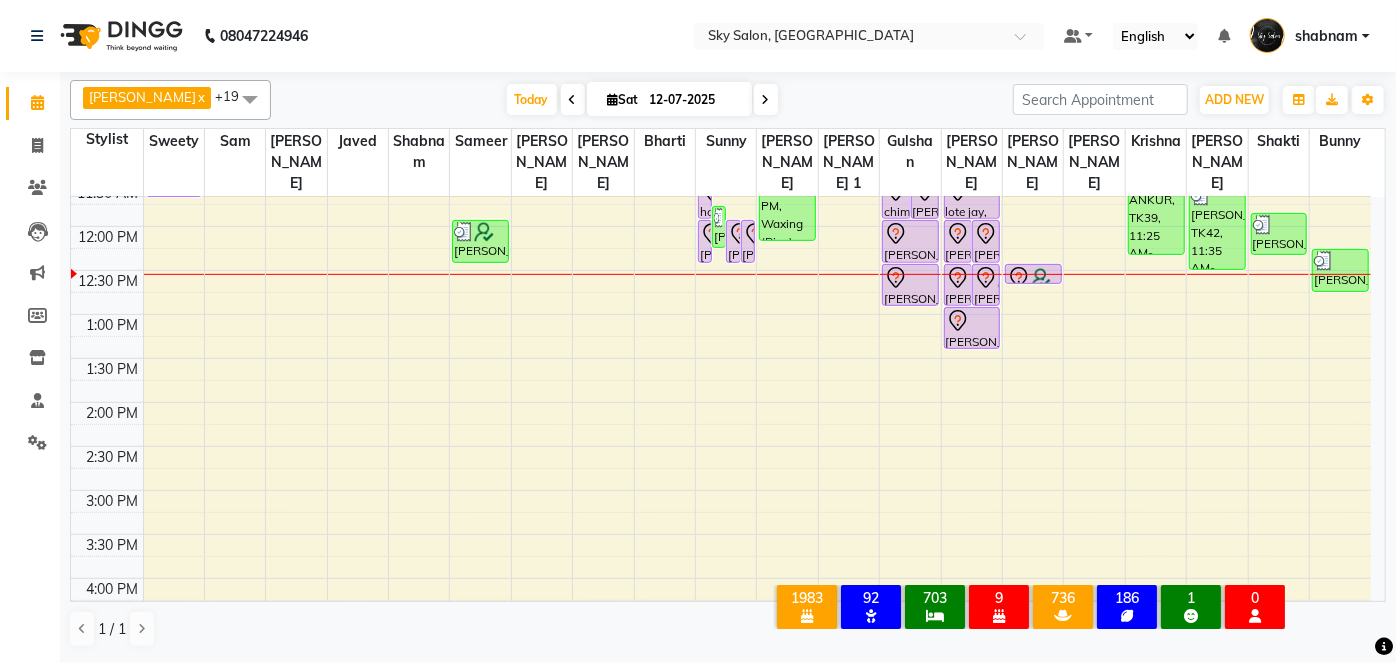 scroll, scrollTop: 480, scrollLeft: 0, axis: vertical 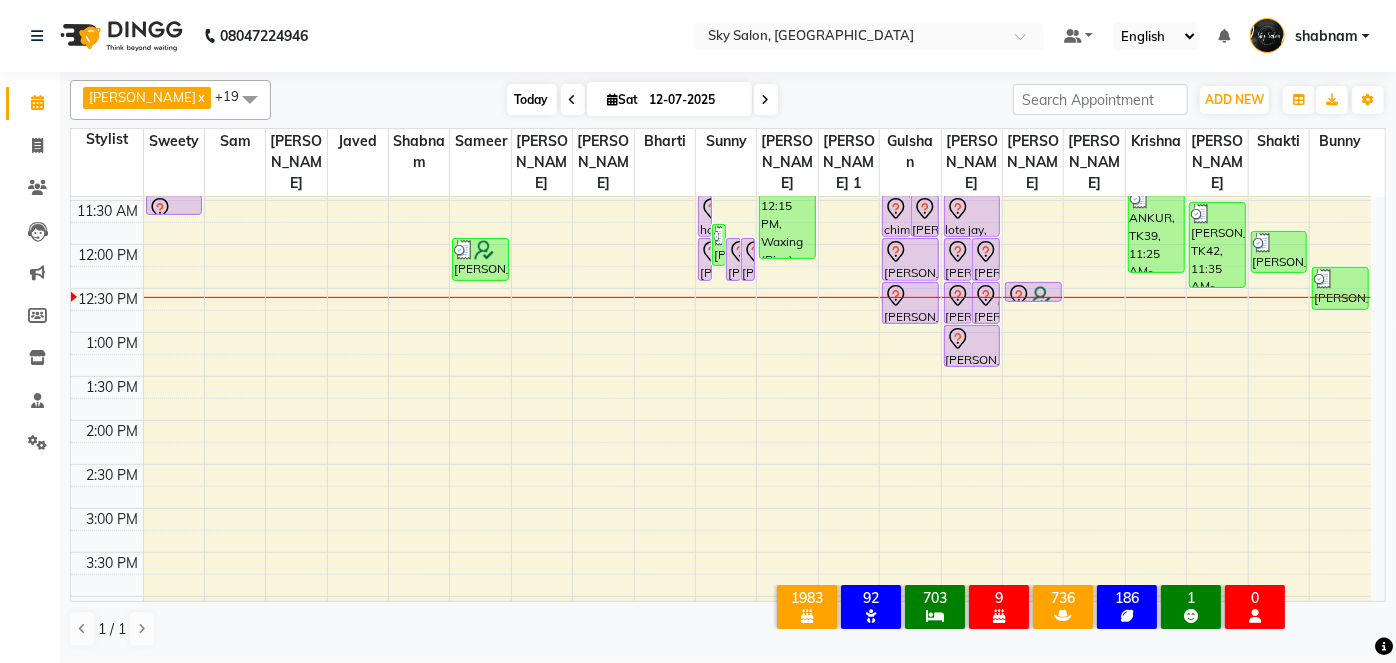 click on "Today" at bounding box center (532, 99) 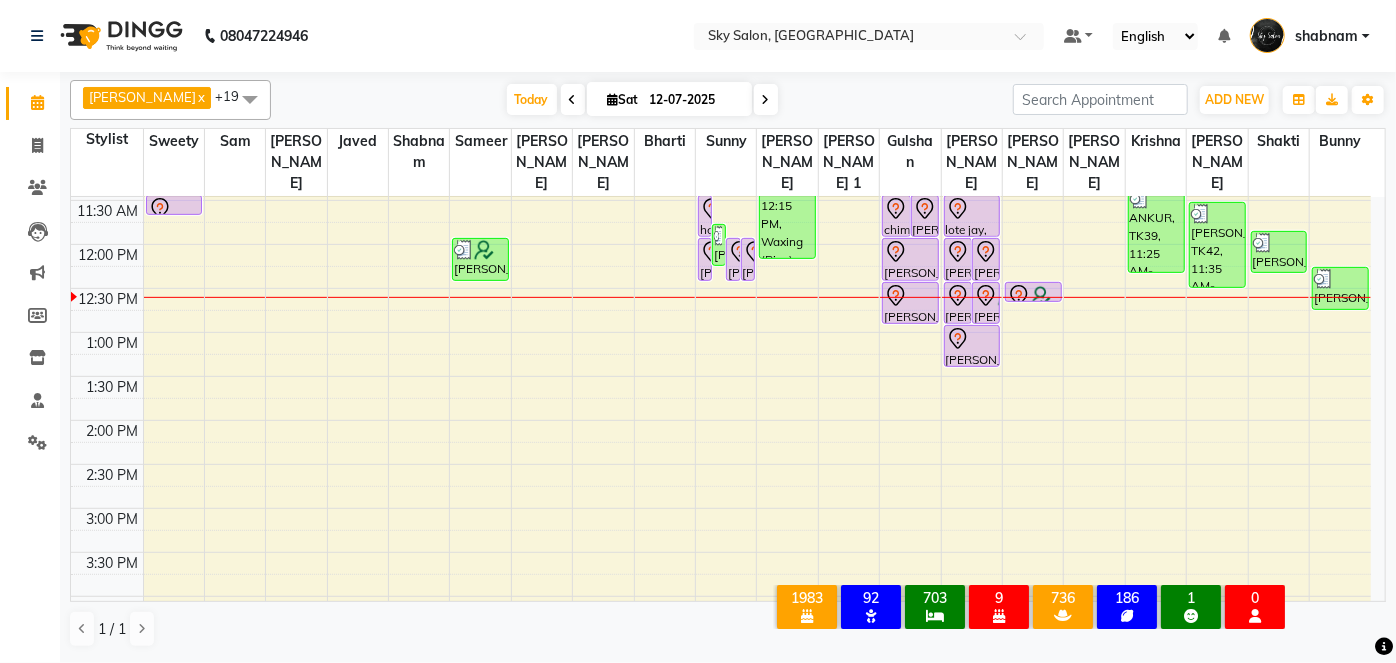 scroll, scrollTop: 522, scrollLeft: 0, axis: vertical 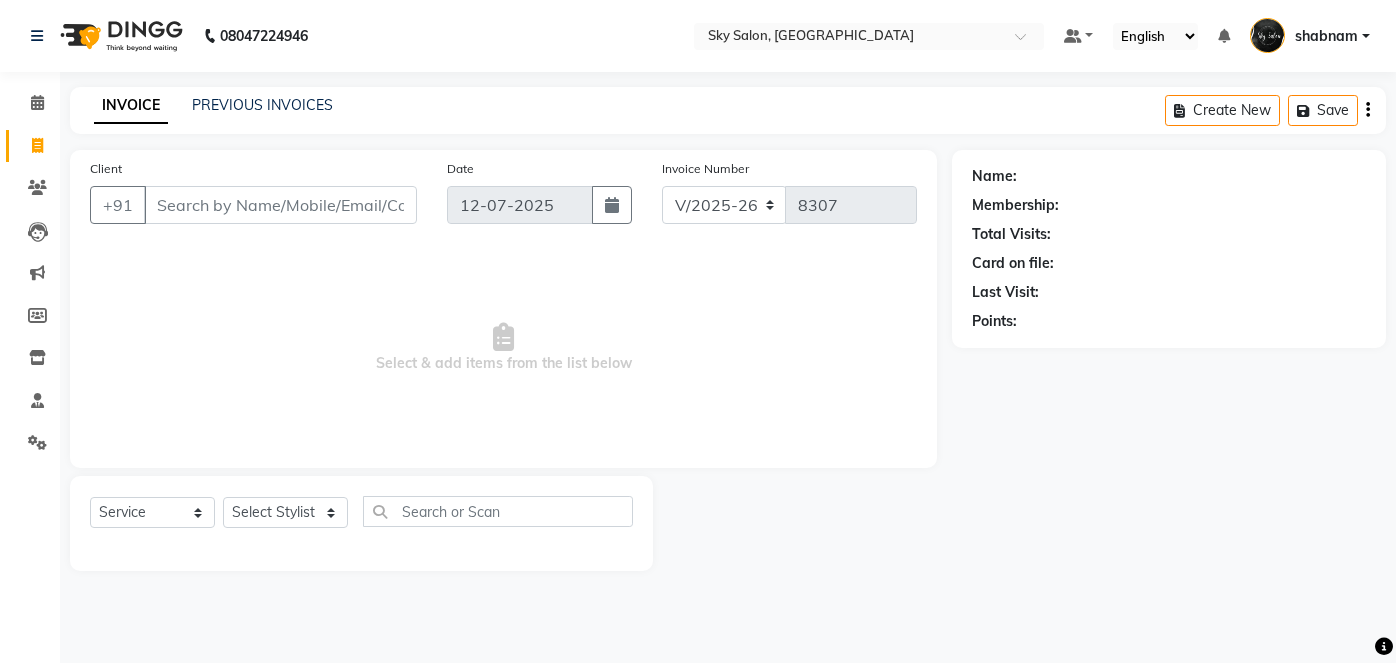 select on "3537" 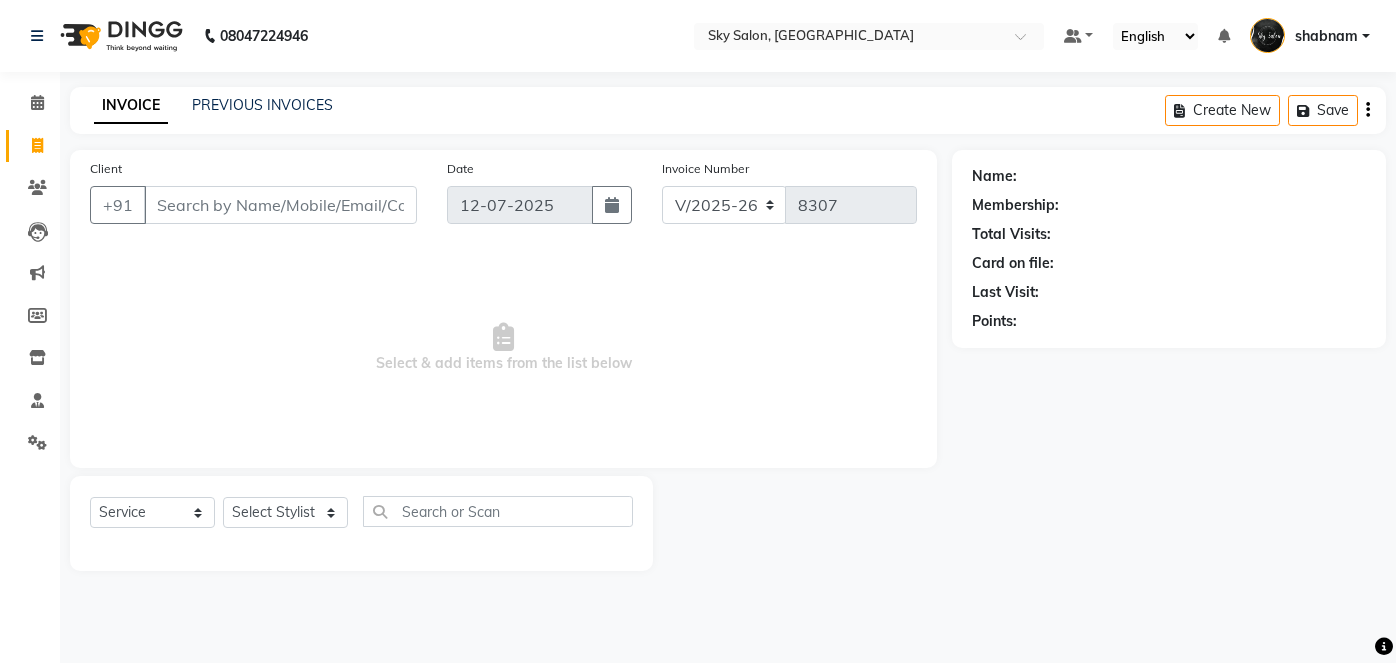 scroll, scrollTop: 0, scrollLeft: 0, axis: both 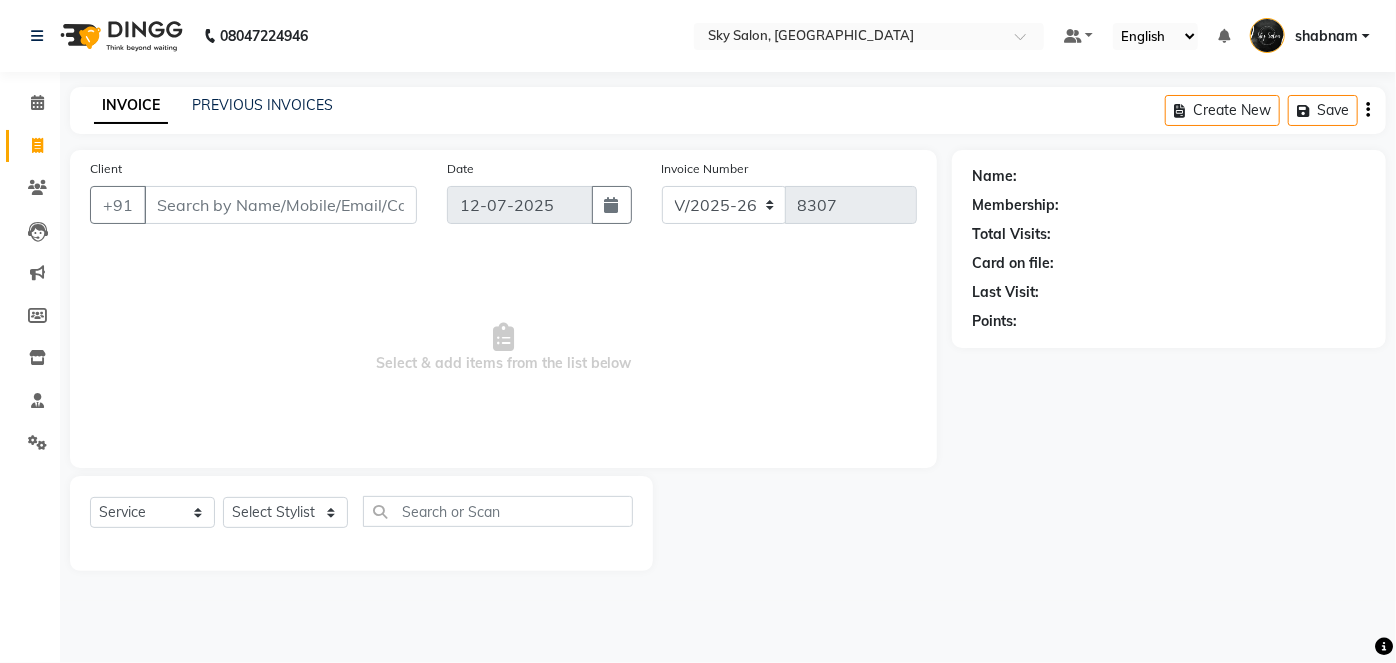 click on "Select & add items from the list below" at bounding box center [503, 348] 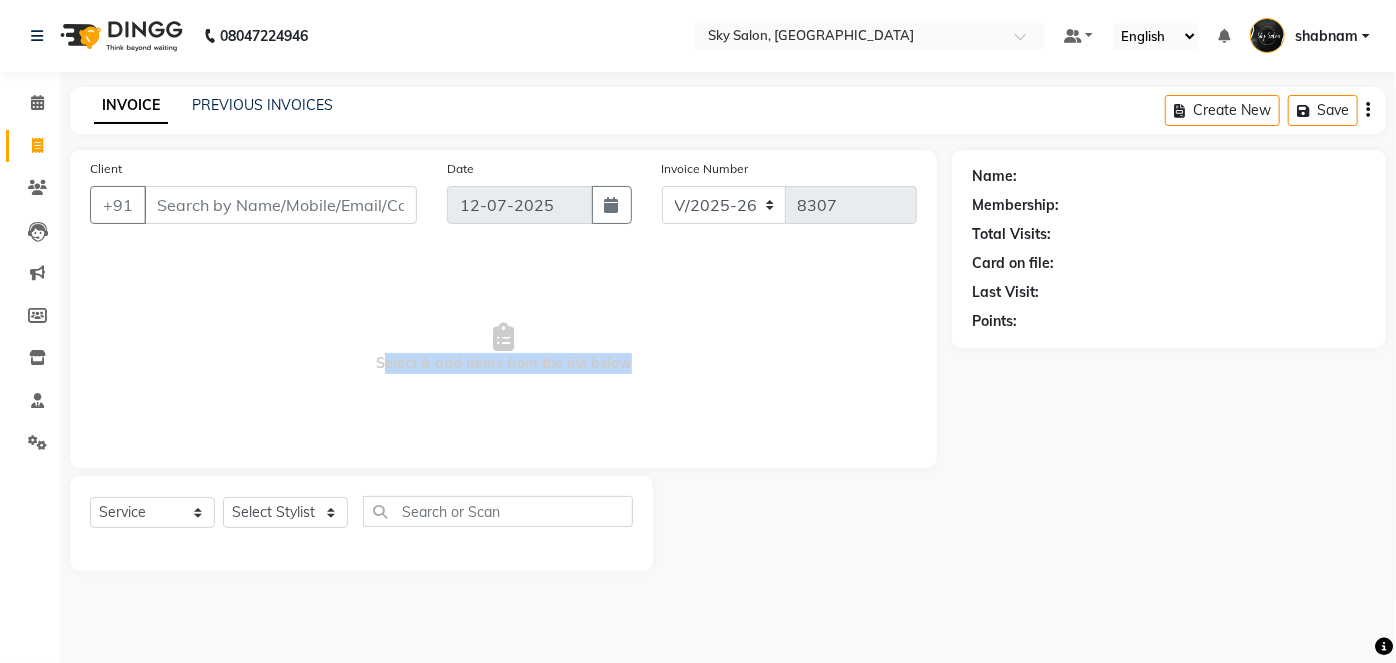 click on "Select & add items from the list below" at bounding box center (503, 348) 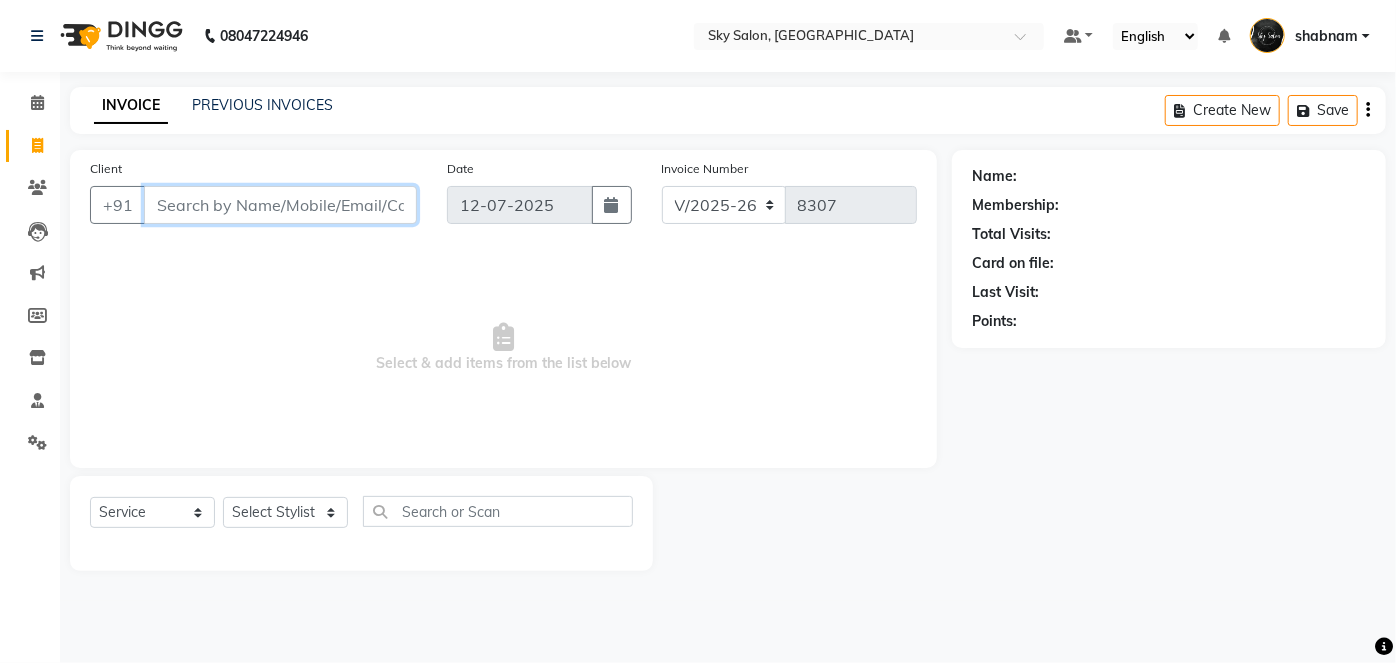 click on "Client" at bounding box center [280, 205] 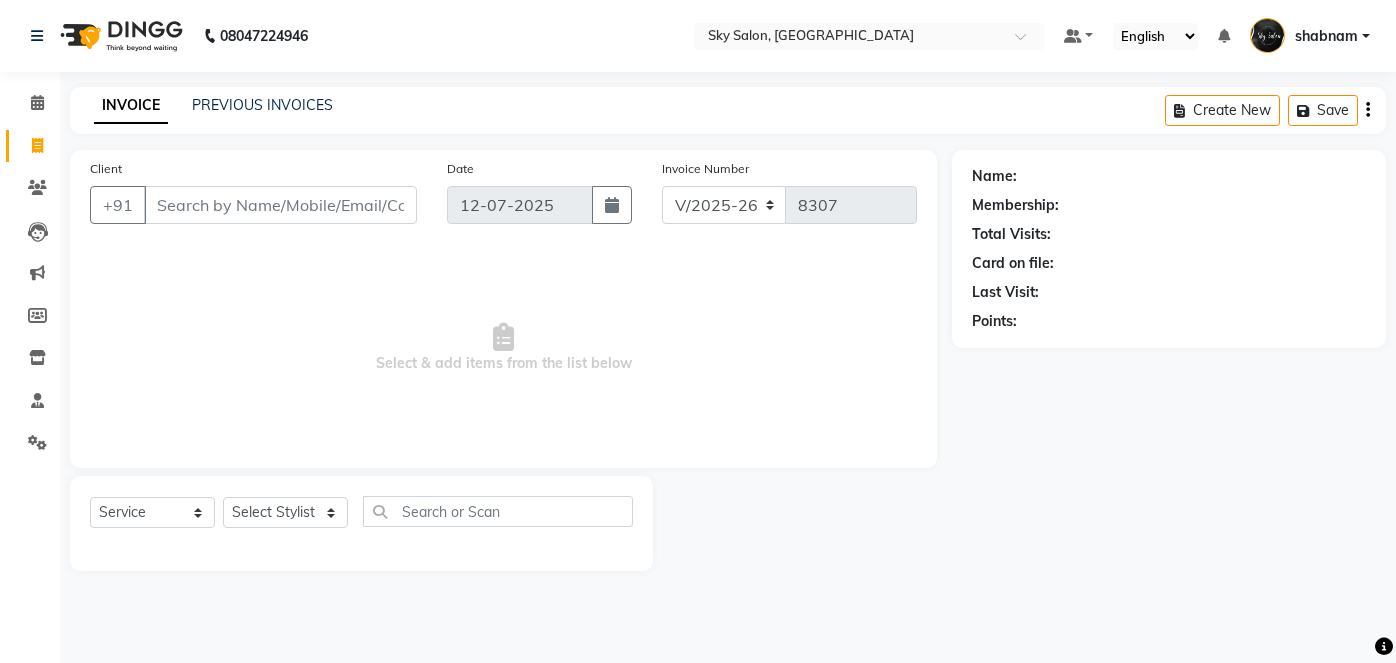 select on "3537" 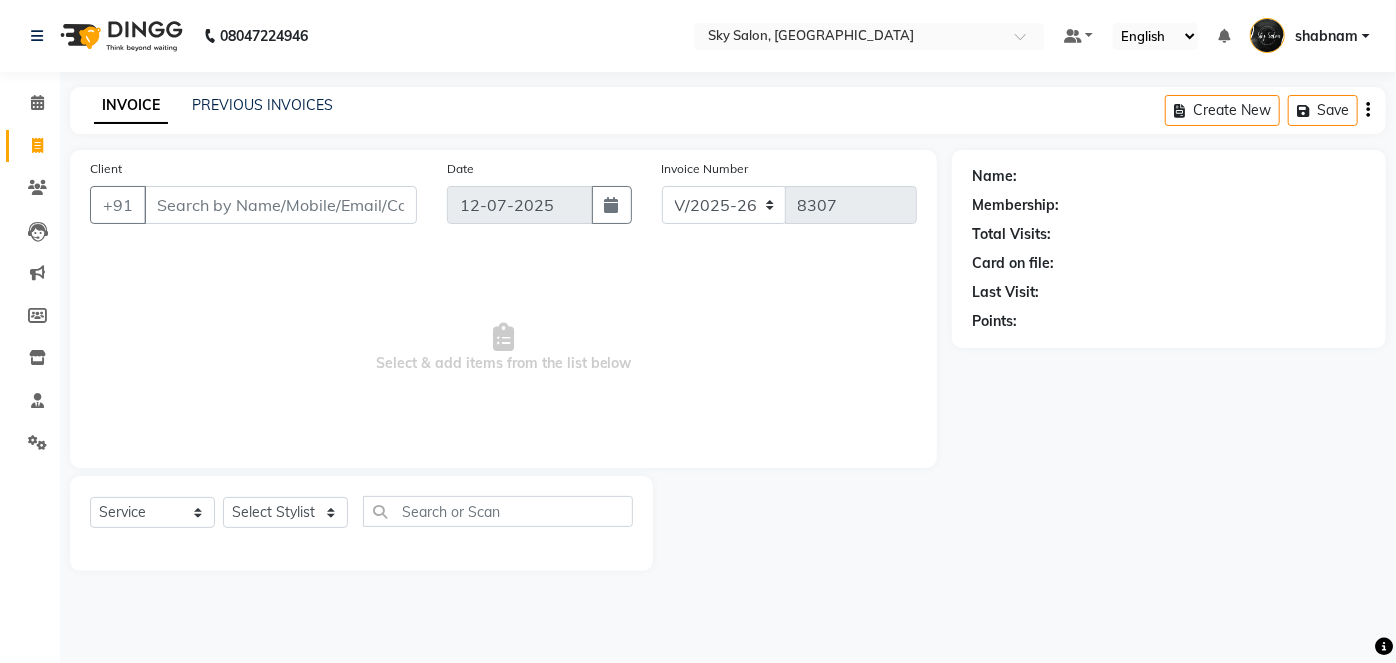 scroll, scrollTop: 0, scrollLeft: 0, axis: both 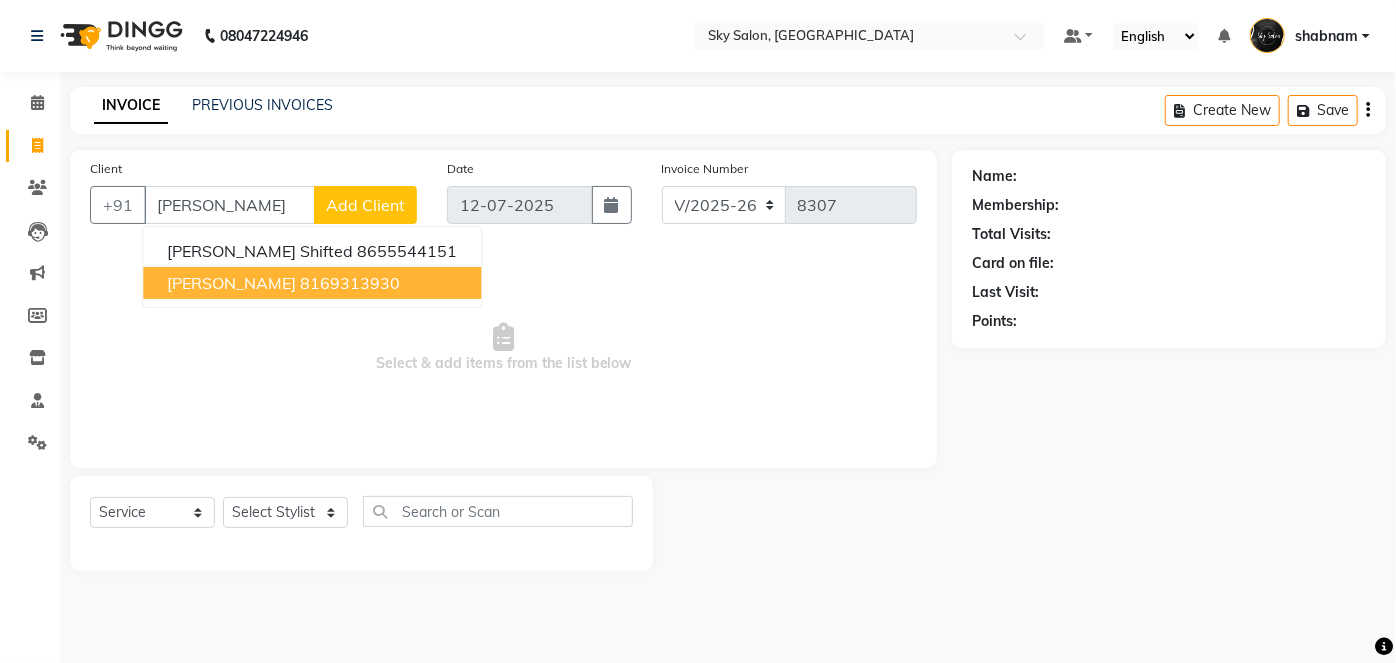click on "[PERSON_NAME]" at bounding box center [231, 283] 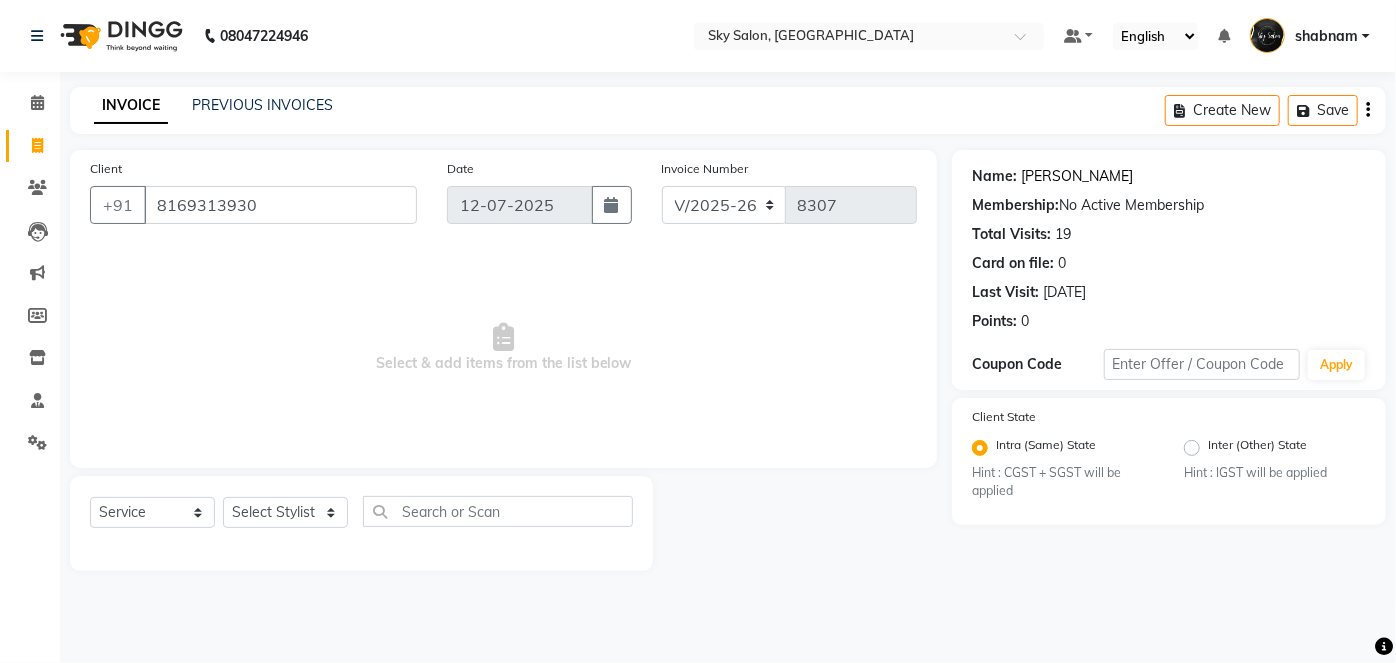 click on "Maria Macwan" 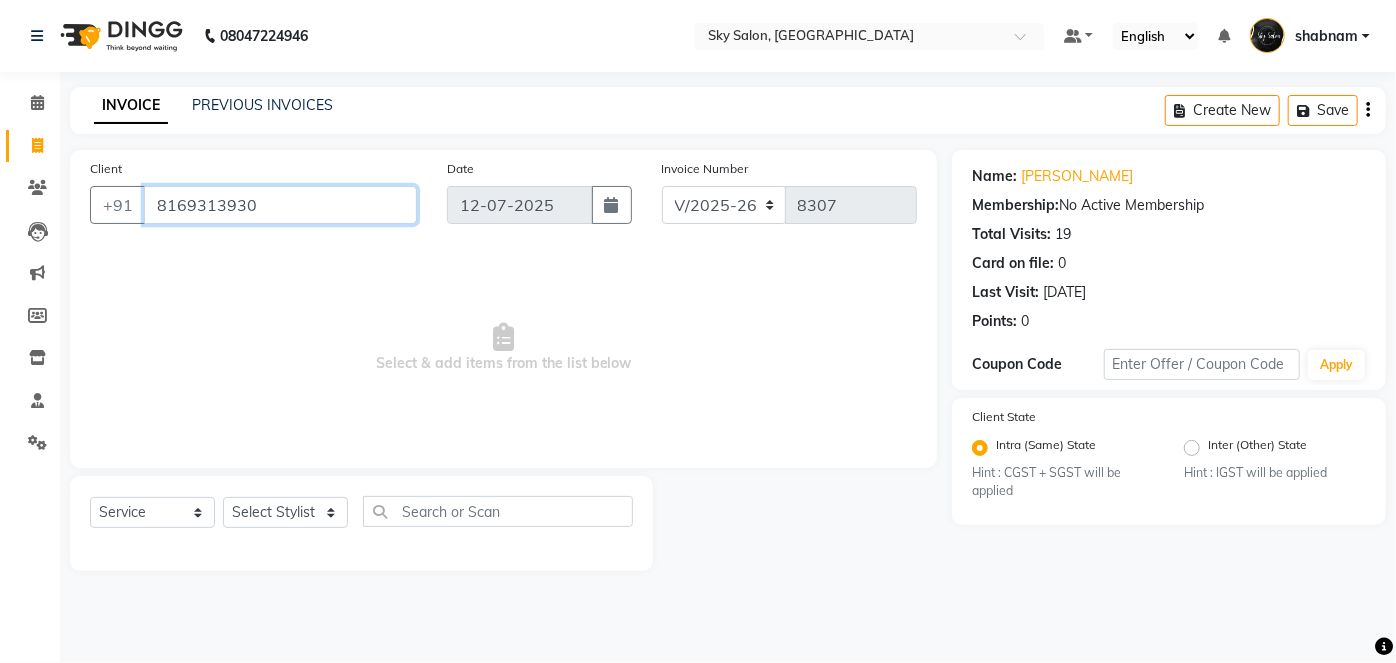 click on "8169313930" at bounding box center (280, 205) 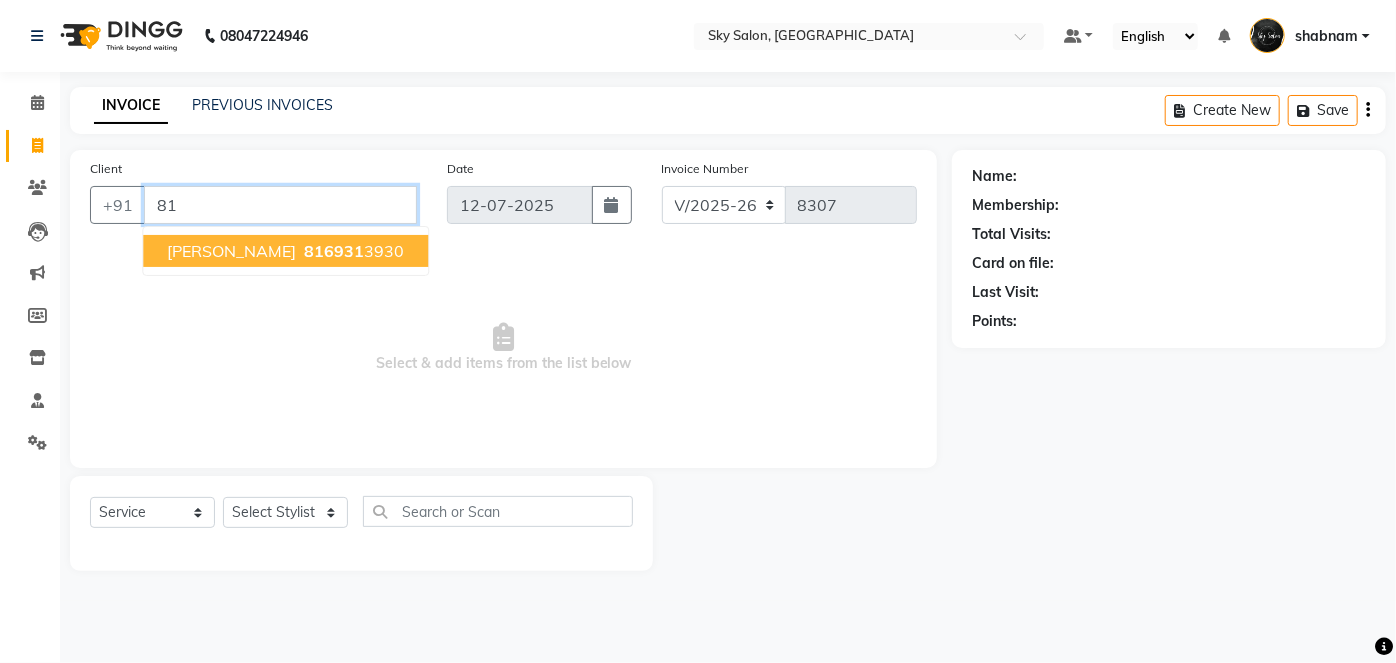type on "8" 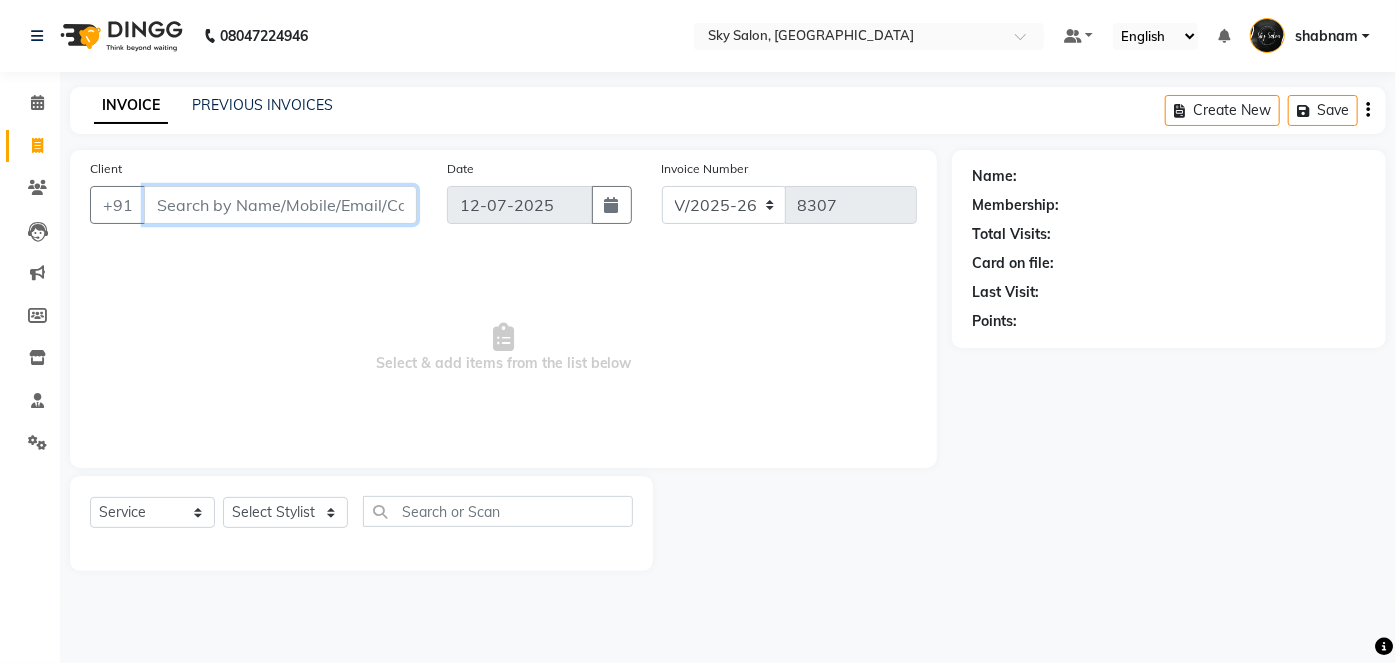 type 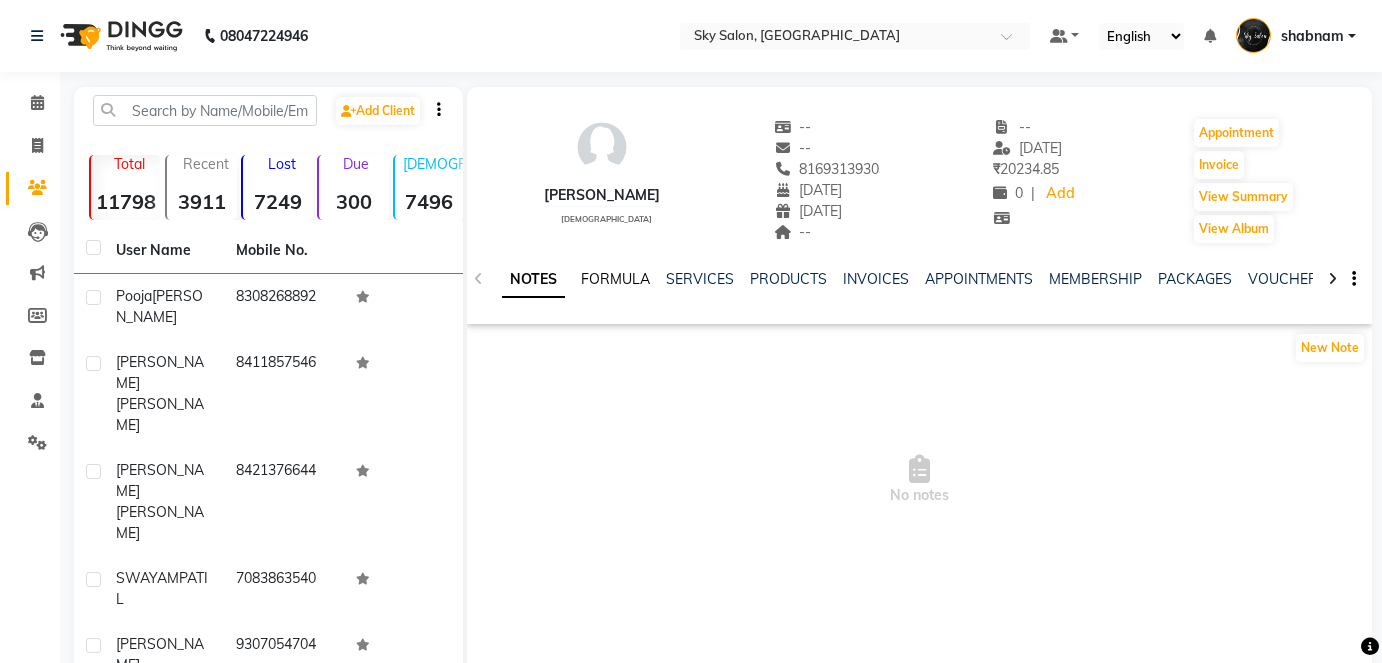 scroll, scrollTop: 0, scrollLeft: 0, axis: both 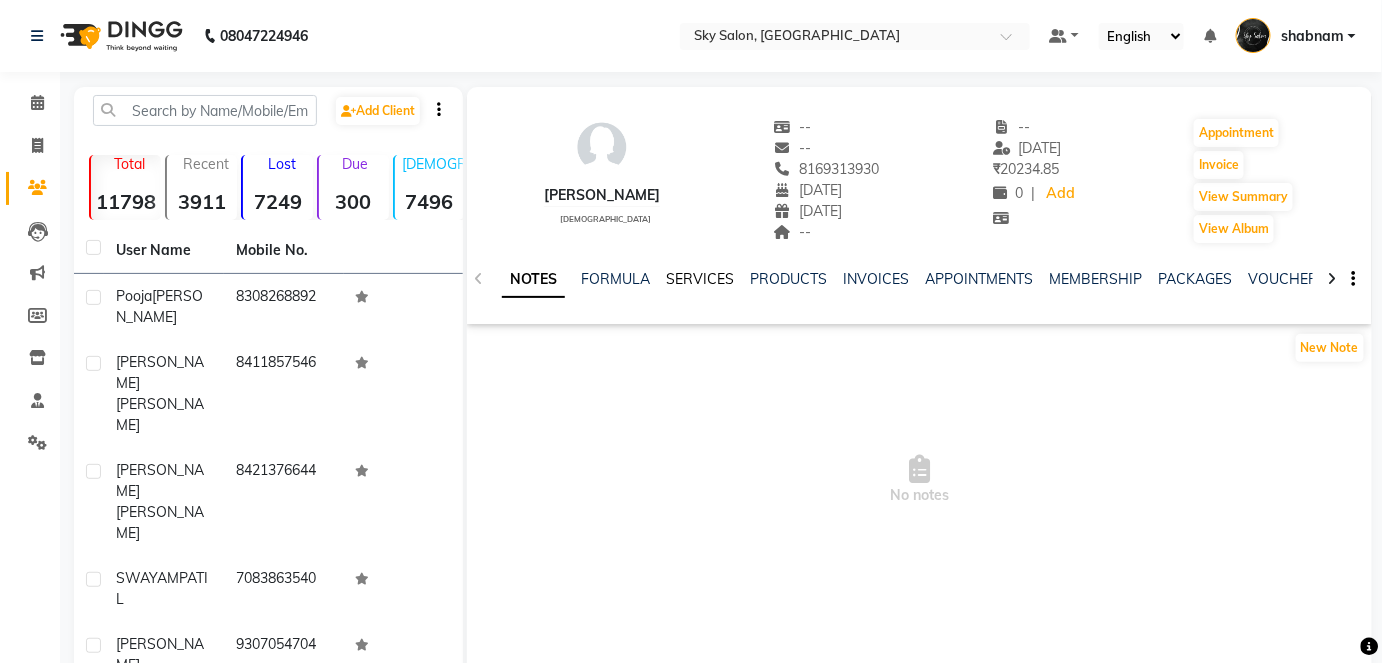 click on "SERVICES" 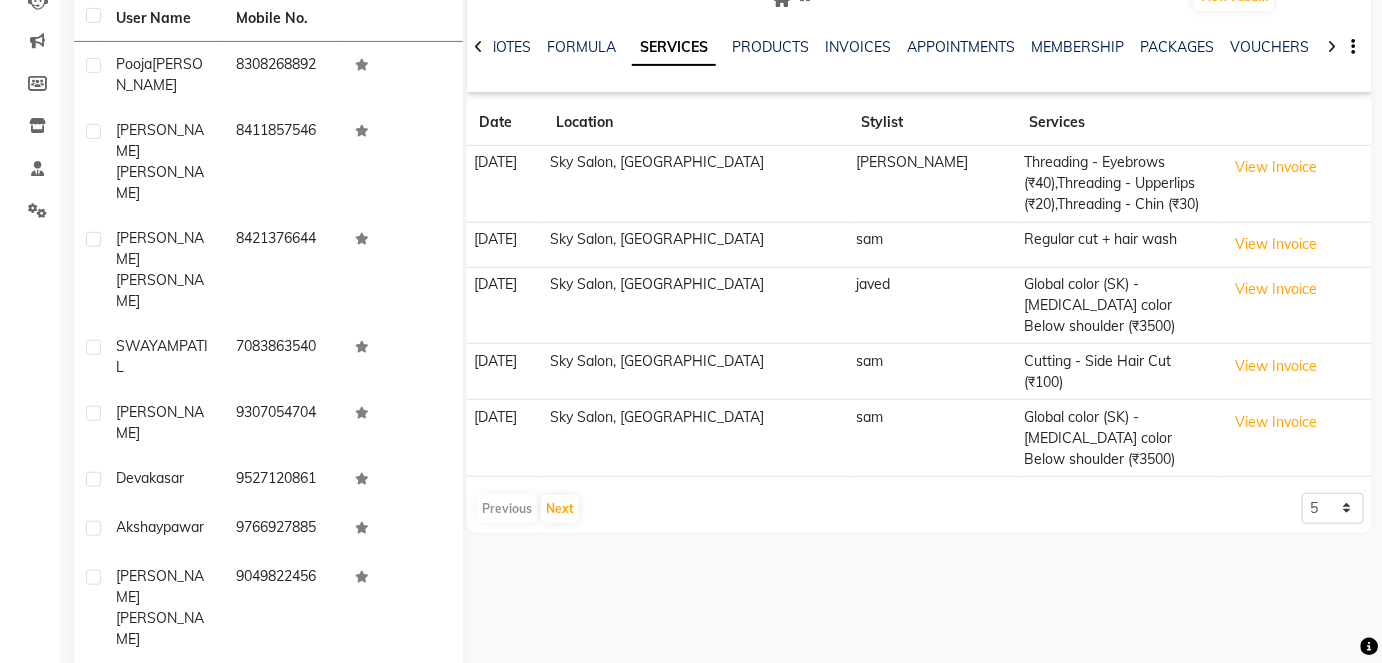 scroll, scrollTop: 232, scrollLeft: 0, axis: vertical 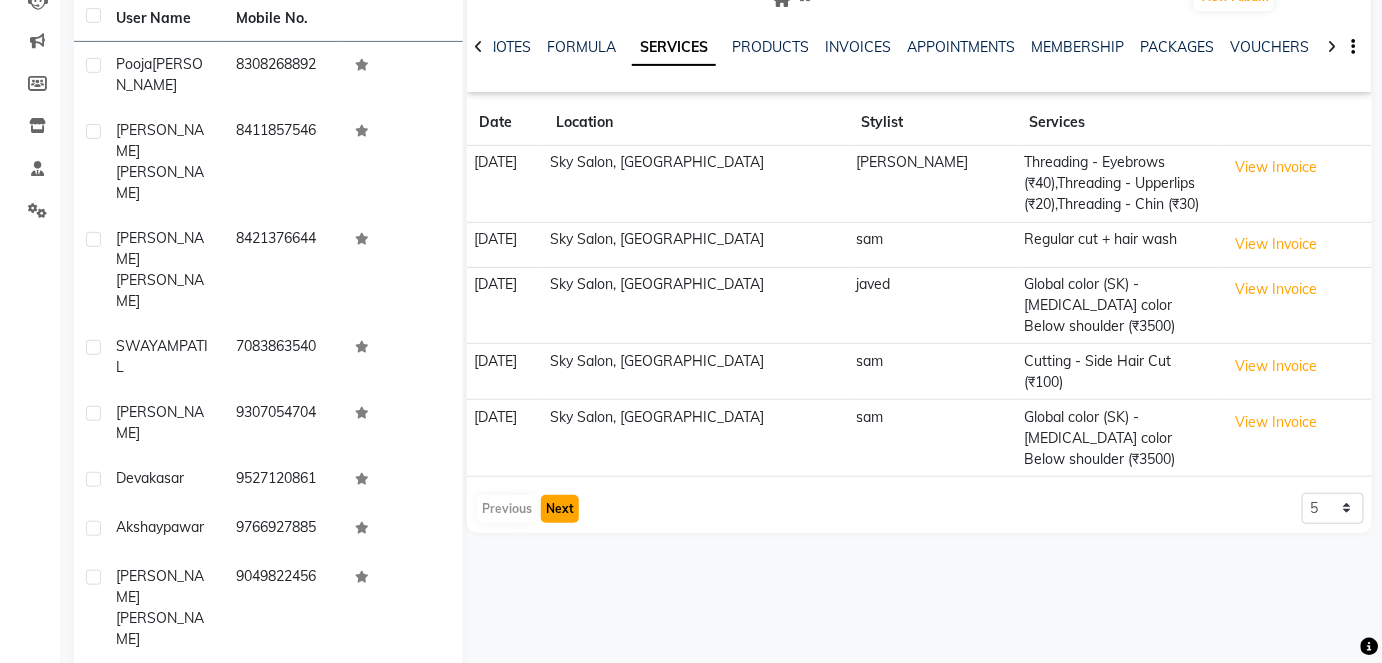 click on "Next" 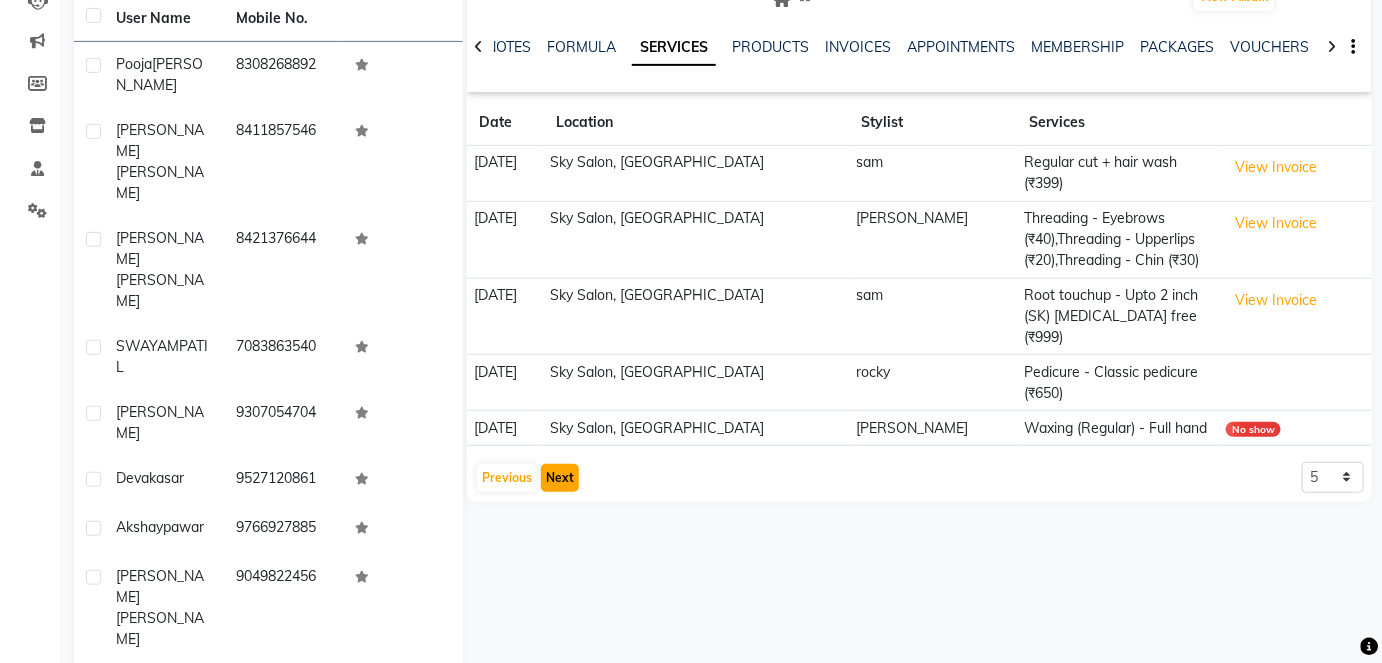 click on "Next" 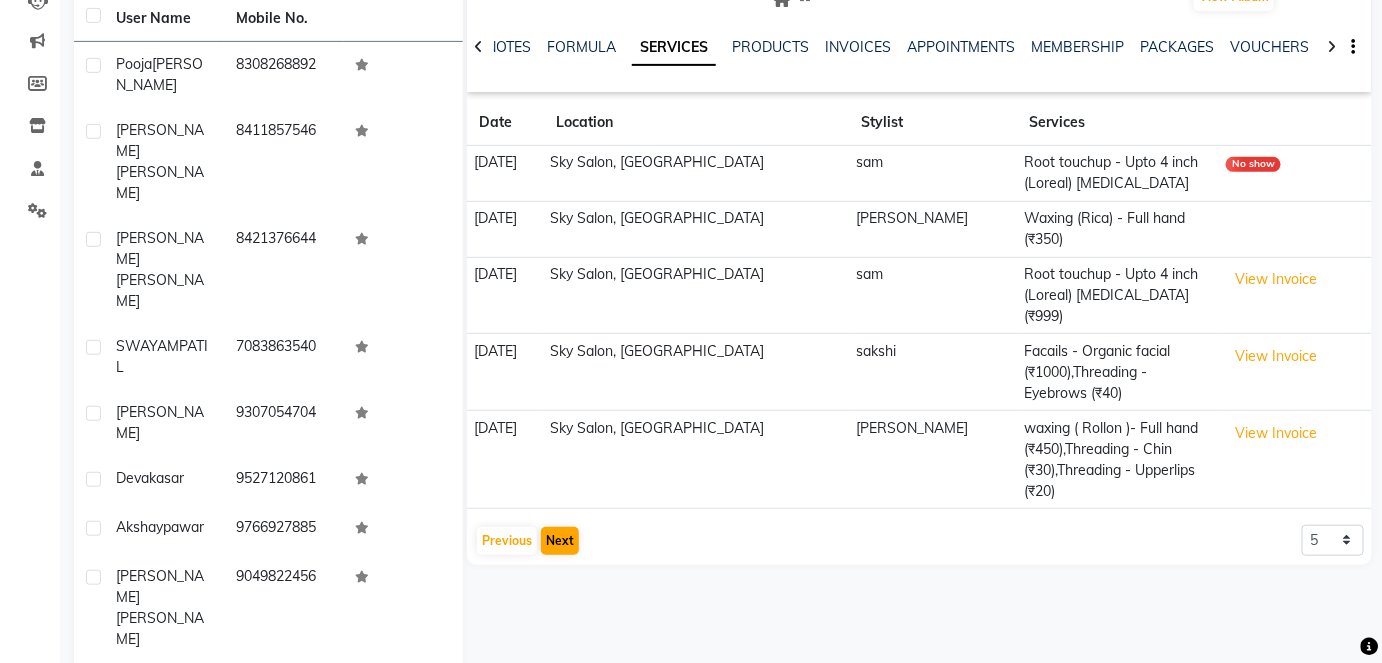 click on "25-05-2023" 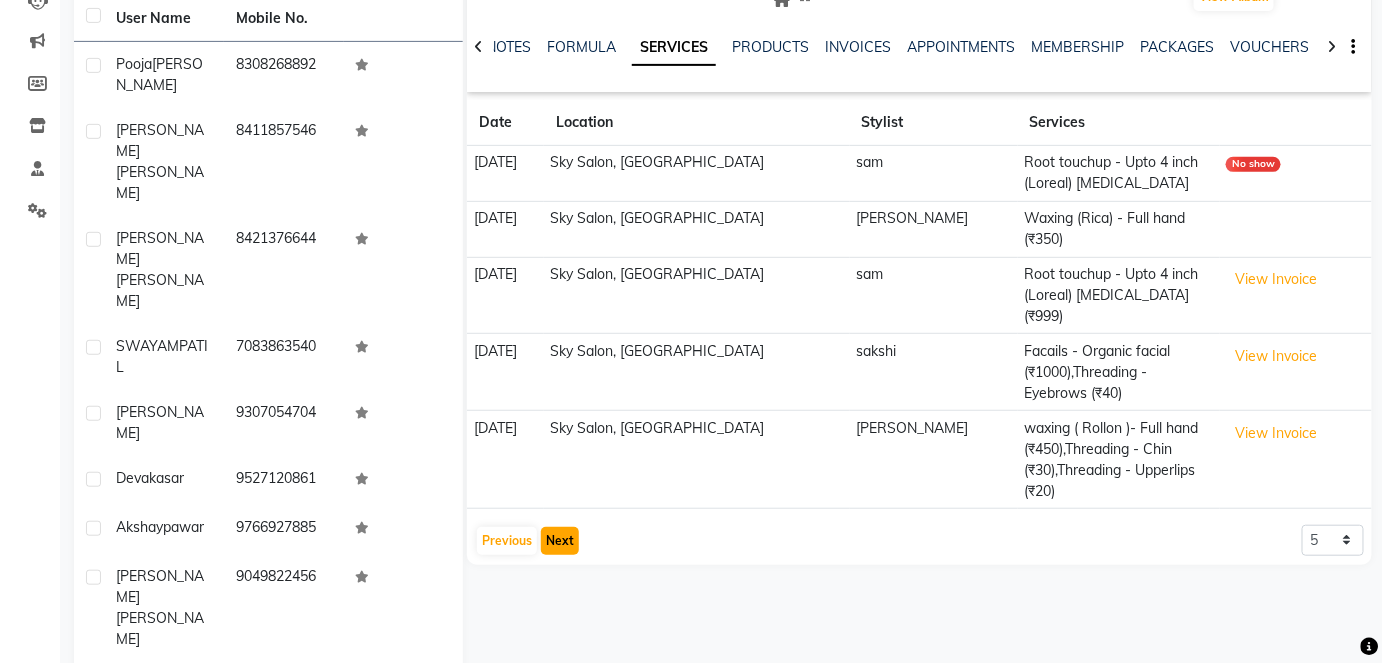 click on "Next" 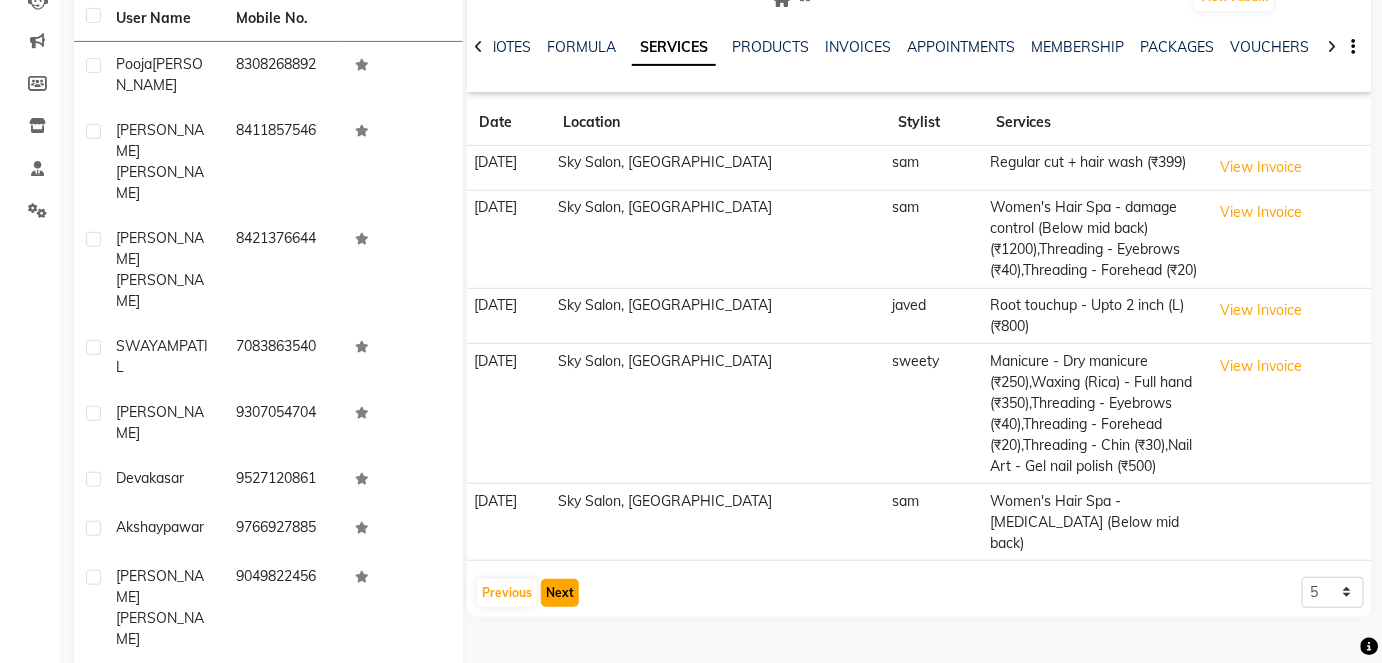 click on "Next" 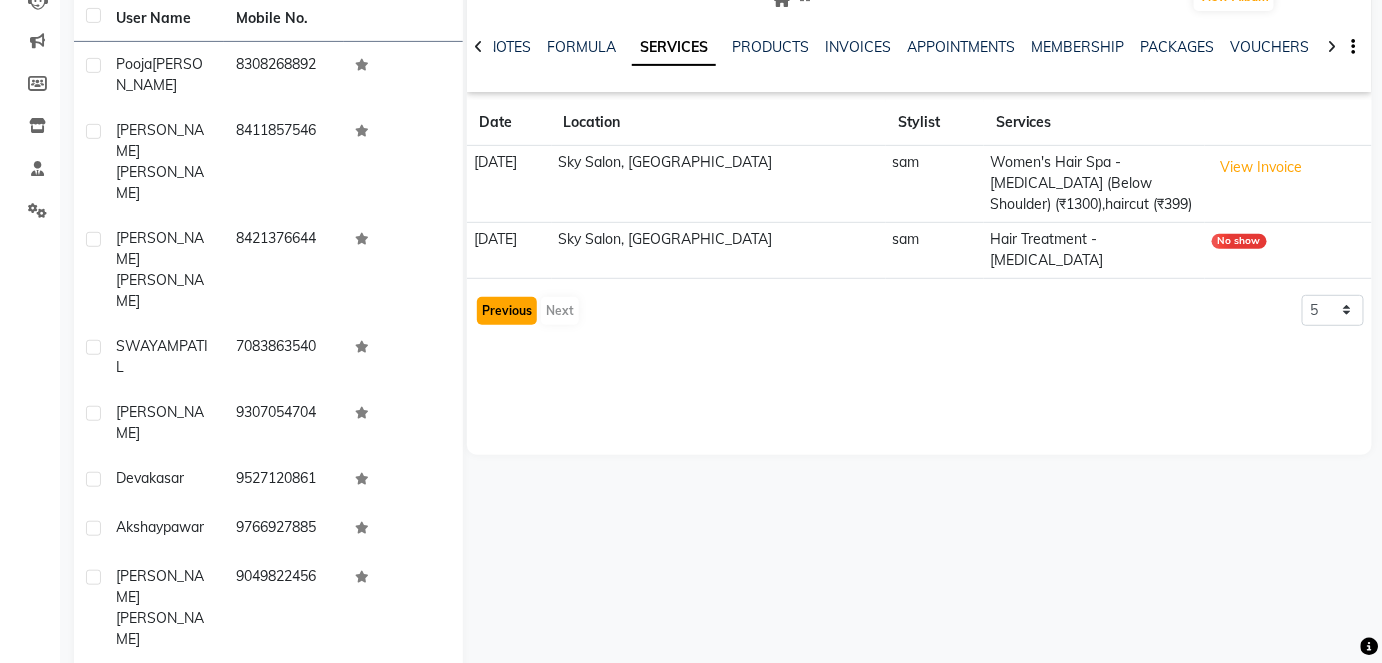 click on "Previous" 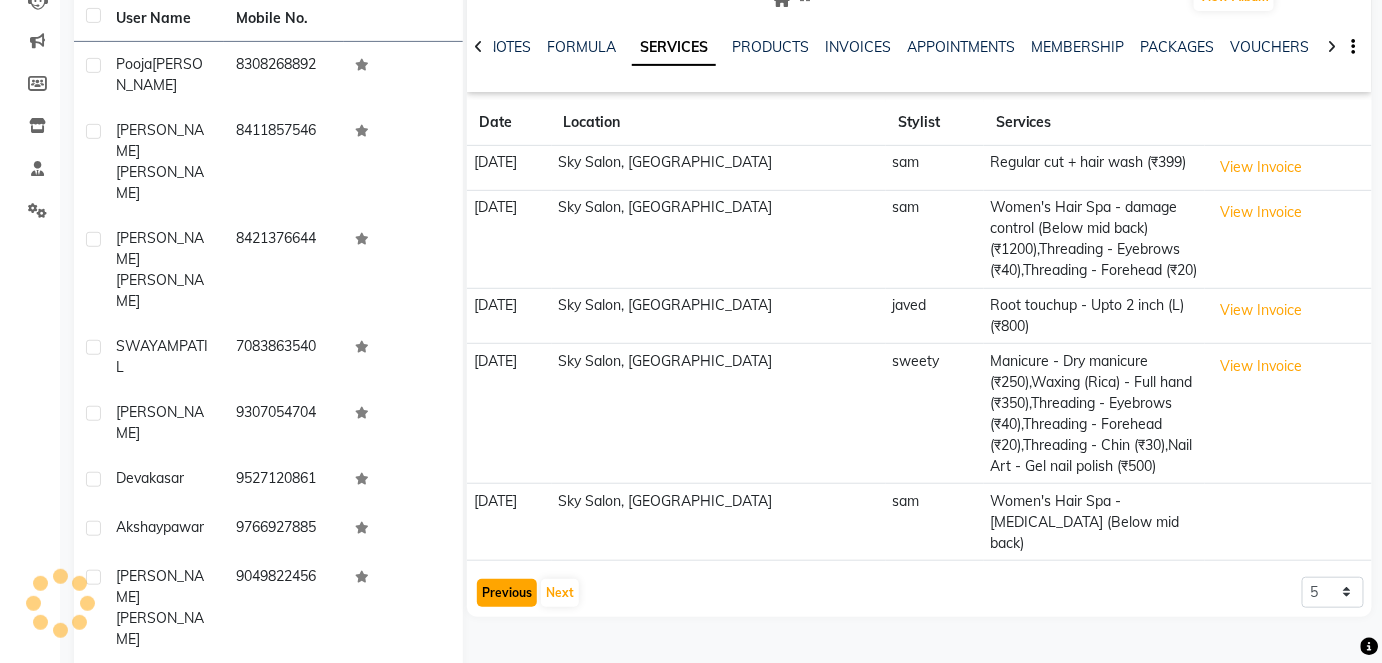 click on "Date Location Stylist Services 09-05-2023  Sky Salon, Khopoli   sam Regular cut + hair wash (₹399)  View Invoice  21-04-2023  Sky Salon, Khopoli   sam Women's Hair Spa  - damage control  (Below mid back) (₹1200),Threading  - Eyebrows (₹40),Threading  - Forehead (₹20)  View Invoice  19-03-2023  Sky Salon, Khopoli   javed Root touchup - Upto 2 inch  (L) (₹800)  View Invoice  02-03-2023  Sky Salon, Khopoli   sweety Manicure  - Dry manicure (₹250),Waxing (Rica) - Full hand (₹350),Threading  - Eyebrows (₹40),Threading  - Forehead (₹20),Threading  - Chin (₹30),Nail Art - Gel nail polish (₹500)  View Invoice  21-02-2023  Sky Salon, Khopoli   sam Women's Hair Spa  - Biotin (Below mid back)  Previous   Next  5 10 50 100 500" 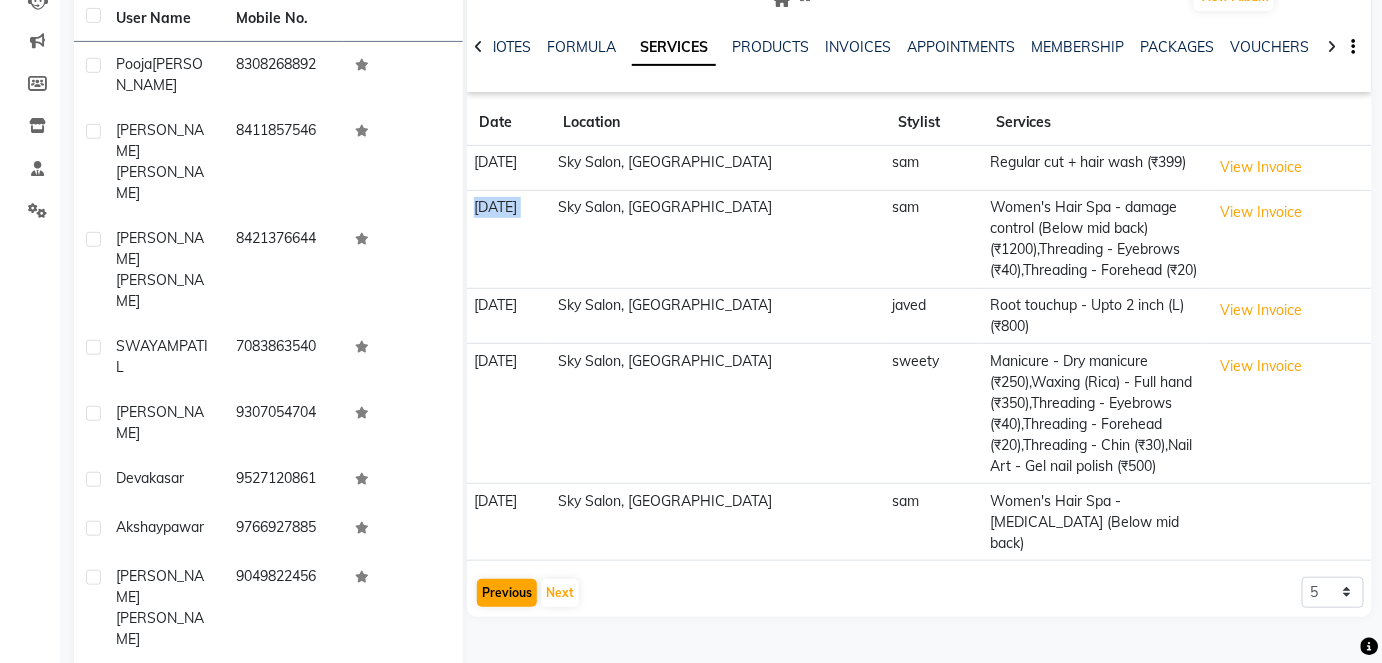 click on "21-04-2023" 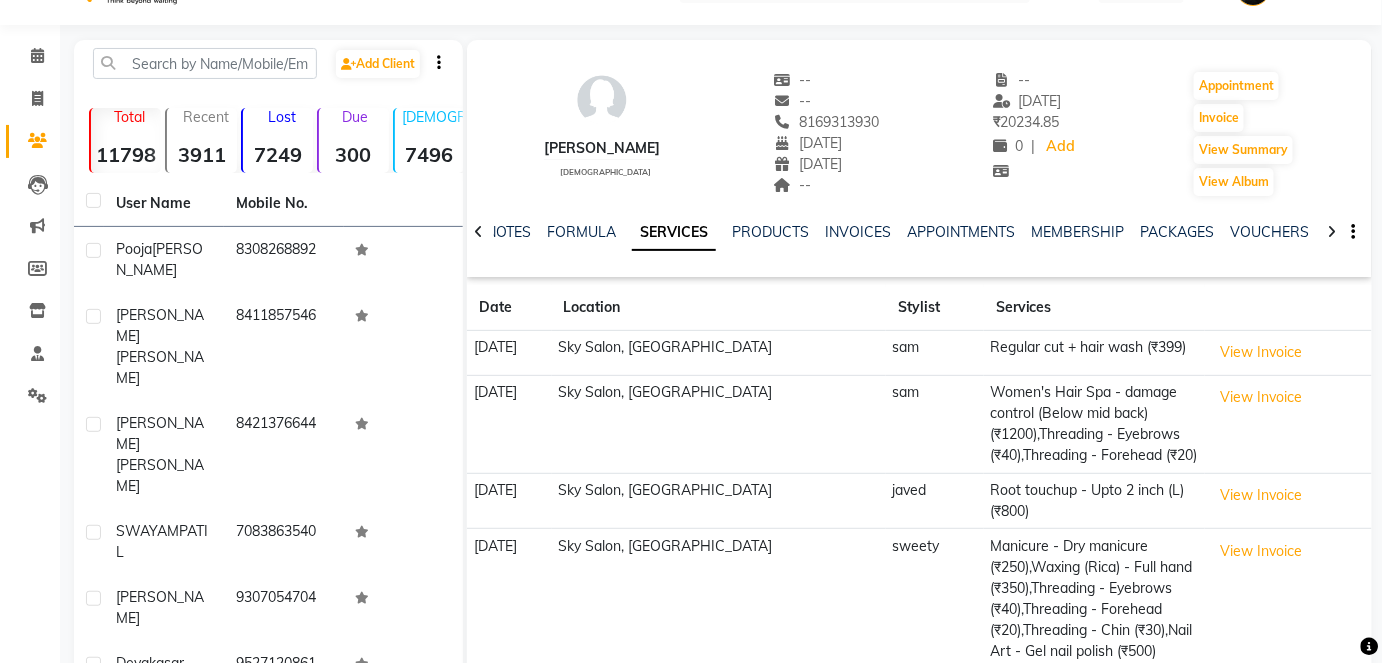 scroll, scrollTop: 44, scrollLeft: 0, axis: vertical 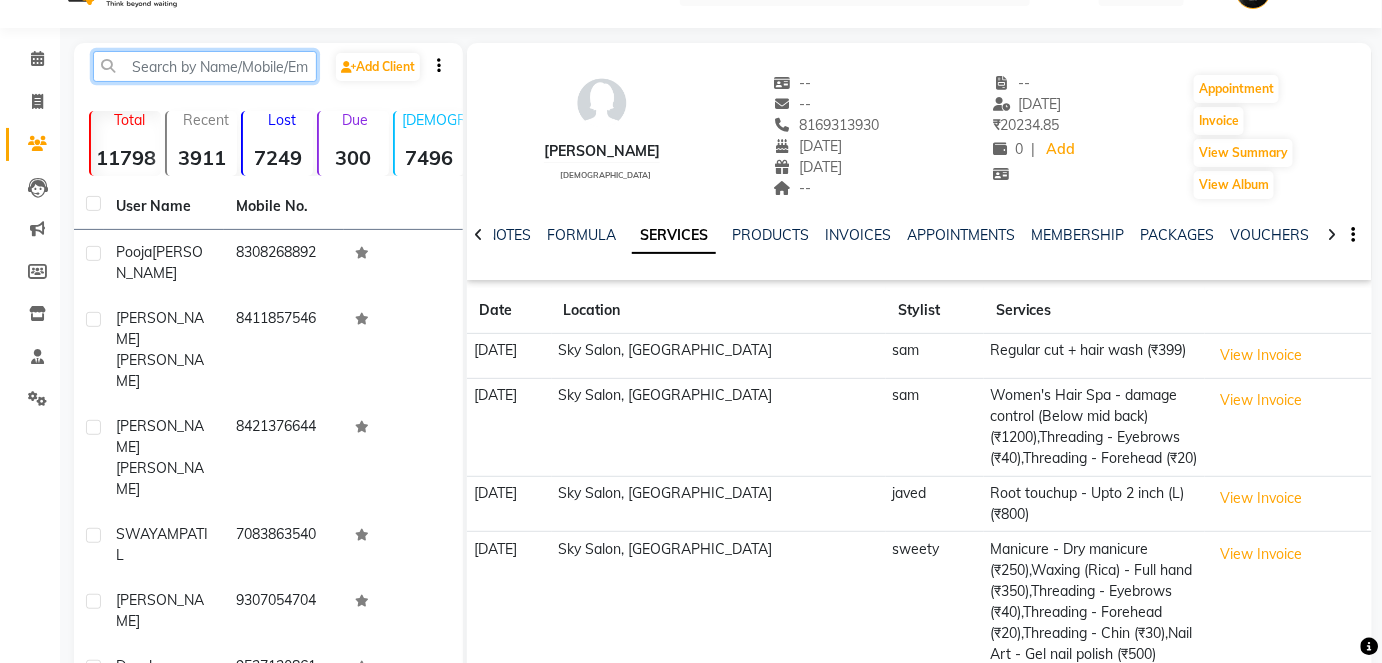 click 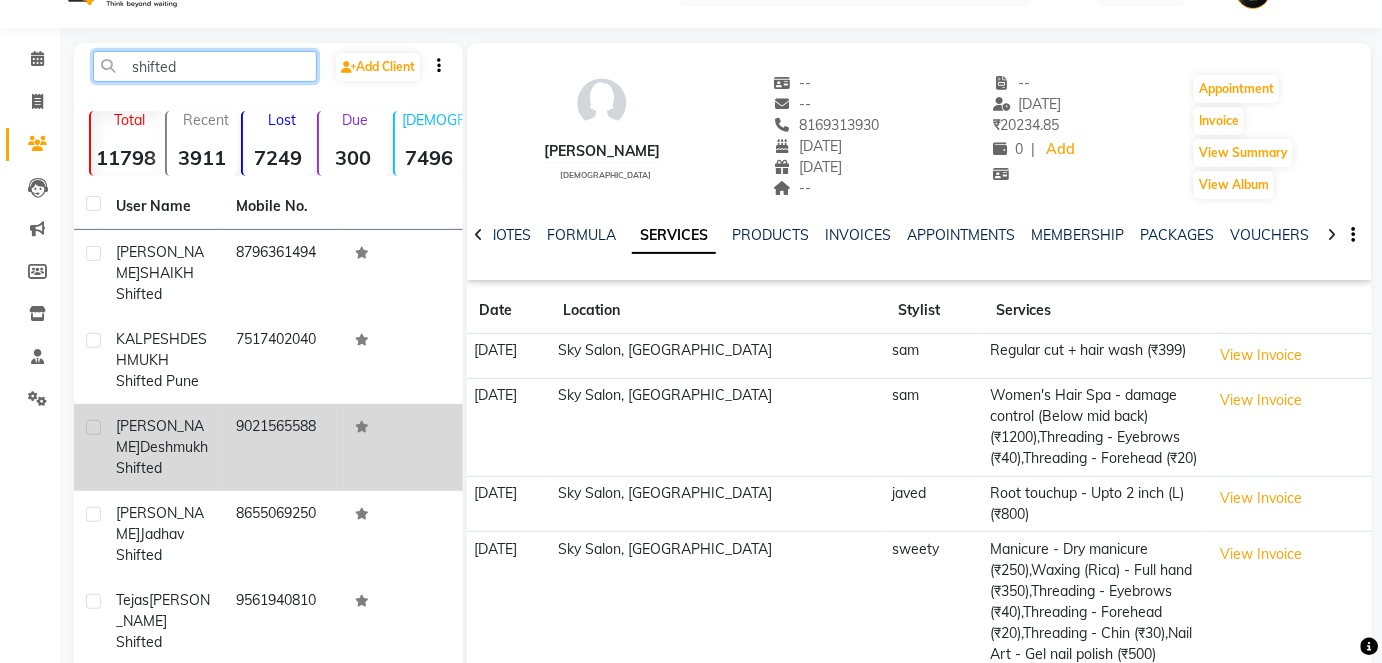 scroll, scrollTop: 80, scrollLeft: 0, axis: vertical 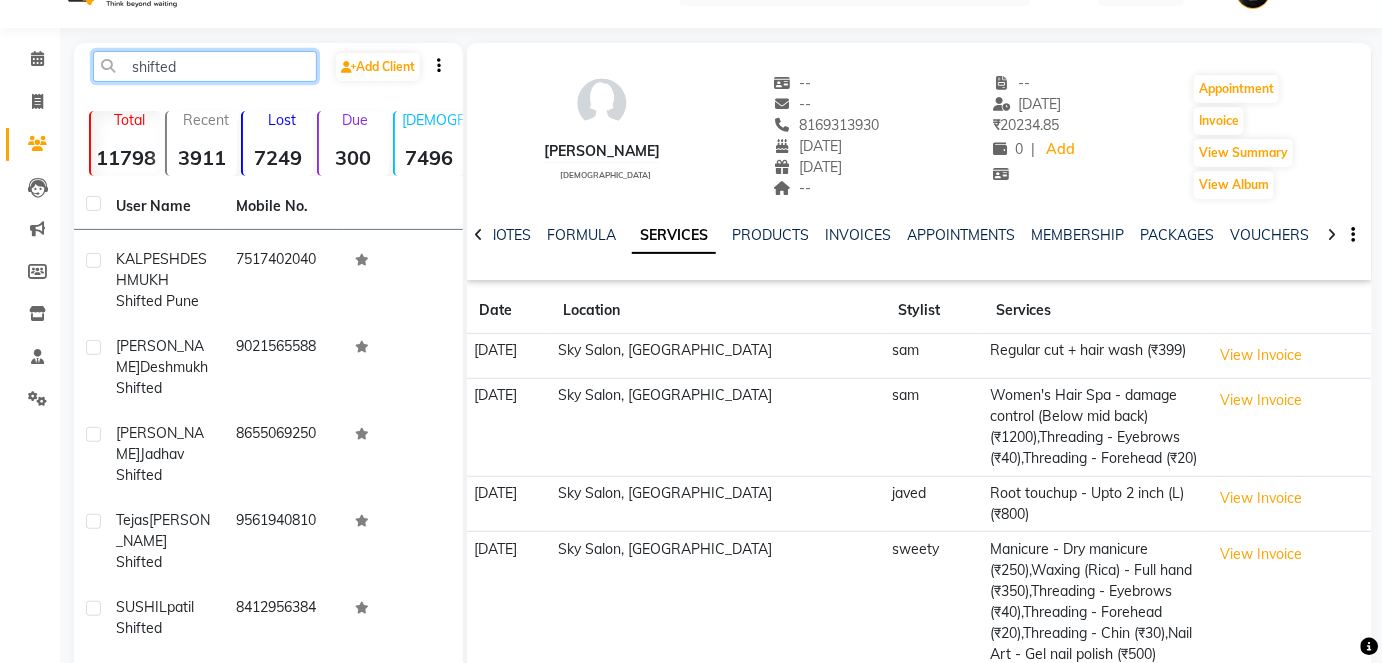 type on "shifted" 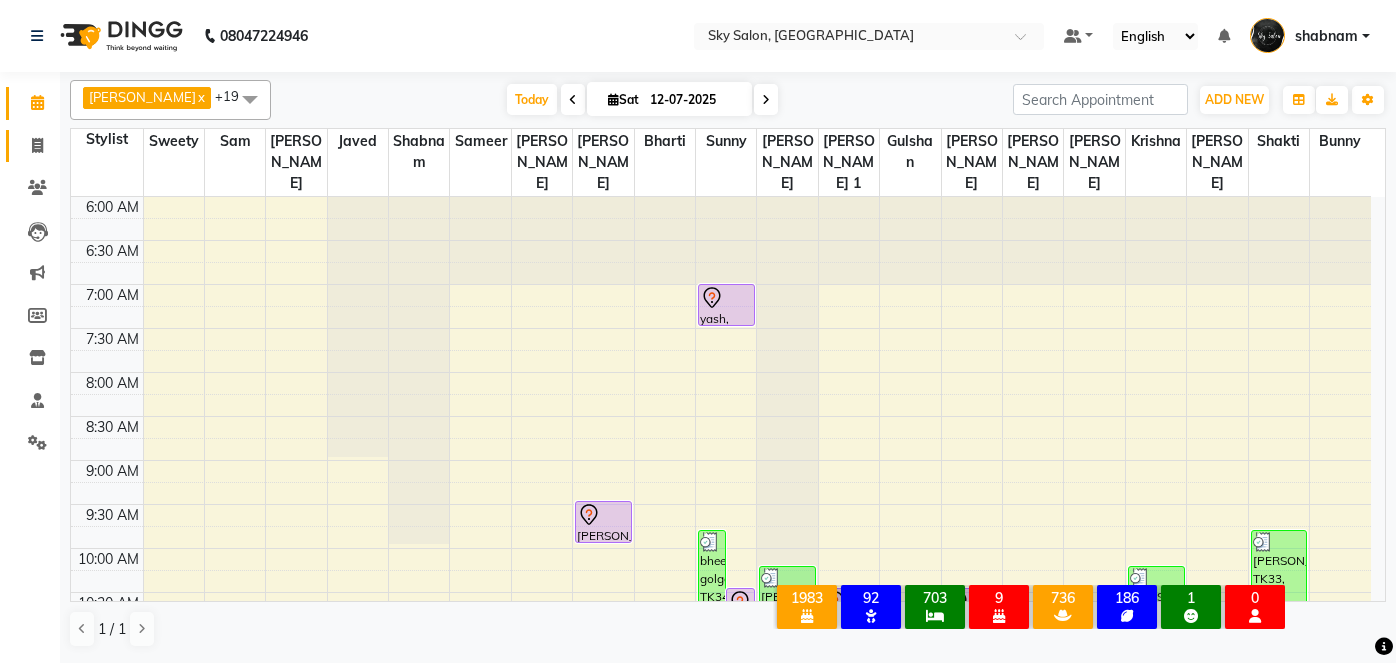 scroll, scrollTop: 0, scrollLeft: 0, axis: both 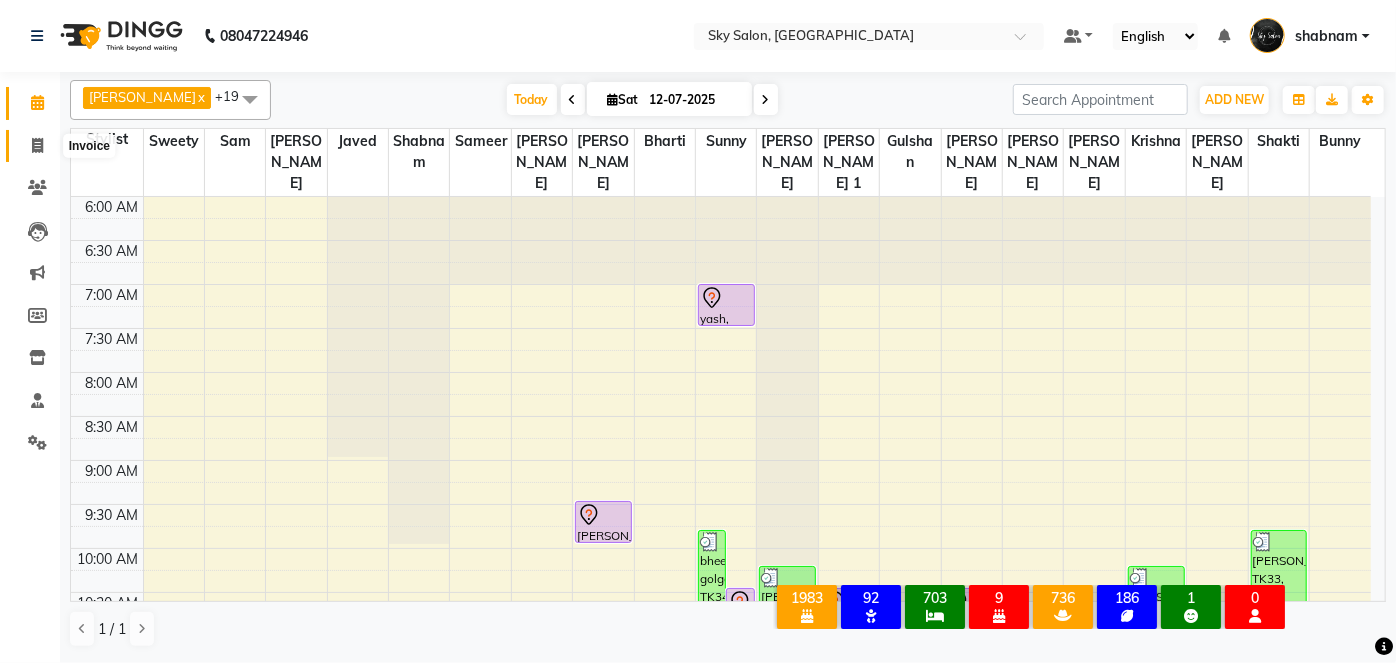 click 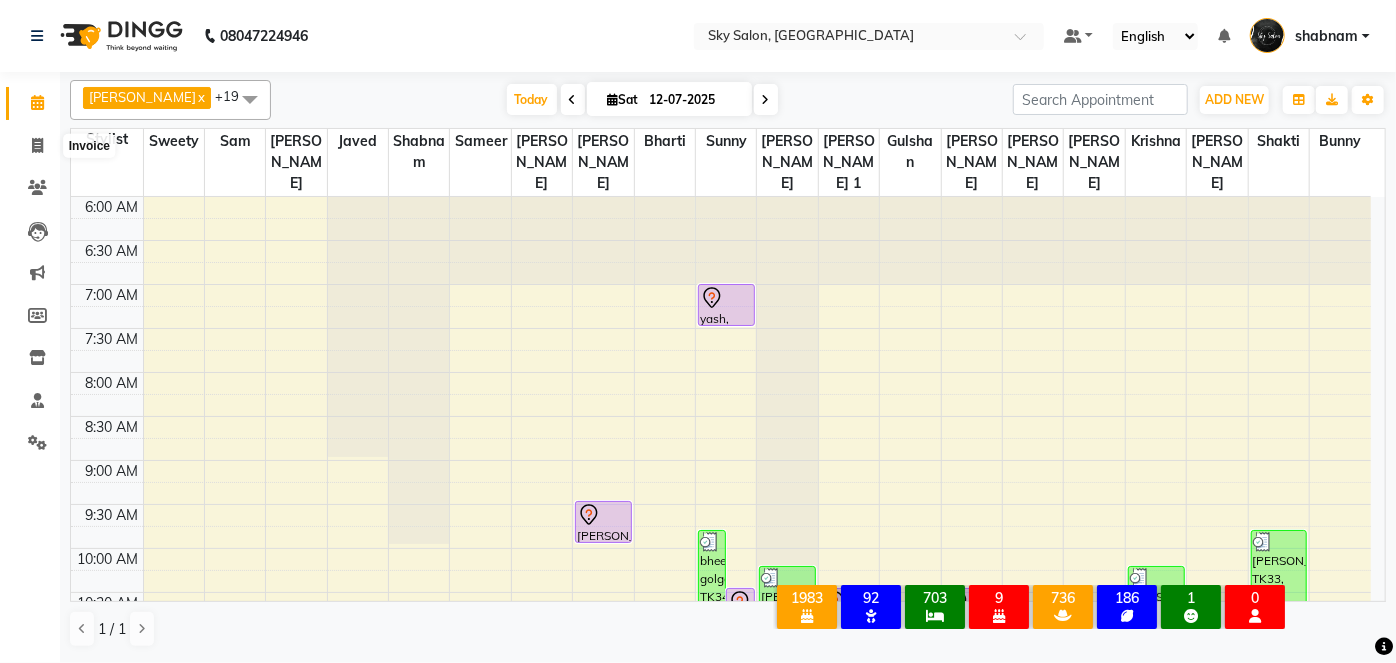 select on "service" 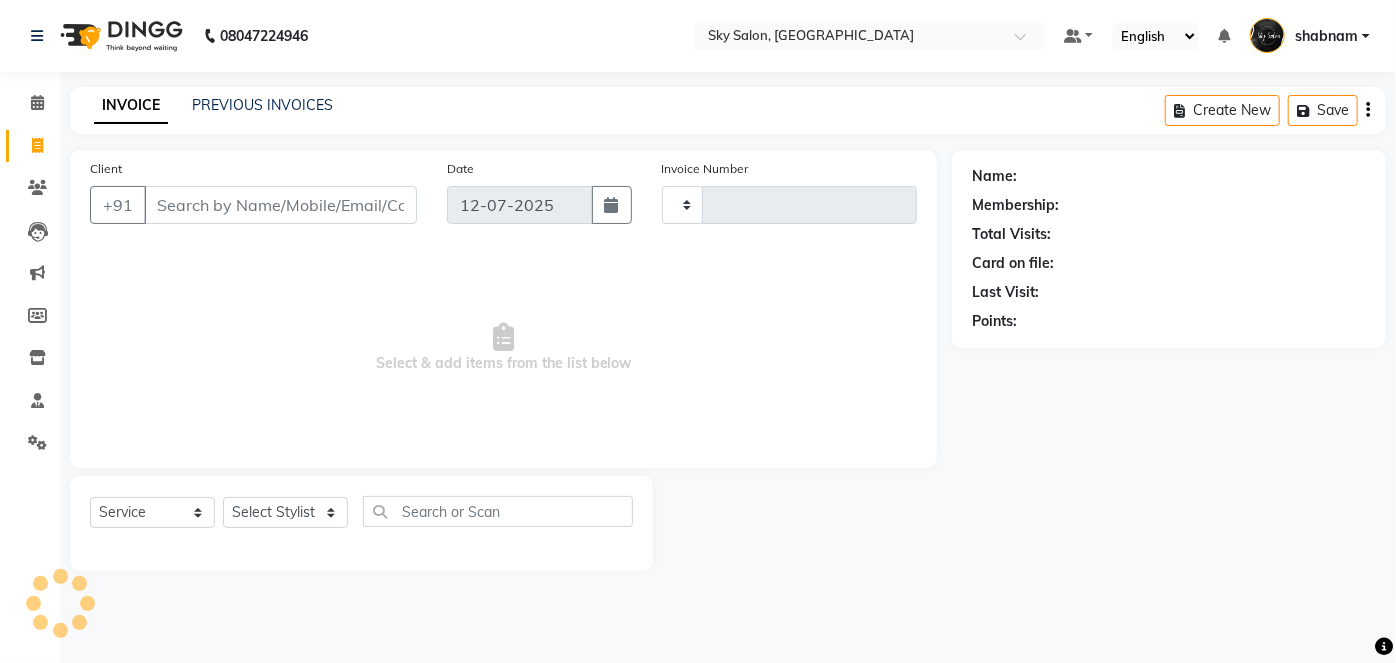 scroll, scrollTop: 0, scrollLeft: 0, axis: both 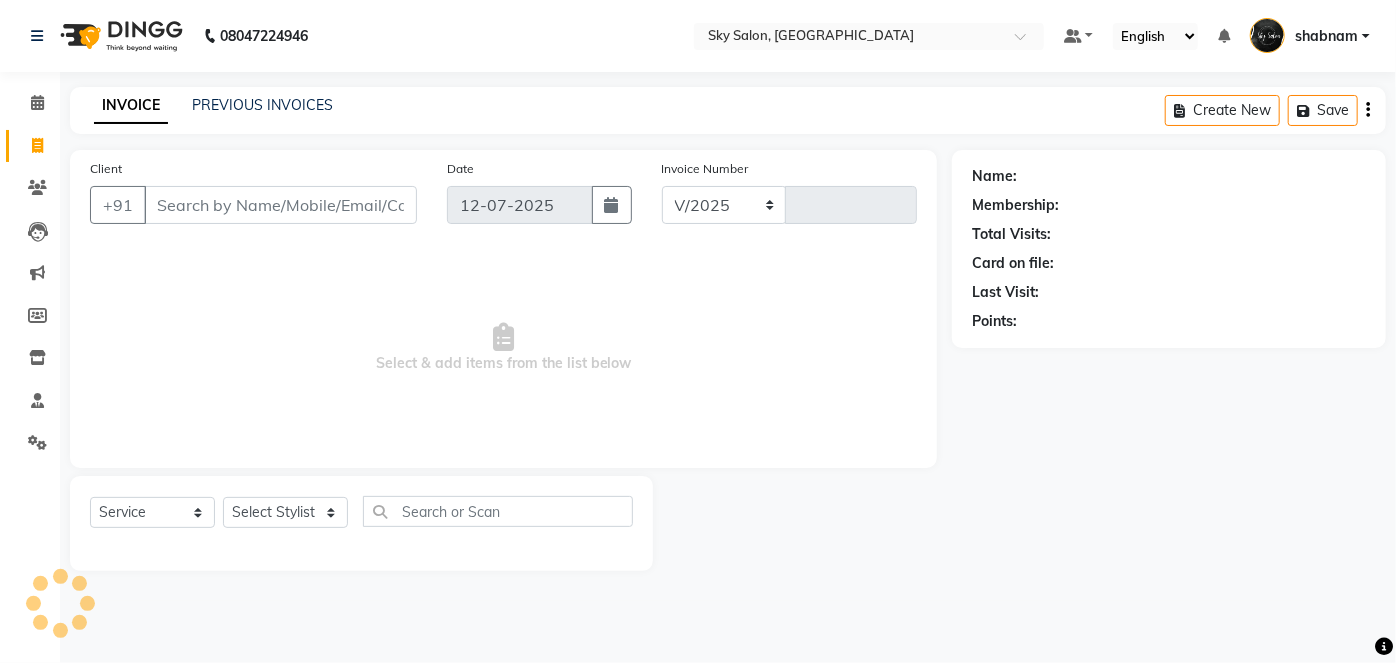 select on "3537" 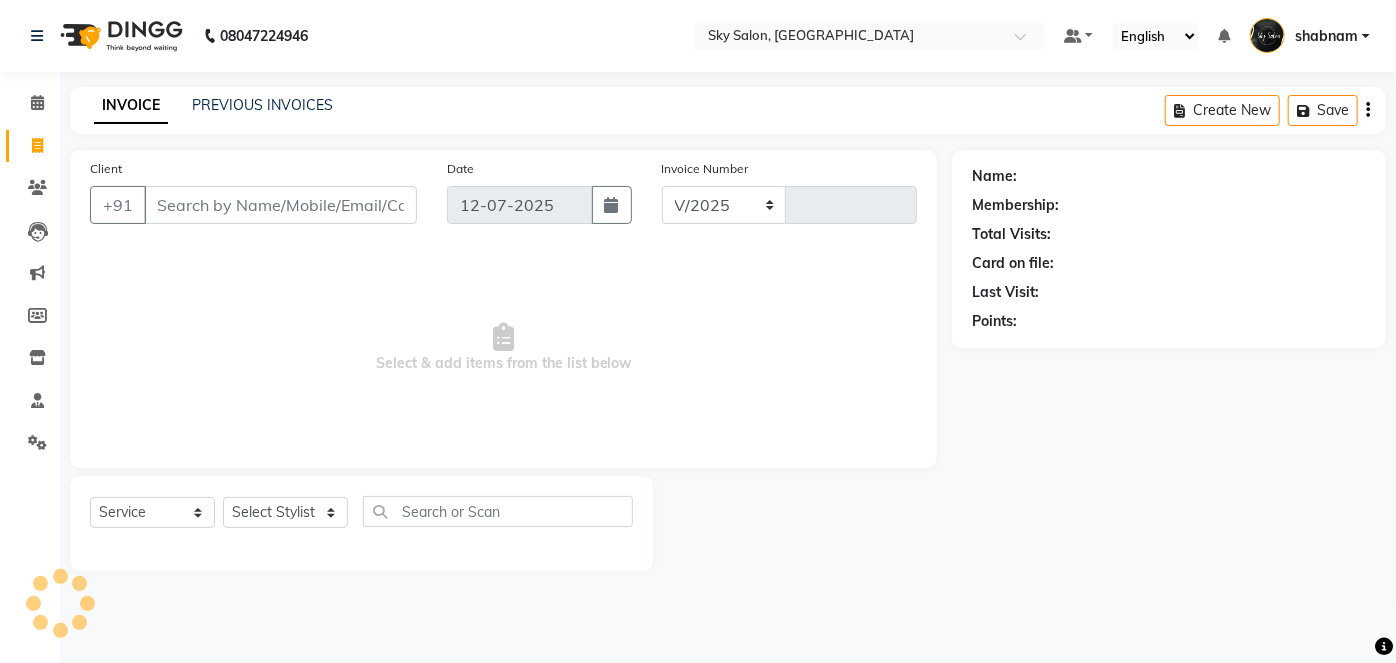 type on "8316" 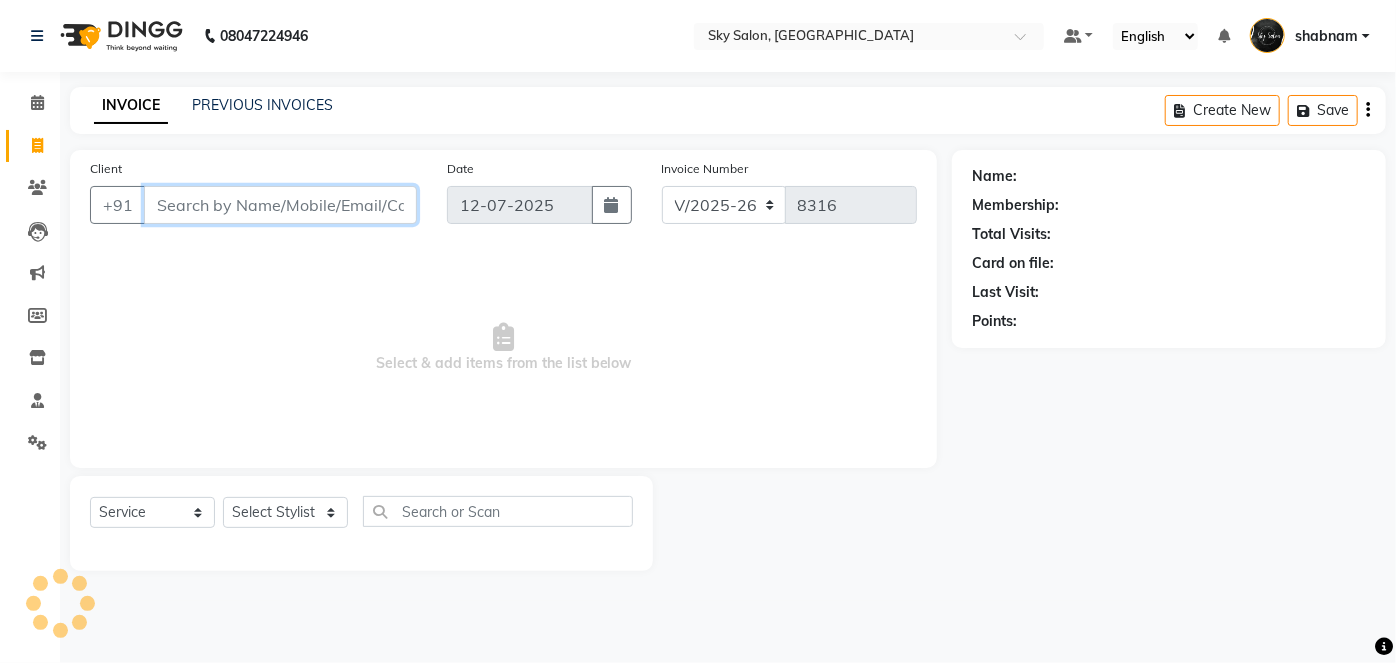 click on "Client" at bounding box center [280, 205] 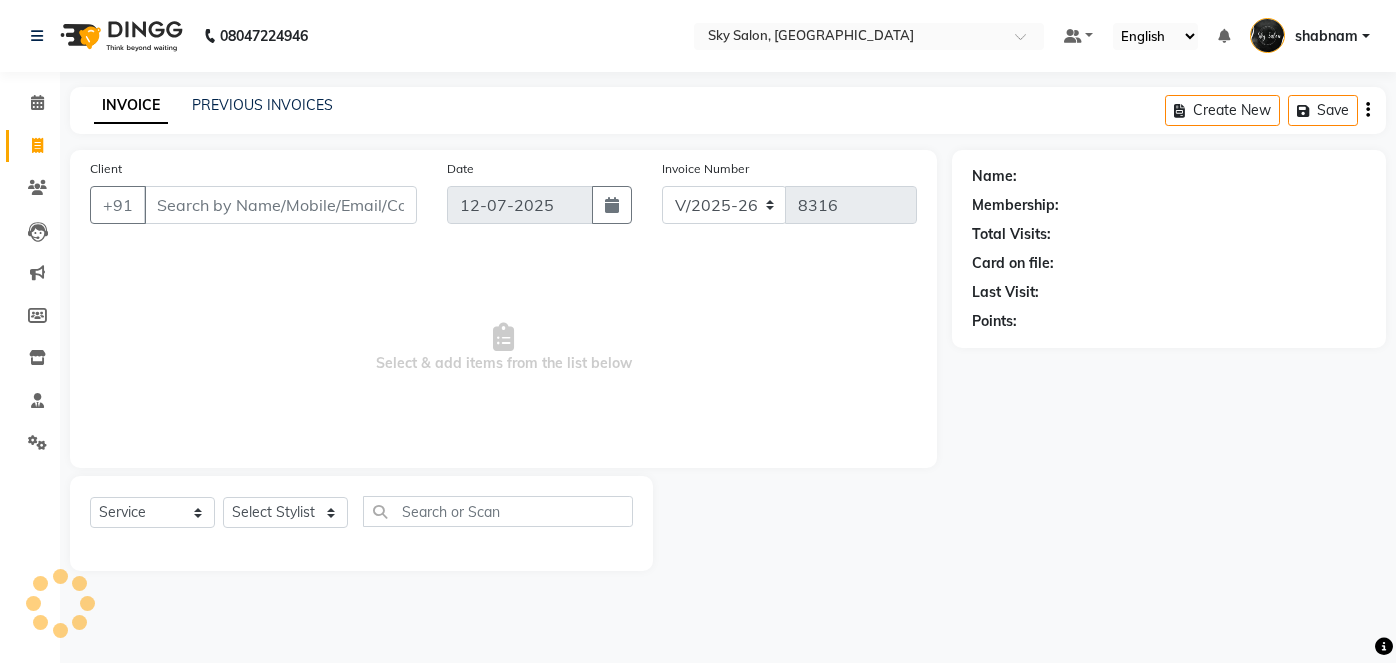 select on "3537" 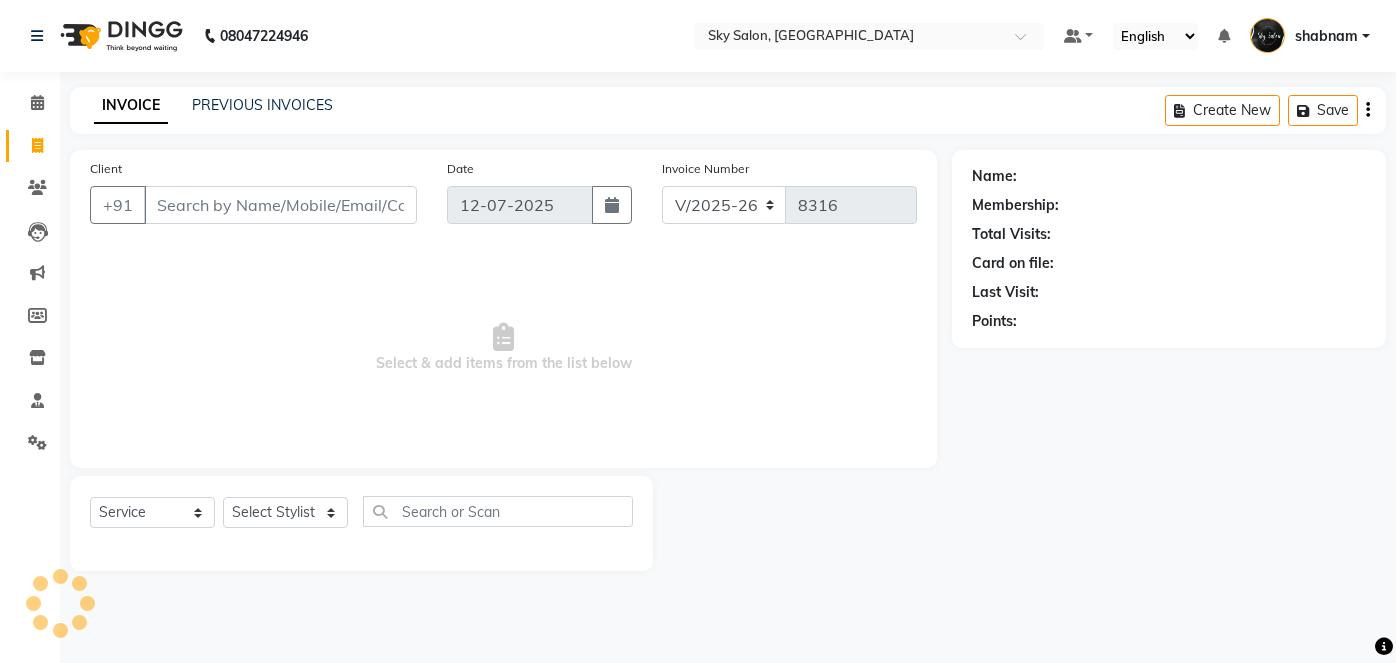 select on "service" 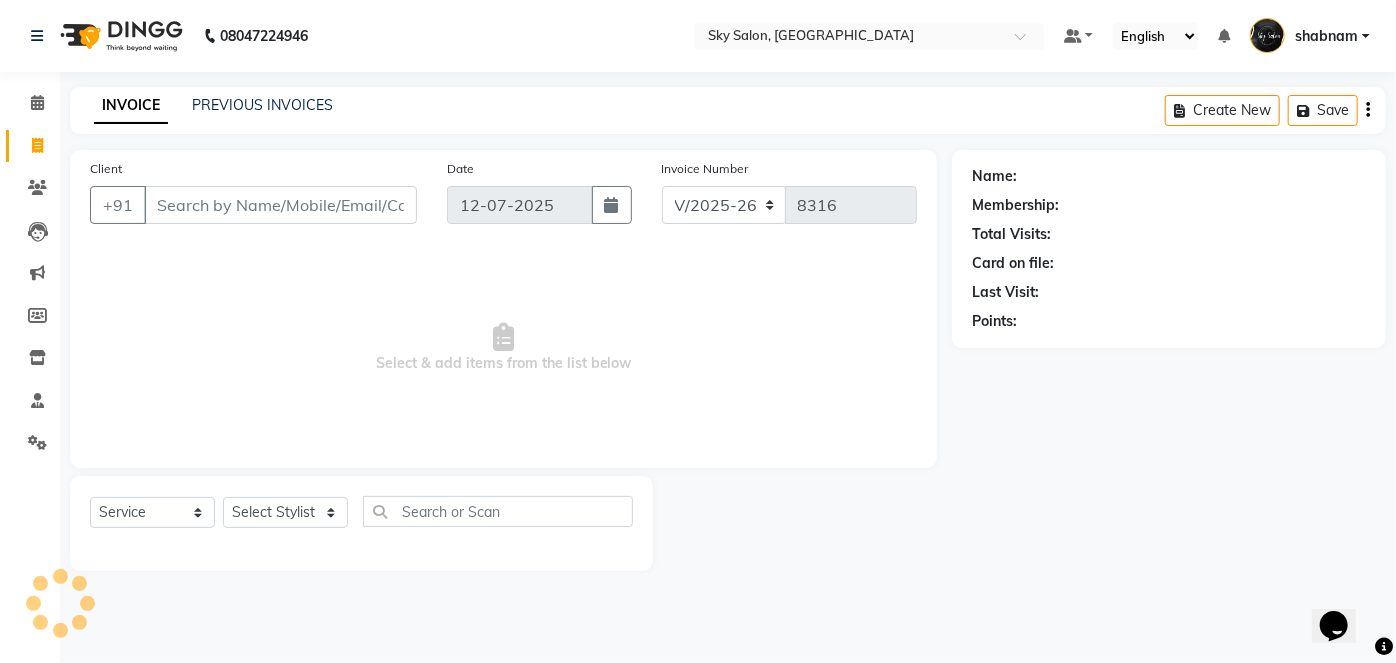 scroll, scrollTop: 0, scrollLeft: 0, axis: both 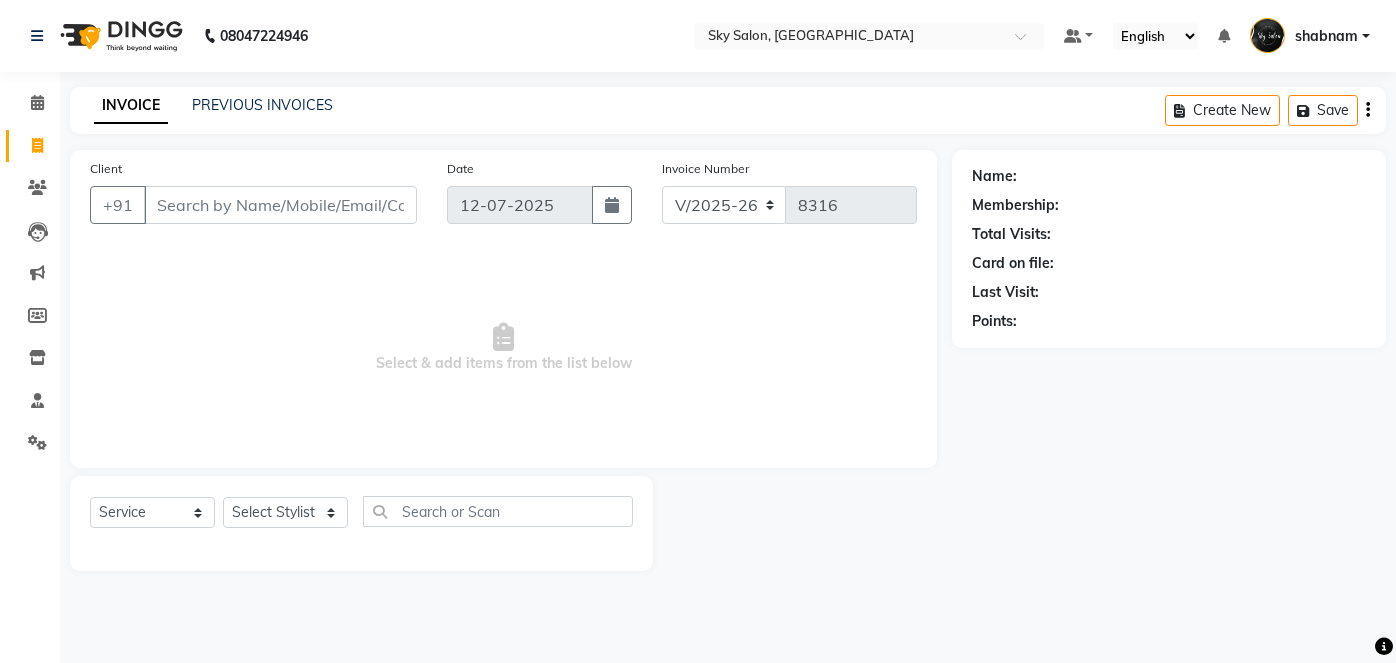 select on "3537" 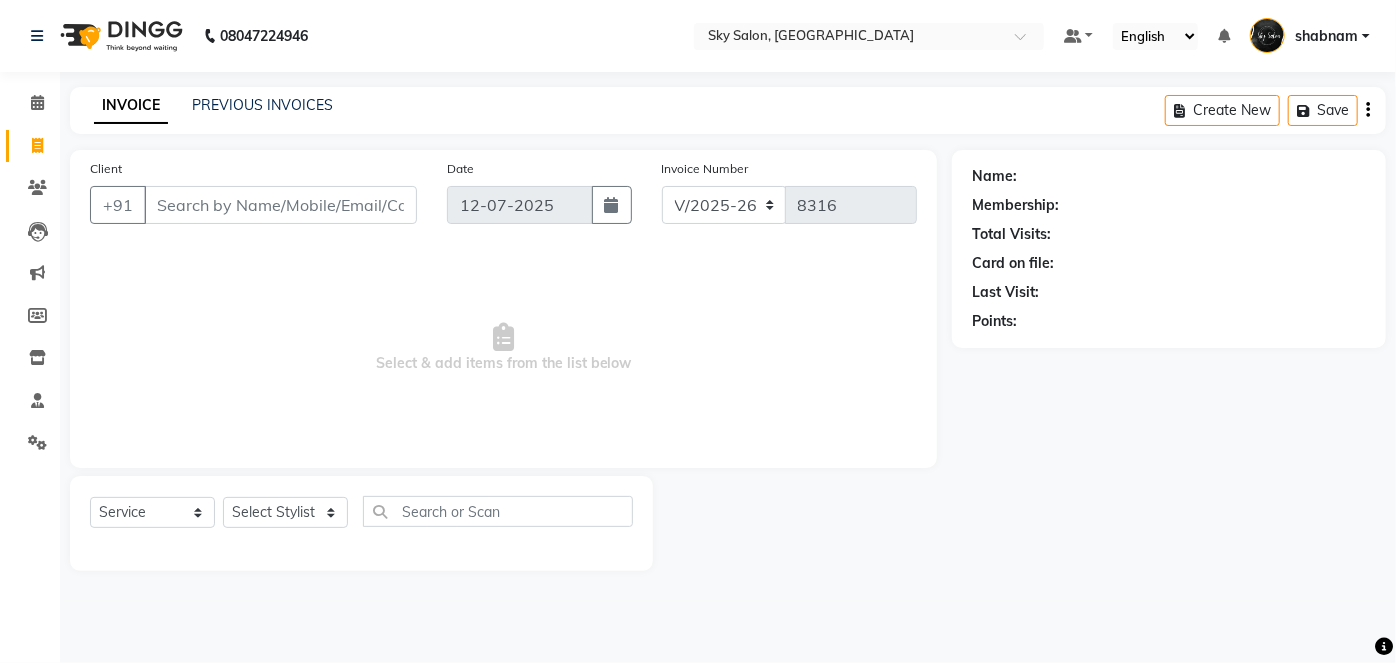 scroll, scrollTop: 0, scrollLeft: 0, axis: both 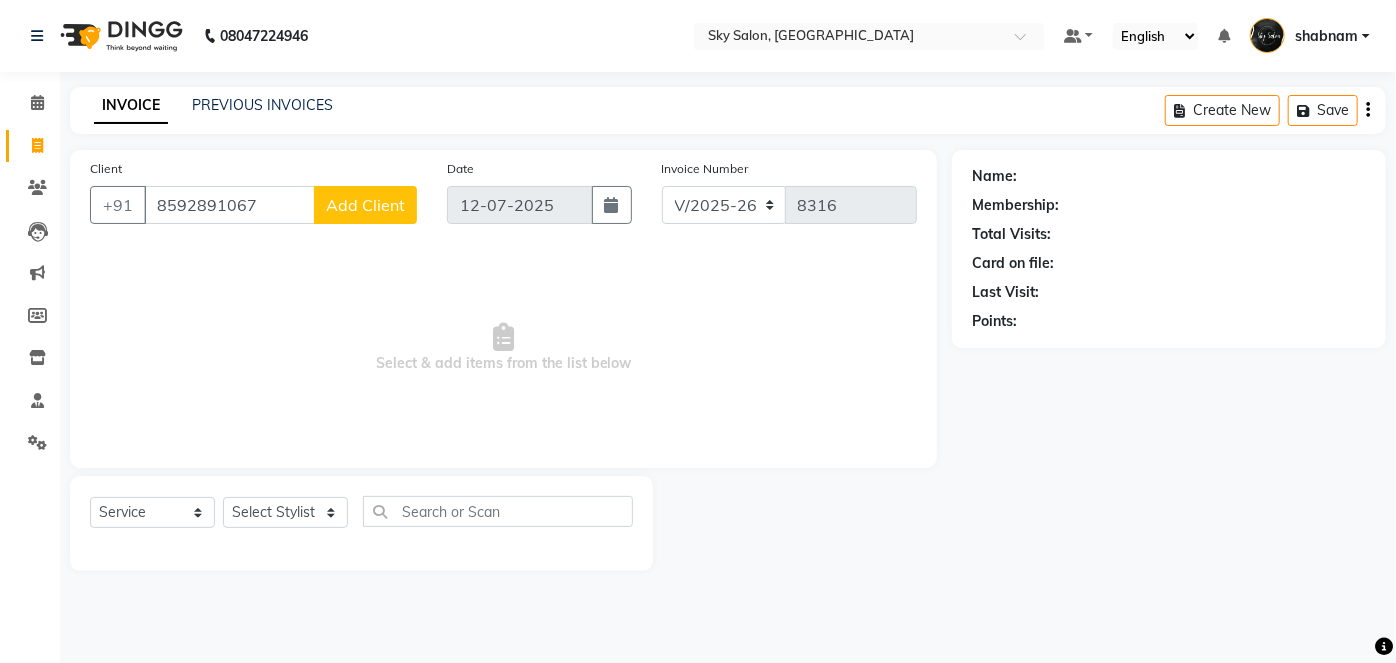 type on "8592891067" 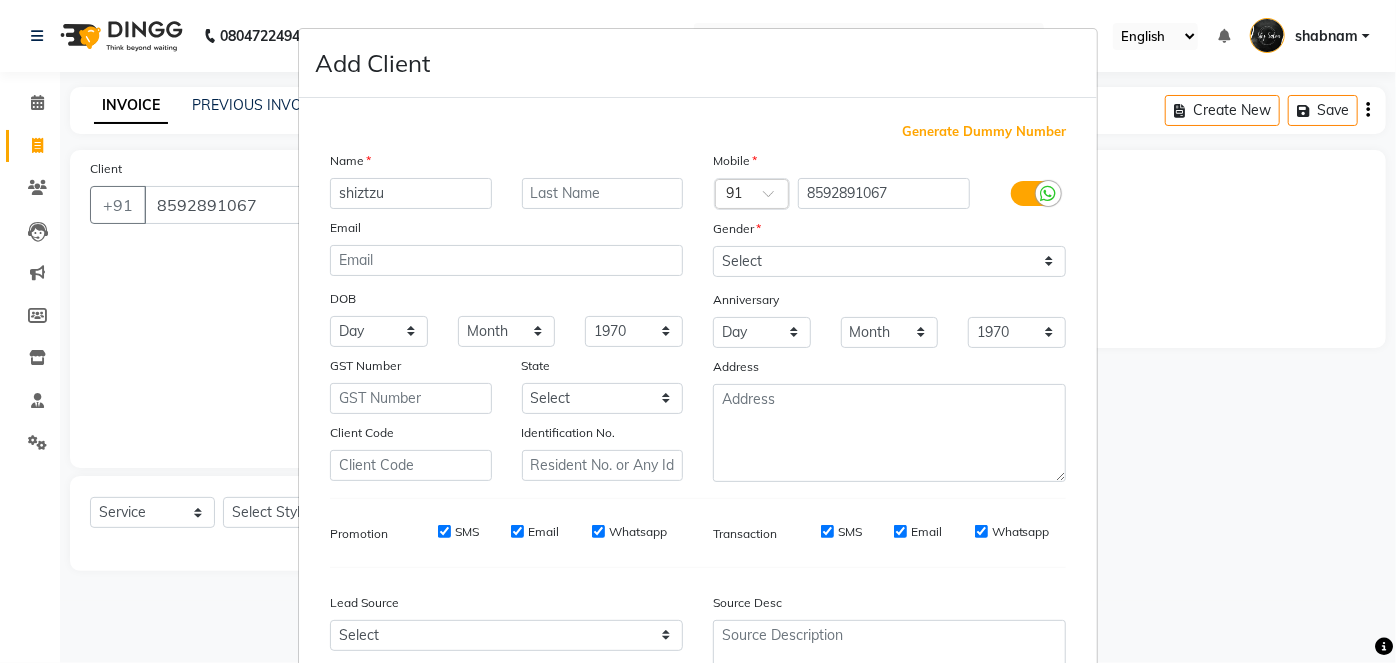 type on "shiztzu" 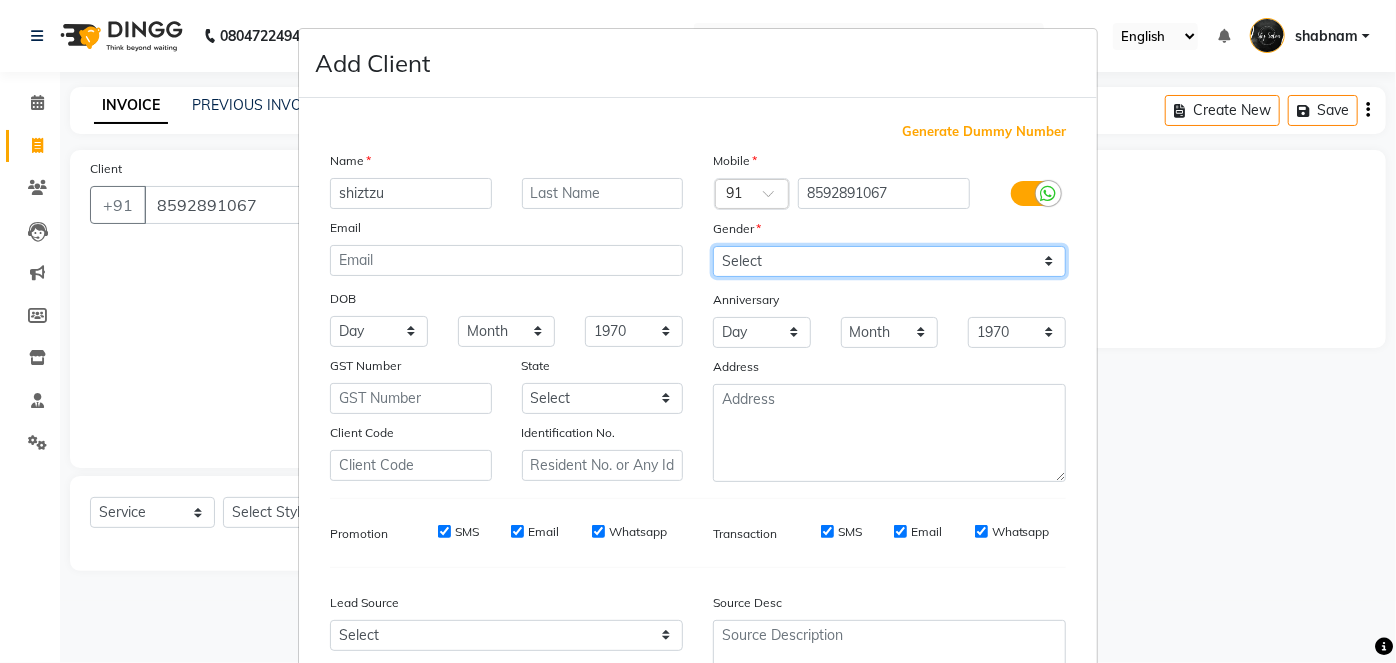 click on "Select Male Female Other Prefer Not To Say" at bounding box center (889, 261) 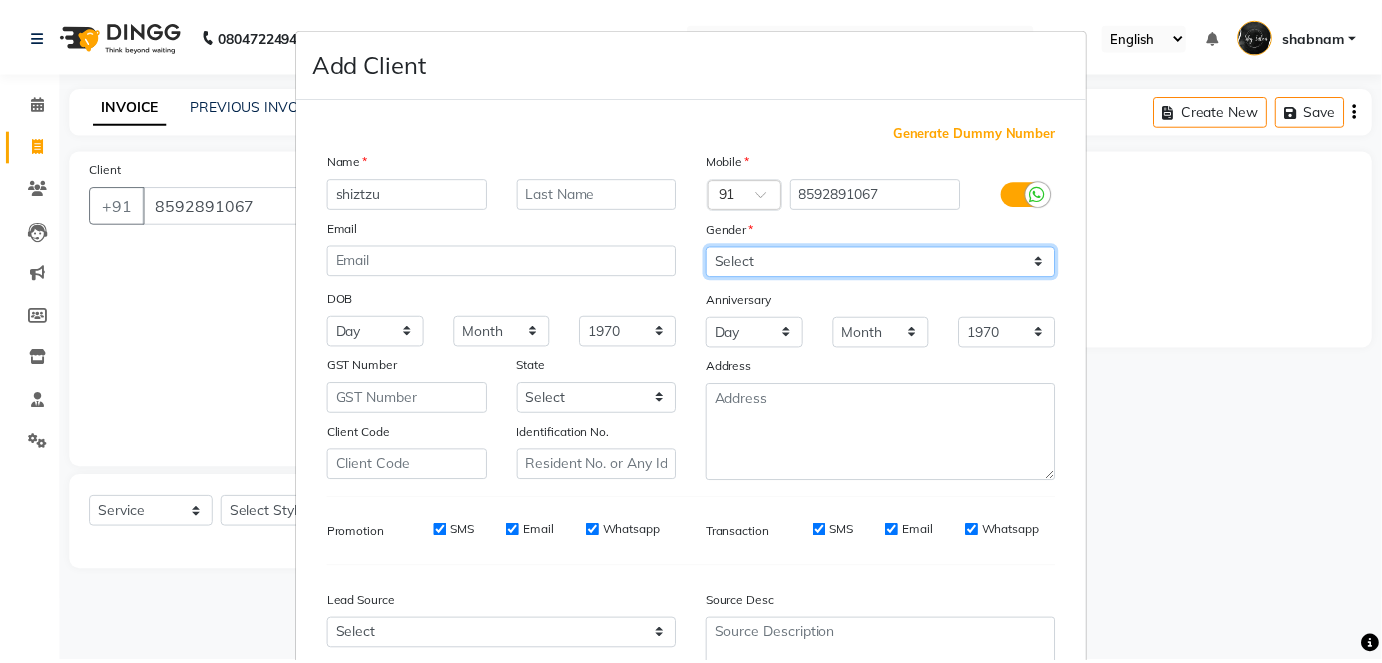 scroll, scrollTop: 184, scrollLeft: 0, axis: vertical 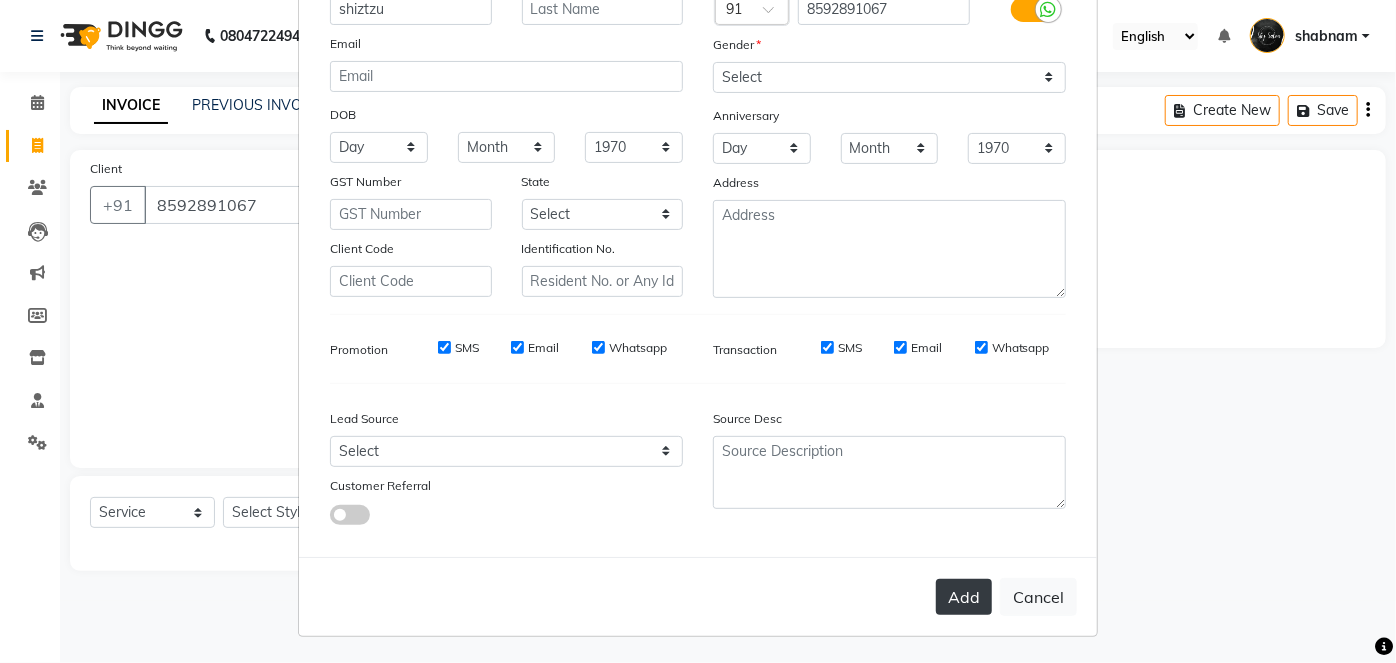 click on "Add" at bounding box center [964, 597] 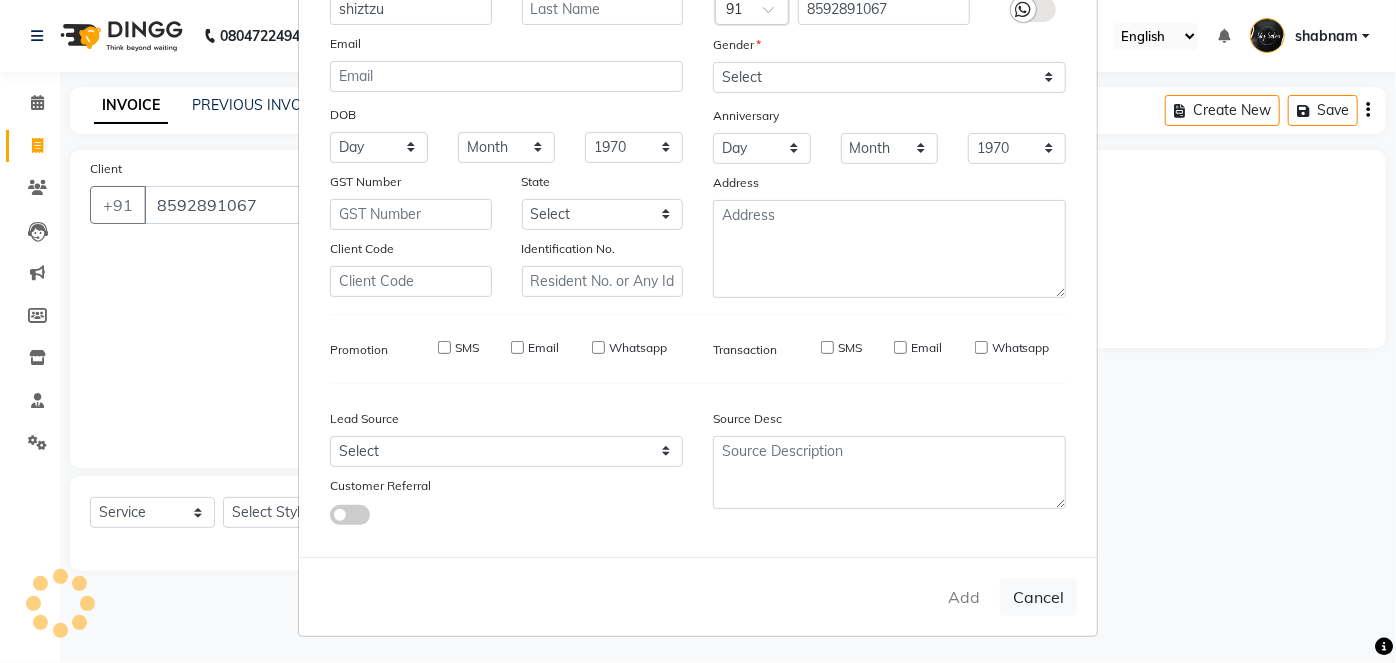 type 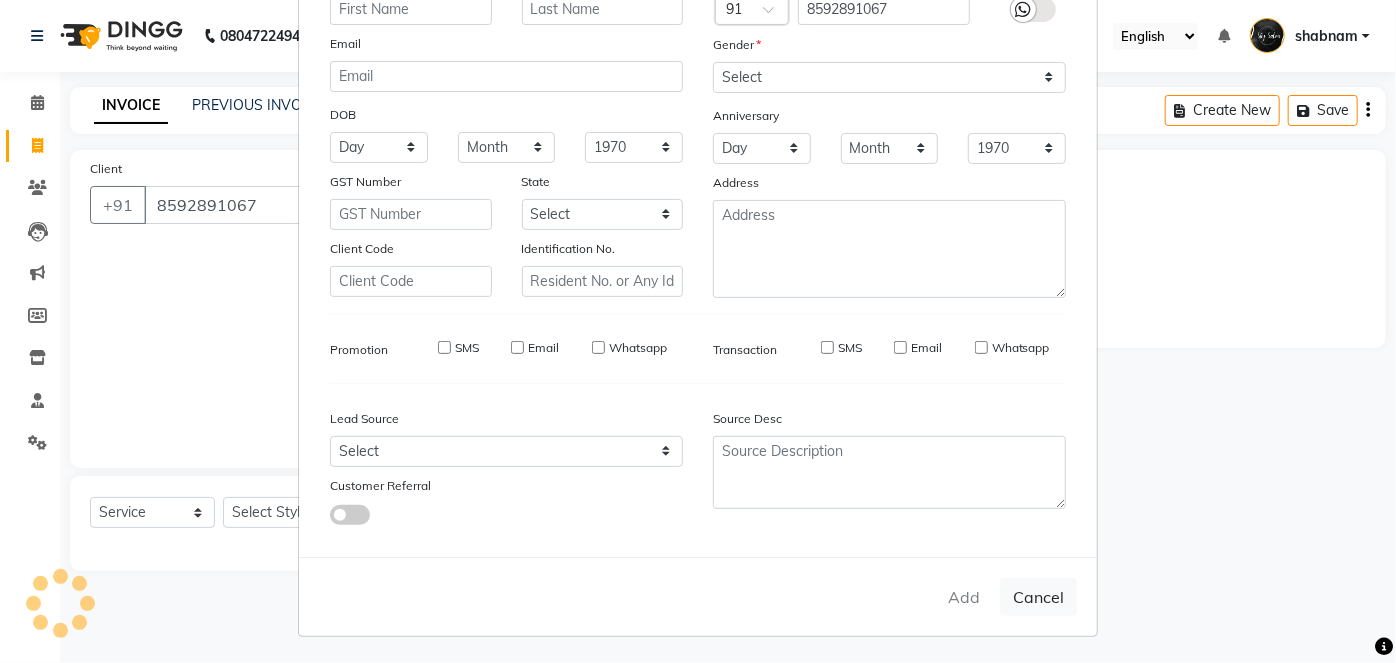 select 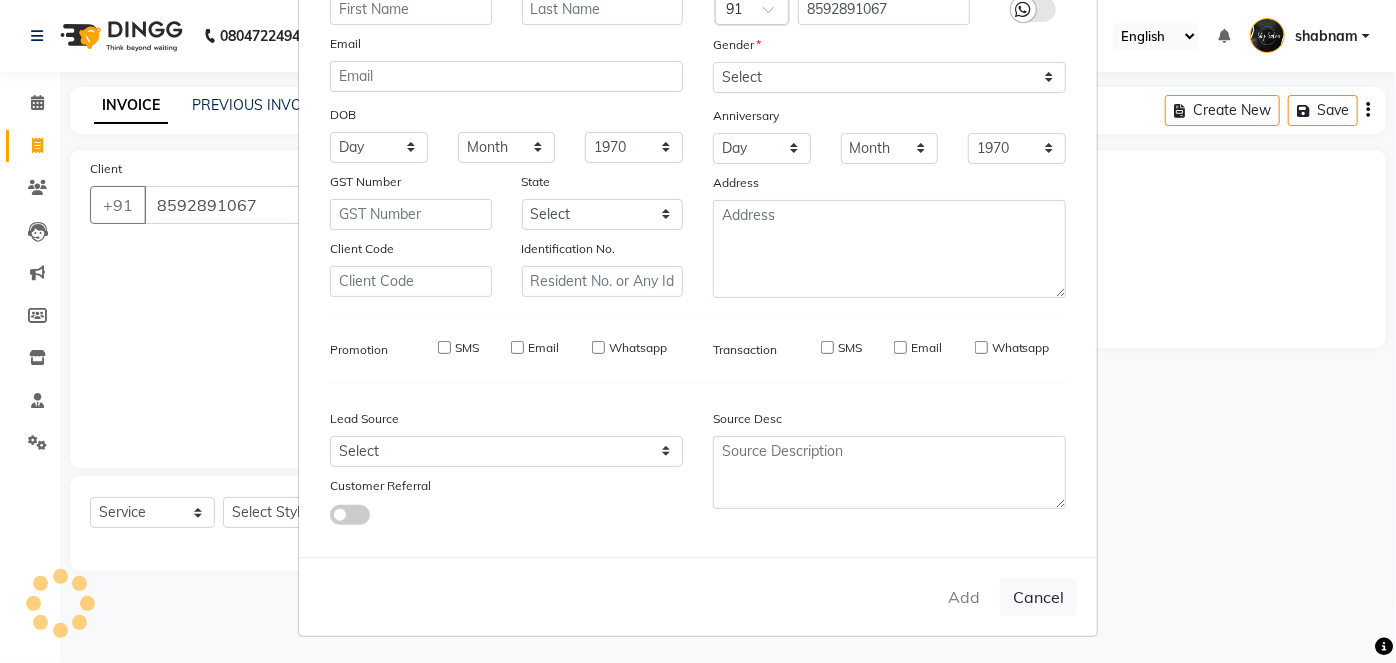 select 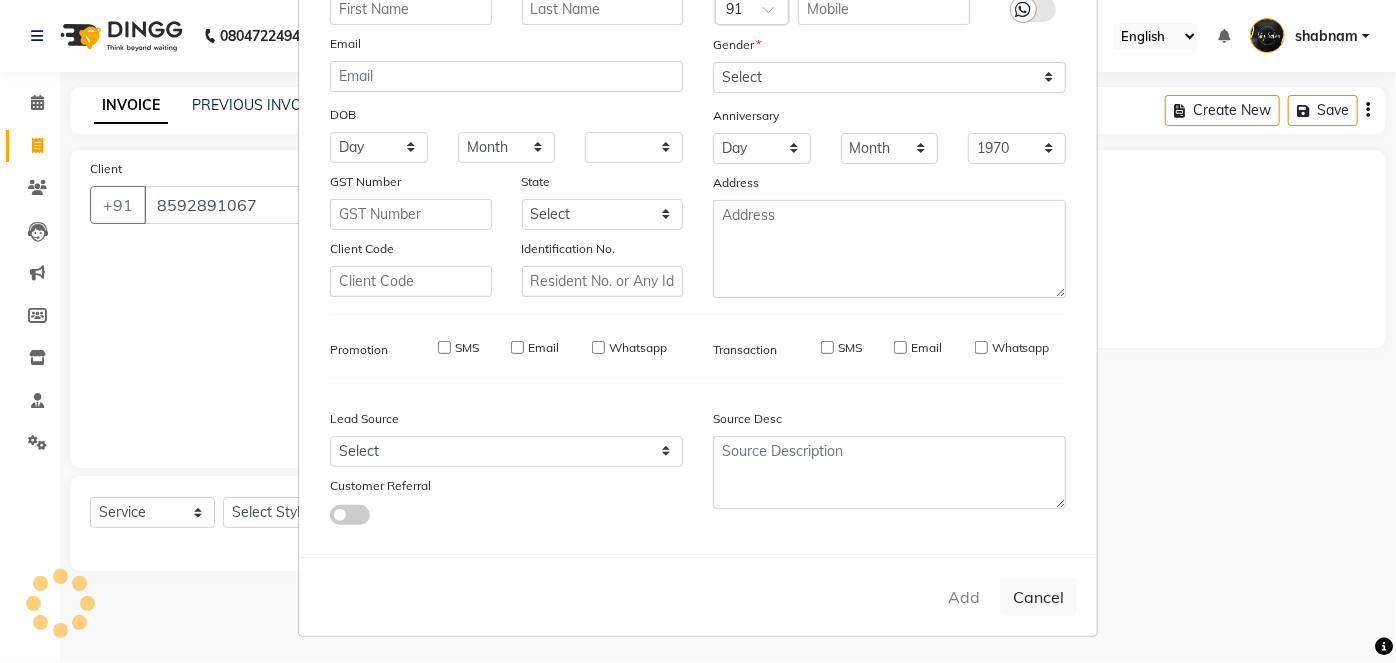 select 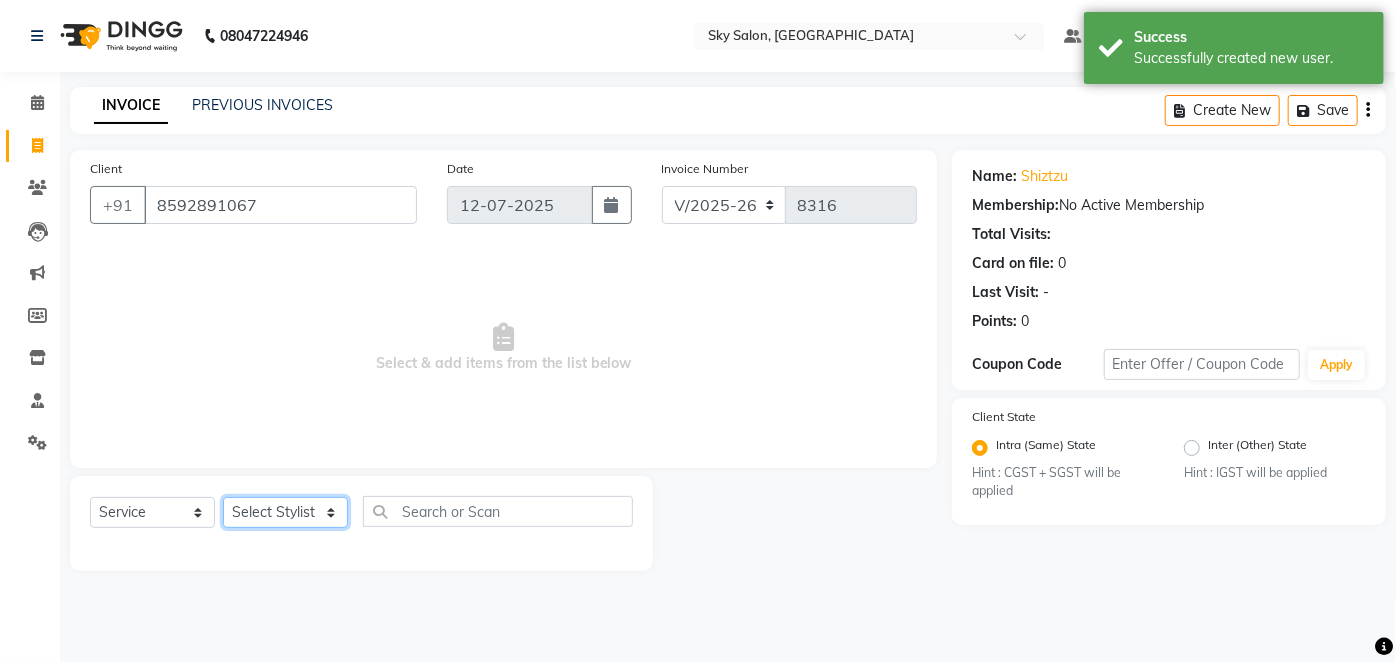click on "Select Stylist afreen [PERSON_NAME] saha [PERSON_NAME] [PERSON_NAME] [PERSON_NAME] bharti Bunny Danish [PERSON_NAME] 1 [PERSON_NAME] [PERSON_NAME] gaurav Gulshan [PERSON_NAME] [PERSON_NAME] krishna [PERSON_NAME] [PERSON_NAME] rani [PERSON_NAME] [PERSON_NAME] sachin [PERSON_NAME] [PERSON_NAME] sameer 2 [PERSON_NAME] [PERSON_NAME] [PERSON_NAME]" 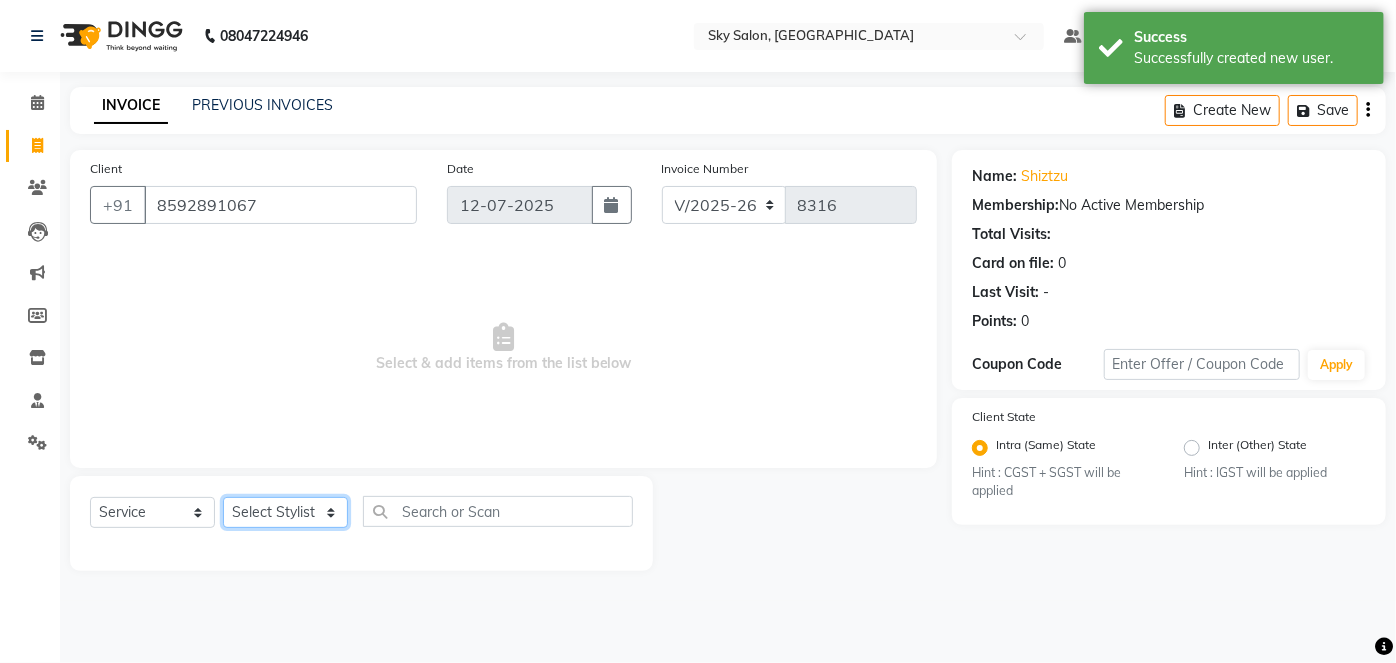 select on "20908" 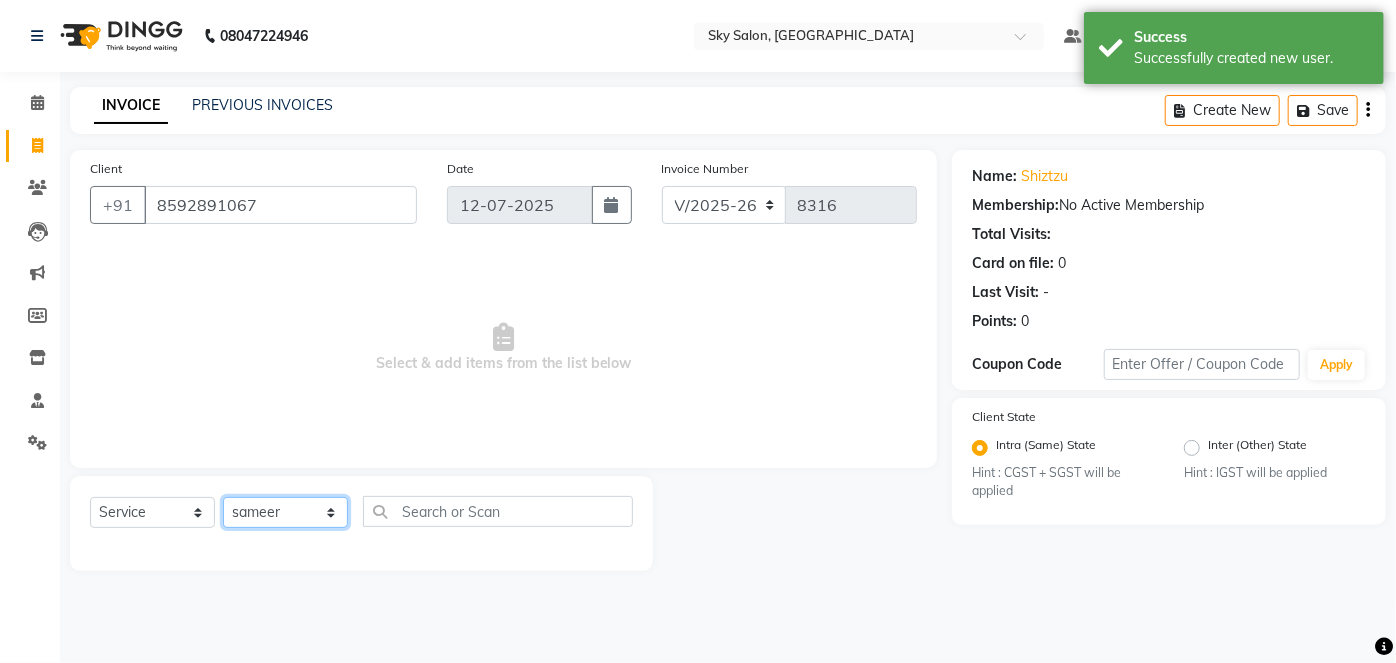 click on "Select Stylist afreen [PERSON_NAME] saha [PERSON_NAME] [PERSON_NAME] [PERSON_NAME] bharti Bunny Danish [PERSON_NAME] 1 [PERSON_NAME] [PERSON_NAME] gaurav Gulshan [PERSON_NAME] [PERSON_NAME] krishna [PERSON_NAME] [PERSON_NAME] rani [PERSON_NAME] [PERSON_NAME] sachin [PERSON_NAME] [PERSON_NAME] sameer 2 [PERSON_NAME] [PERSON_NAME] [PERSON_NAME]" 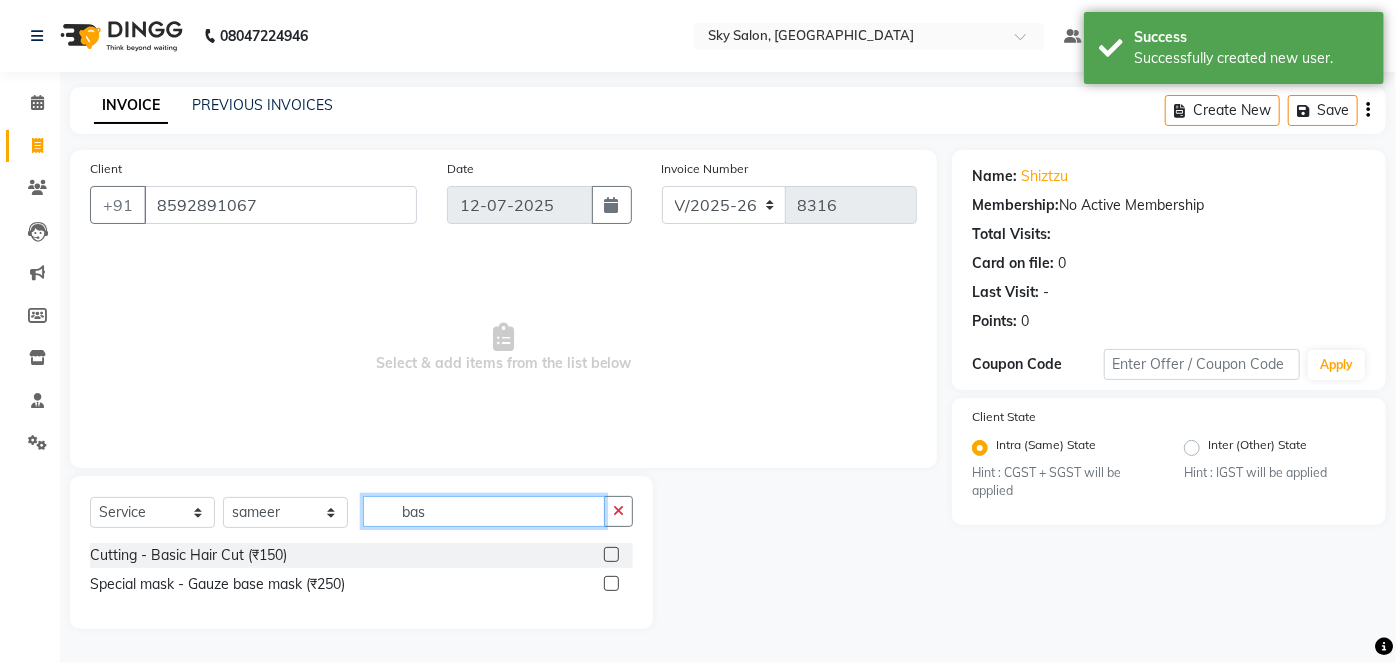 type on "bas" 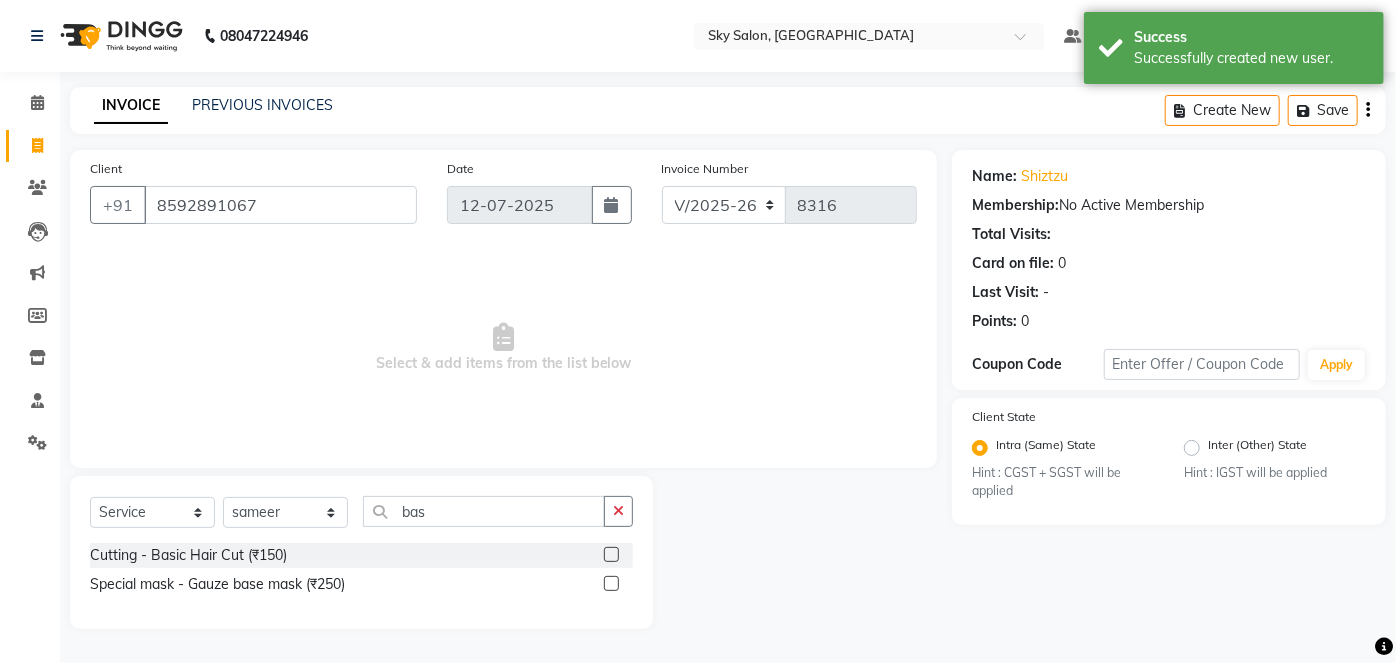 click on "Cutting  - Basic Hair Cut (₹150)" 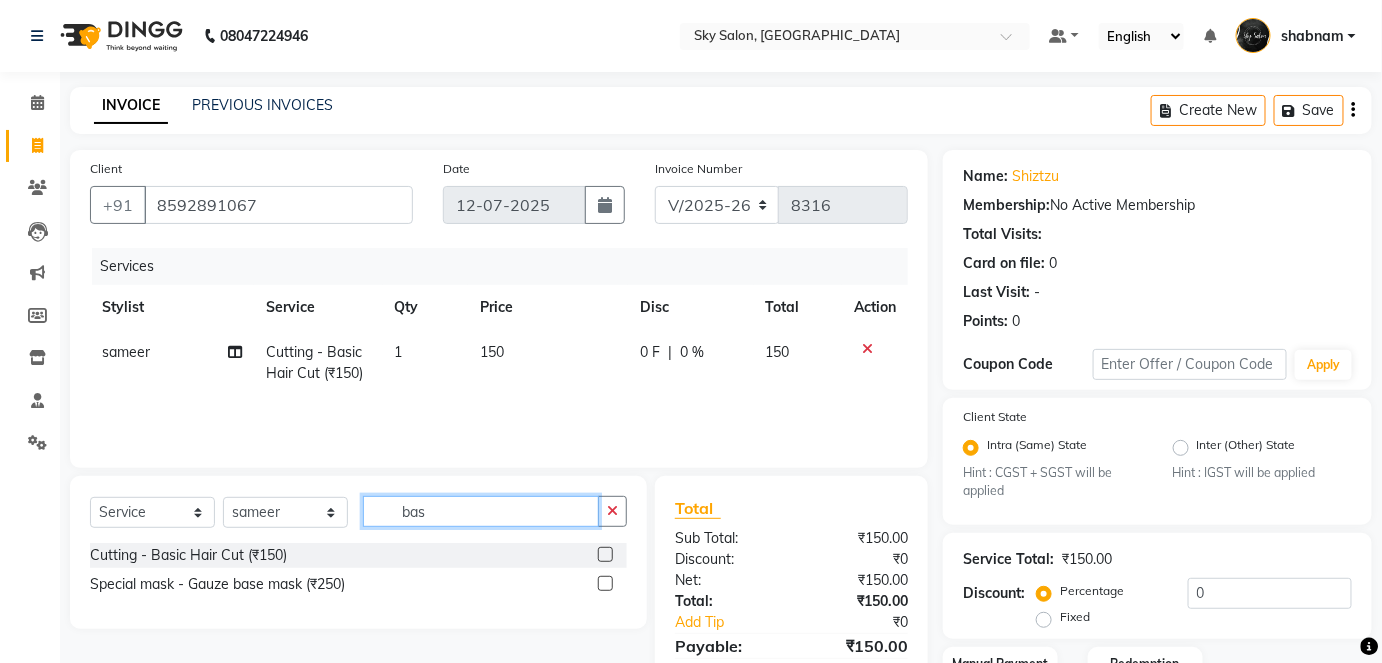 checkbox on "false" 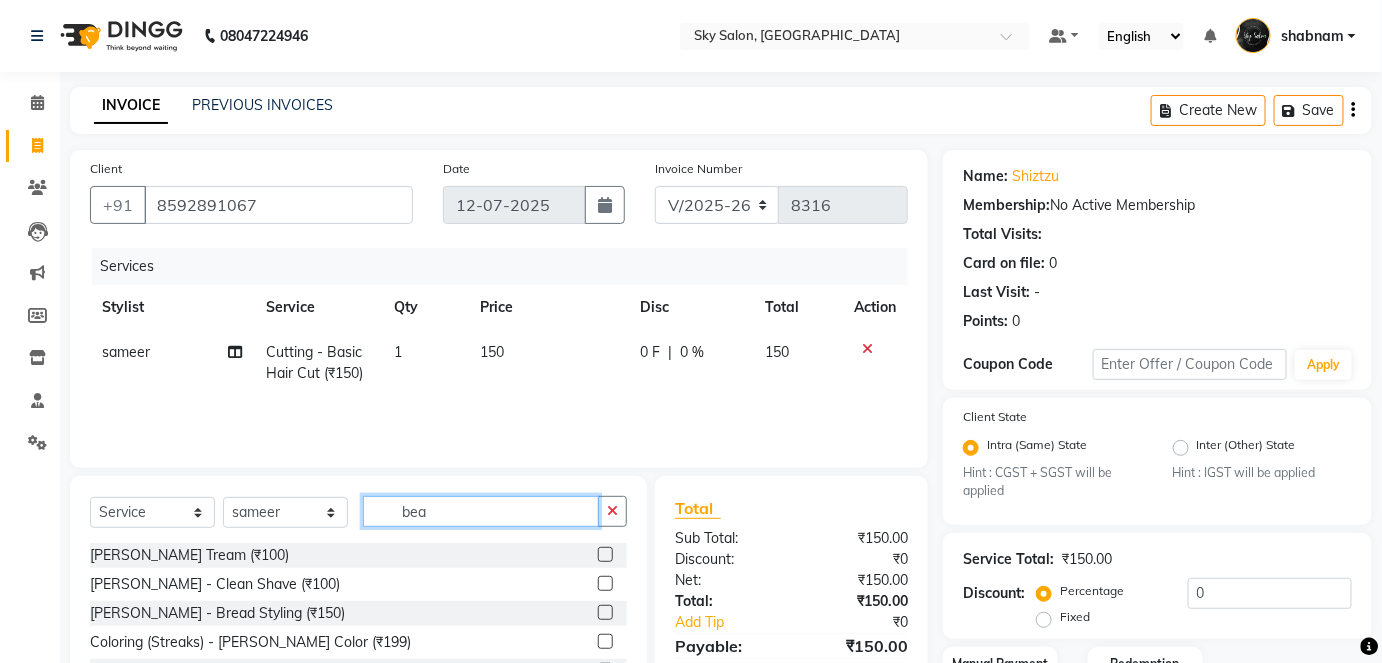 type on "bea" 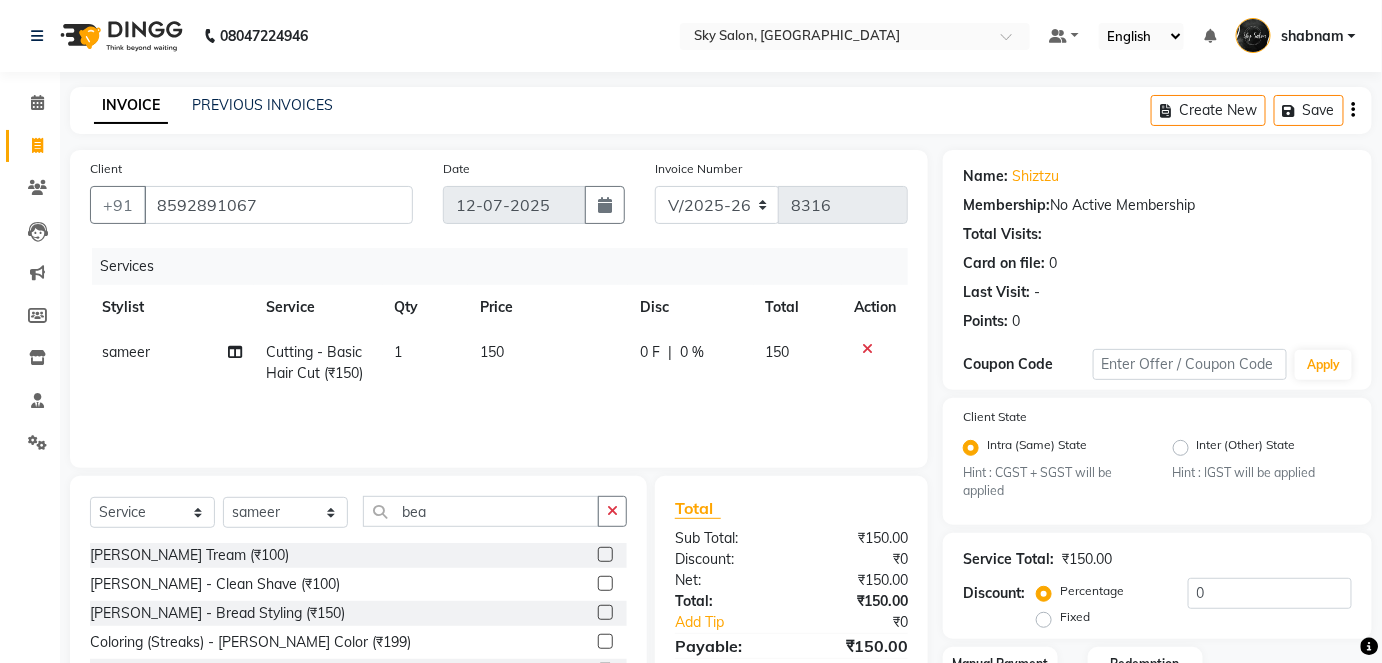 click 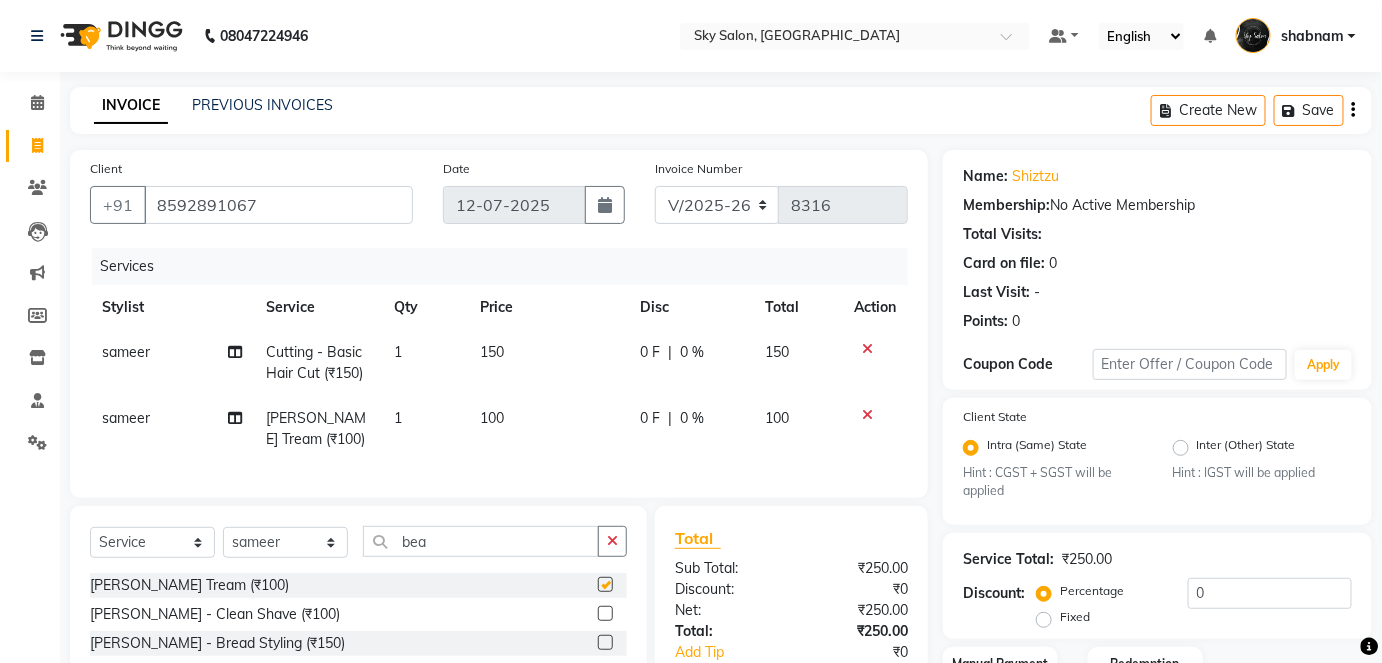 checkbox on "false" 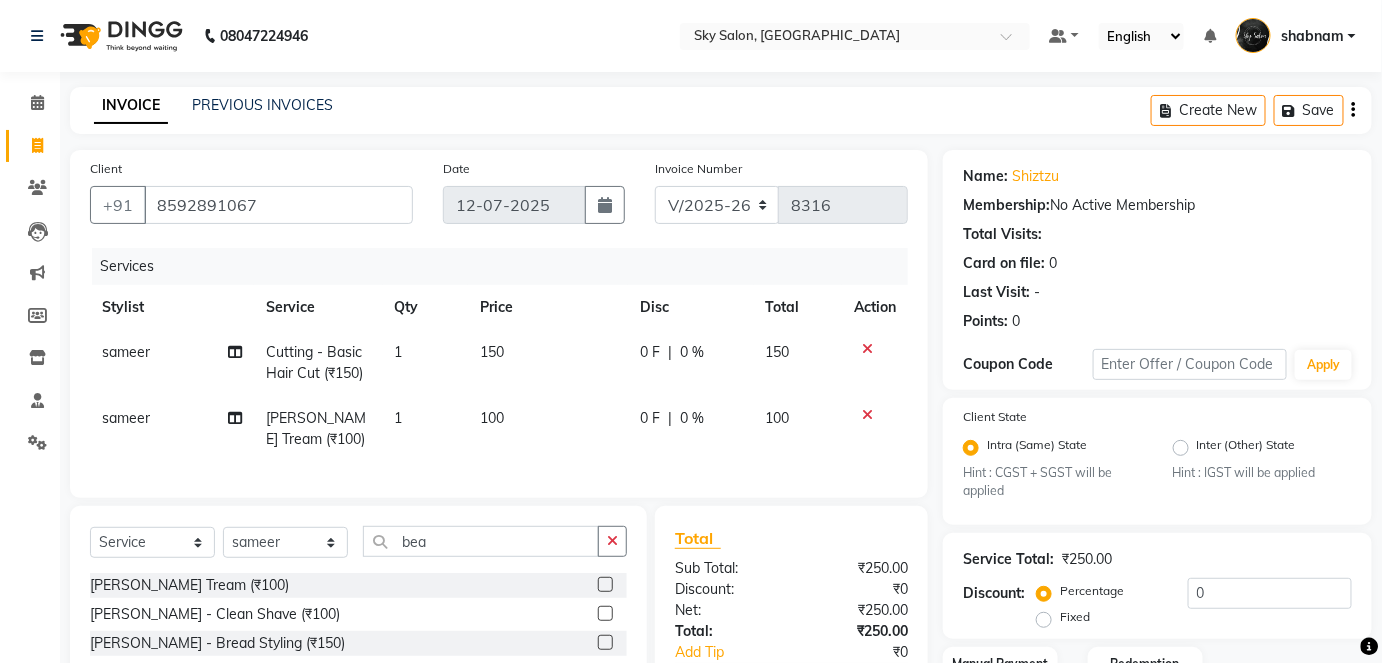 scroll, scrollTop: 181, scrollLeft: 0, axis: vertical 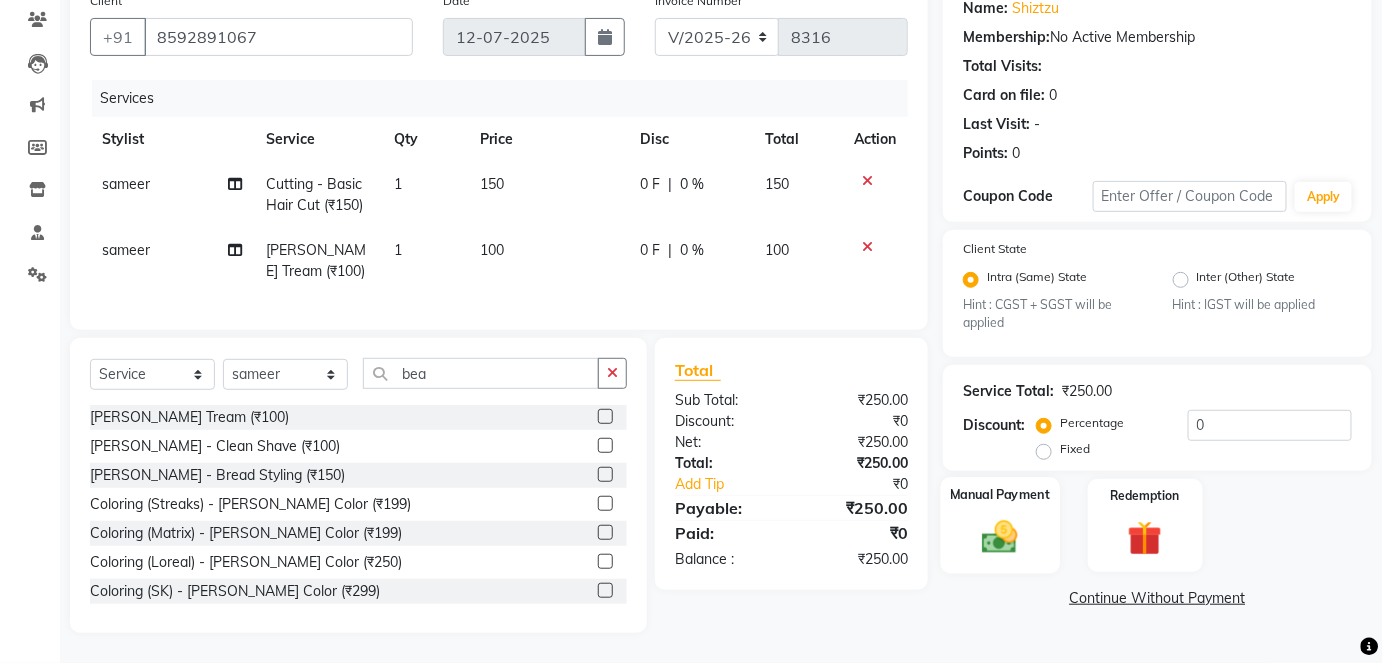 click on "Manual Payment" 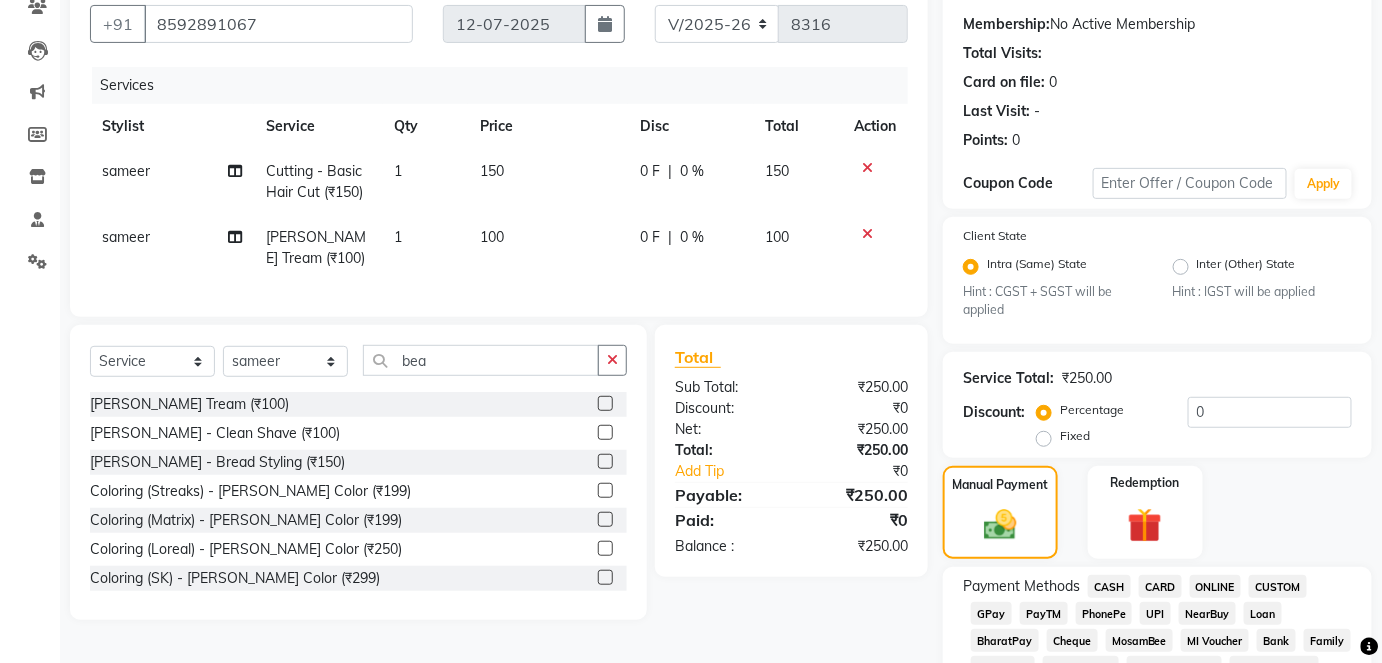 scroll, scrollTop: 257, scrollLeft: 0, axis: vertical 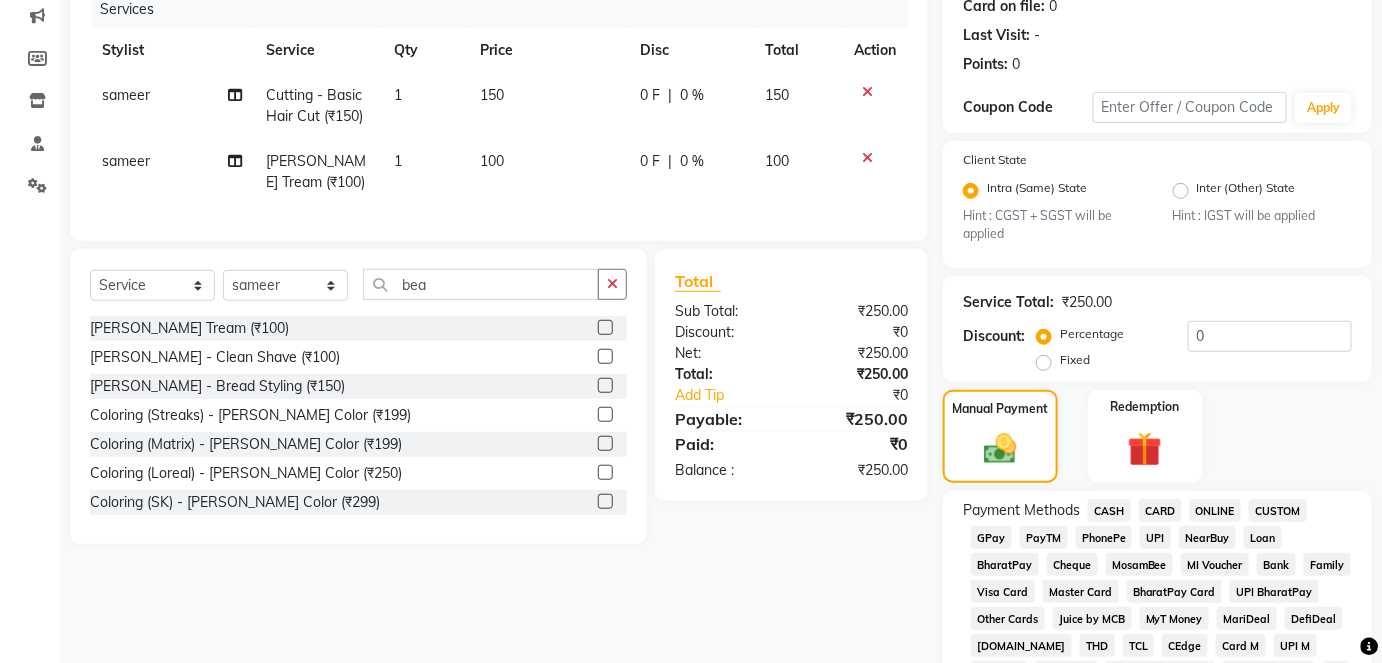 click on "GPay" 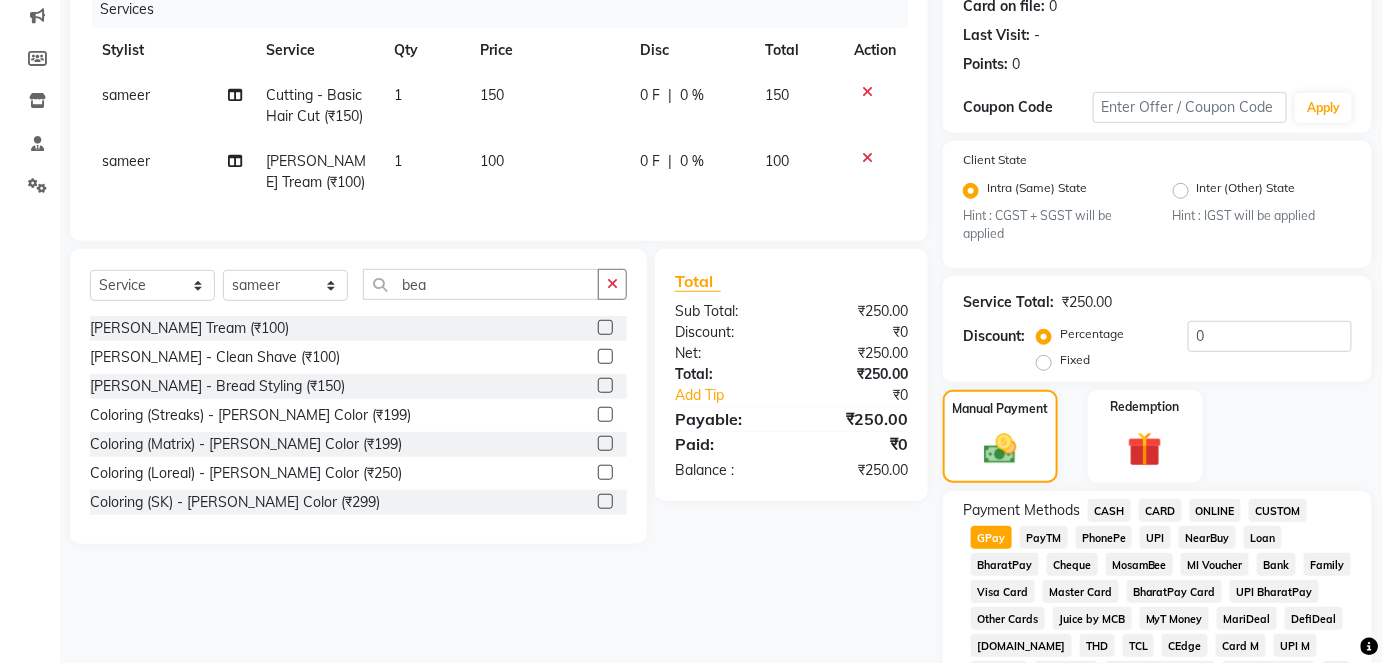 scroll, scrollTop: 950, scrollLeft: 0, axis: vertical 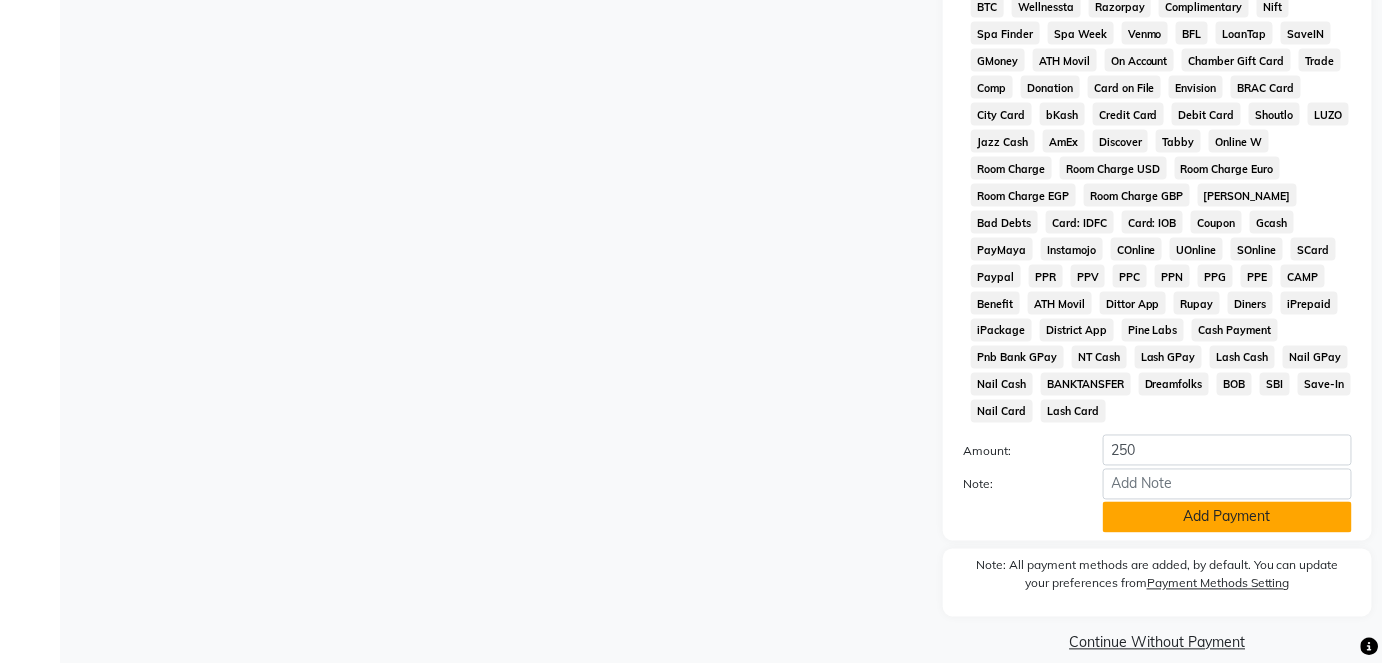 click on "Add Payment" 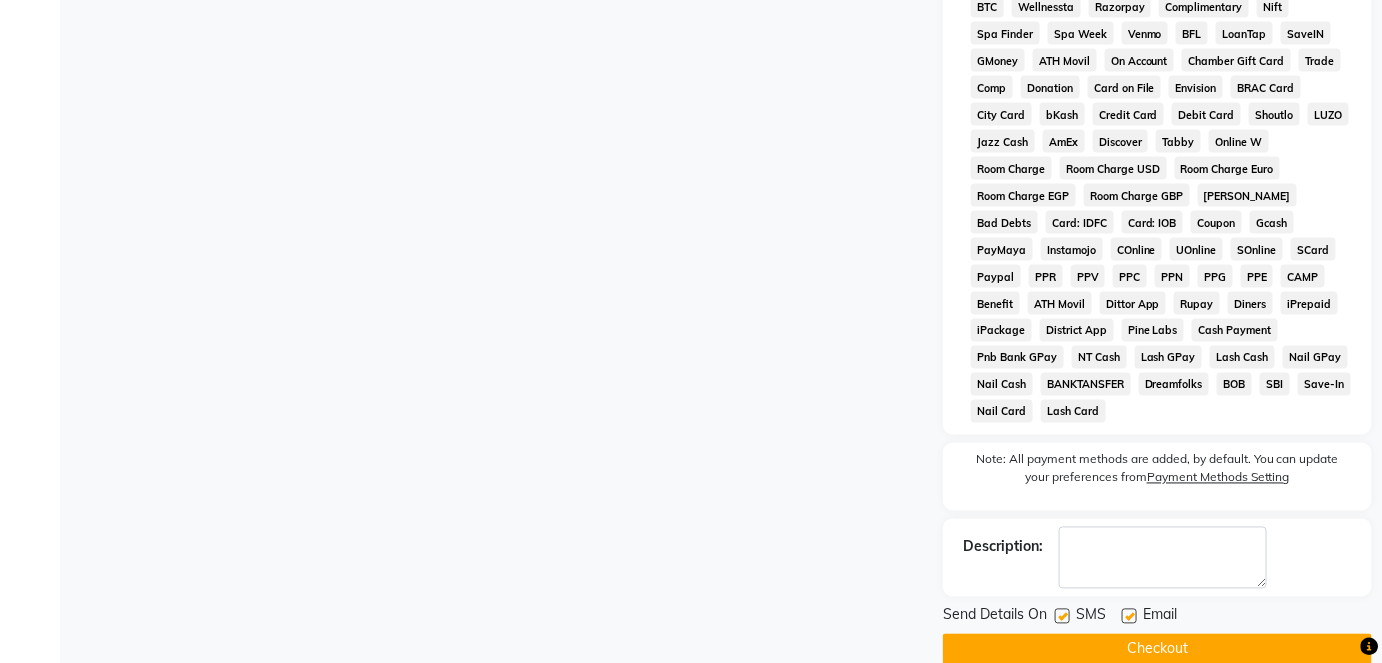 click on "Checkout" 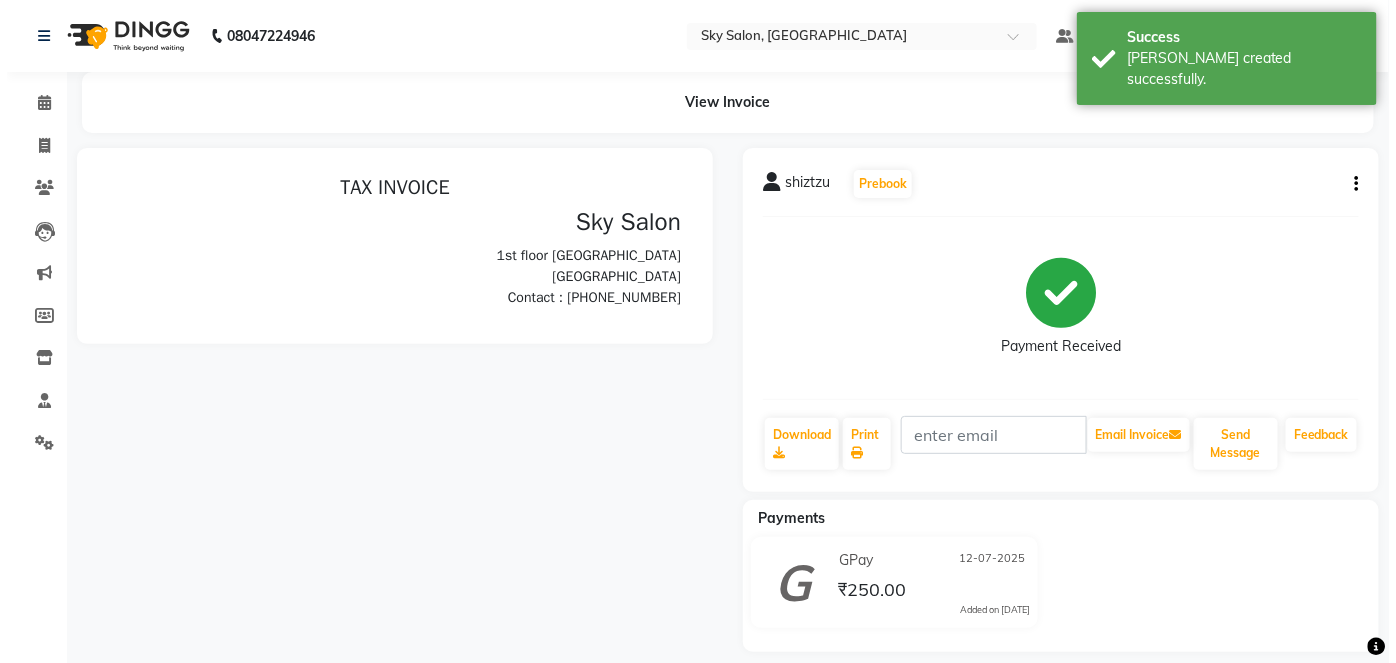 scroll, scrollTop: 0, scrollLeft: 0, axis: both 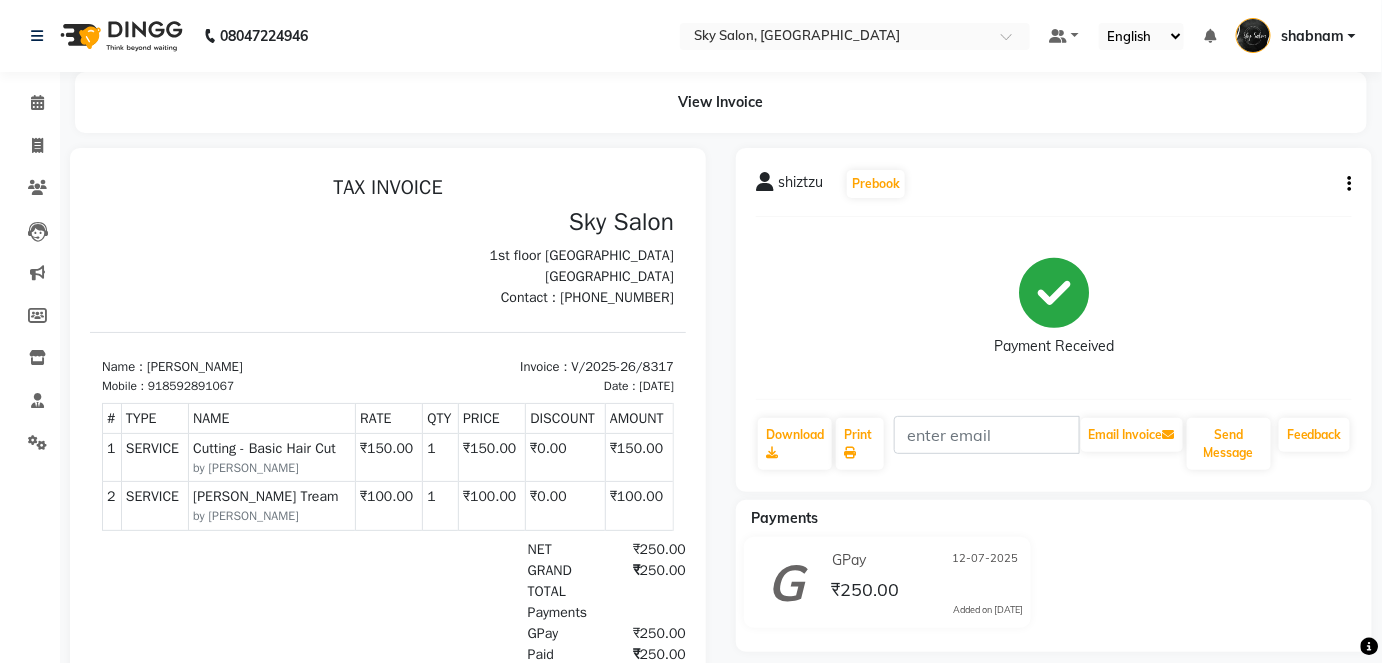 select on "service" 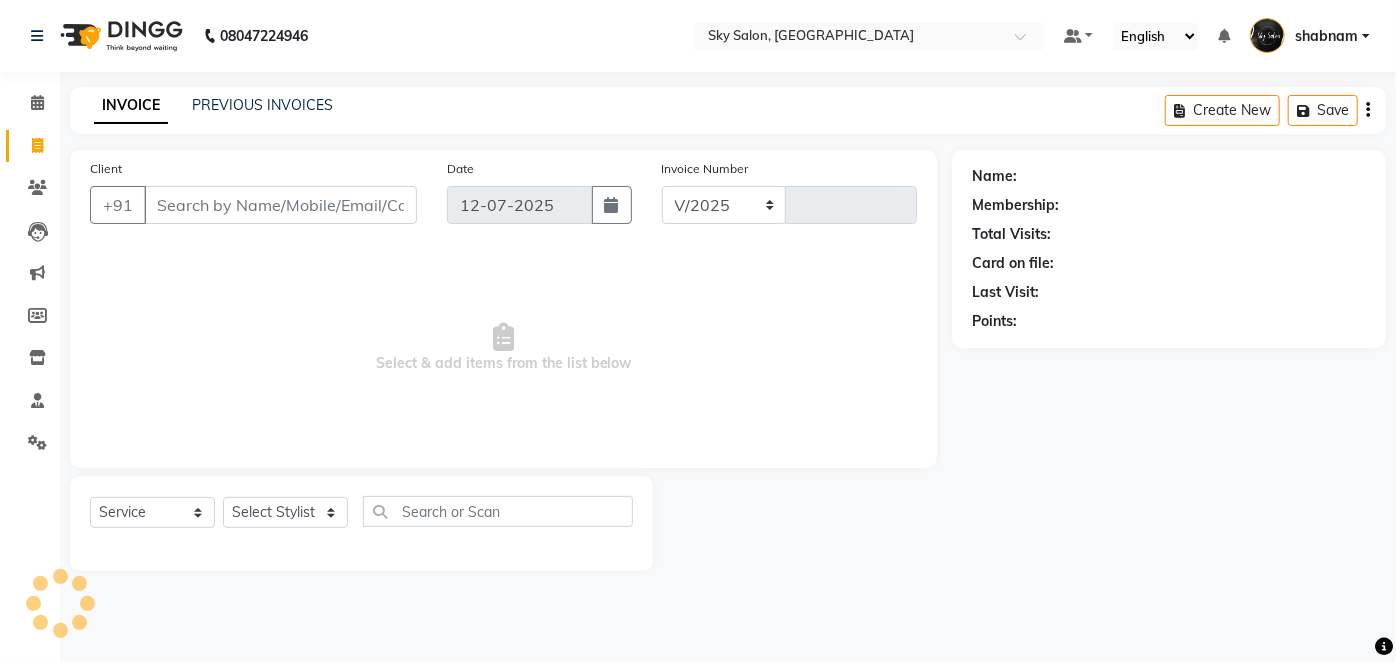 select on "3537" 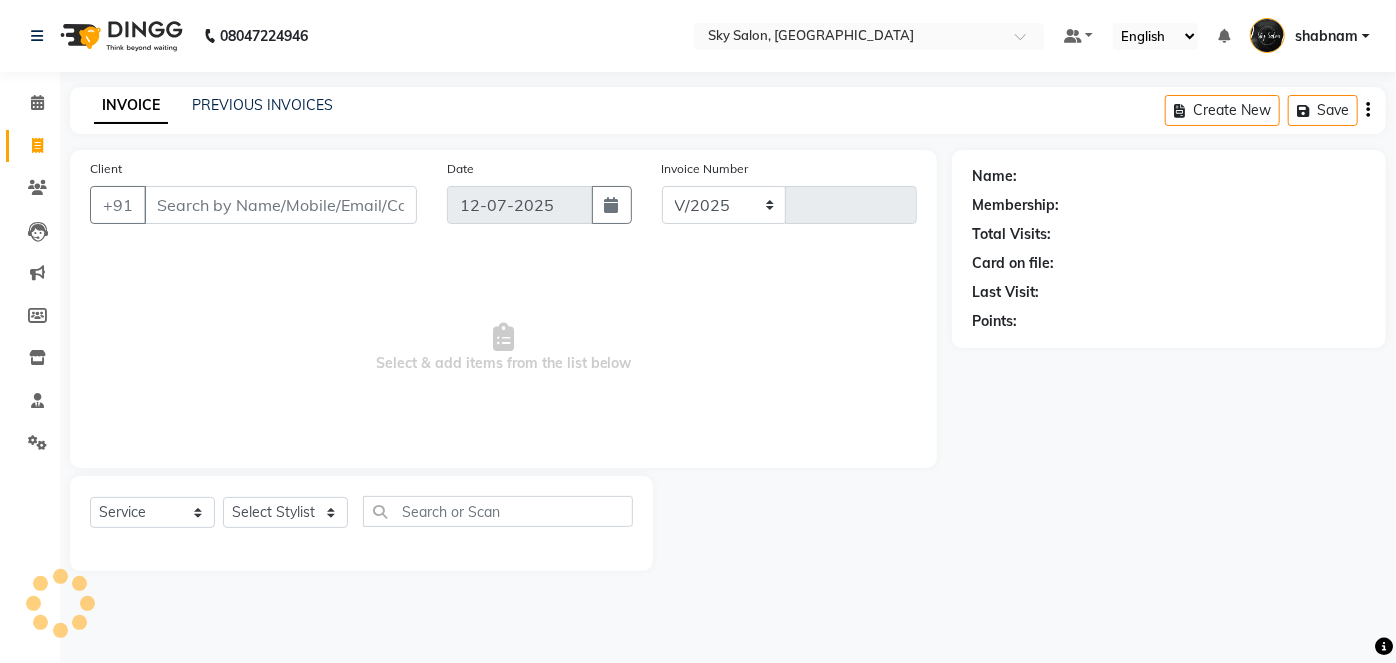 type on "8318" 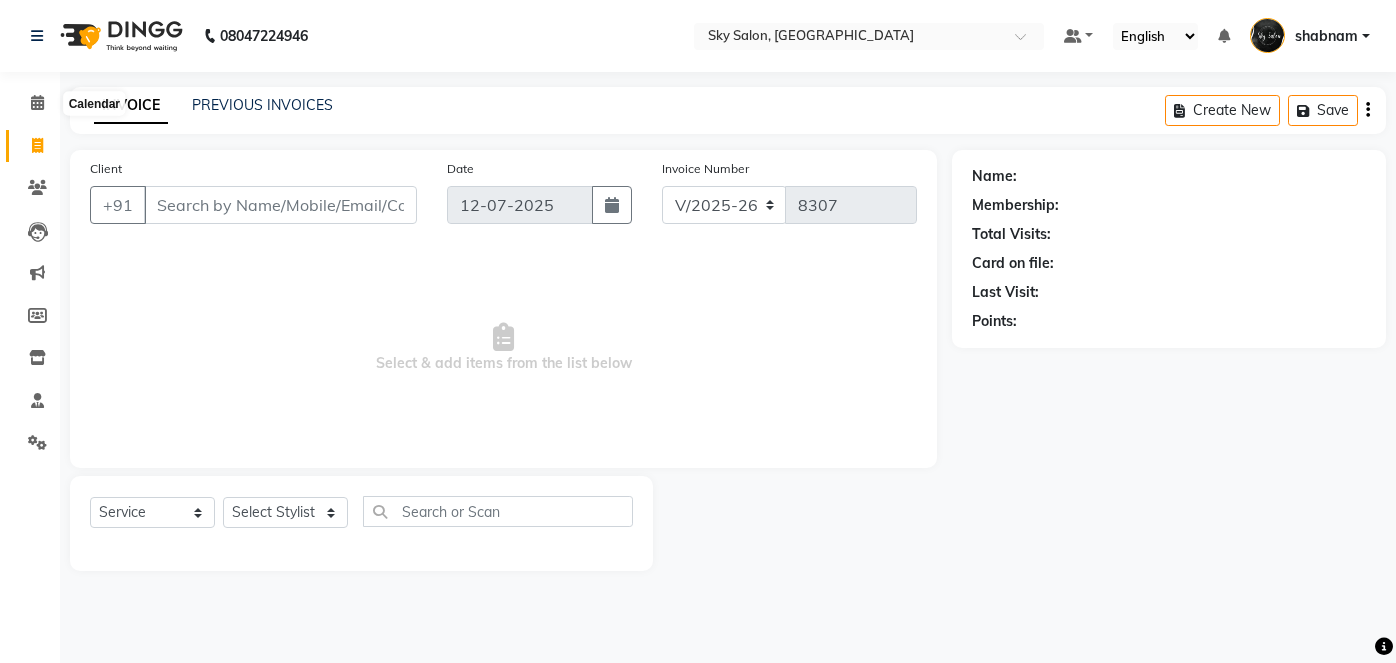 select on "3537" 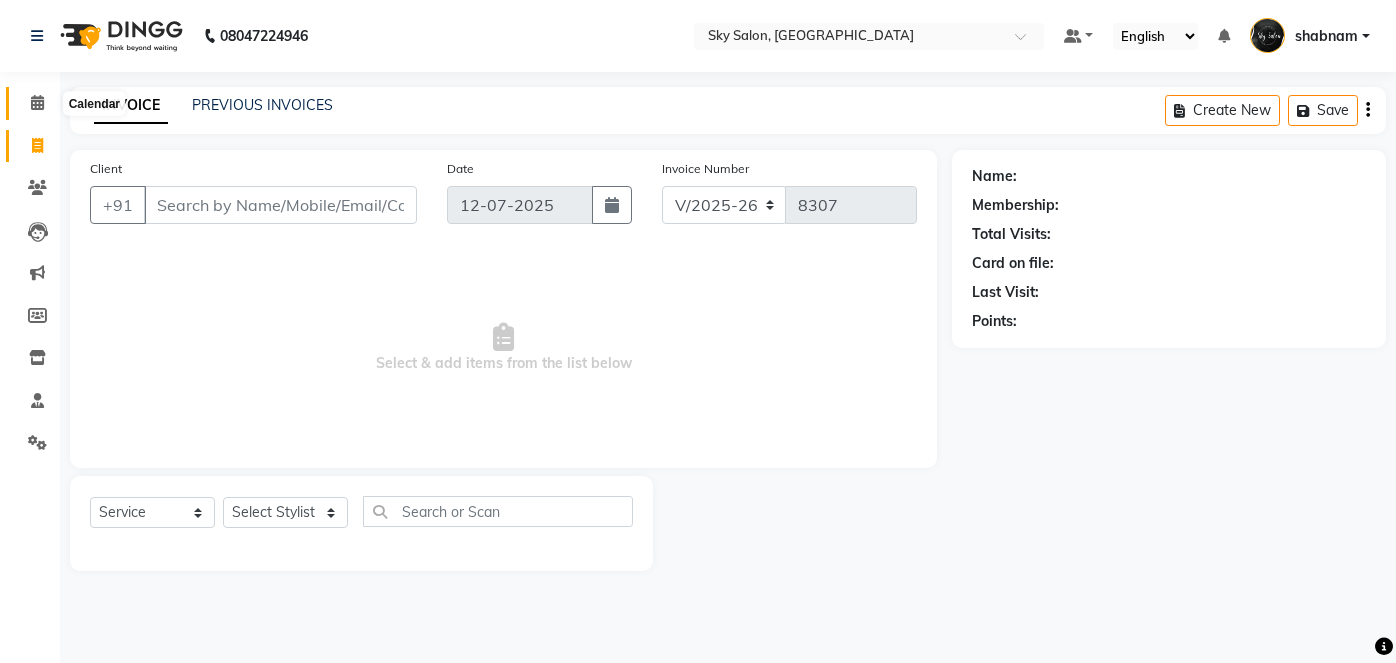 scroll, scrollTop: 0, scrollLeft: 0, axis: both 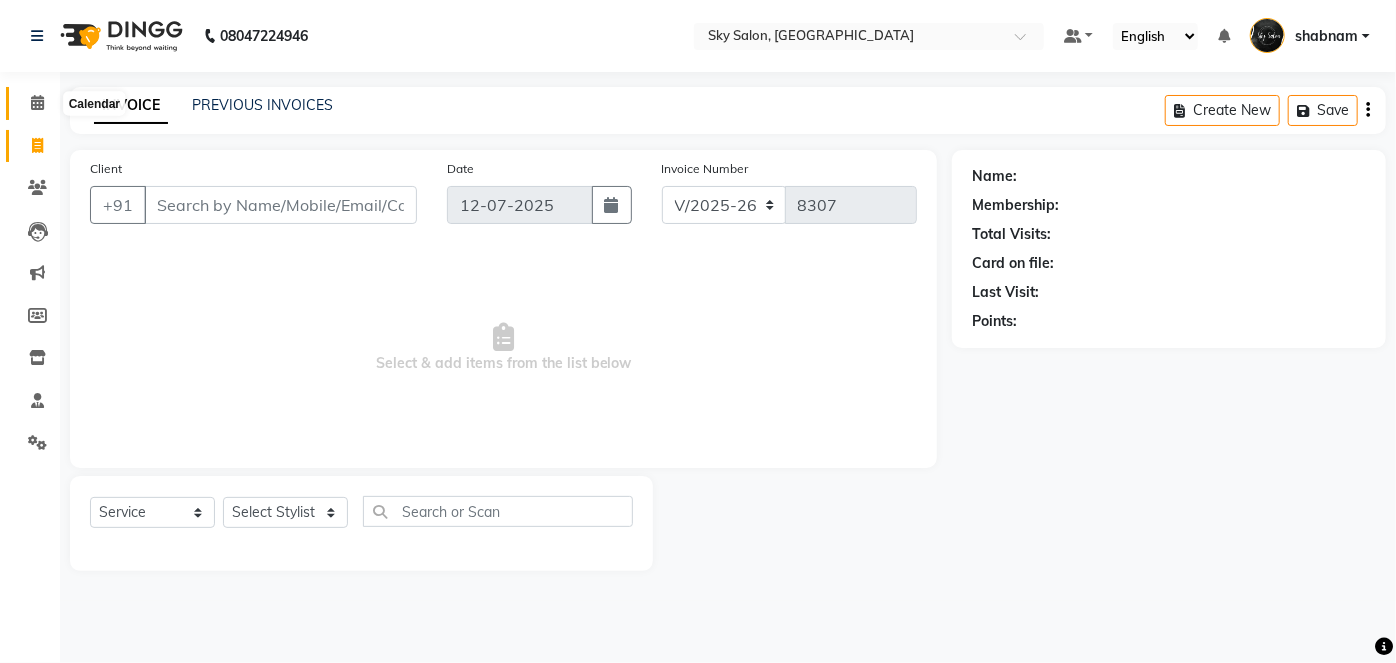 click 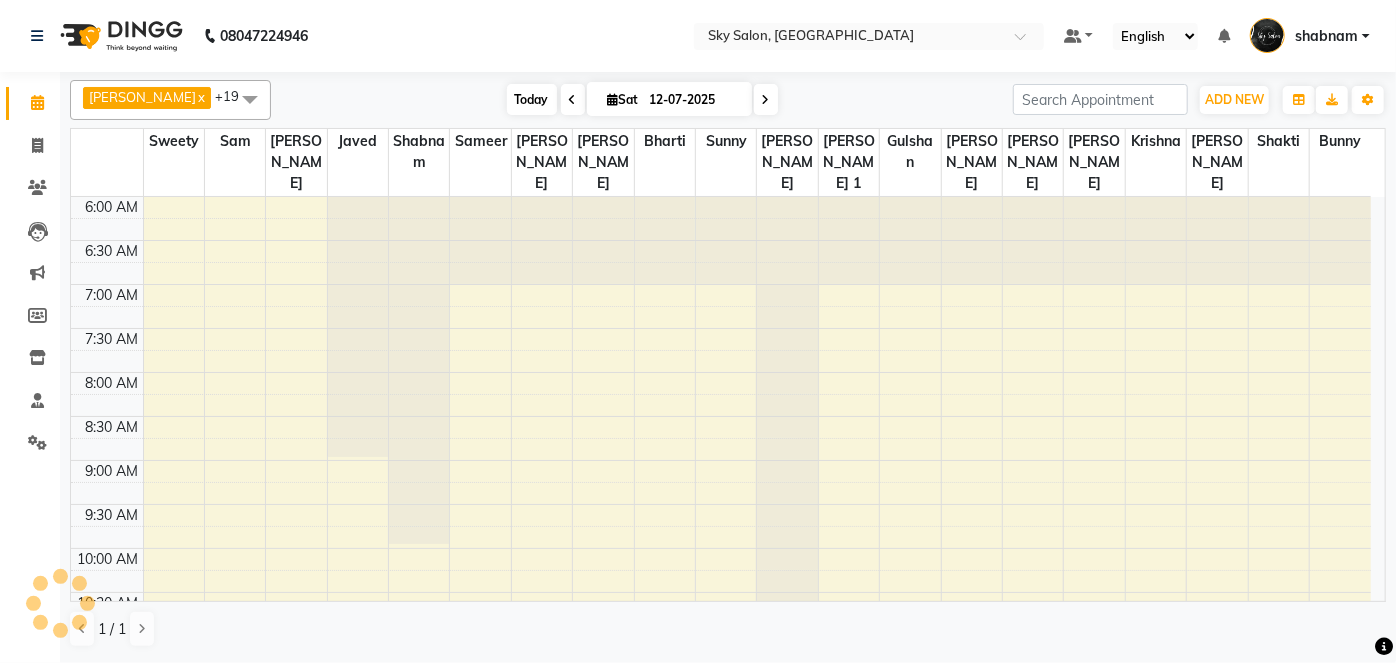 click on "Today" at bounding box center [532, 99] 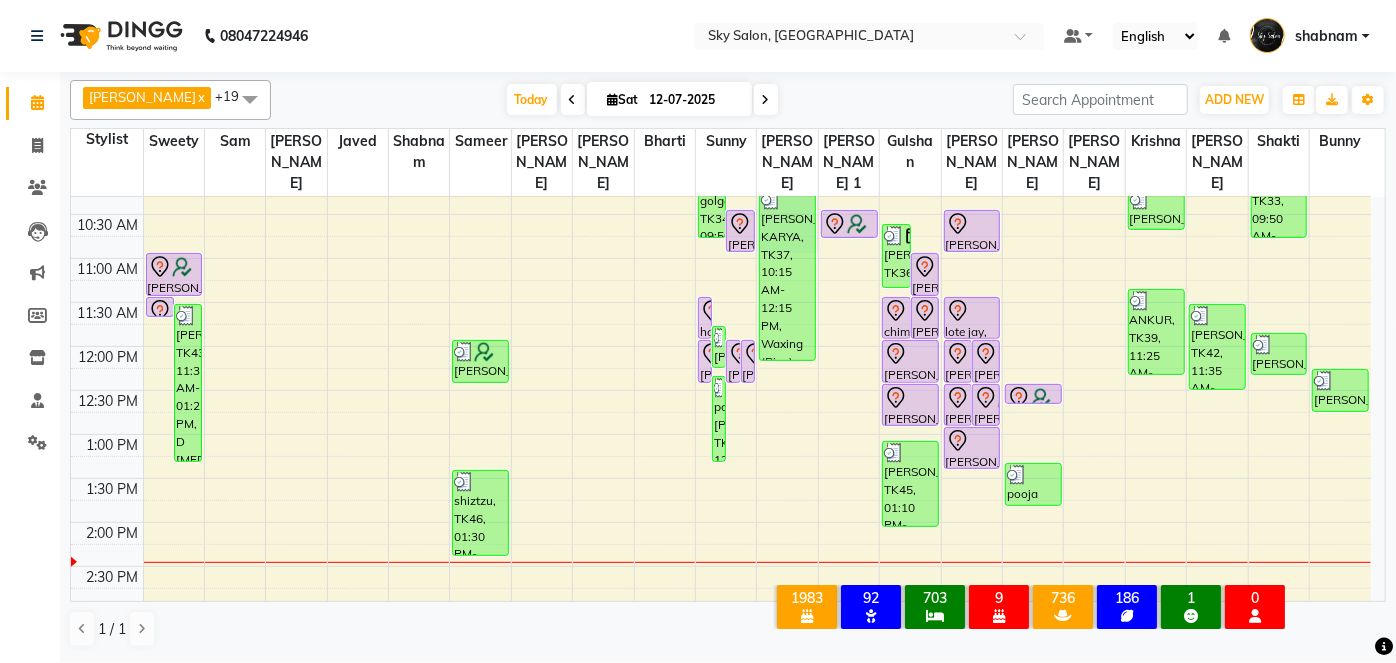 scroll, scrollTop: 379, scrollLeft: 0, axis: vertical 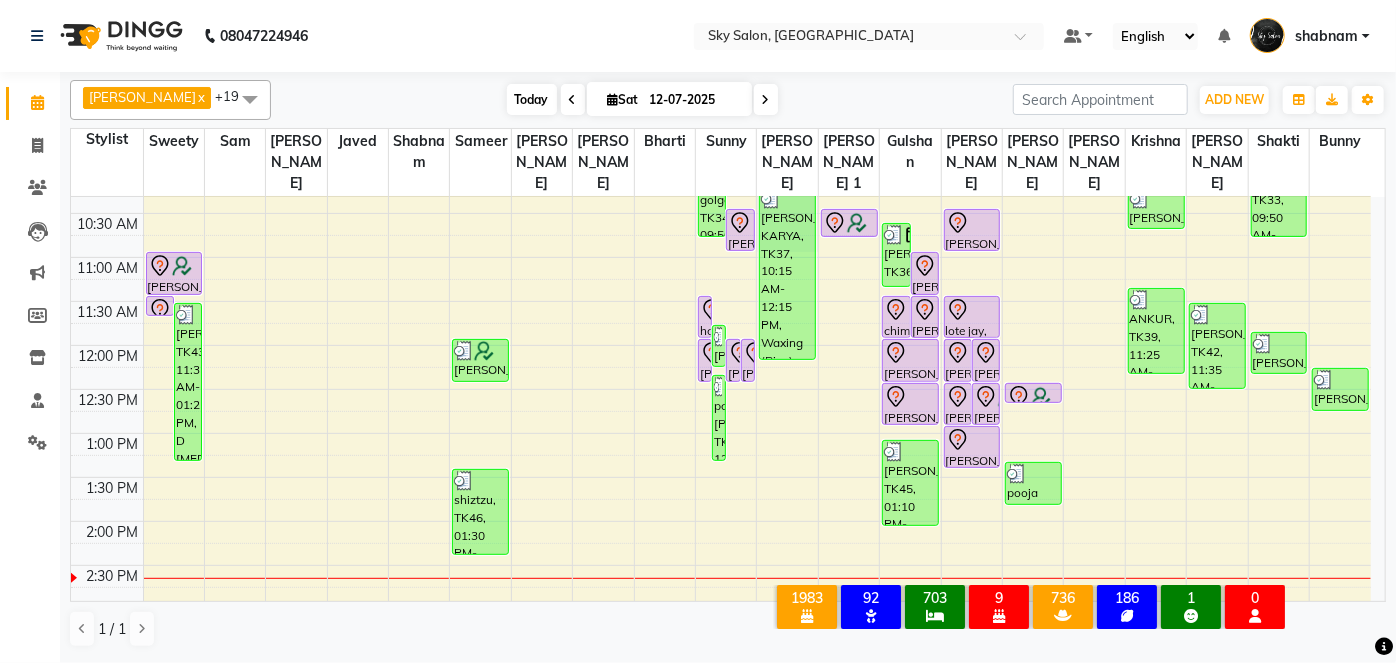 click on "Today" at bounding box center [532, 99] 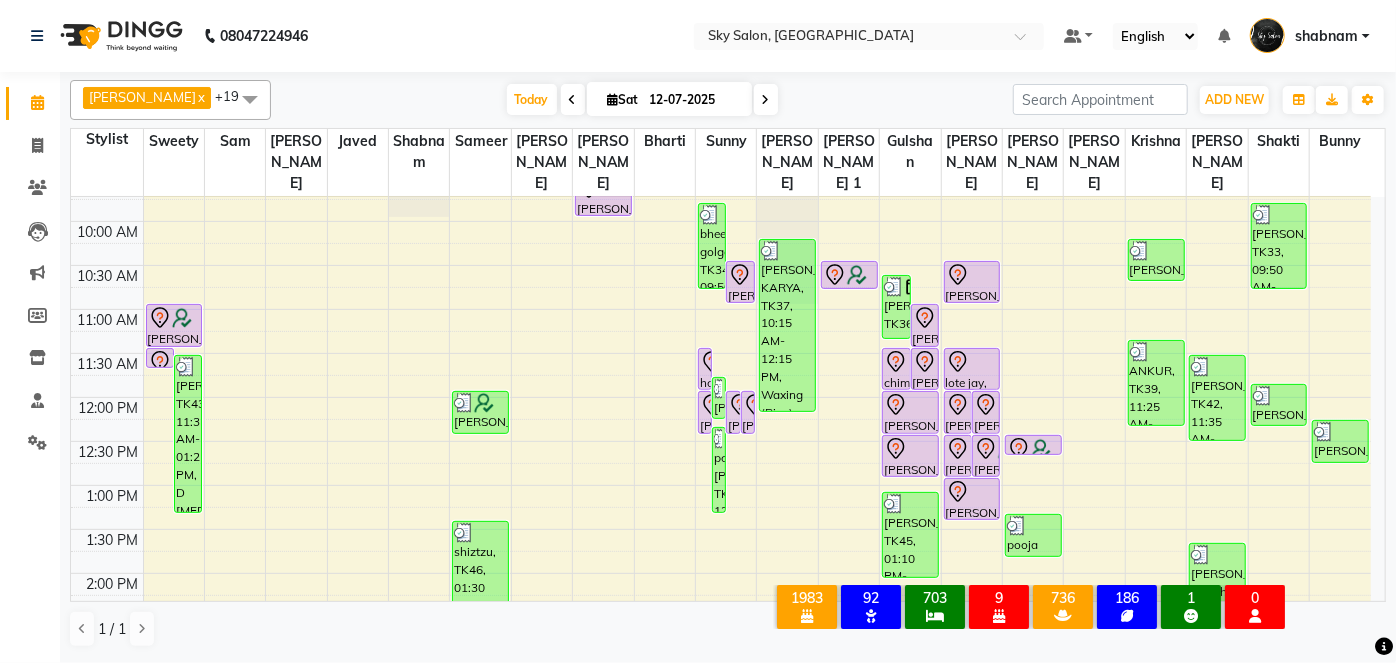 scroll, scrollTop: 330, scrollLeft: 0, axis: vertical 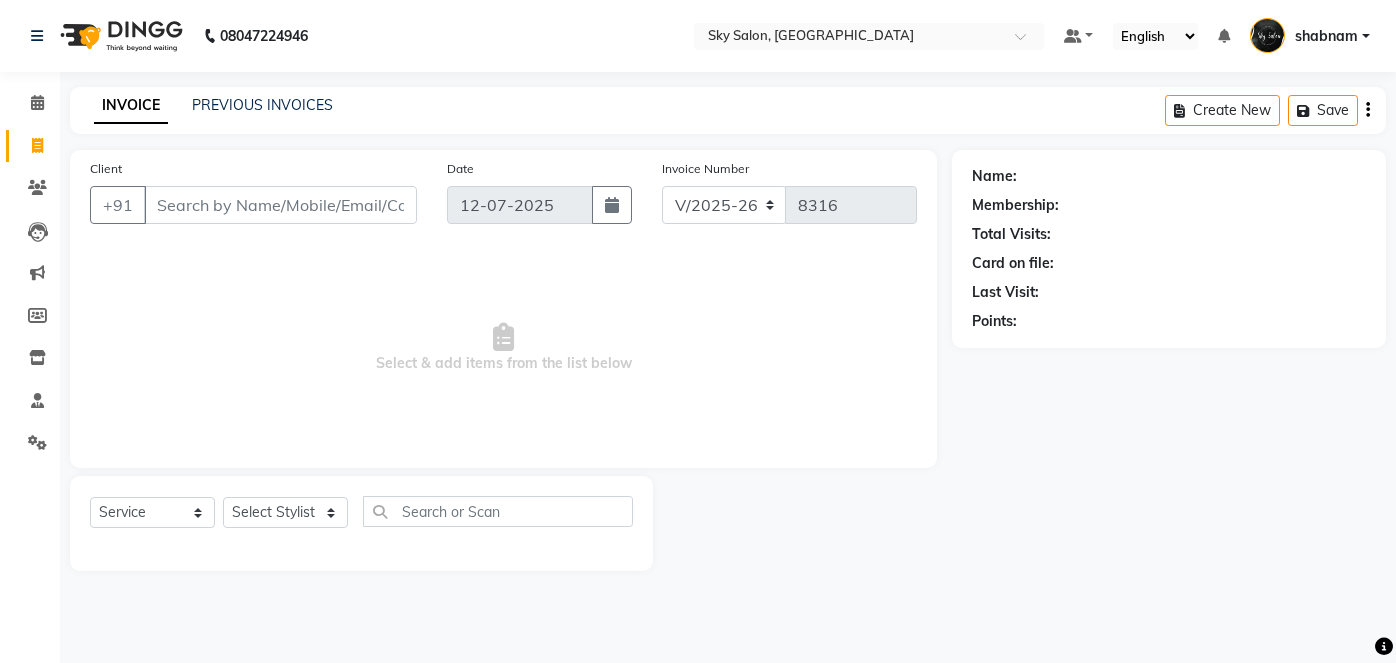 select on "3537" 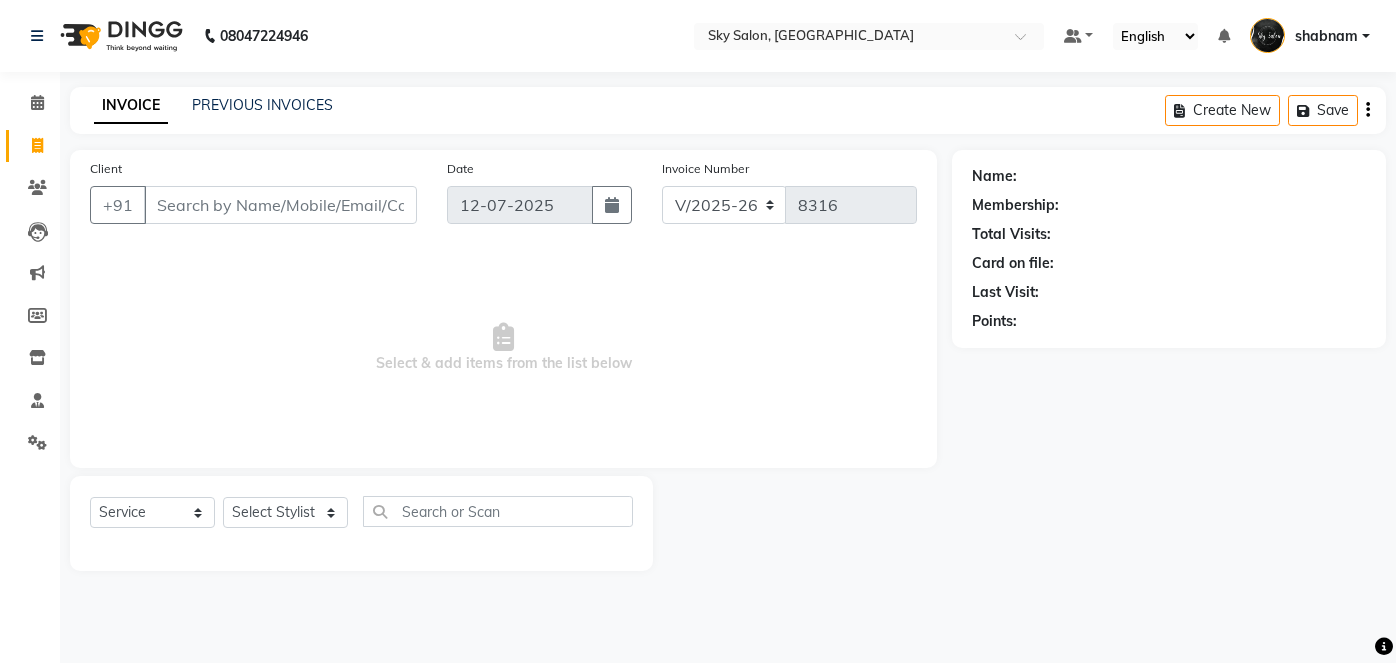 scroll, scrollTop: 0, scrollLeft: 0, axis: both 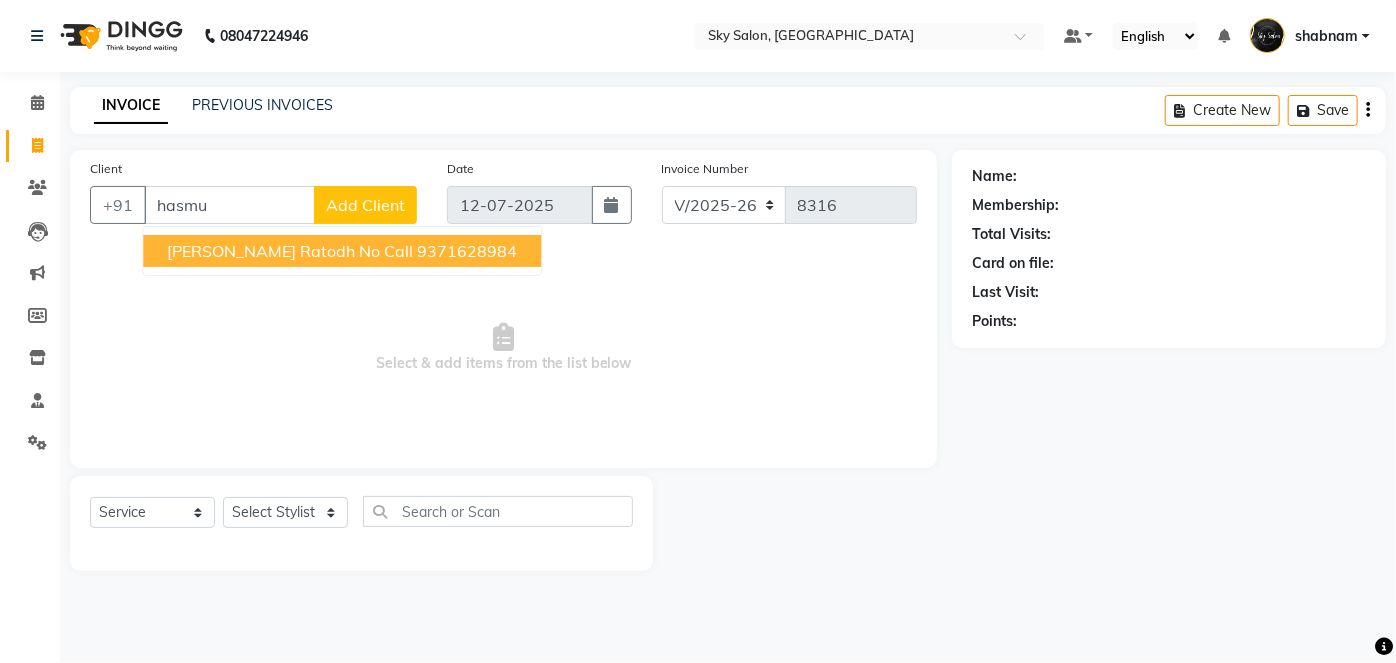 click on "[PERSON_NAME] ratodh no call" at bounding box center [290, 251] 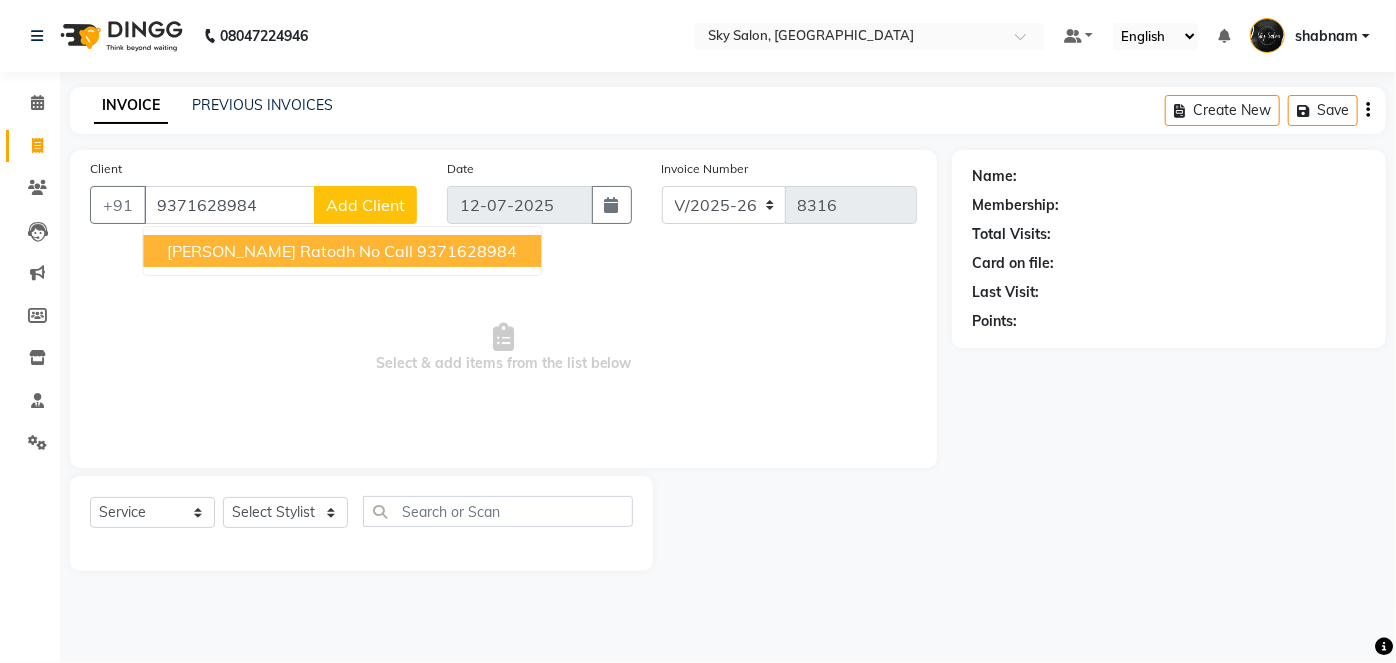 type on "9371628984" 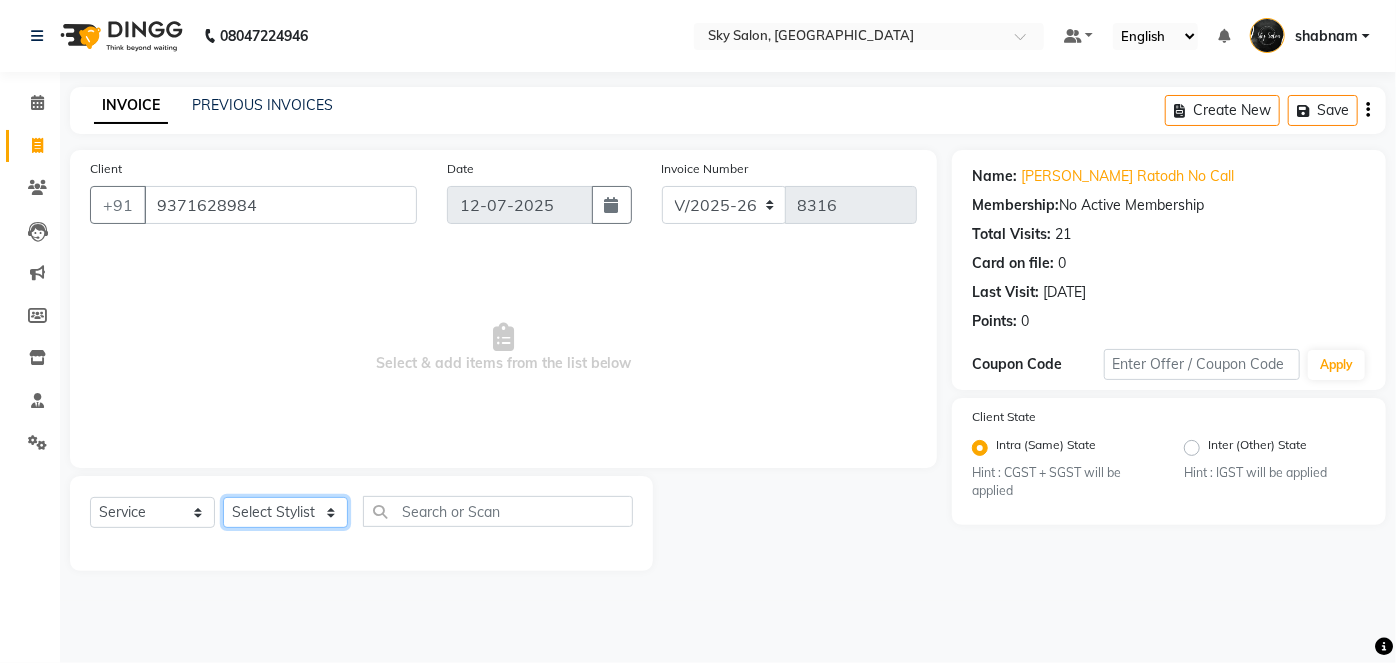 click on "Select Stylist afreen [PERSON_NAME] saha [PERSON_NAME] [PERSON_NAME] [PERSON_NAME] bharti Bunny Danish [PERSON_NAME] 1 [PERSON_NAME] [PERSON_NAME] gaurav Gulshan [PERSON_NAME] [PERSON_NAME] krishna [PERSON_NAME] [PERSON_NAME] rani [PERSON_NAME] [PERSON_NAME] sachin [PERSON_NAME] [PERSON_NAME] sameer 2 [PERSON_NAME] [PERSON_NAME] [PERSON_NAME]" 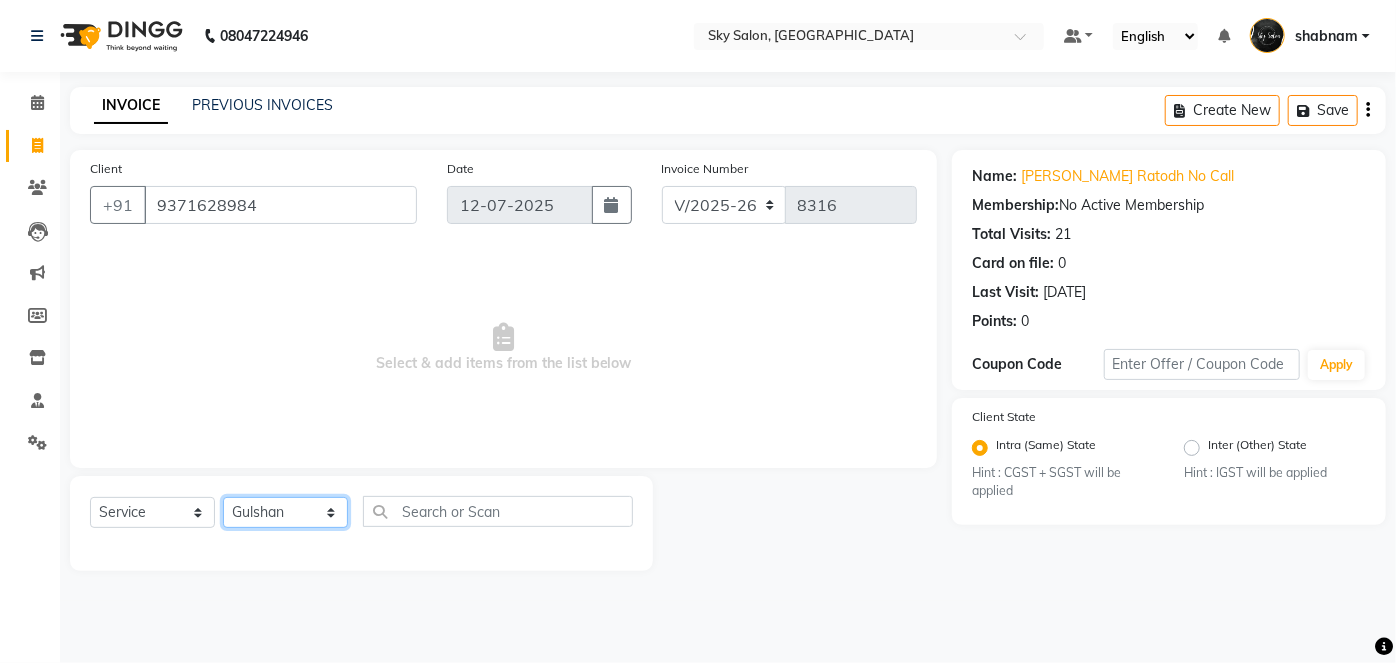 click on "Select Stylist afreen [PERSON_NAME] saha [PERSON_NAME] [PERSON_NAME] [PERSON_NAME] bharti Bunny Danish [PERSON_NAME] 1 [PERSON_NAME] [PERSON_NAME] gaurav Gulshan [PERSON_NAME] [PERSON_NAME] krishna [PERSON_NAME] [PERSON_NAME] rani [PERSON_NAME] [PERSON_NAME] sachin [PERSON_NAME] [PERSON_NAME] sameer 2 [PERSON_NAME] [PERSON_NAME] [PERSON_NAME]" 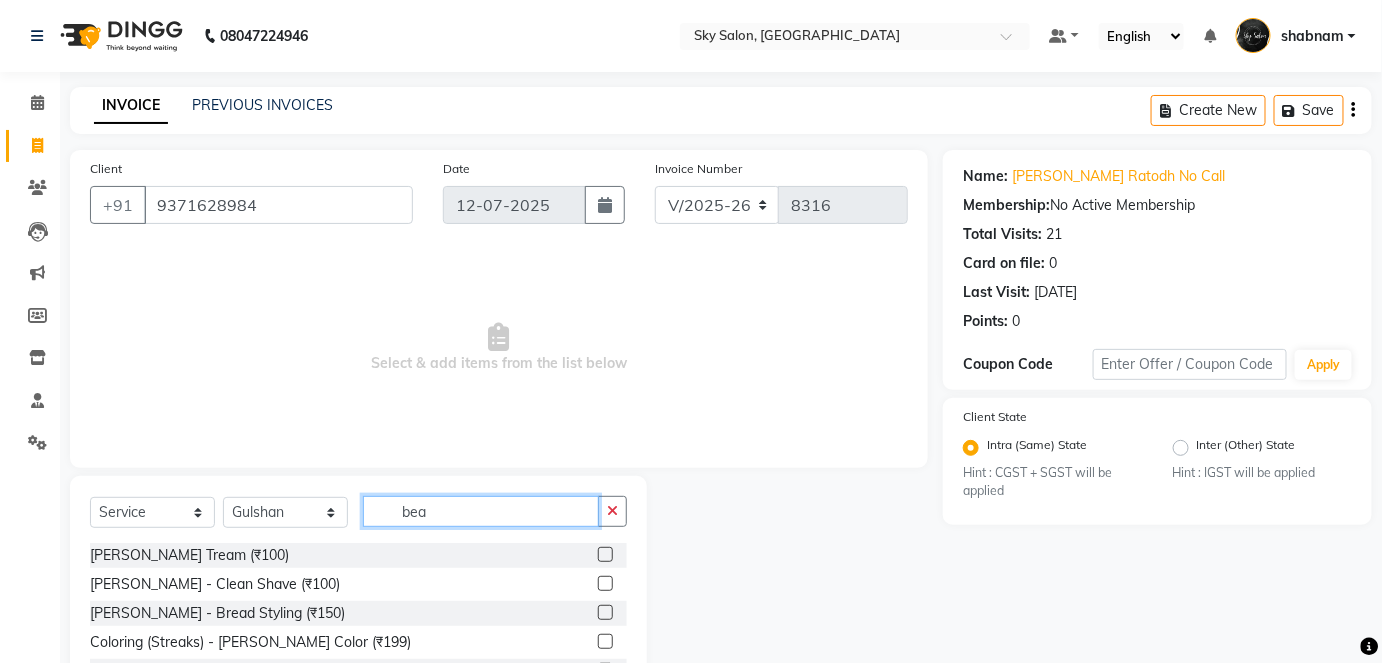 scroll, scrollTop: 137, scrollLeft: 0, axis: vertical 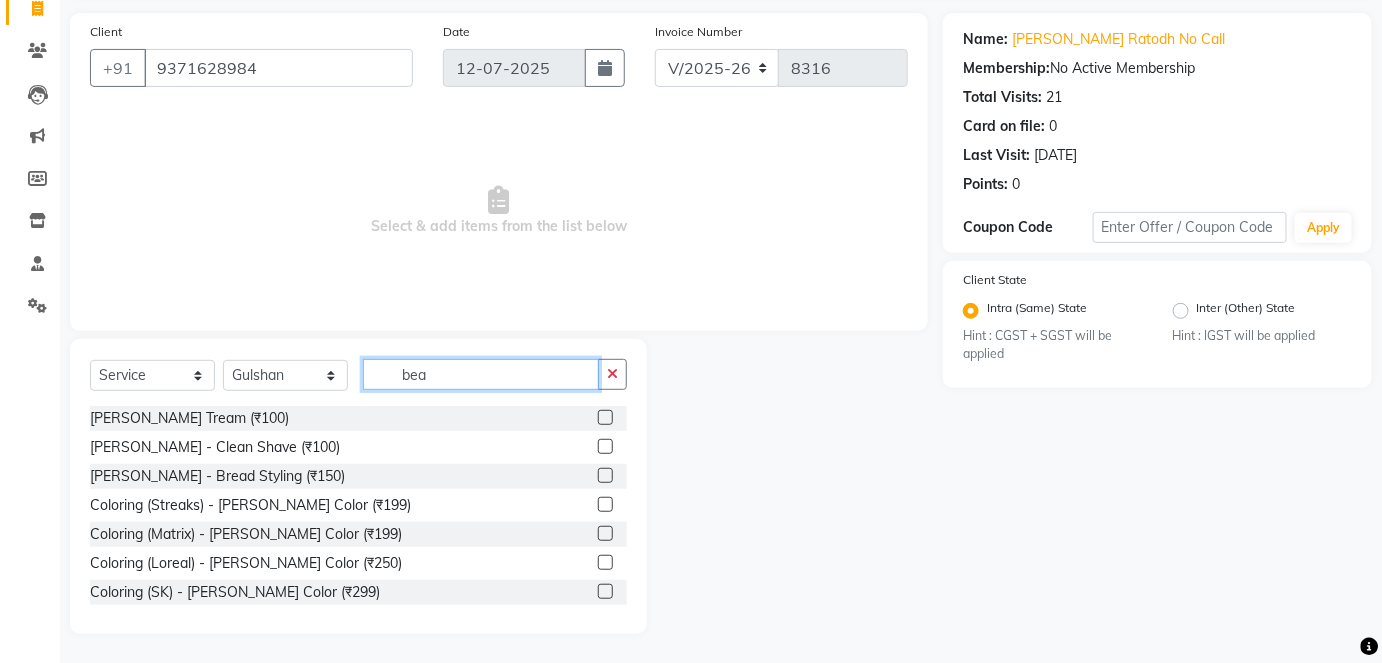 type on "bea" 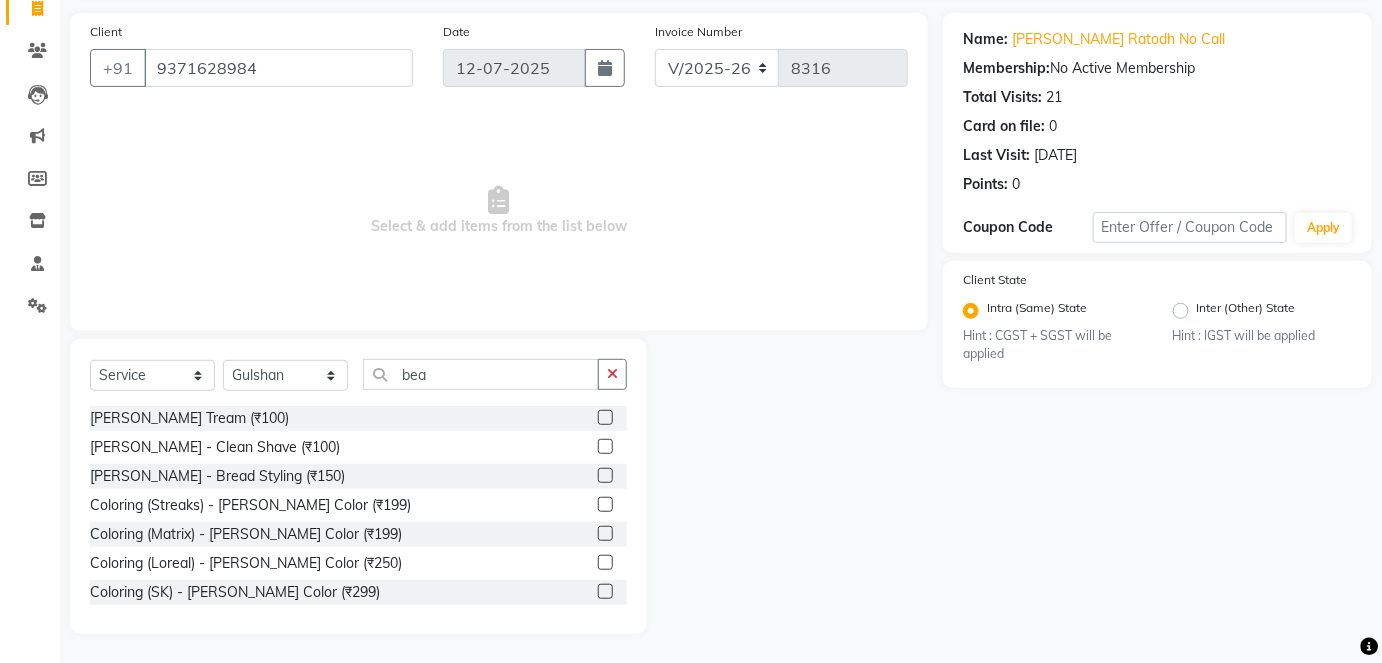 click 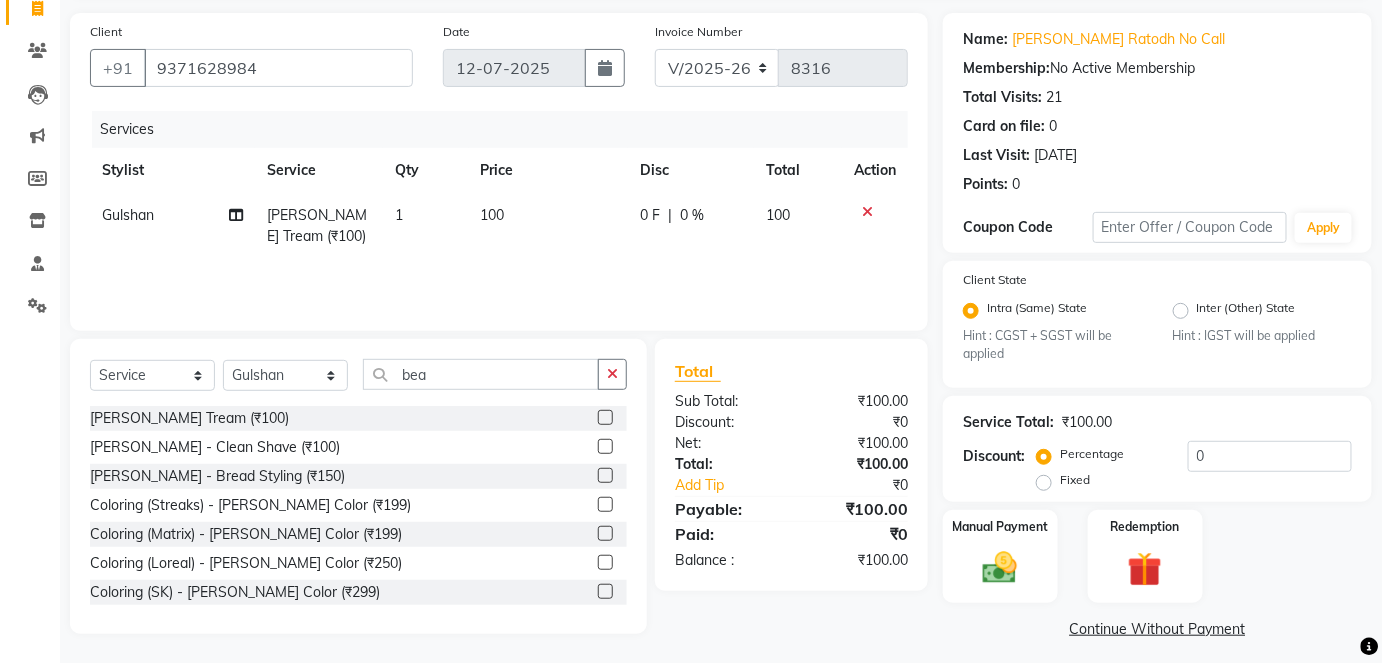 checkbox on "false" 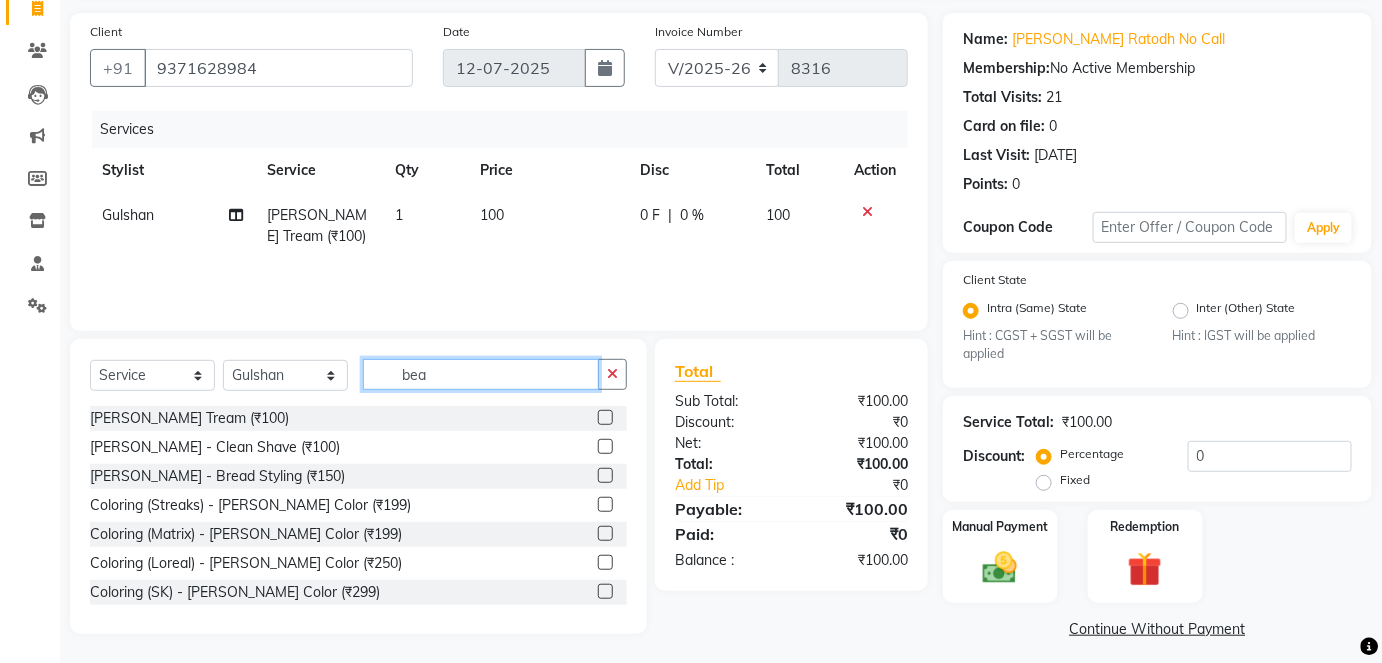 click on "bea" 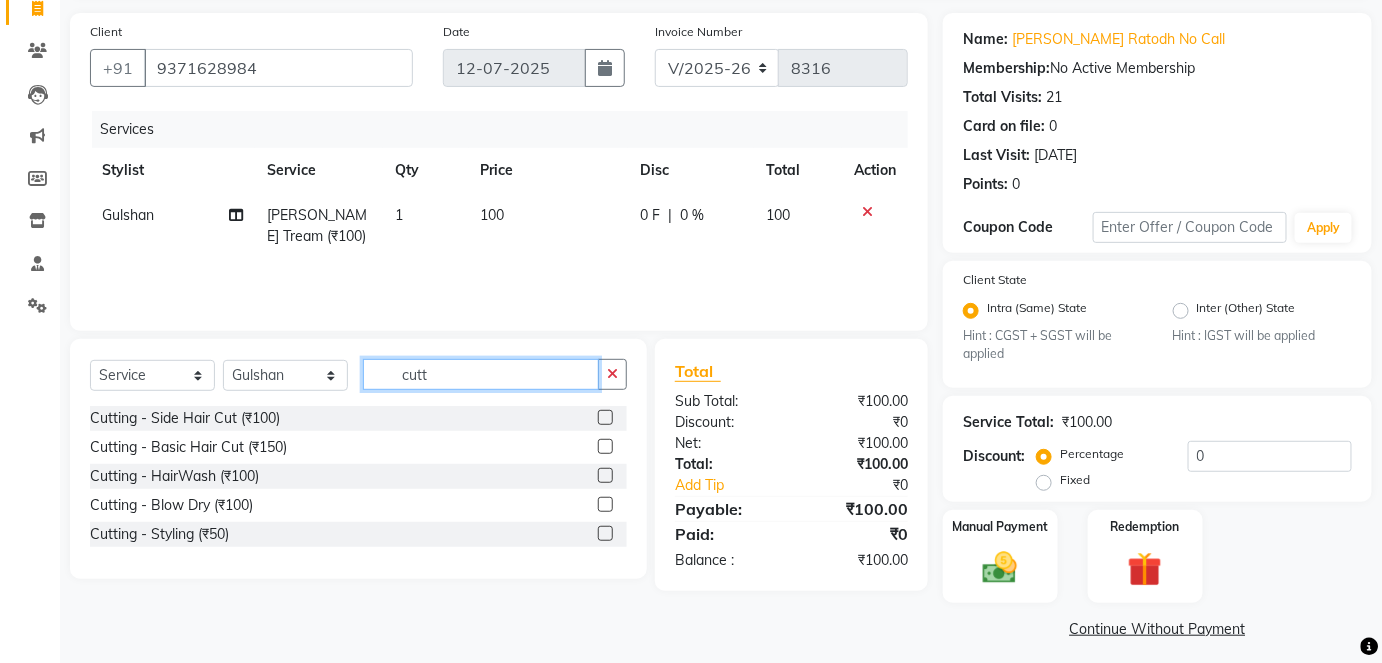 type on "cutt" 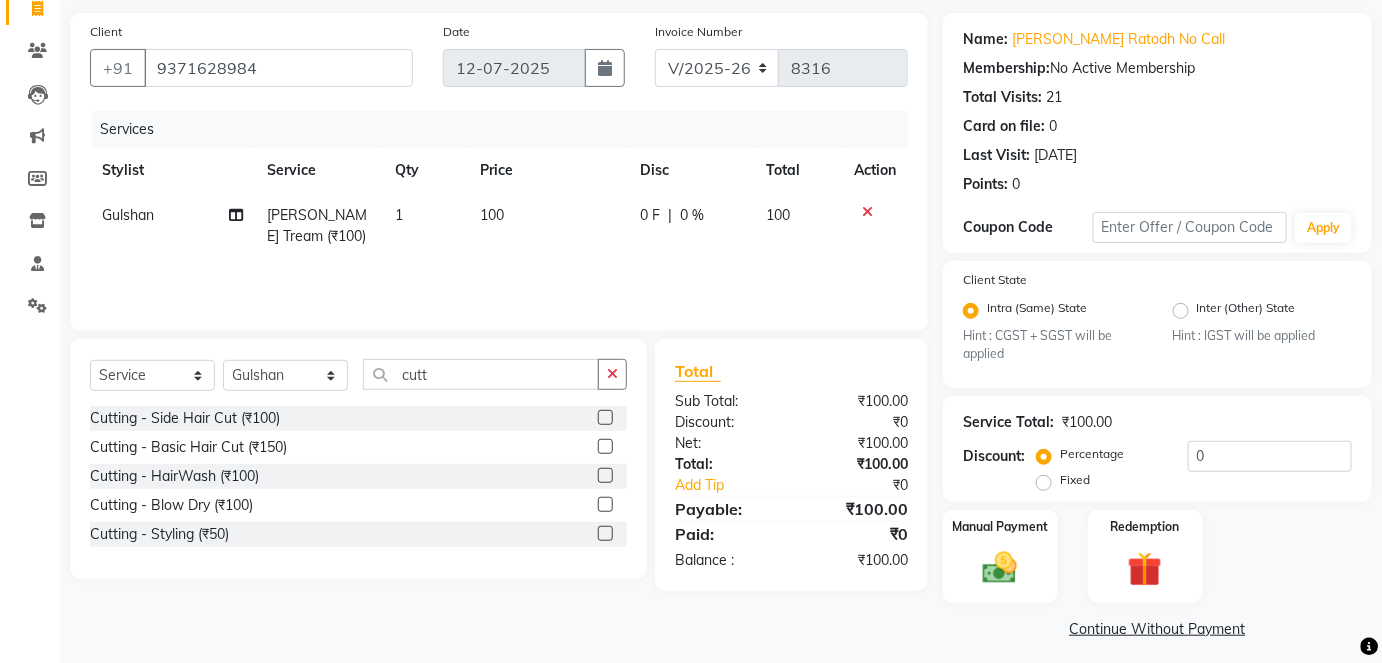 click 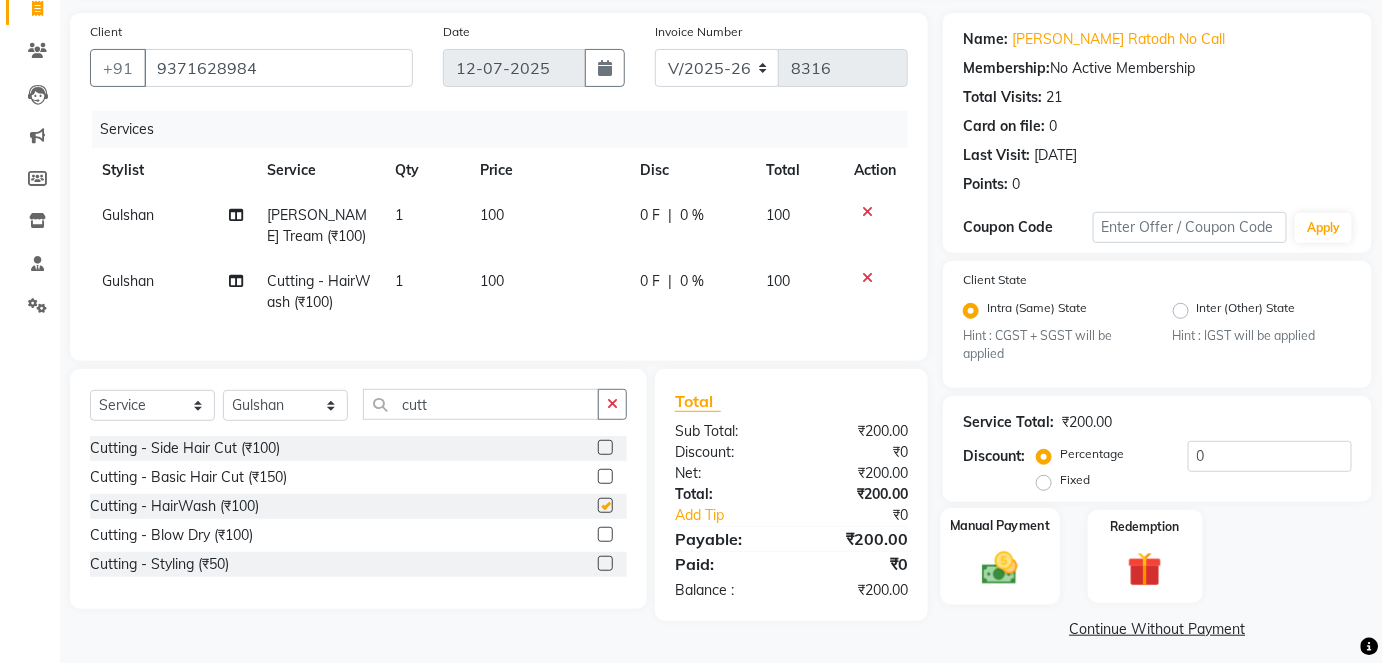 checkbox on "false" 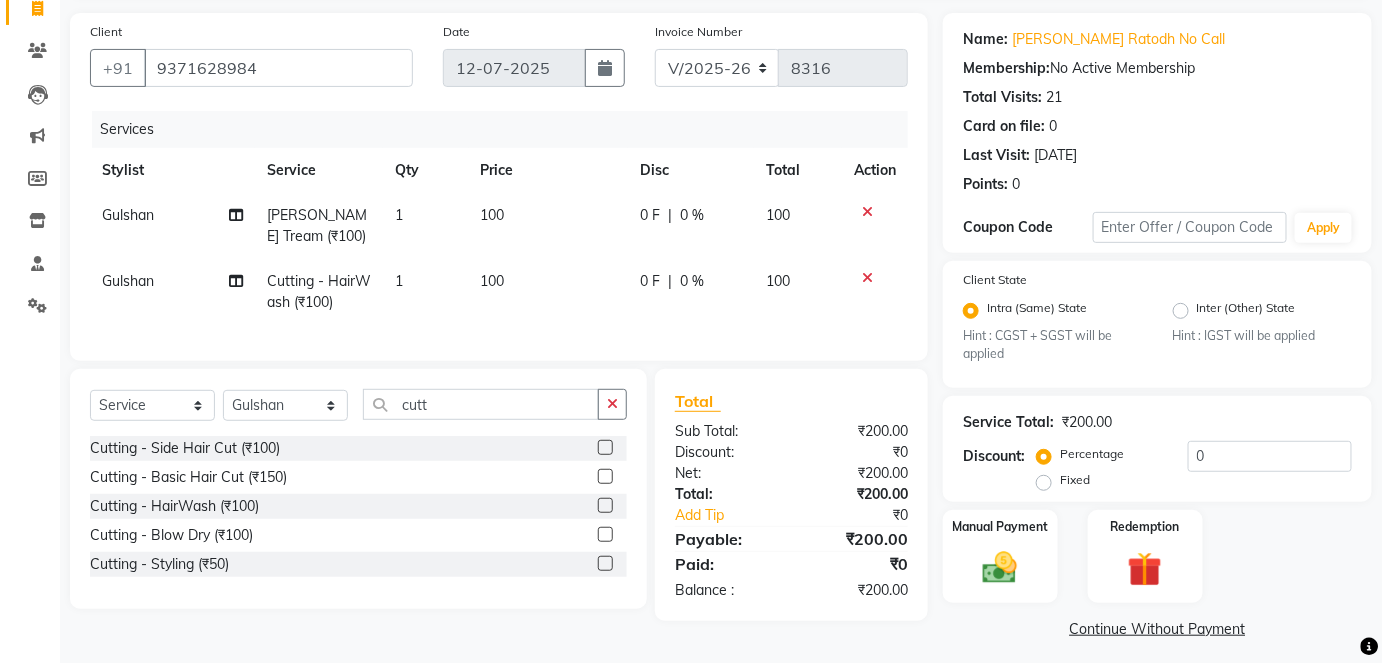 click on "Gulshan" 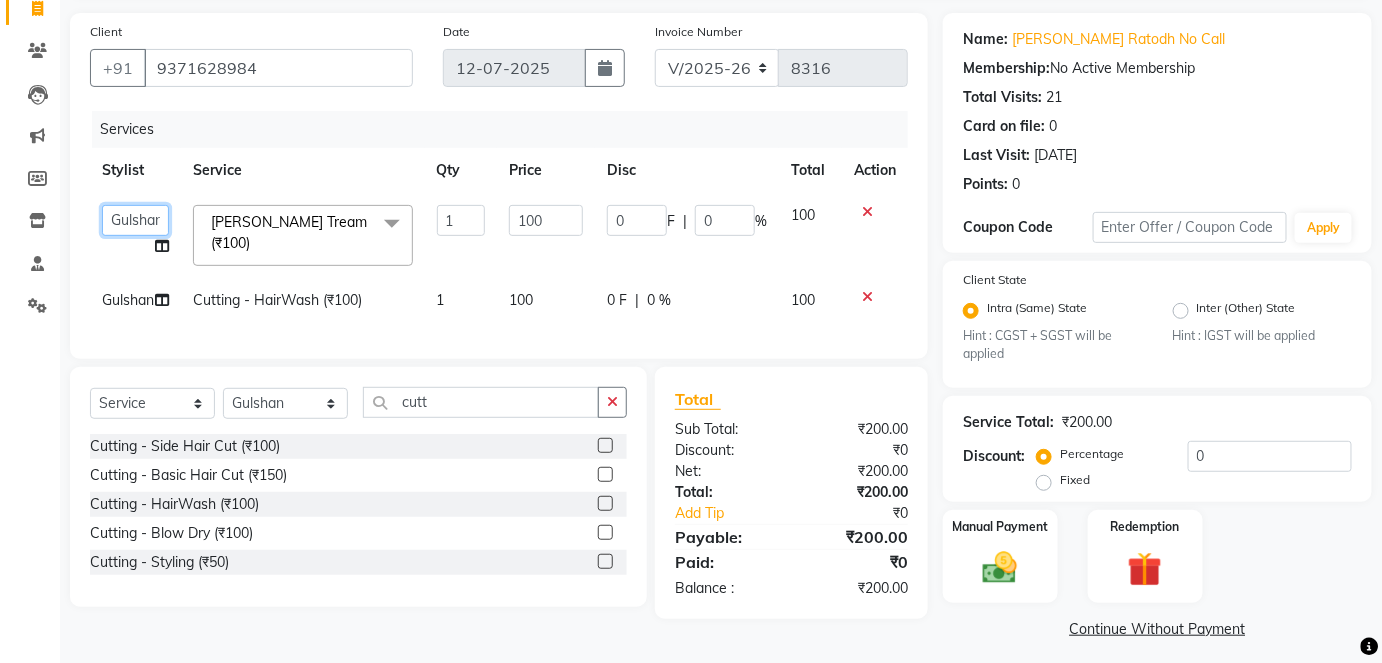 click on "afreen   [PERSON_NAME] saha   [PERSON_NAME]   [PERSON_NAME]   [PERSON_NAME]   bharti   Bunny   Danish   [PERSON_NAME] 1   [PERSON_NAME]   [PERSON_NAME]   gaurav   Gulshan   [PERSON_NAME]   [PERSON_NAME]   krishna   [PERSON_NAME]   [PERSON_NAME]   rani   [PERSON_NAME]   [PERSON_NAME]   [PERSON_NAME]   [PERSON_NAME] 2   [PERSON_NAME]   [PERSON_NAME]   [PERSON_NAME]" 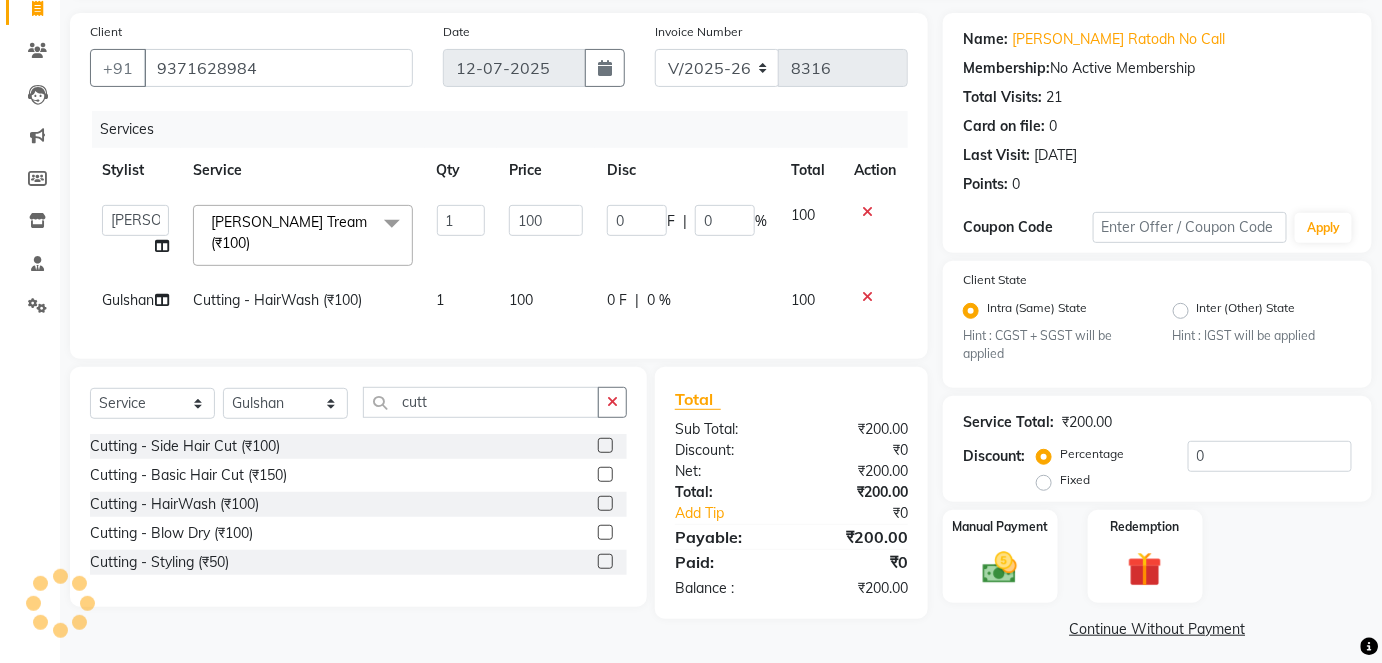 select on "84347" 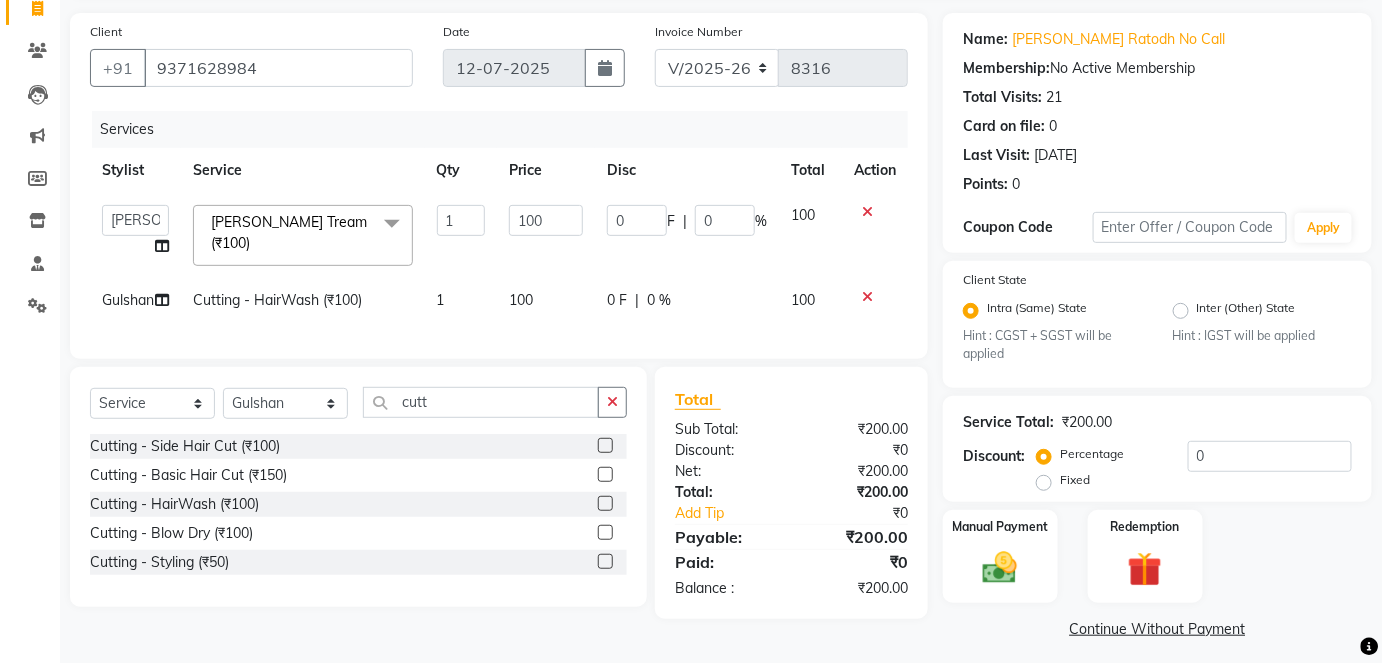 click on "Gulshan" 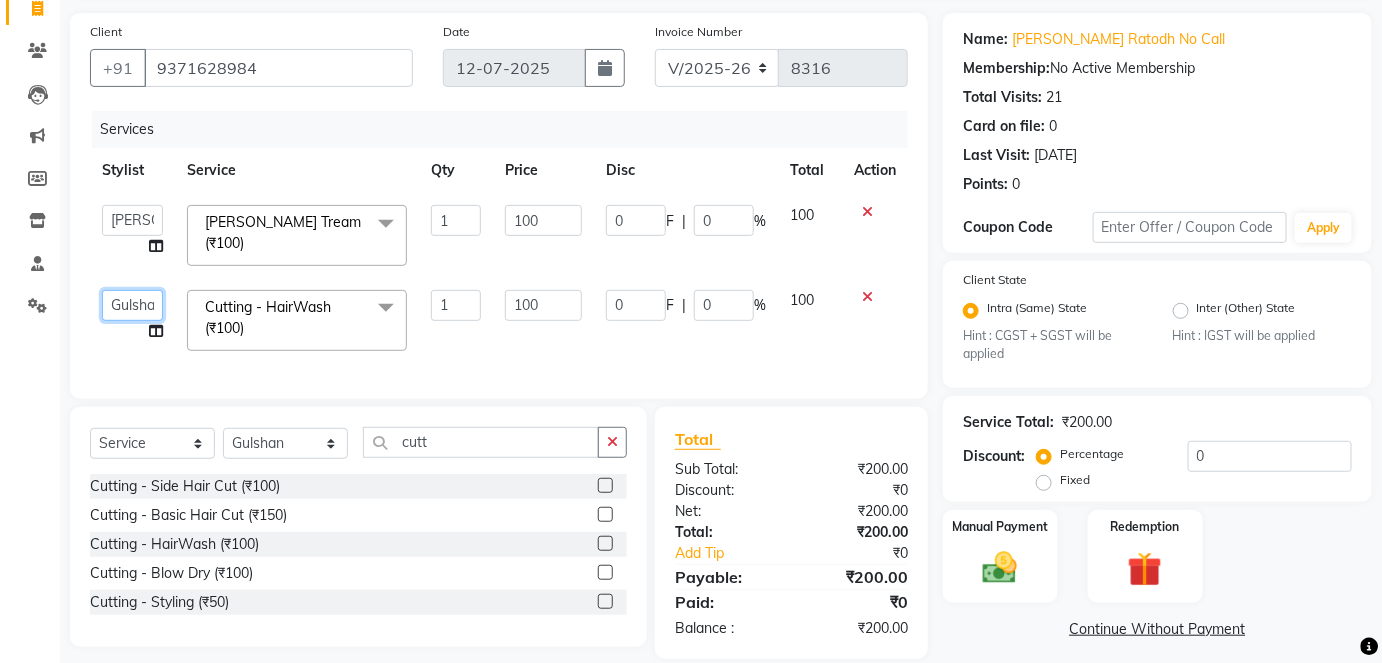 click on "afreen   [PERSON_NAME] saha   [PERSON_NAME]   [PERSON_NAME]   [PERSON_NAME]   bharti   Bunny   Danish   [PERSON_NAME] 1   [PERSON_NAME]   [PERSON_NAME]   gaurav   Gulshan   [PERSON_NAME]   [PERSON_NAME]   krishna   [PERSON_NAME]   [PERSON_NAME]   rani   [PERSON_NAME]   [PERSON_NAME]   [PERSON_NAME]   [PERSON_NAME] 2   [PERSON_NAME]   [PERSON_NAME]   [PERSON_NAME]" 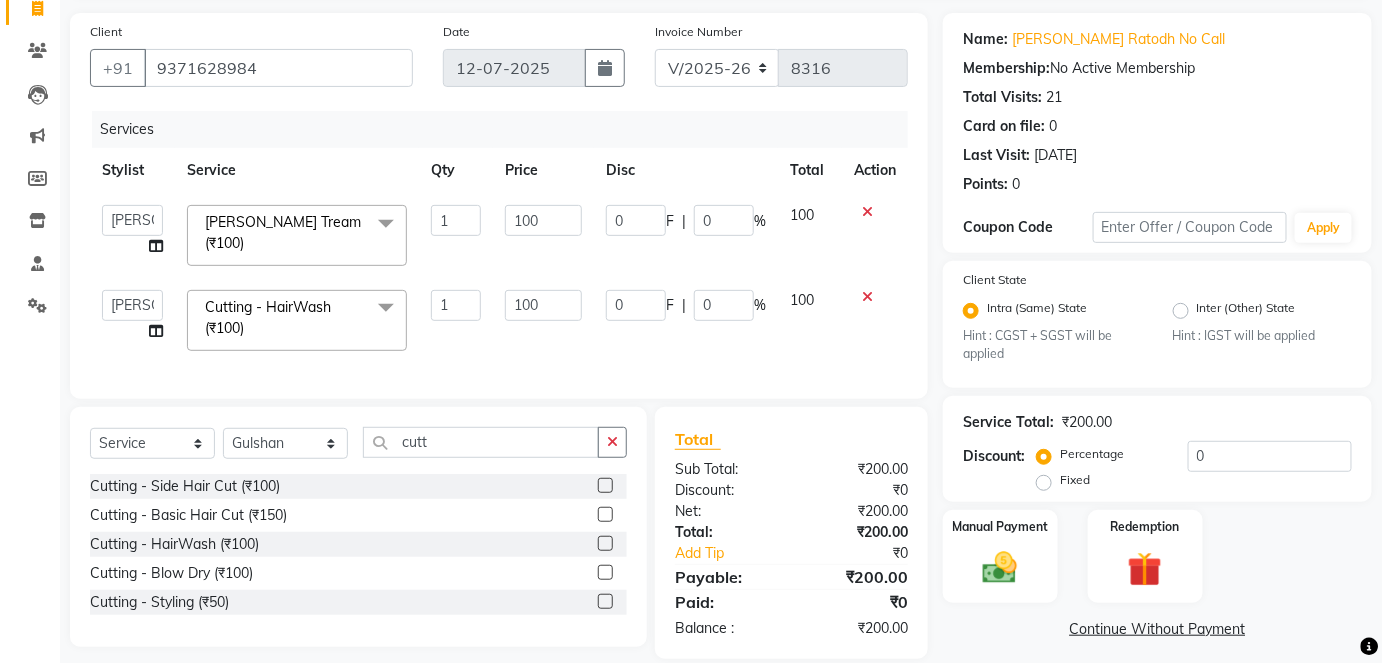 select on "84347" 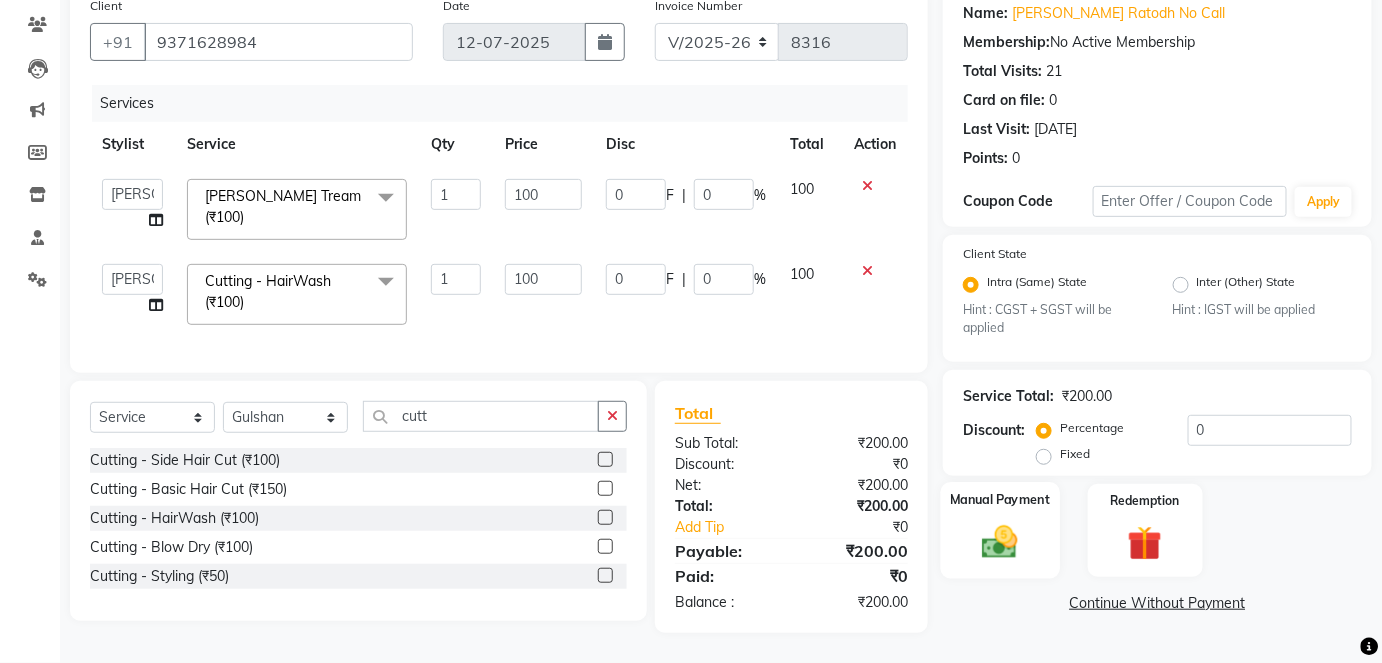 click on "Manual Payment" 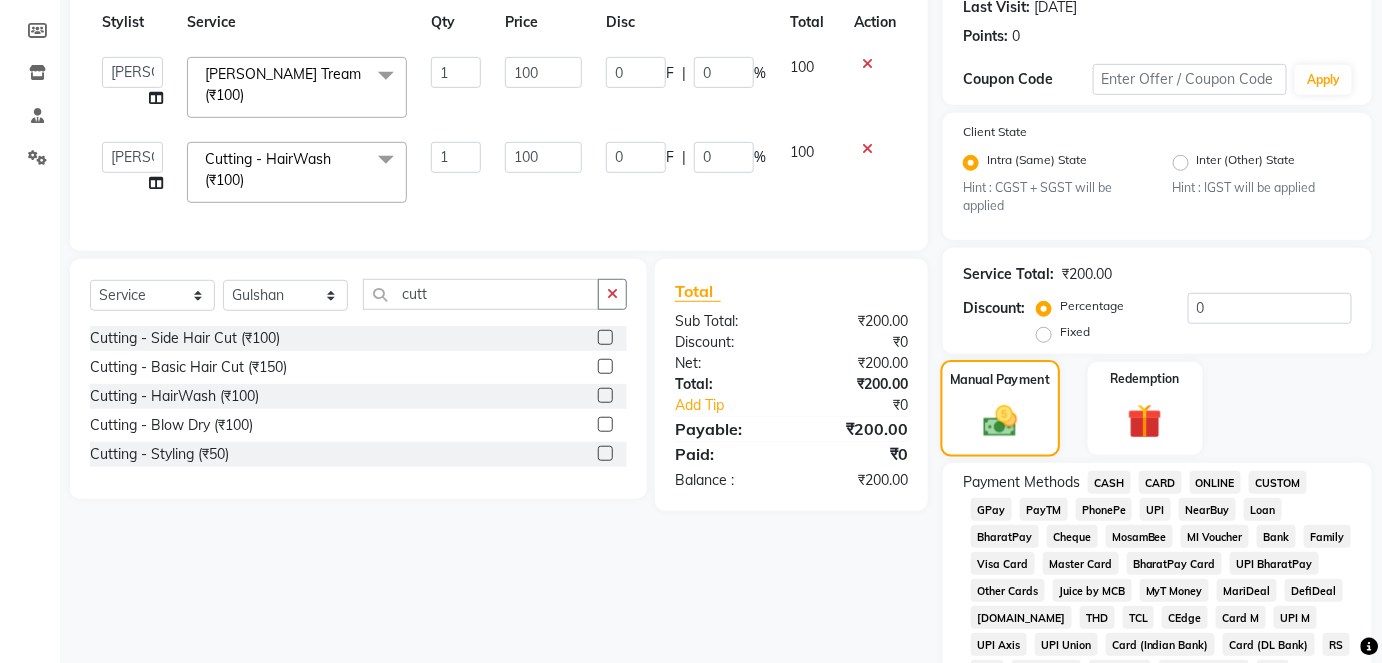 scroll, scrollTop: 286, scrollLeft: 0, axis: vertical 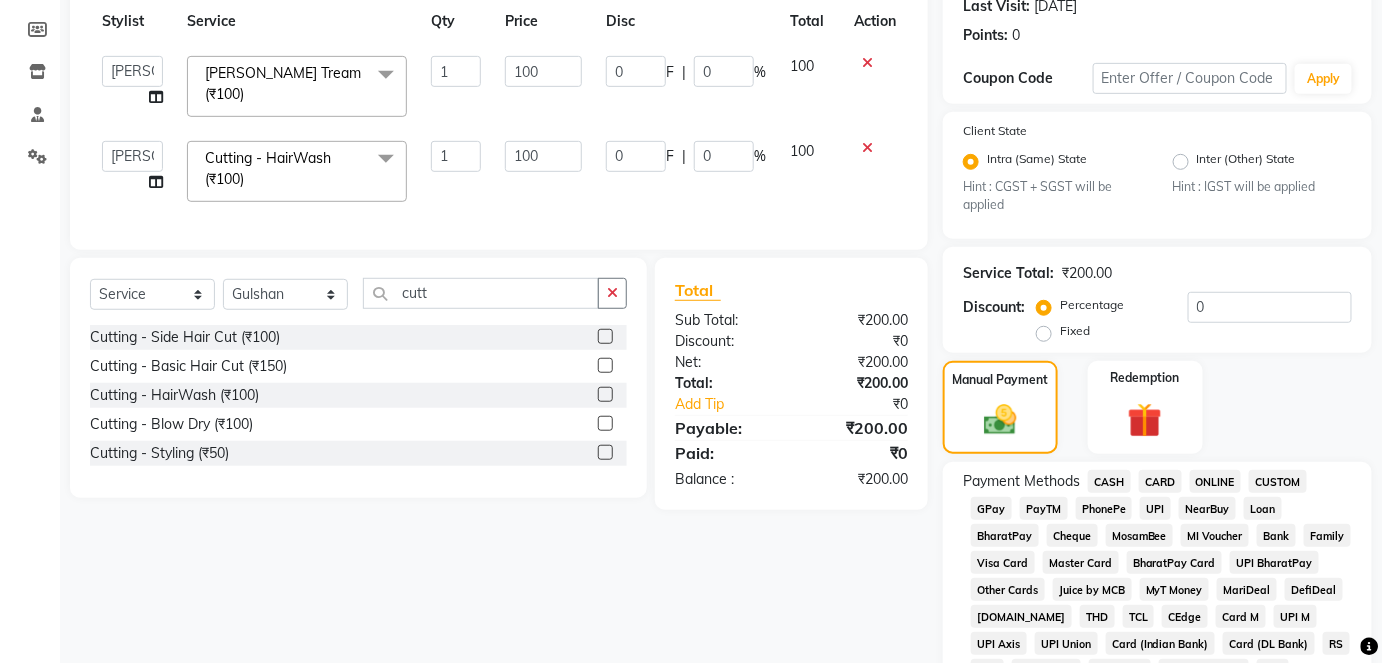 click on "GPay" 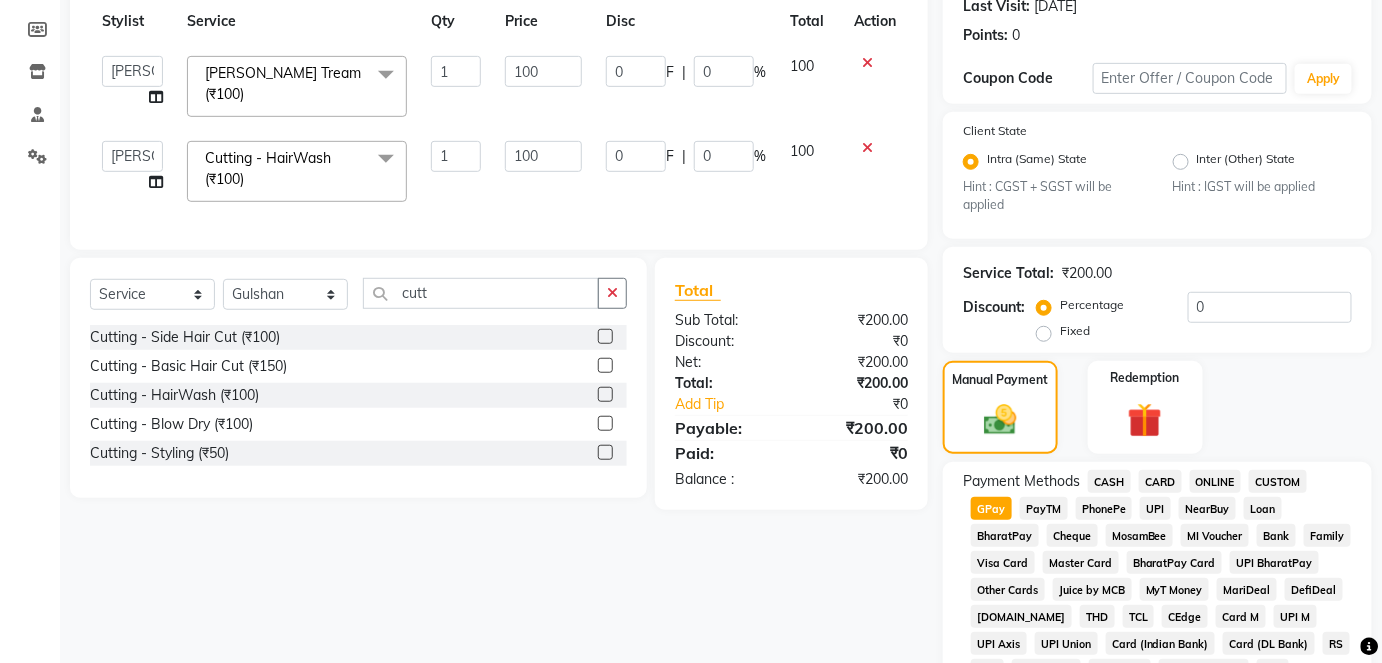 click on "GPay" 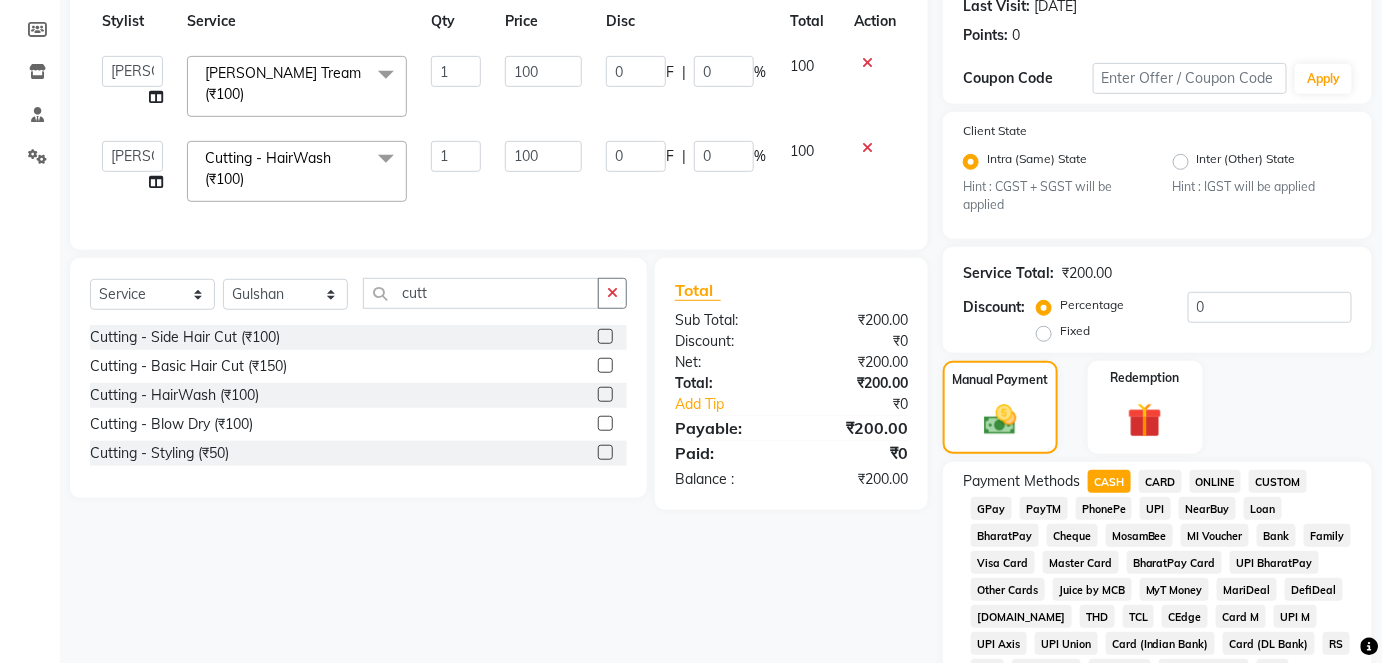 click on "CASH" 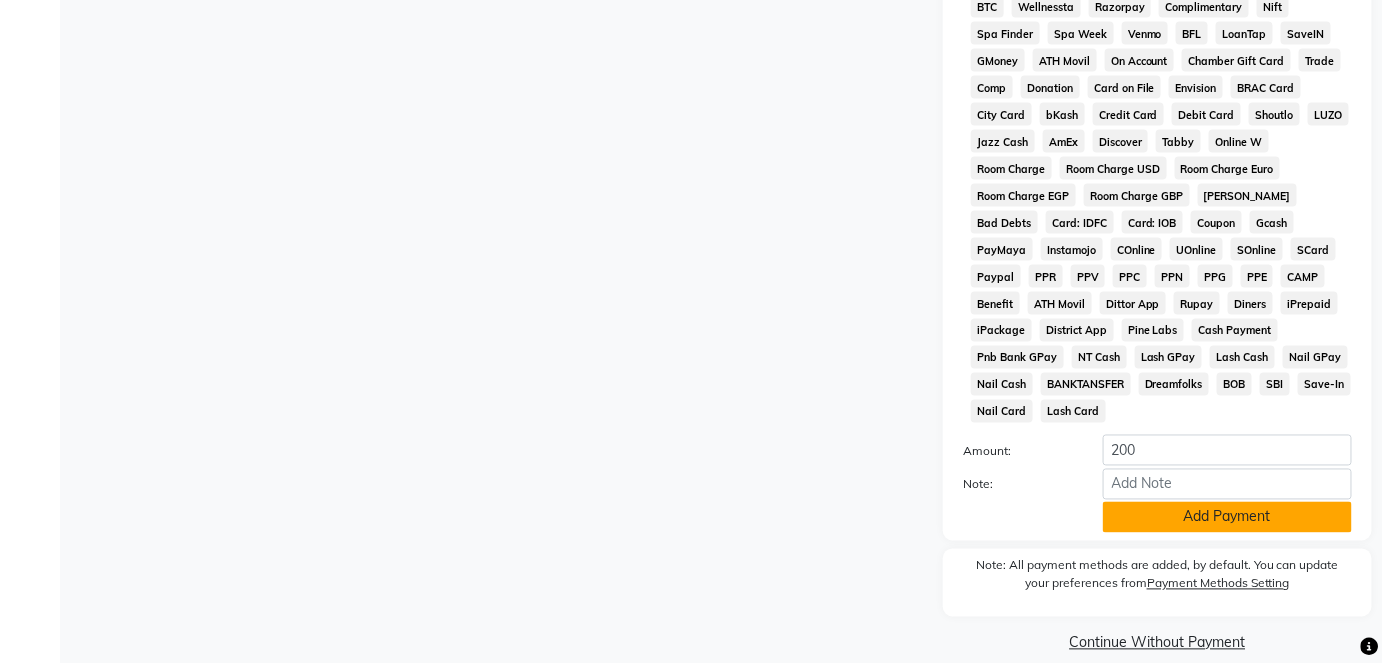 click on "Add Payment" 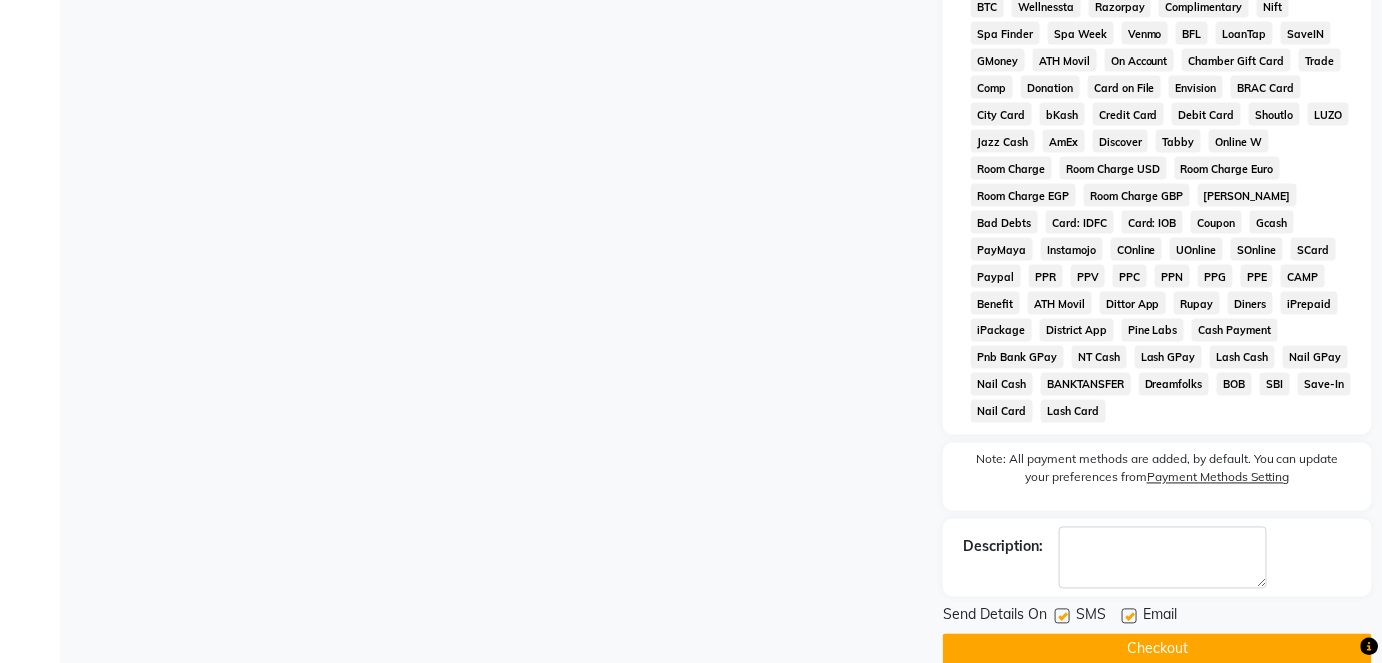 click on "SMS" 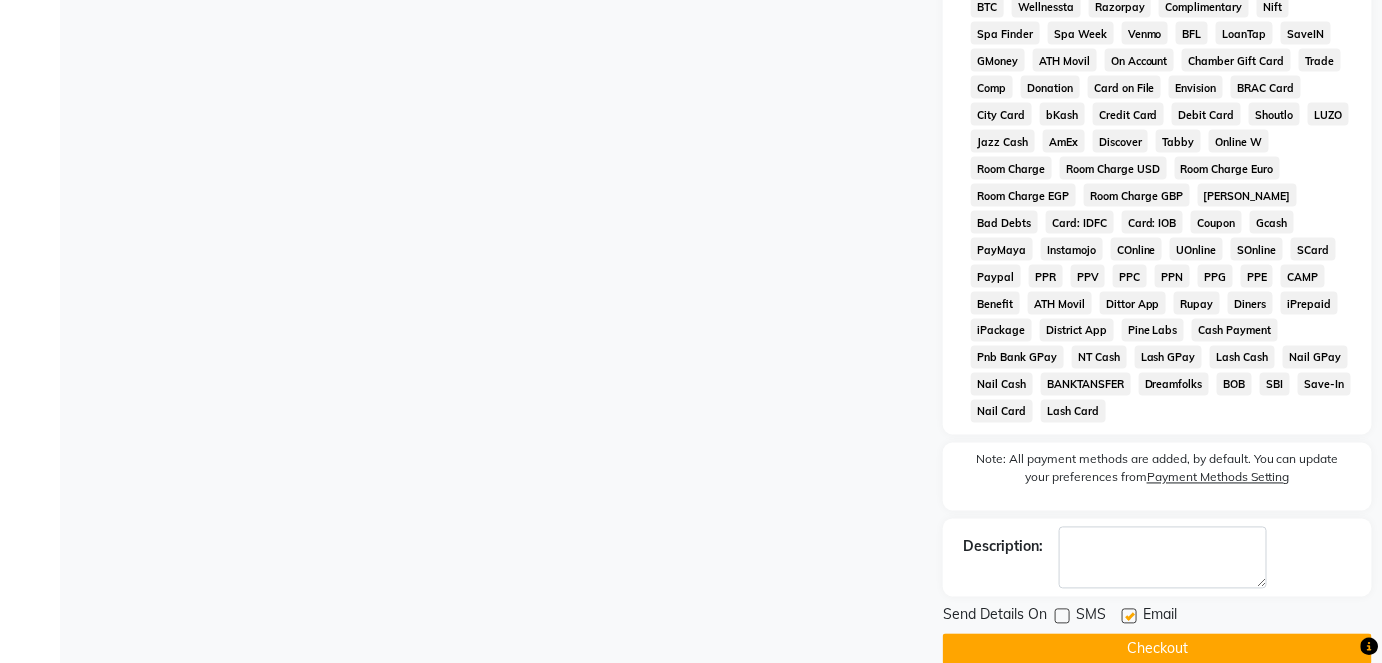 click on "Checkout" 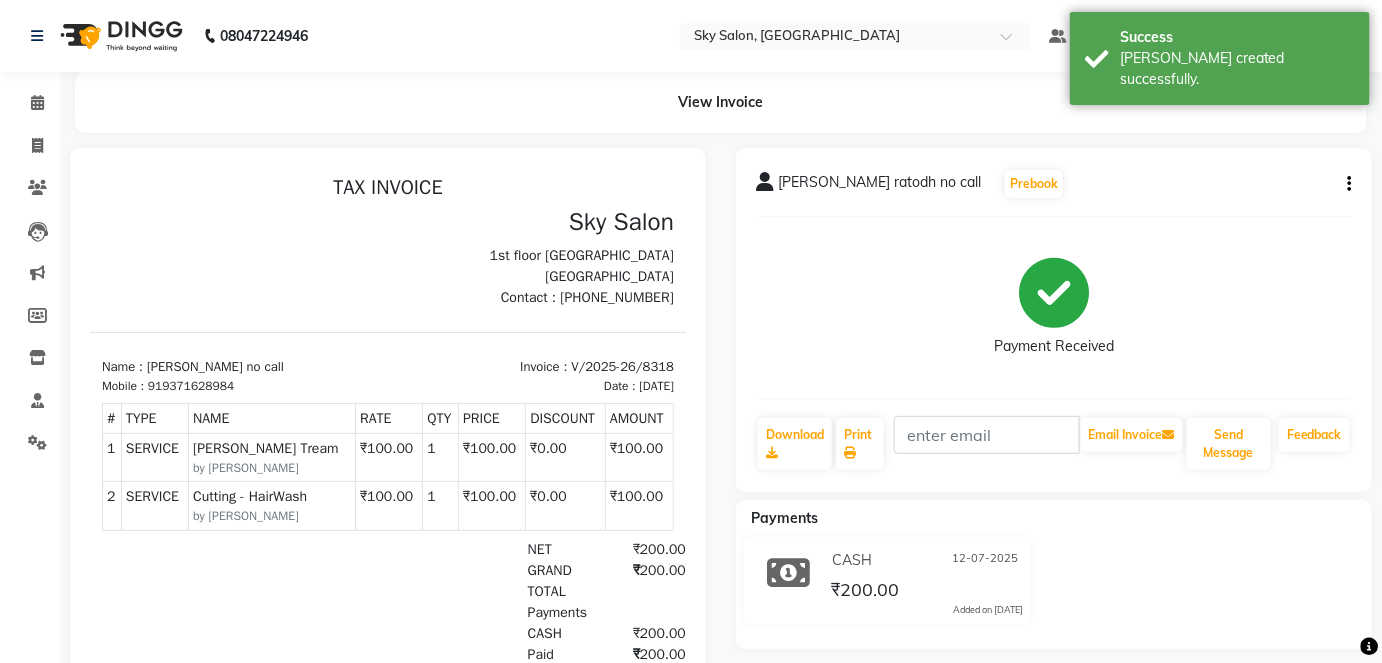 scroll, scrollTop: 0, scrollLeft: 0, axis: both 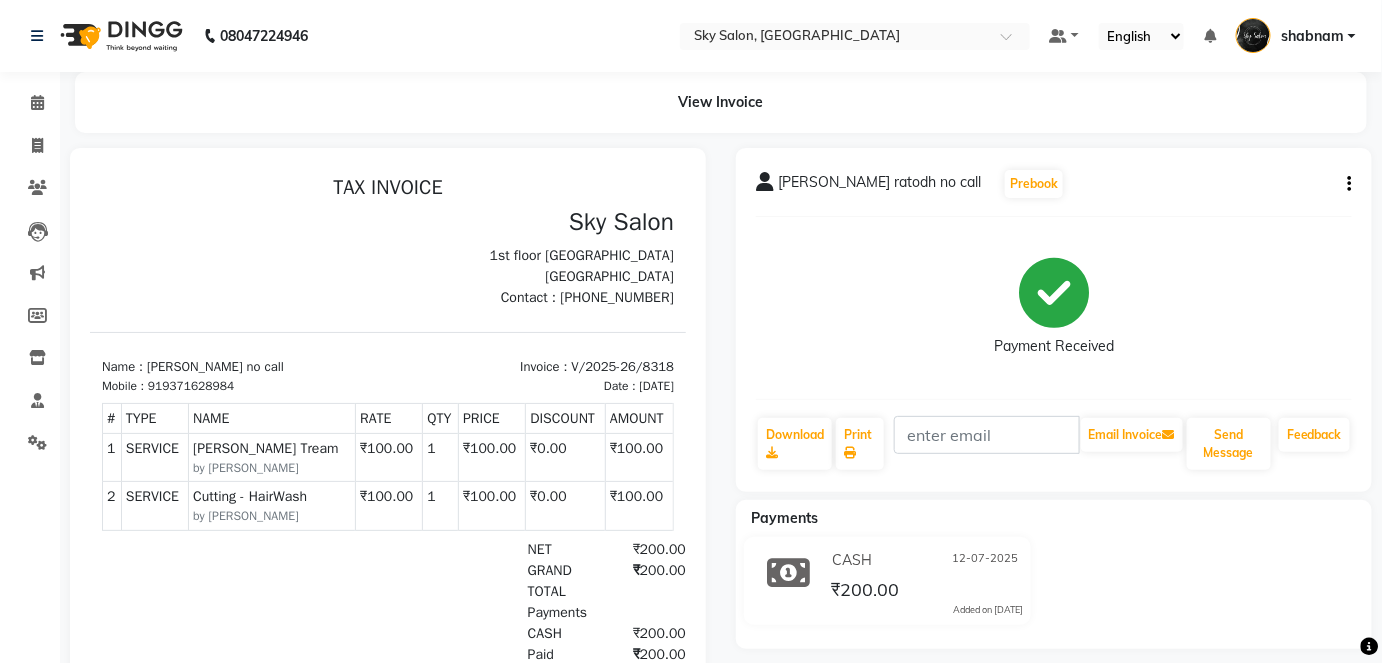 select on "service" 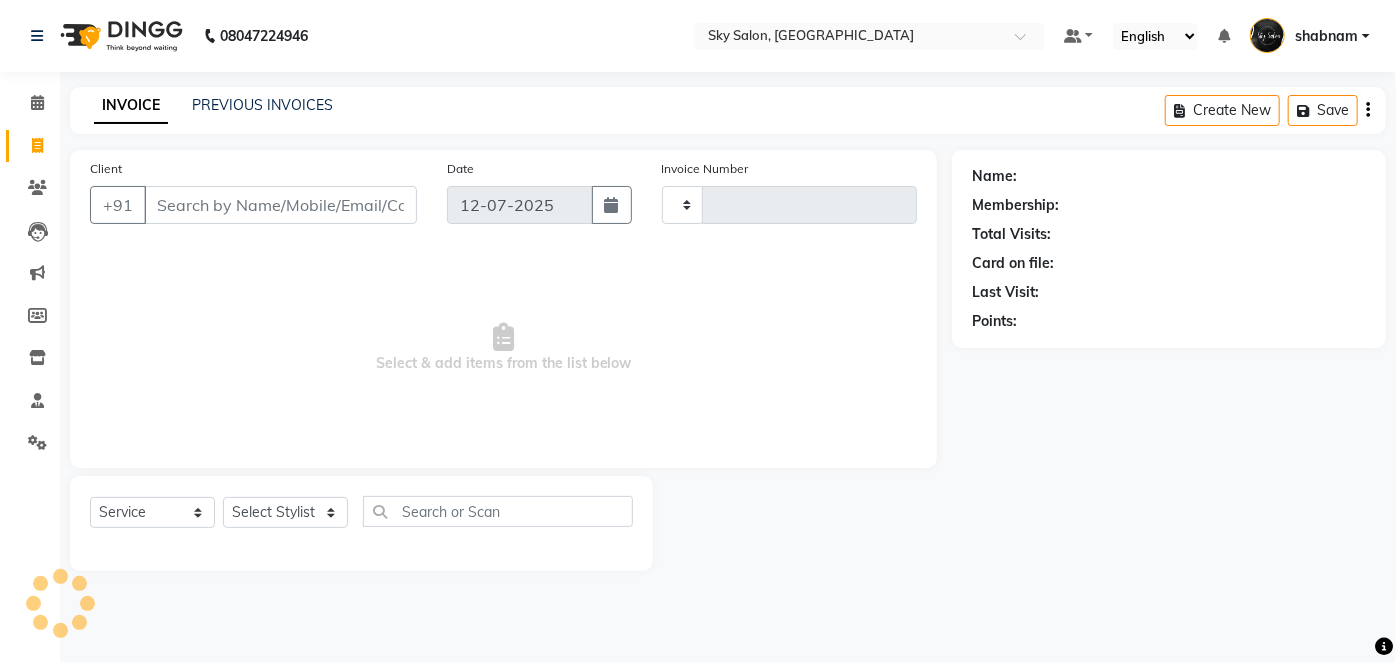 type on "8319" 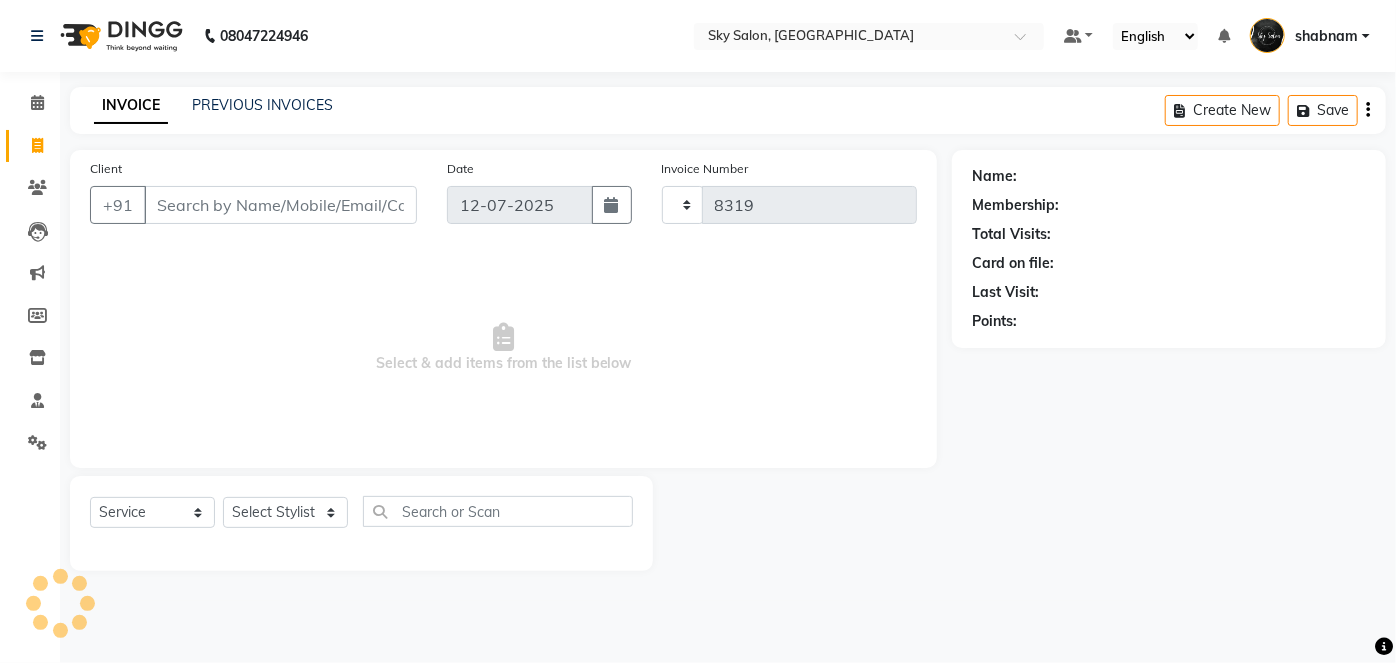 select on "3537" 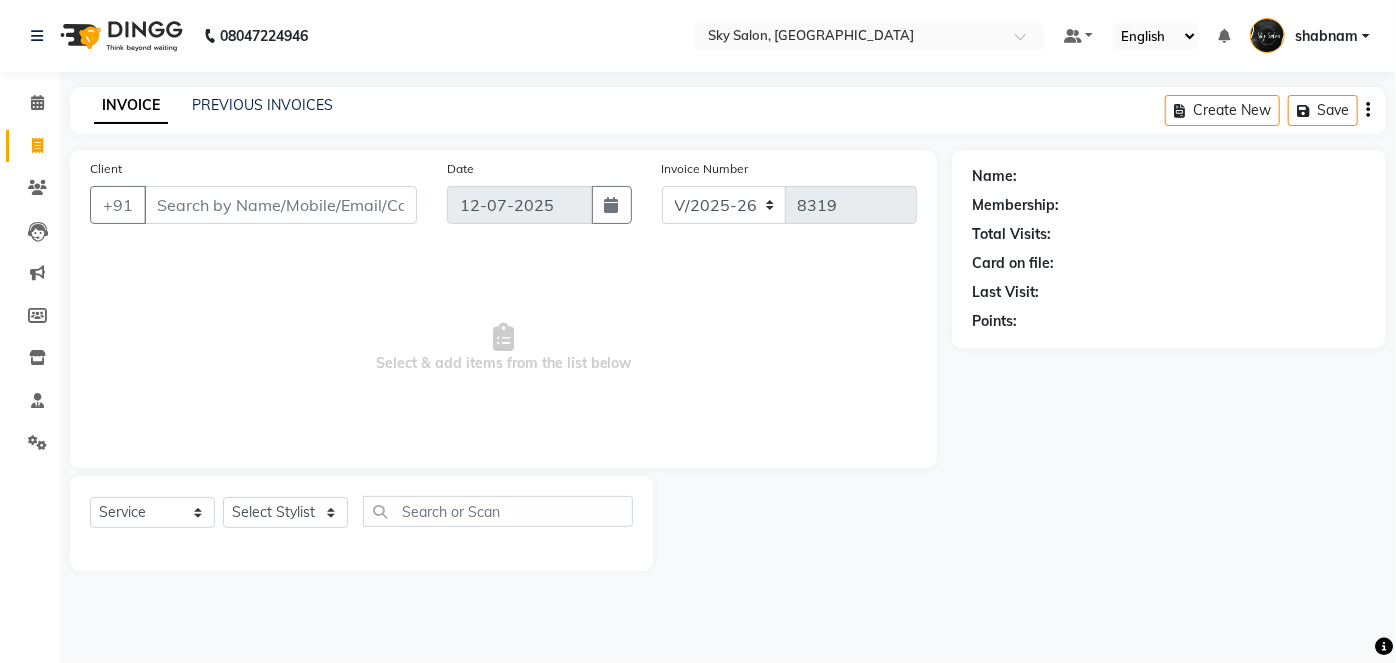 click on "Client +91 Date 12-07-2025 Invoice Number V/2025 V/2025-26 8319  Select & add items from the list below  Select  Service  Product  Membership  Package Voucher Prepaid Gift Card  Select Stylist afreen akshata aman saha ameer Anagha anisa arbaj bharti Bunny Danish Darshana 1 devyani dilshad gaurav Gulshan gurmeet javed jishan krishna mayuri gaikwad muskan rani rinku rocky Ronak sachin sahil sam sameer sameer 2 sandhya shabnam shakti sunny sweety vivek" 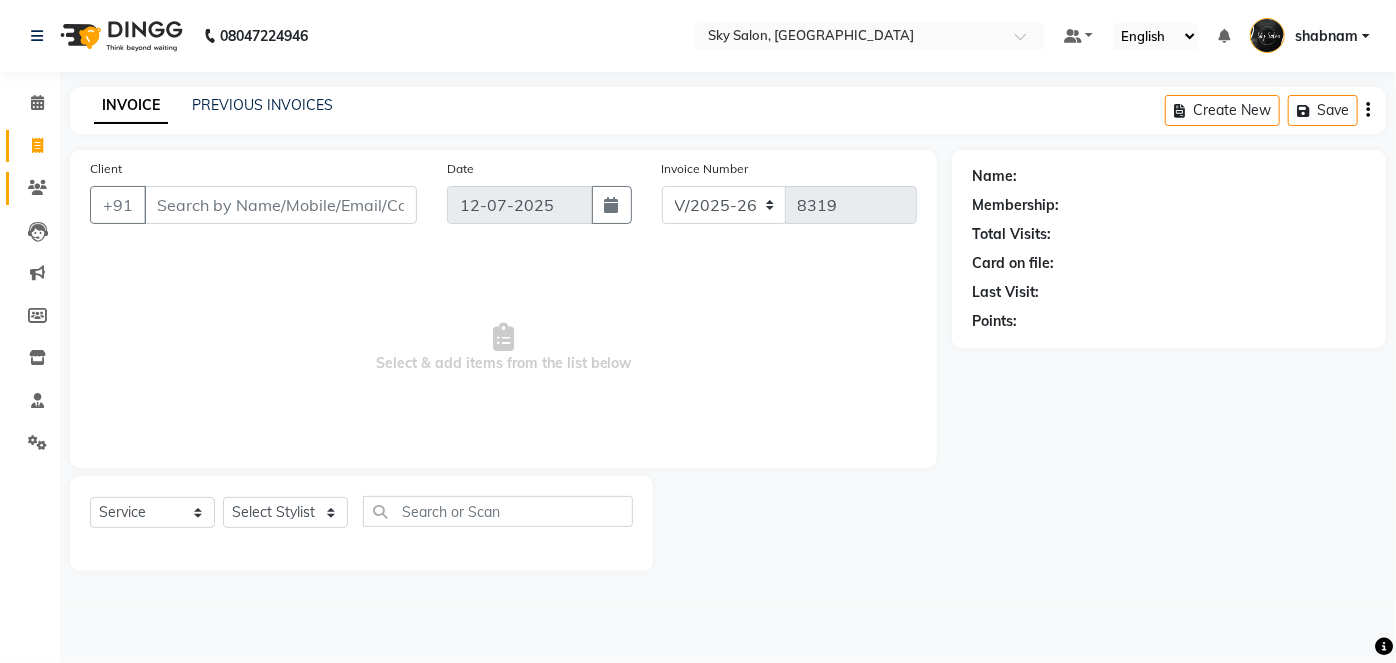 click on "Clients" 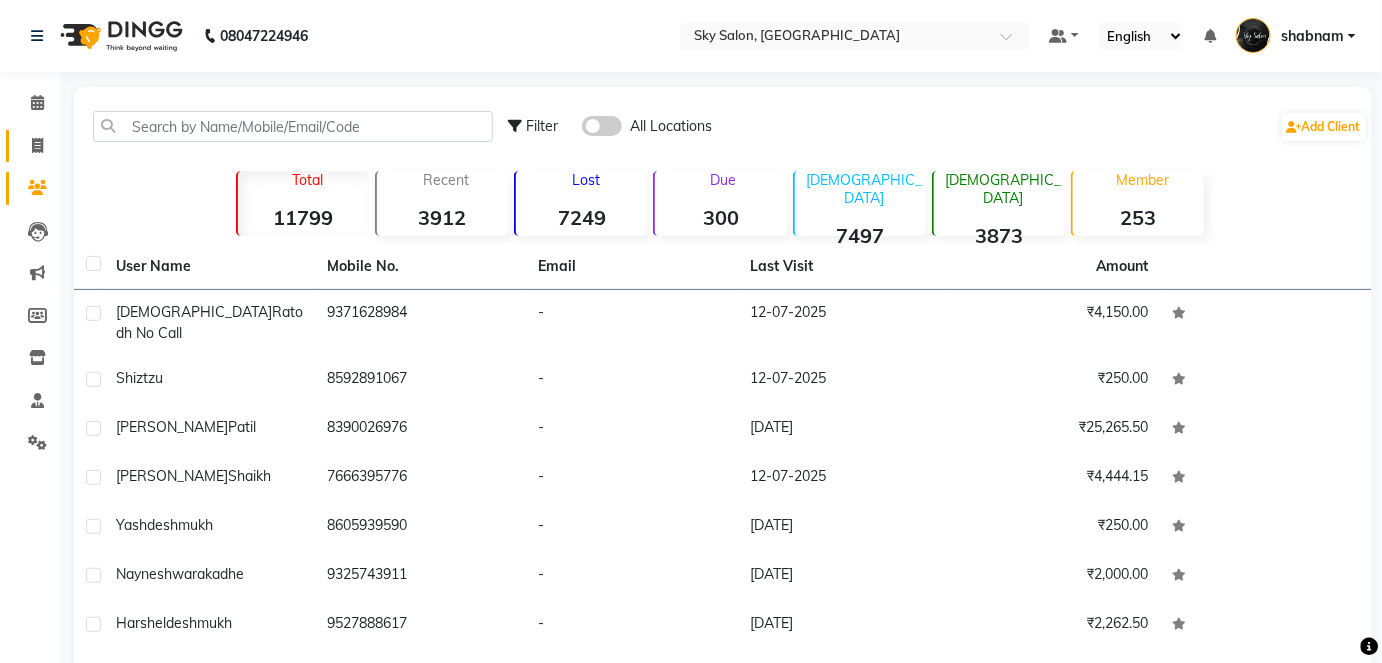 click on "Invoice" 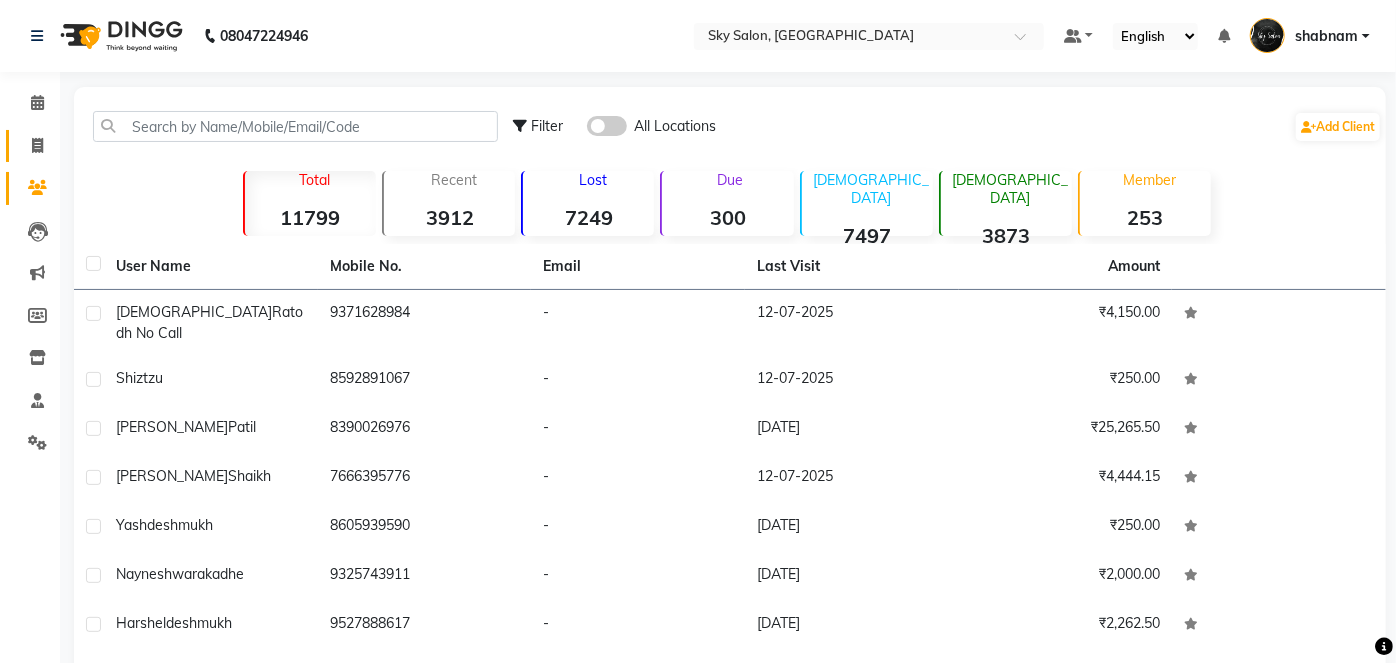select on "3537" 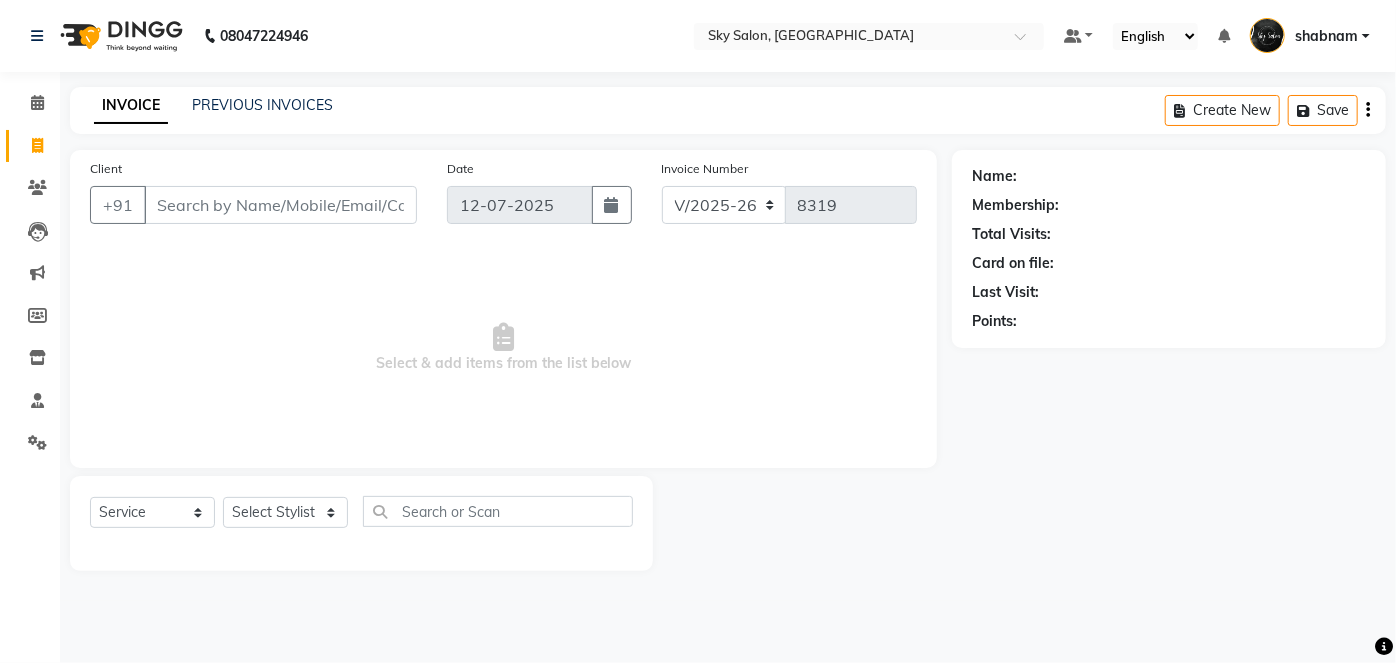 drag, startPoint x: 545, startPoint y: 378, endPoint x: 546, endPoint y: 351, distance: 27.018513 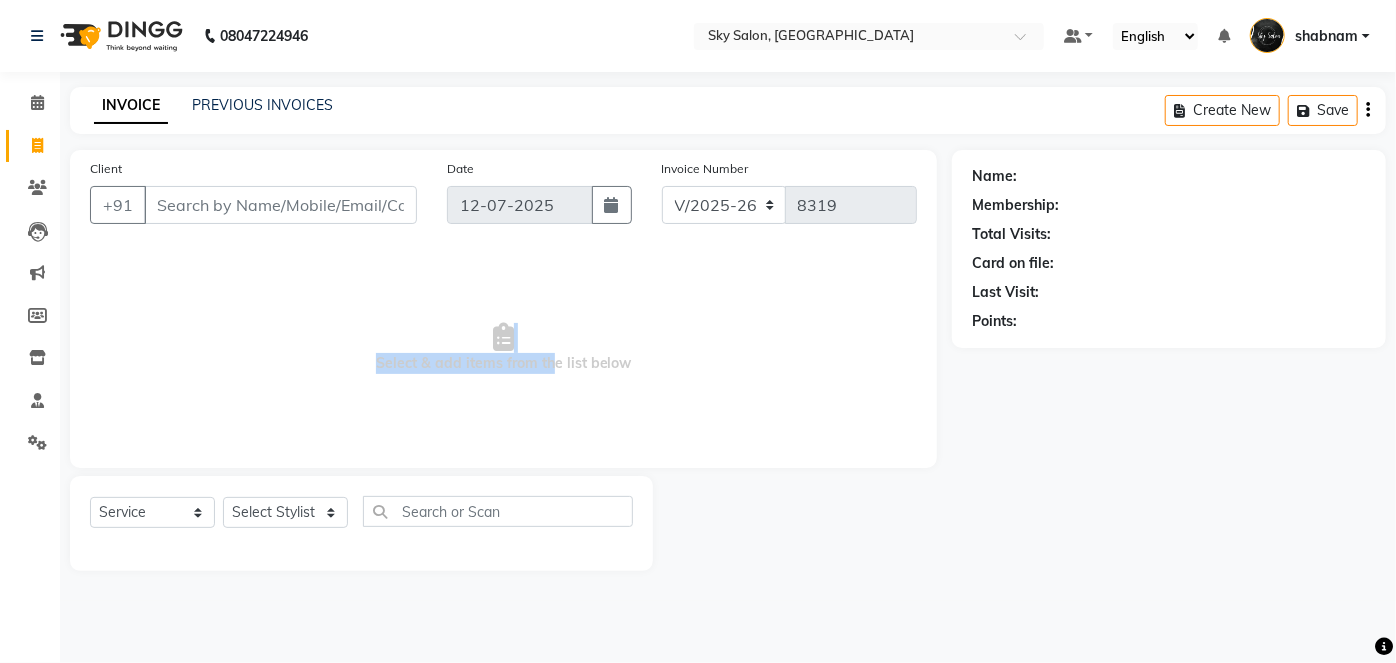 click on "Select & add items from the list below" at bounding box center (503, 348) 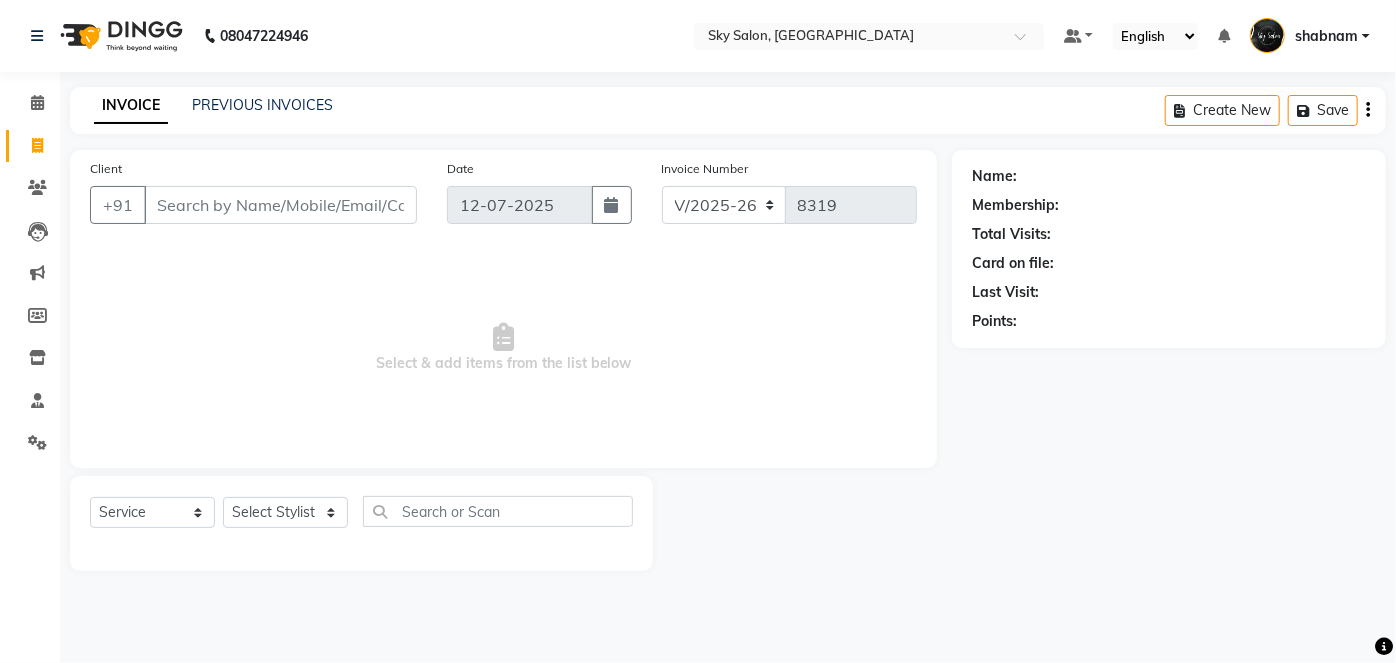 click on "Select & add items from the list below" at bounding box center [503, 348] 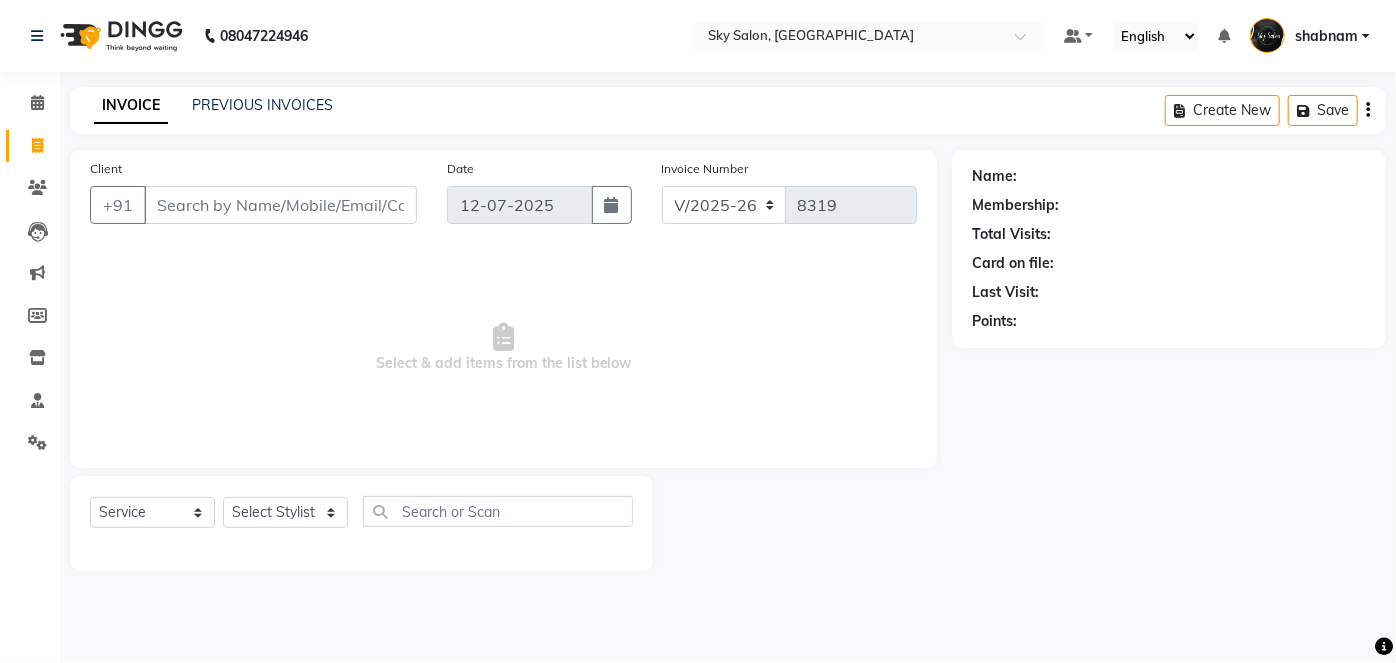 click on "Select & add items from the list below" at bounding box center [503, 348] 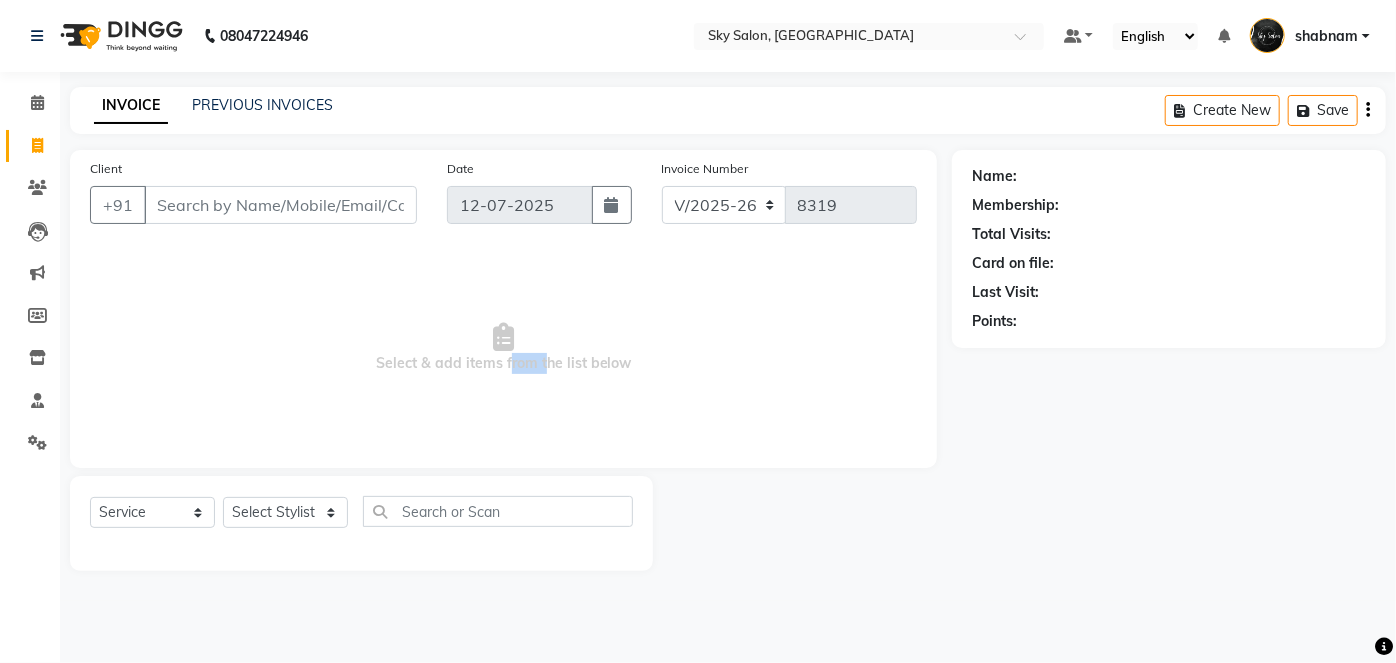 click on "Select & add items from the list below" at bounding box center [503, 348] 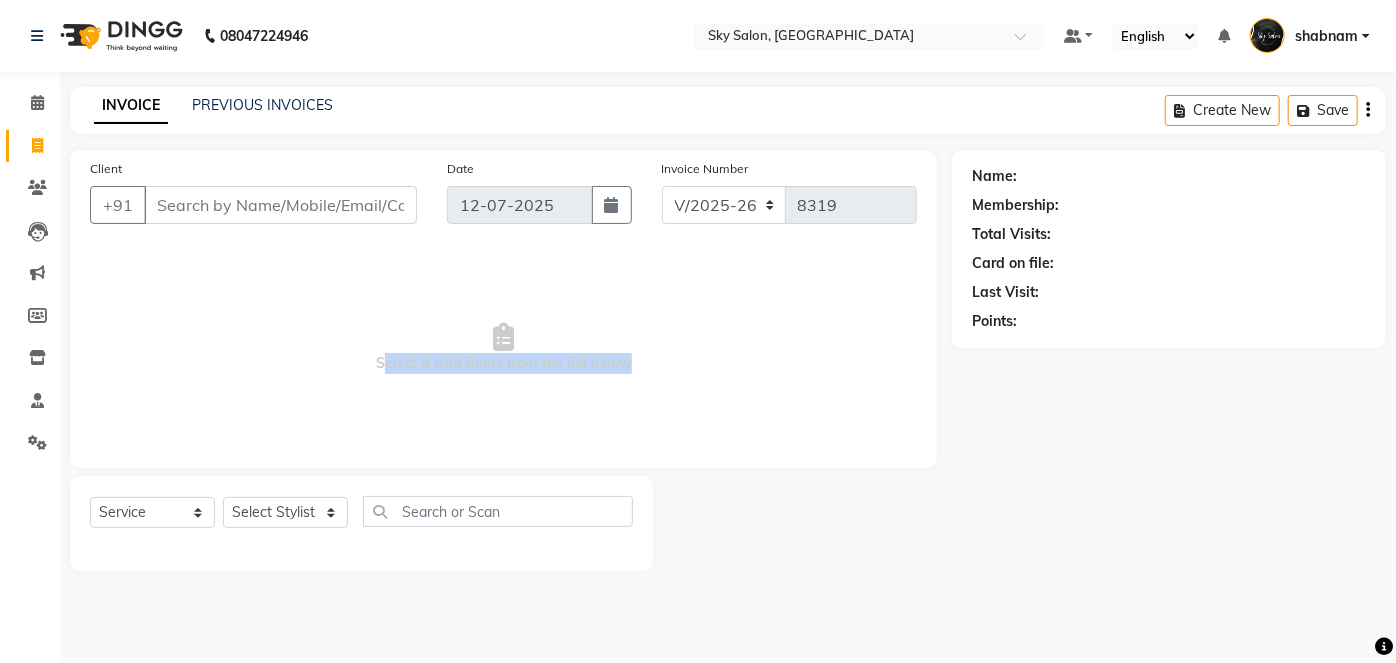 click on "Select & add items from the list below" at bounding box center [503, 348] 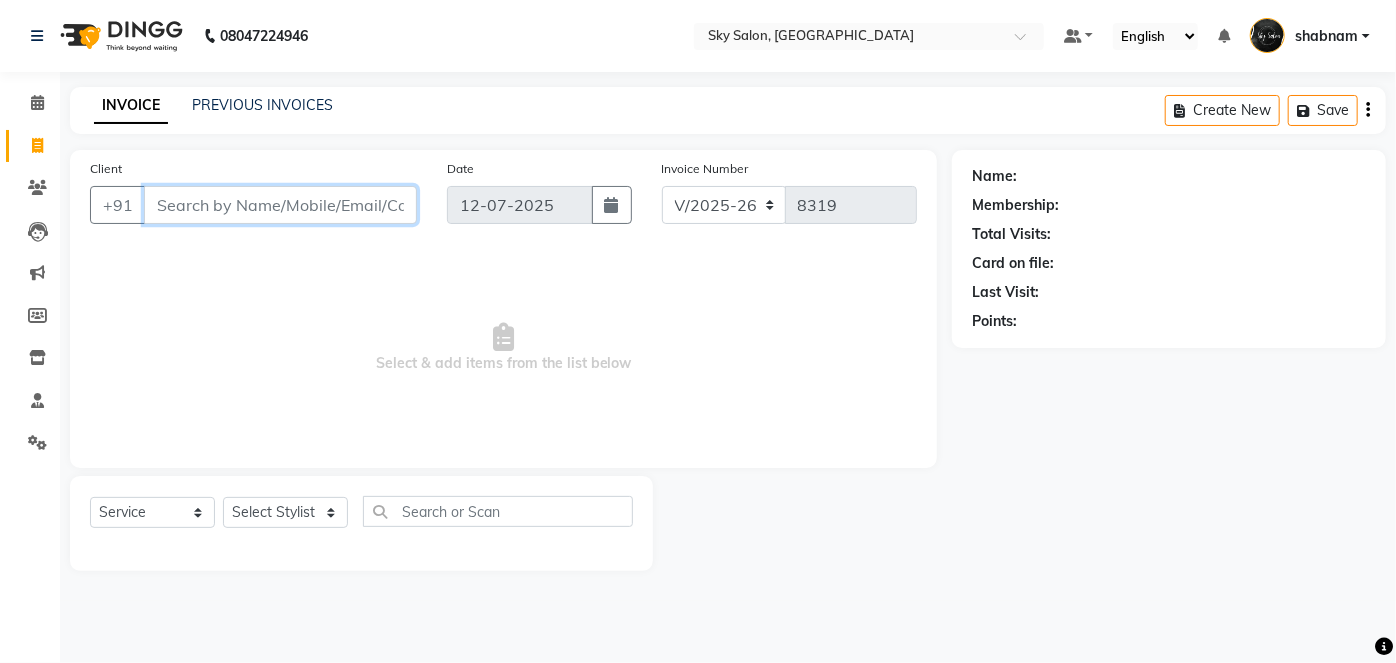 click on "Client" at bounding box center (280, 205) 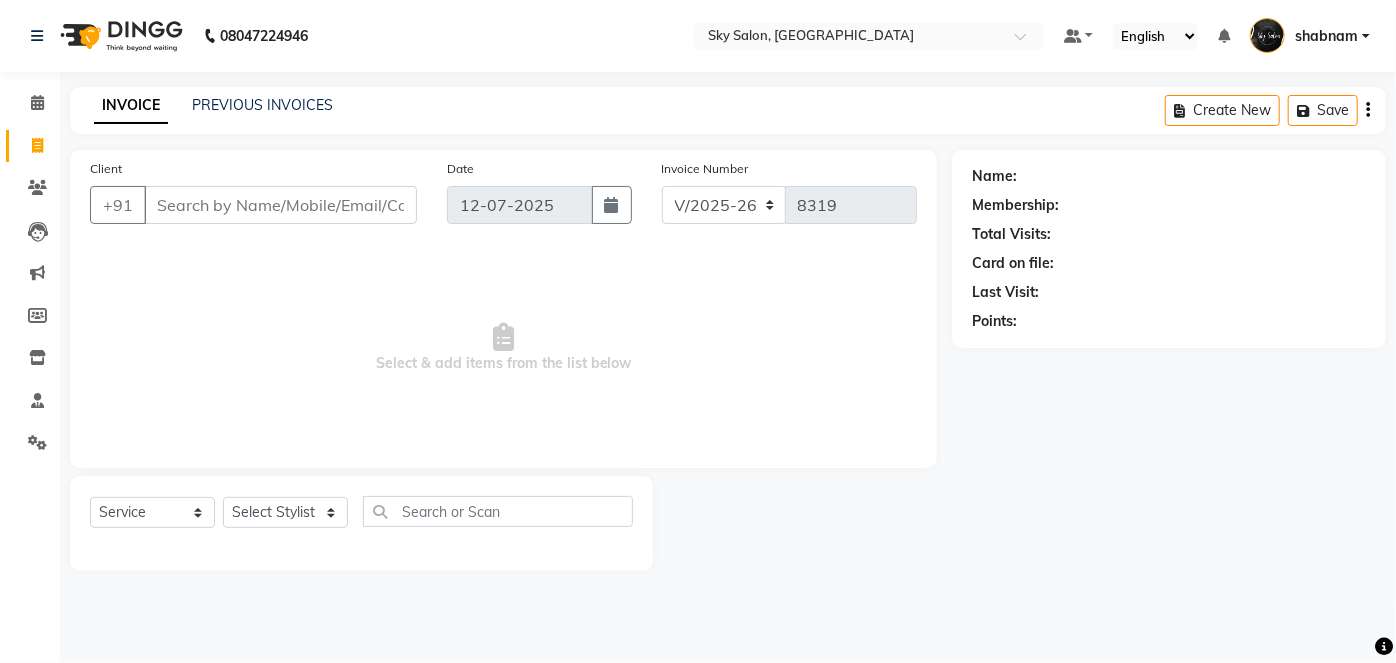 click on "Client +91" 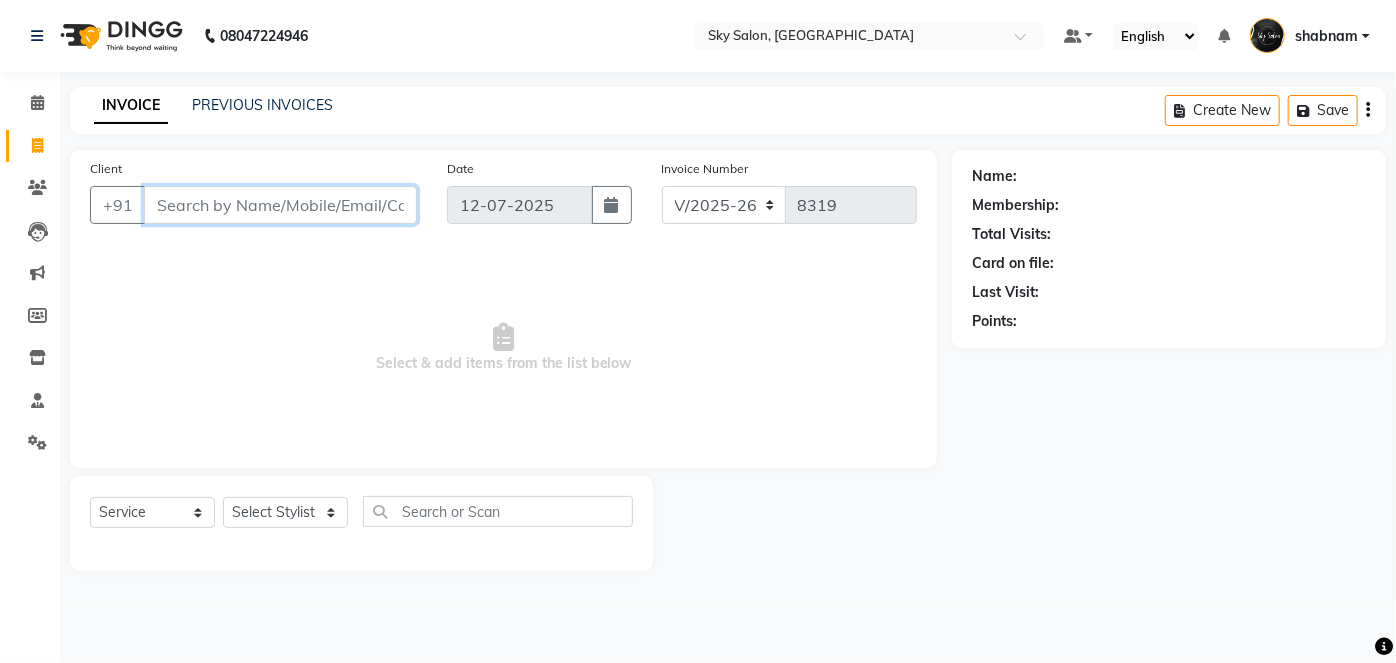 click on "Client" at bounding box center [280, 205] 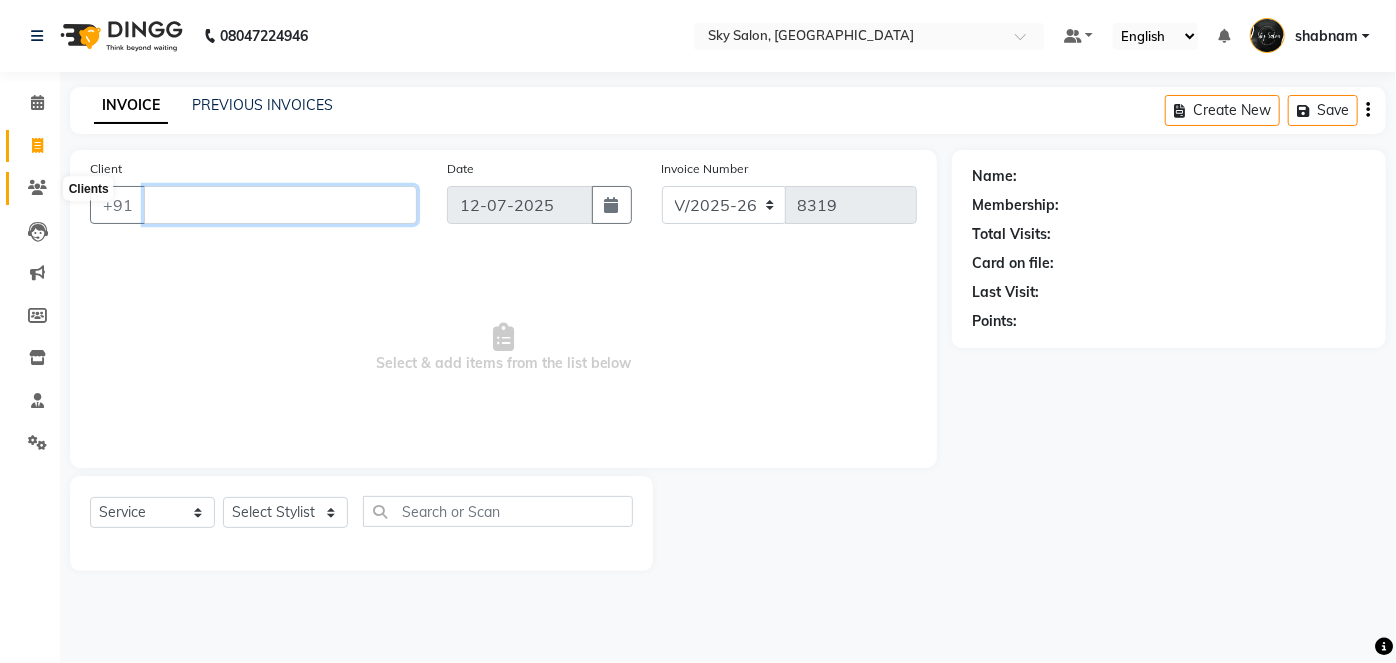 type 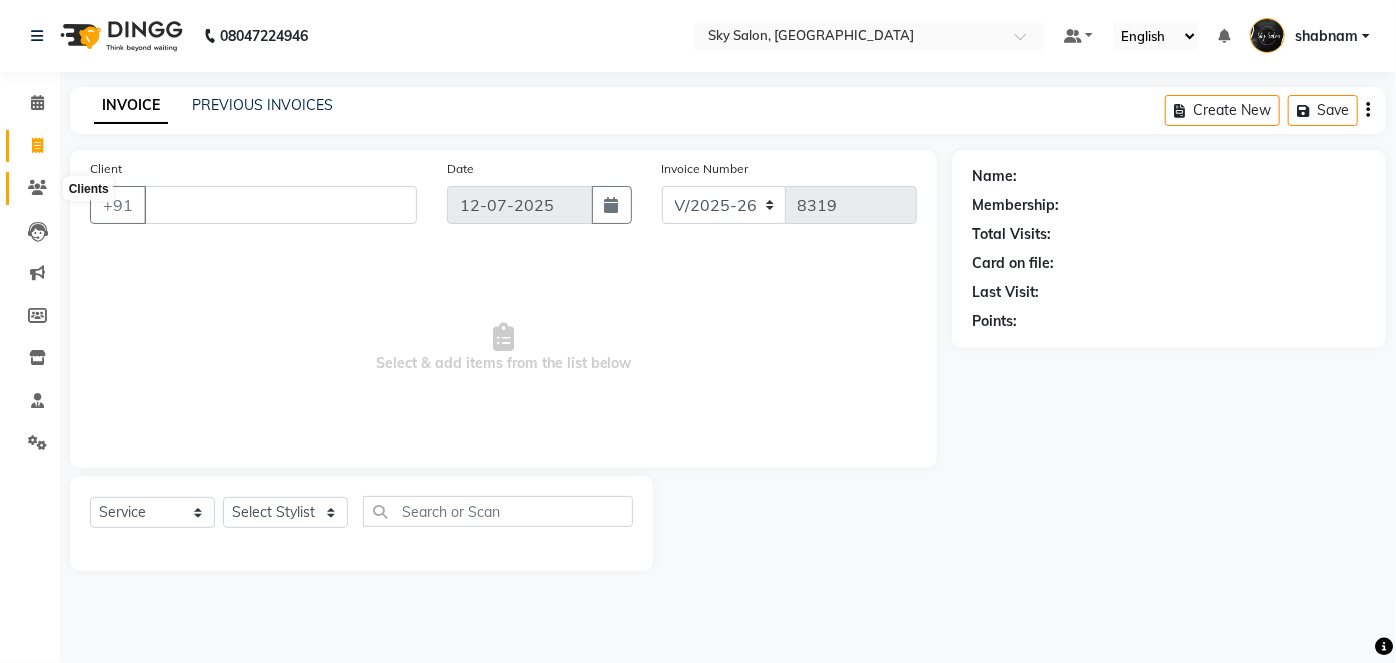 click 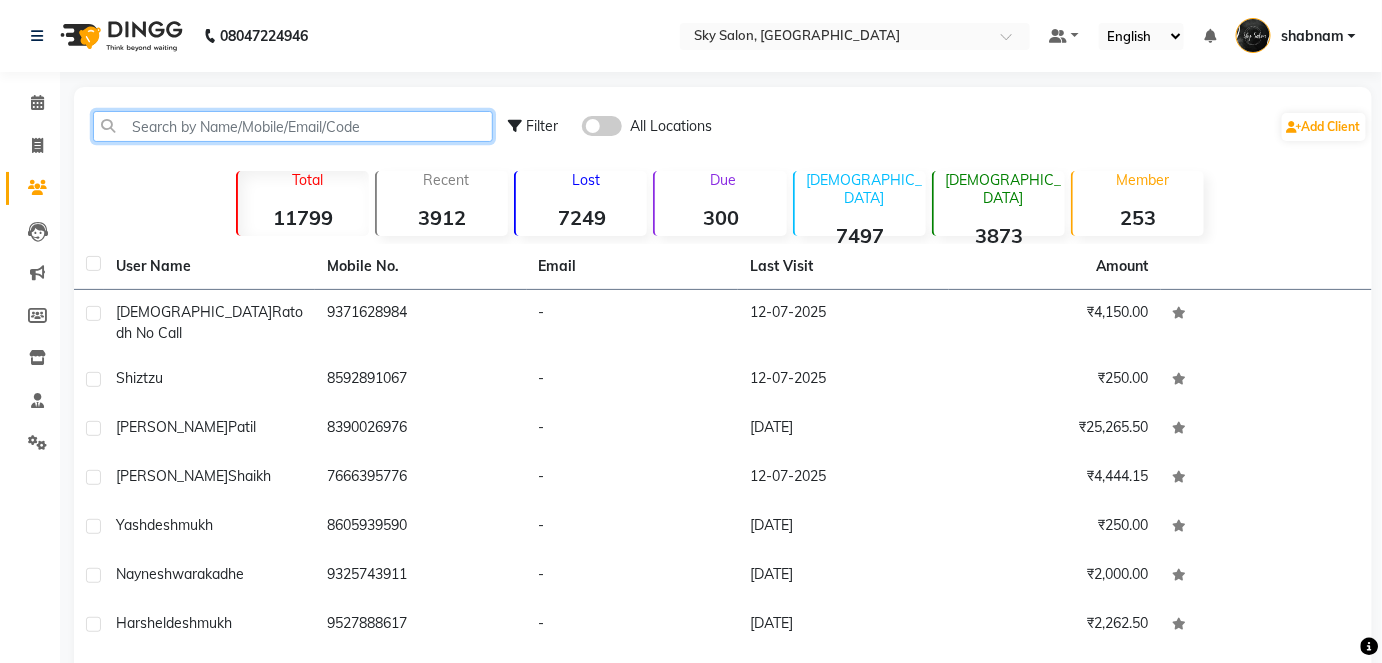 click 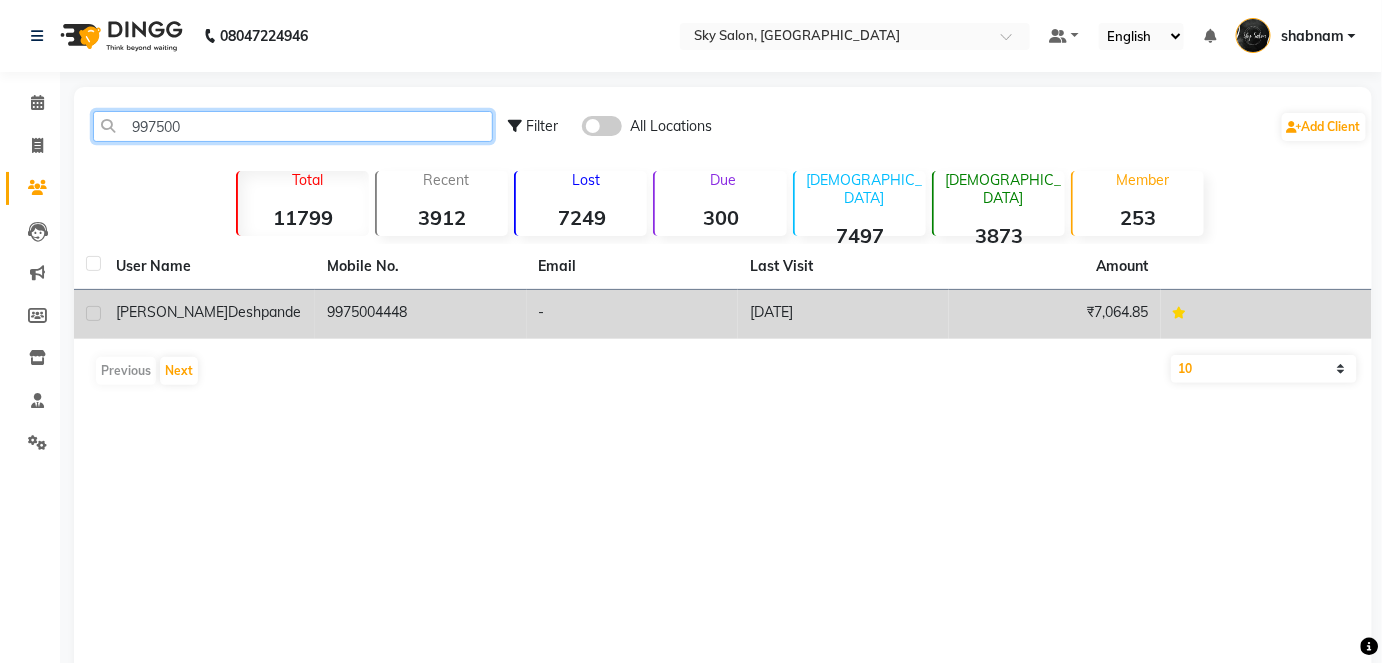 type on "997500" 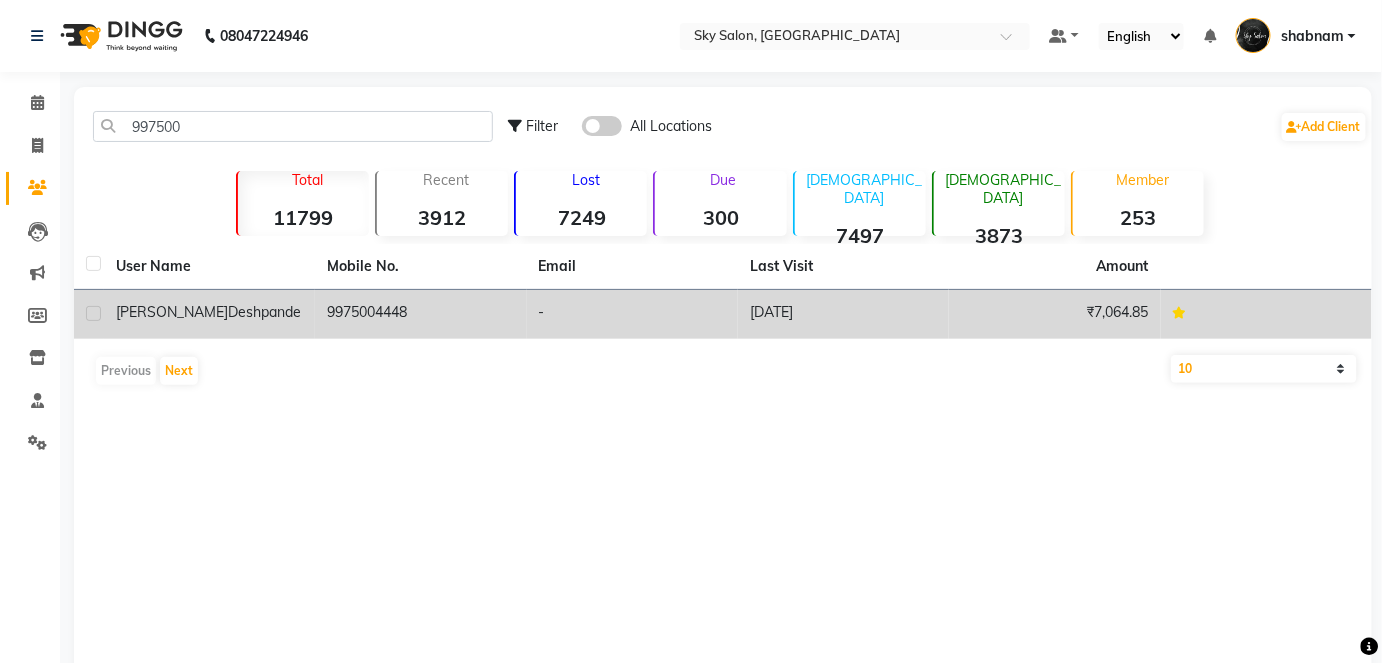 click on "deshpande" 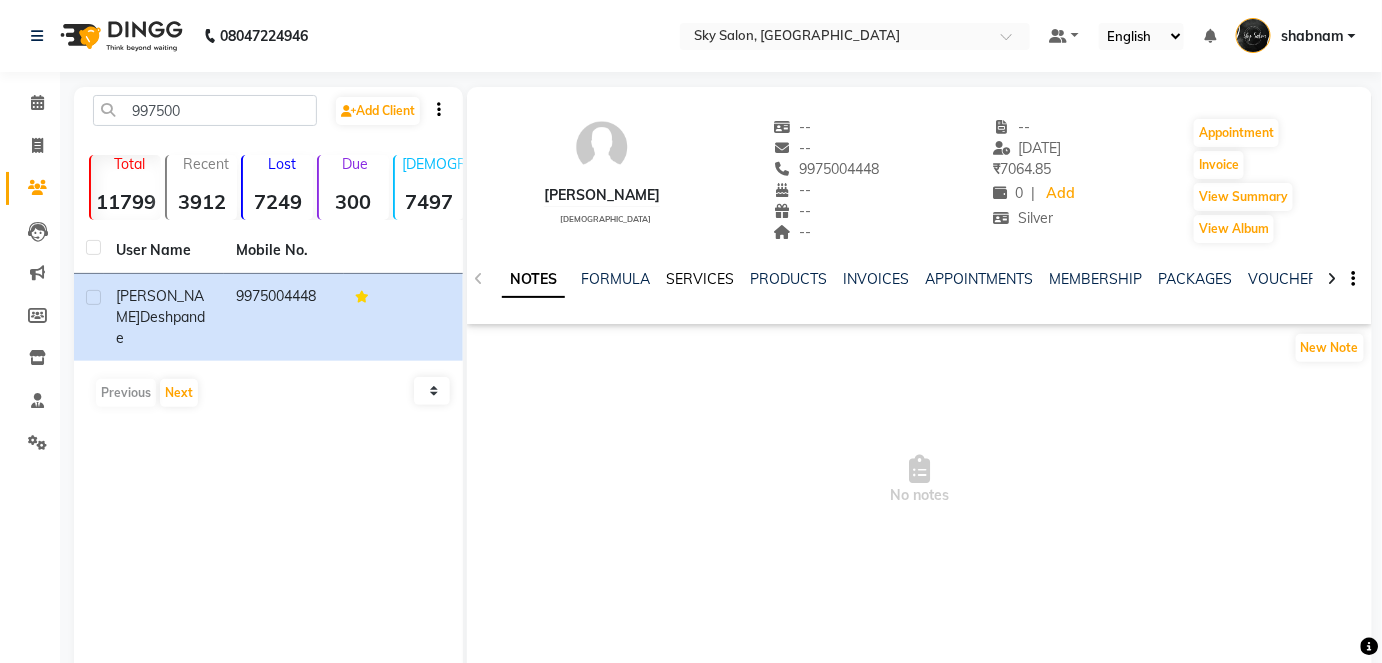 click on "SERVICES" 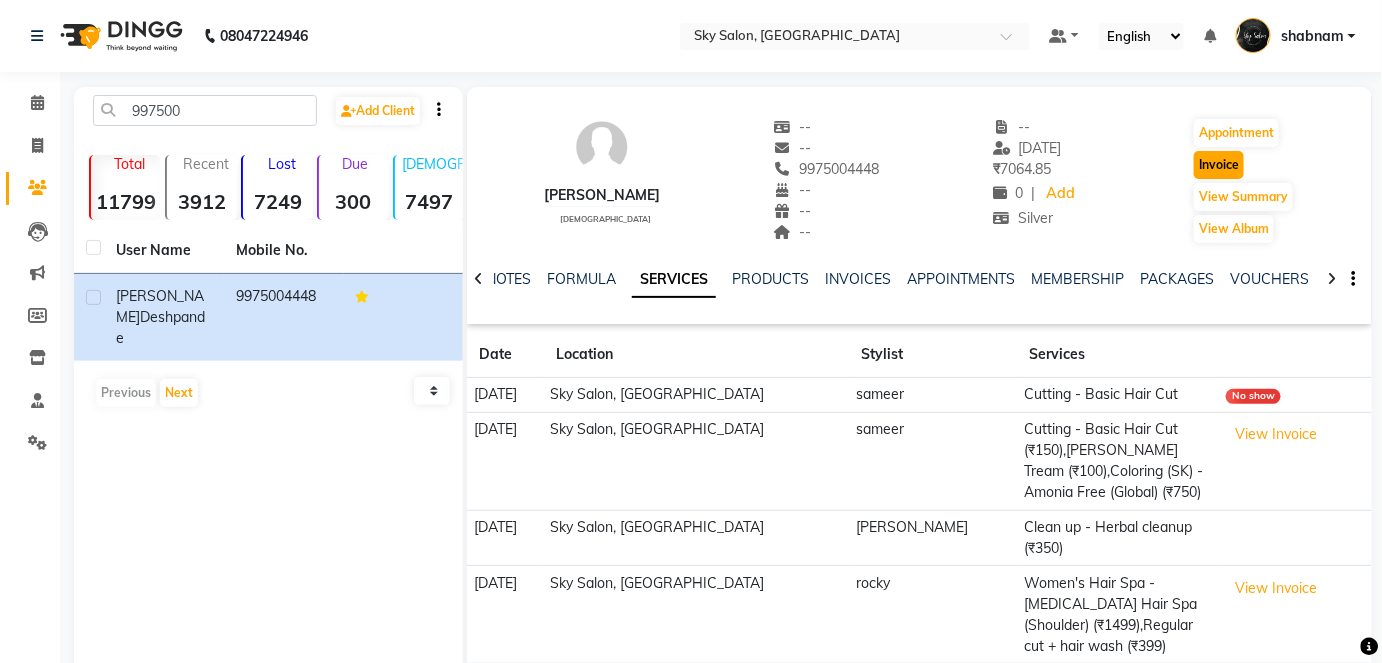 click on "Invoice" 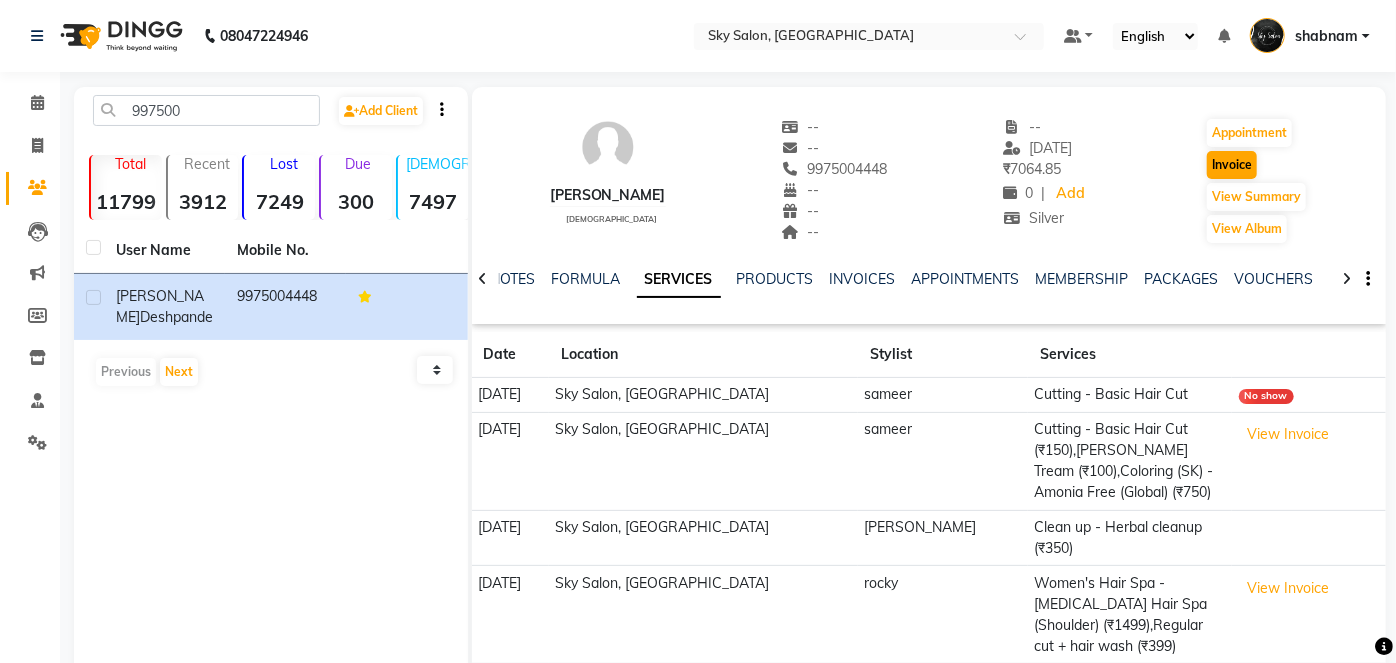 select on "service" 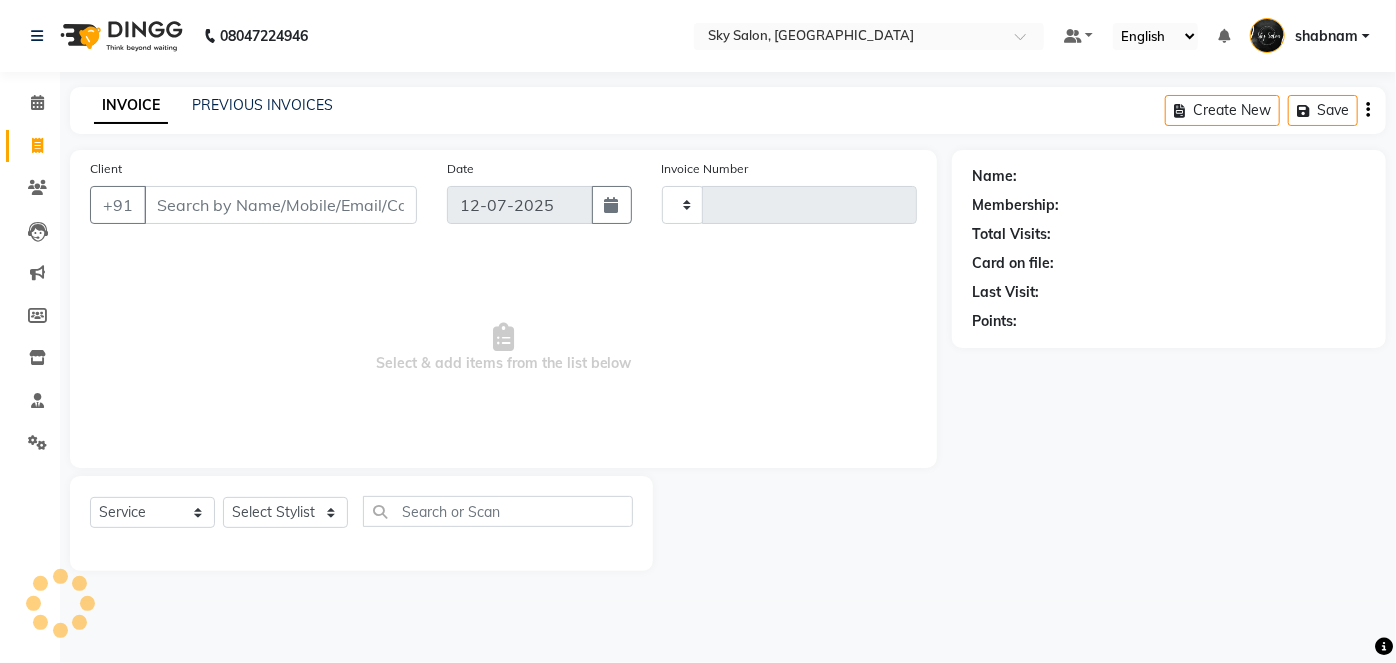 type on "8319" 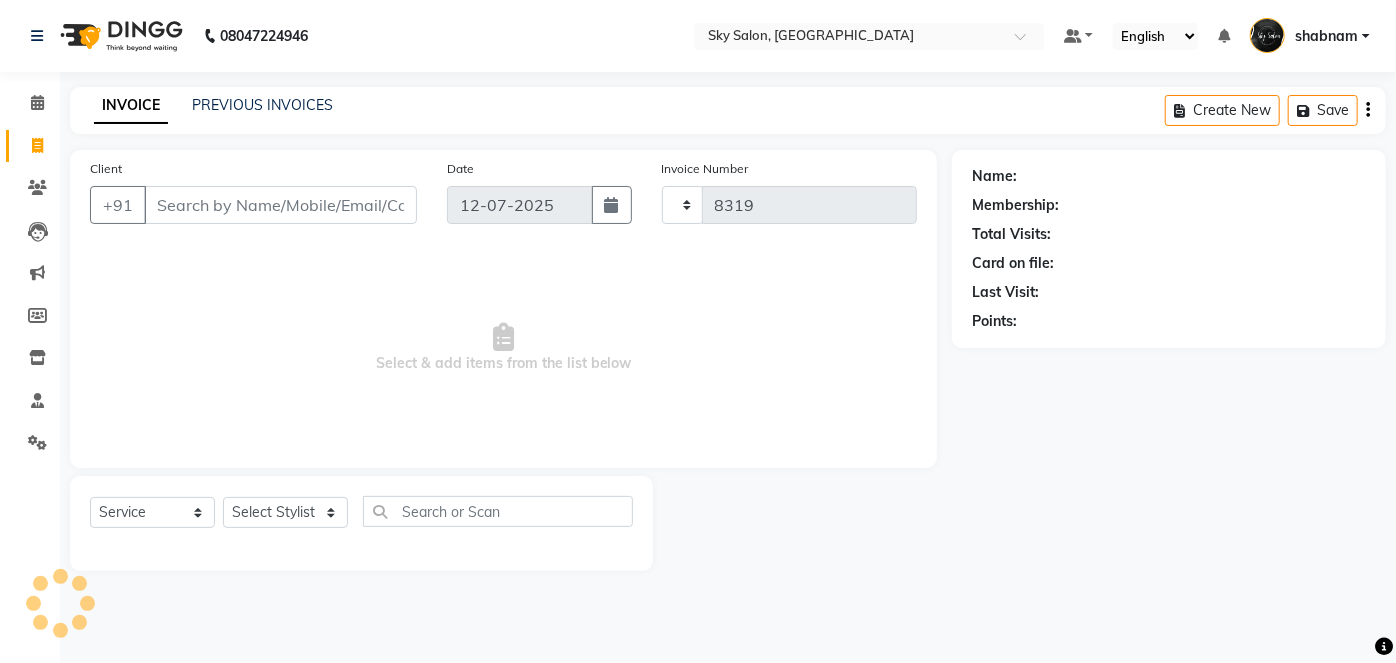 select on "3537" 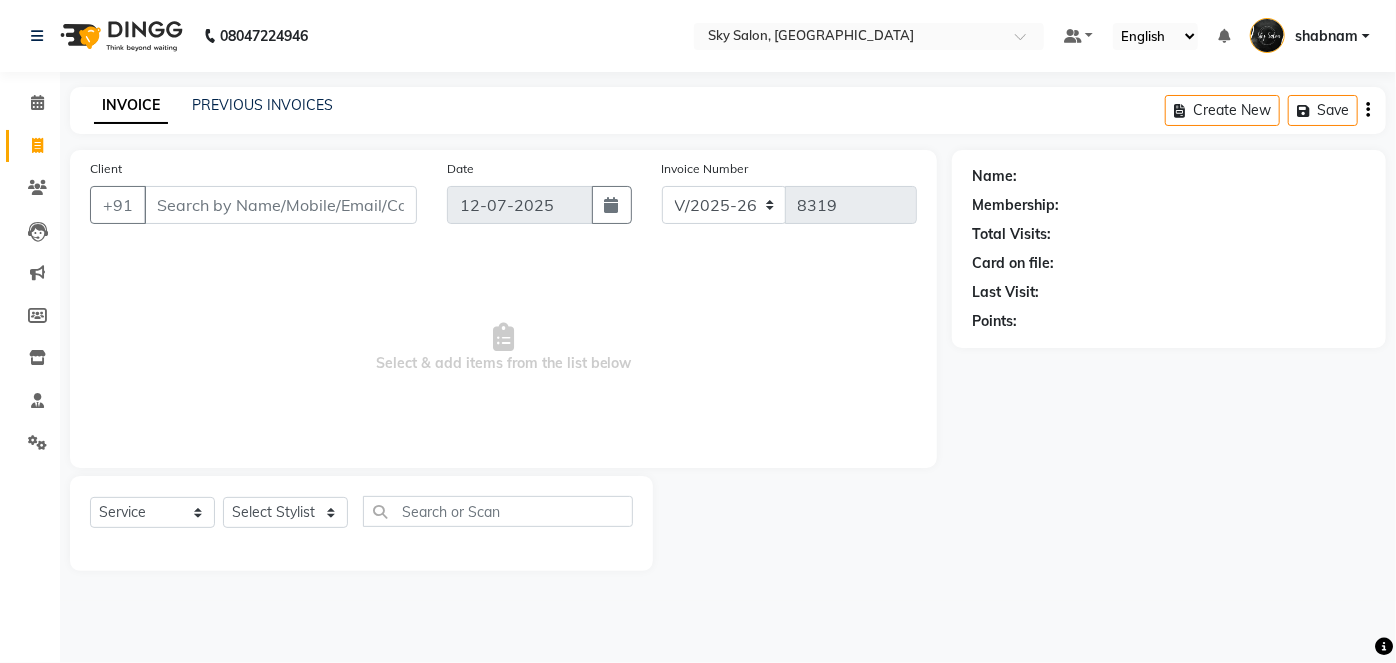 type on "9975004448" 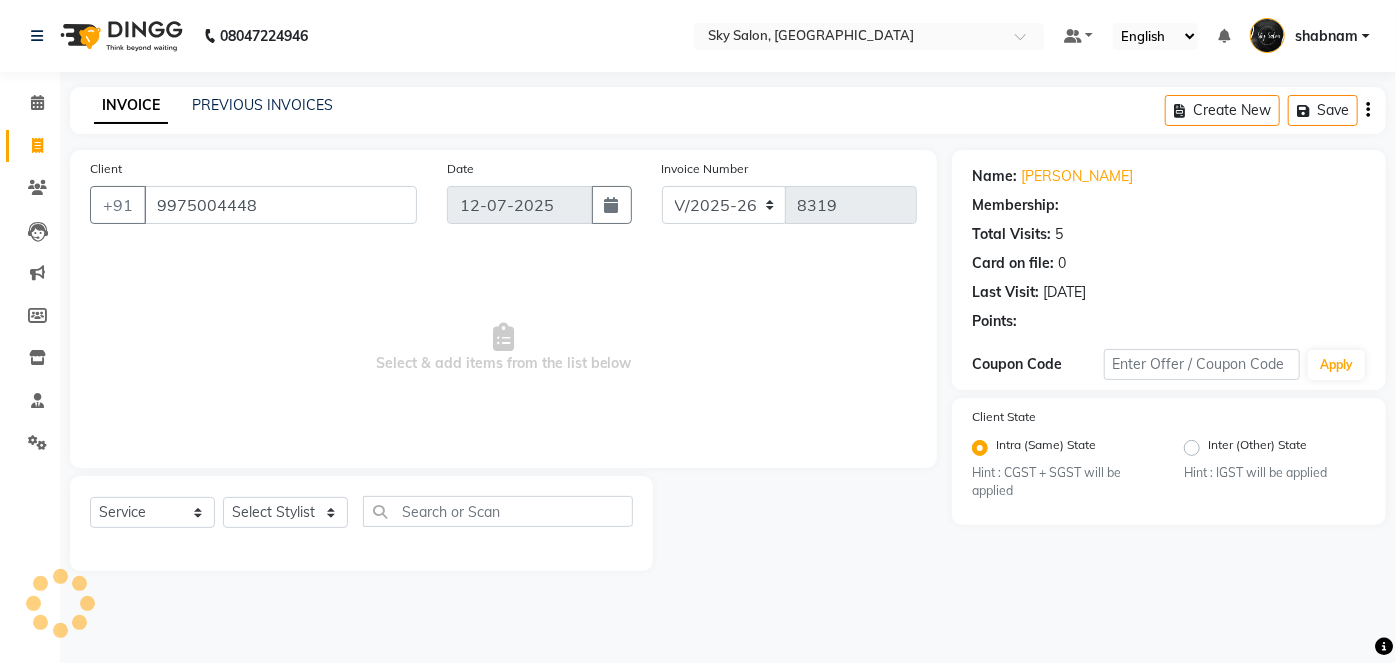 select on "1: Object" 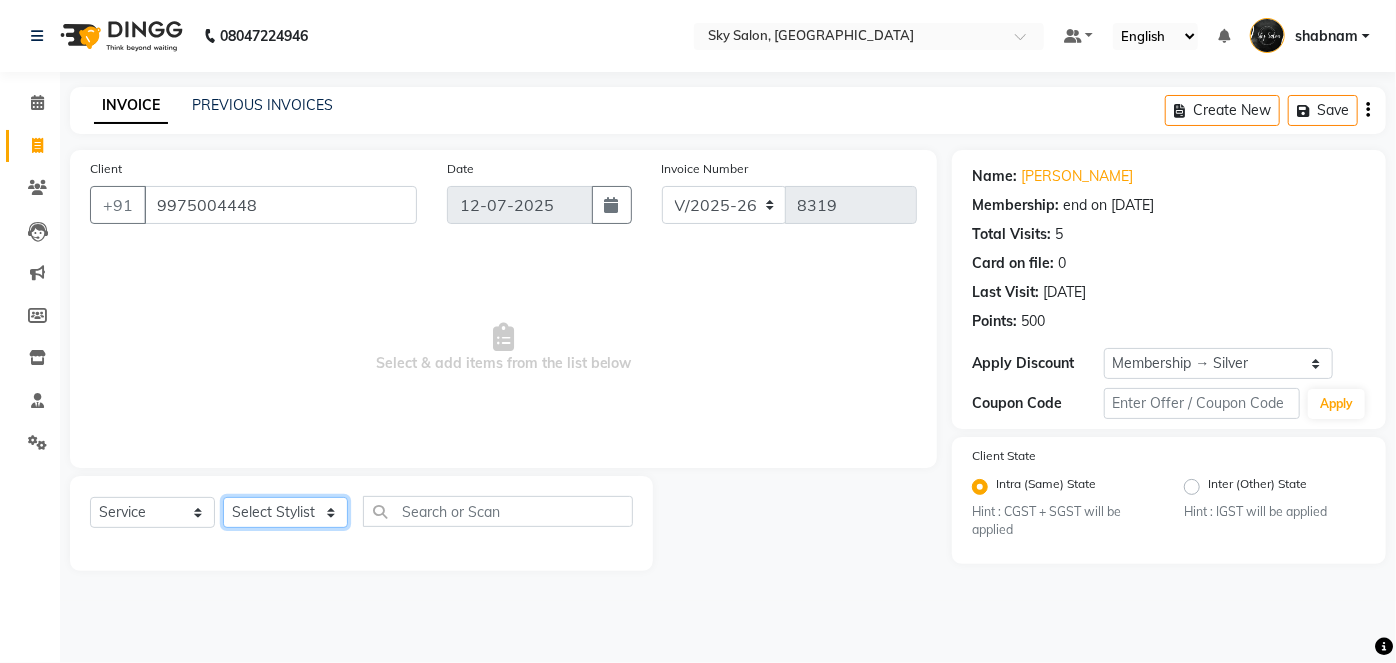 click on "Select Stylist afreen [PERSON_NAME] saha [PERSON_NAME] [PERSON_NAME] [PERSON_NAME] bharti Bunny Danish [PERSON_NAME] 1 [PERSON_NAME] [PERSON_NAME] gaurav Gulshan [PERSON_NAME] [PERSON_NAME] krishna [PERSON_NAME] [PERSON_NAME] rani [PERSON_NAME] [PERSON_NAME] sachin [PERSON_NAME] [PERSON_NAME] sameer 2 [PERSON_NAME] [PERSON_NAME] [PERSON_NAME]" 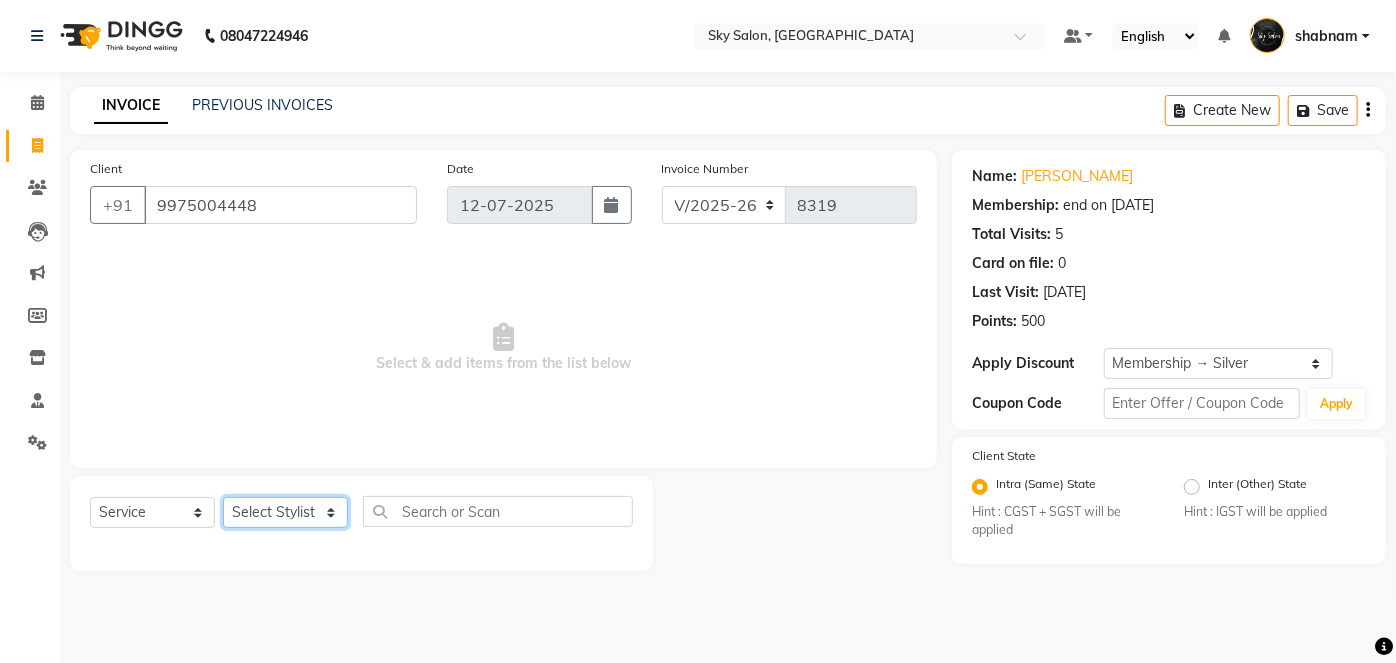 select on "20908" 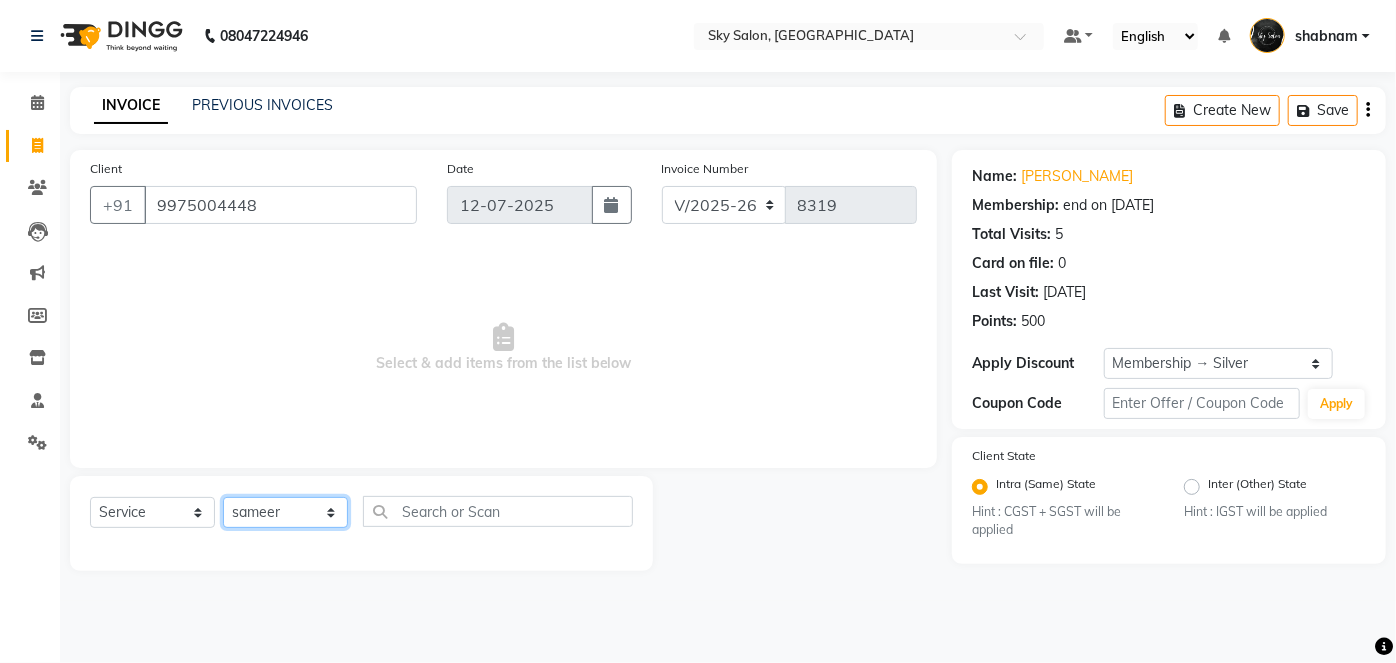 click on "Select Stylist afreen [PERSON_NAME] saha [PERSON_NAME] [PERSON_NAME] [PERSON_NAME] bharti Bunny Danish [PERSON_NAME] 1 [PERSON_NAME] [PERSON_NAME] gaurav Gulshan [PERSON_NAME] [PERSON_NAME] krishna [PERSON_NAME] [PERSON_NAME] rani [PERSON_NAME] [PERSON_NAME] sachin [PERSON_NAME] [PERSON_NAME] sameer 2 [PERSON_NAME] [PERSON_NAME] [PERSON_NAME]" 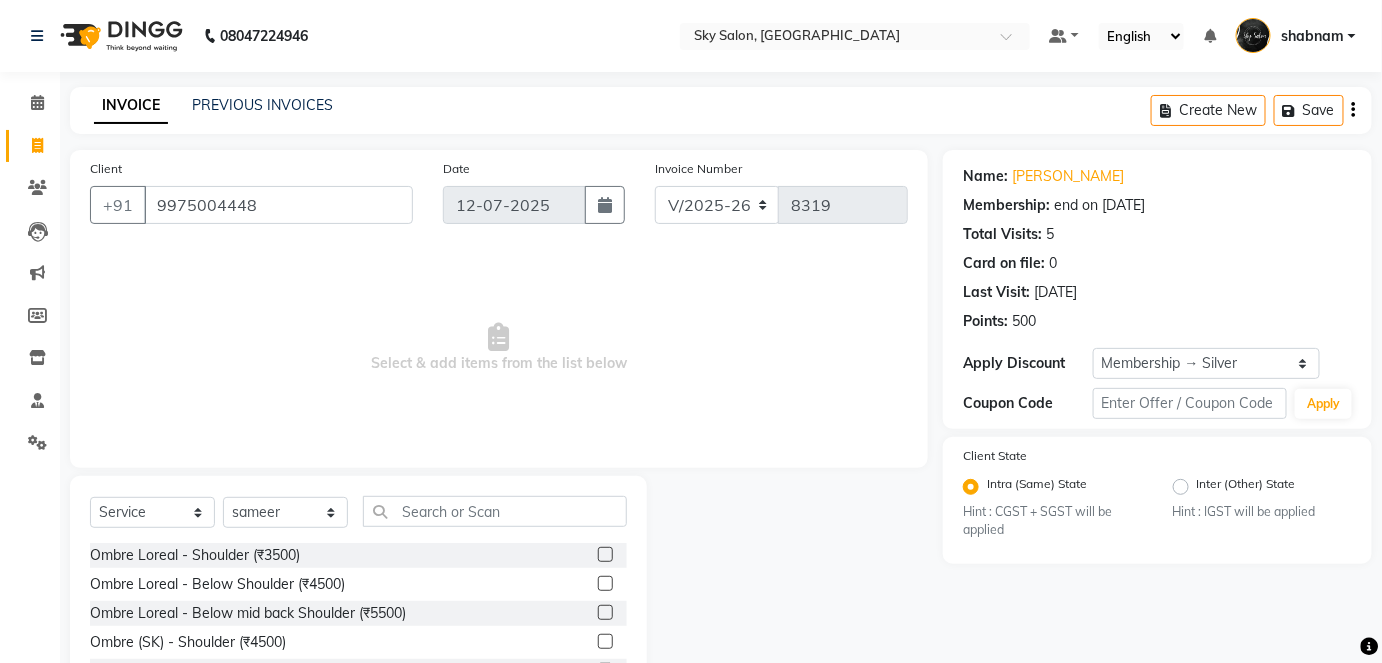 drag, startPoint x: 474, startPoint y: 528, endPoint x: 467, endPoint y: 518, distance: 12.206555 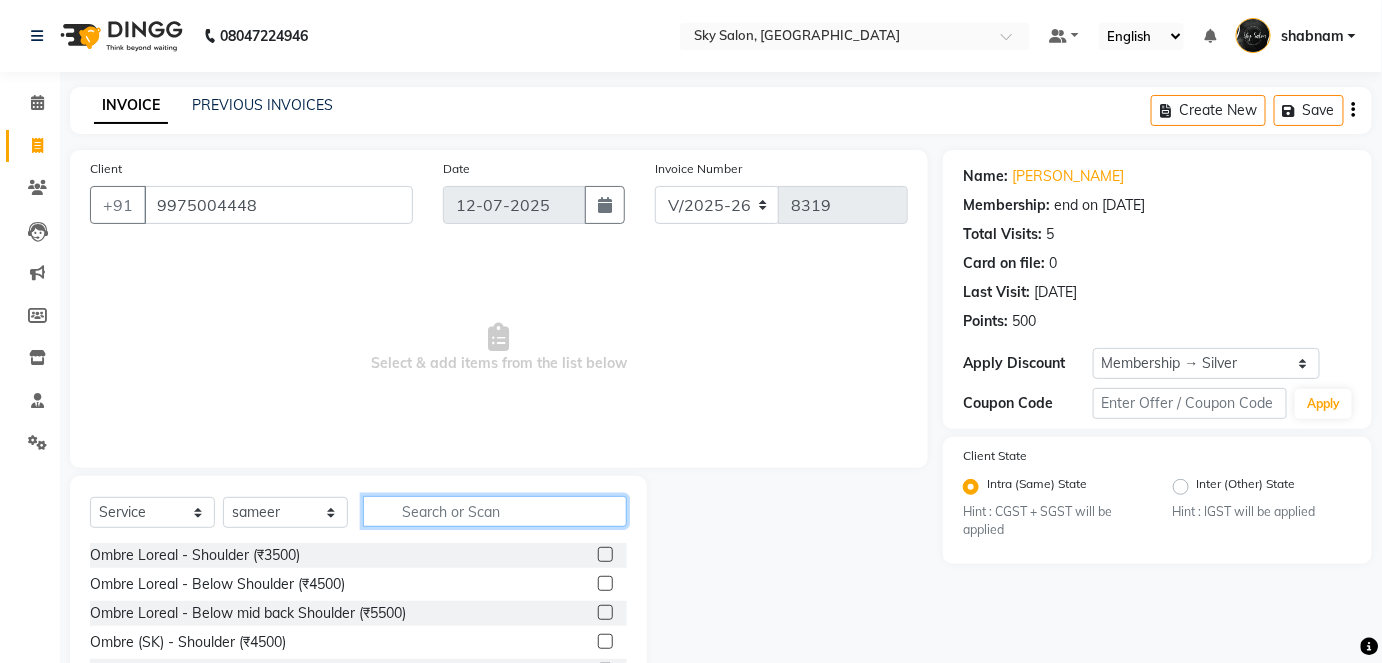 click 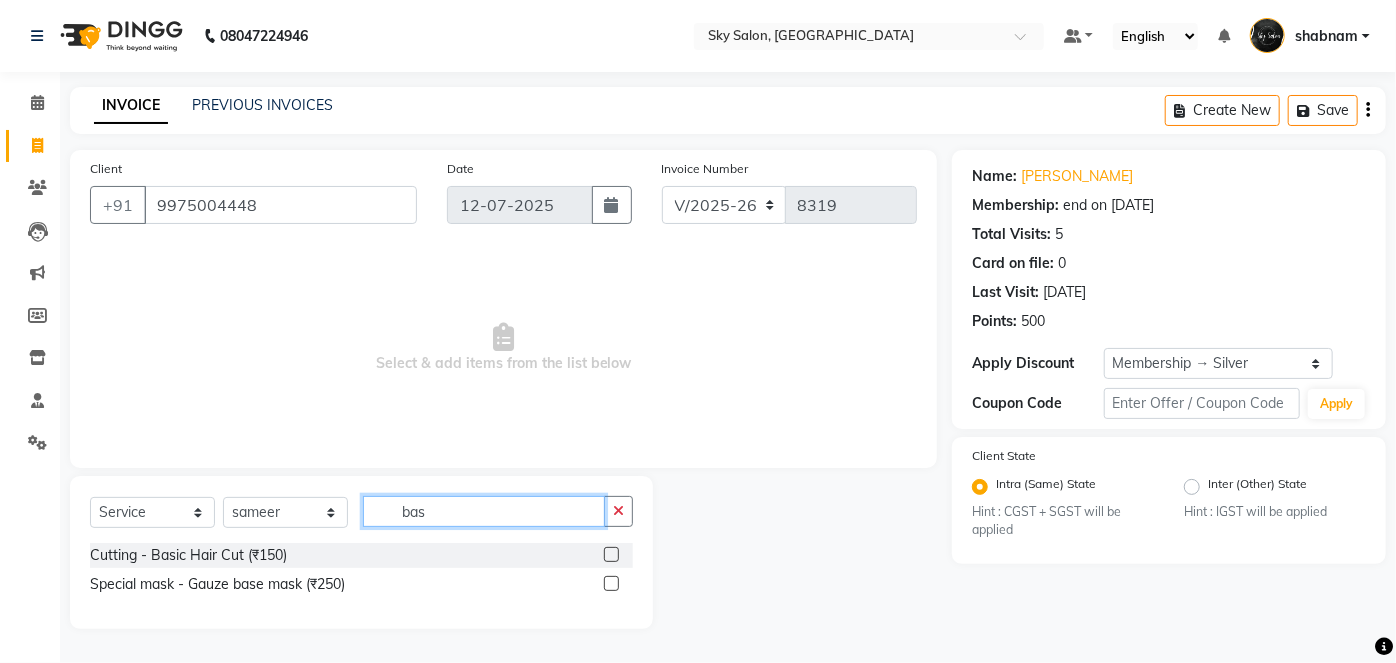 type on "bas" 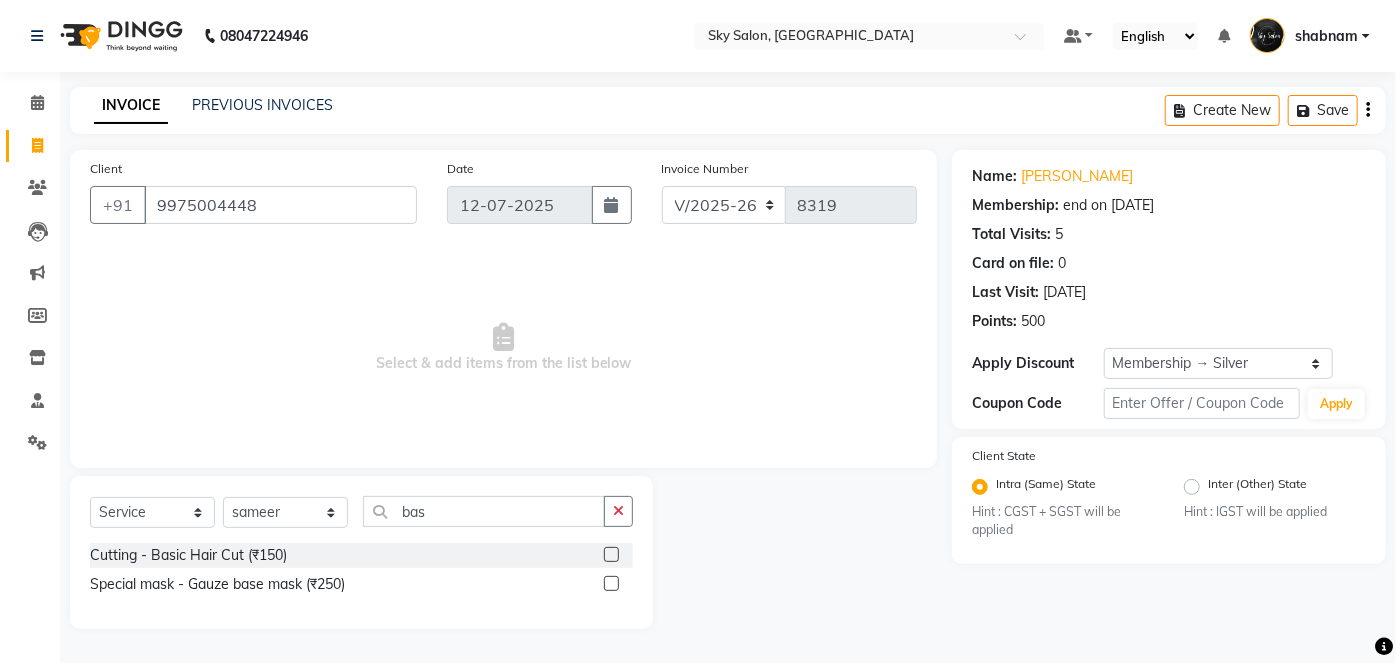 click 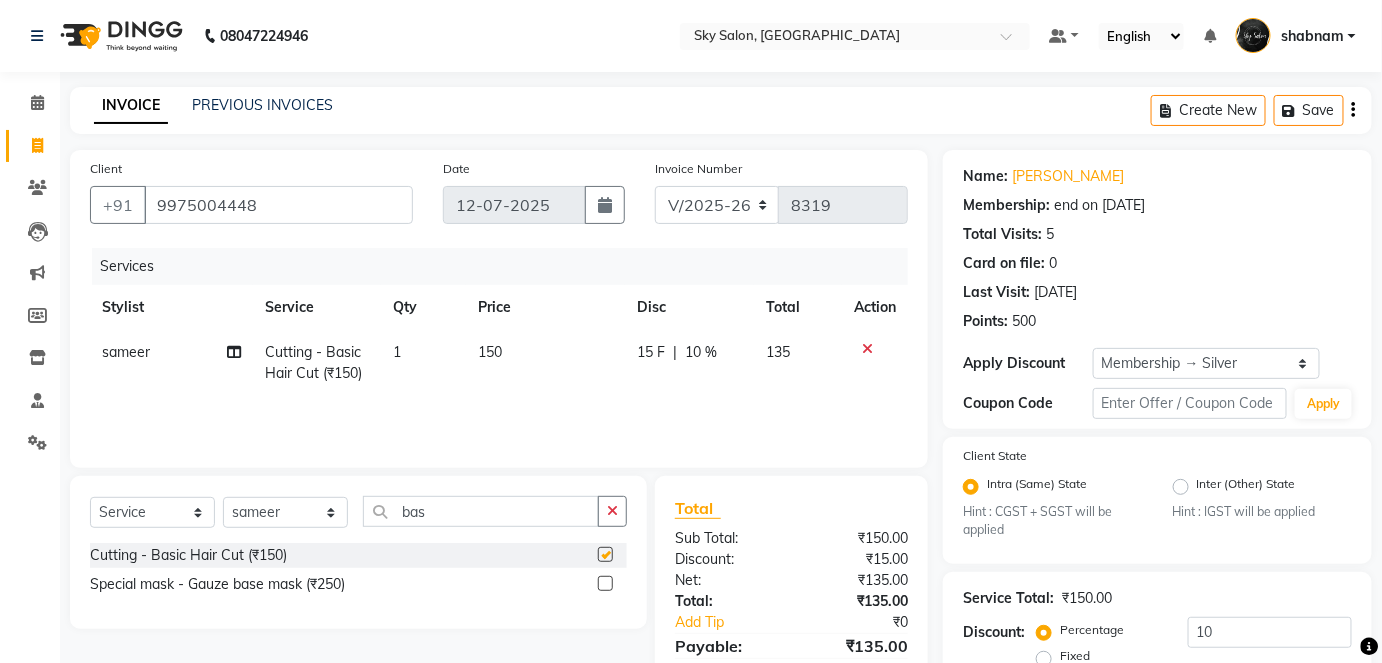 checkbox on "false" 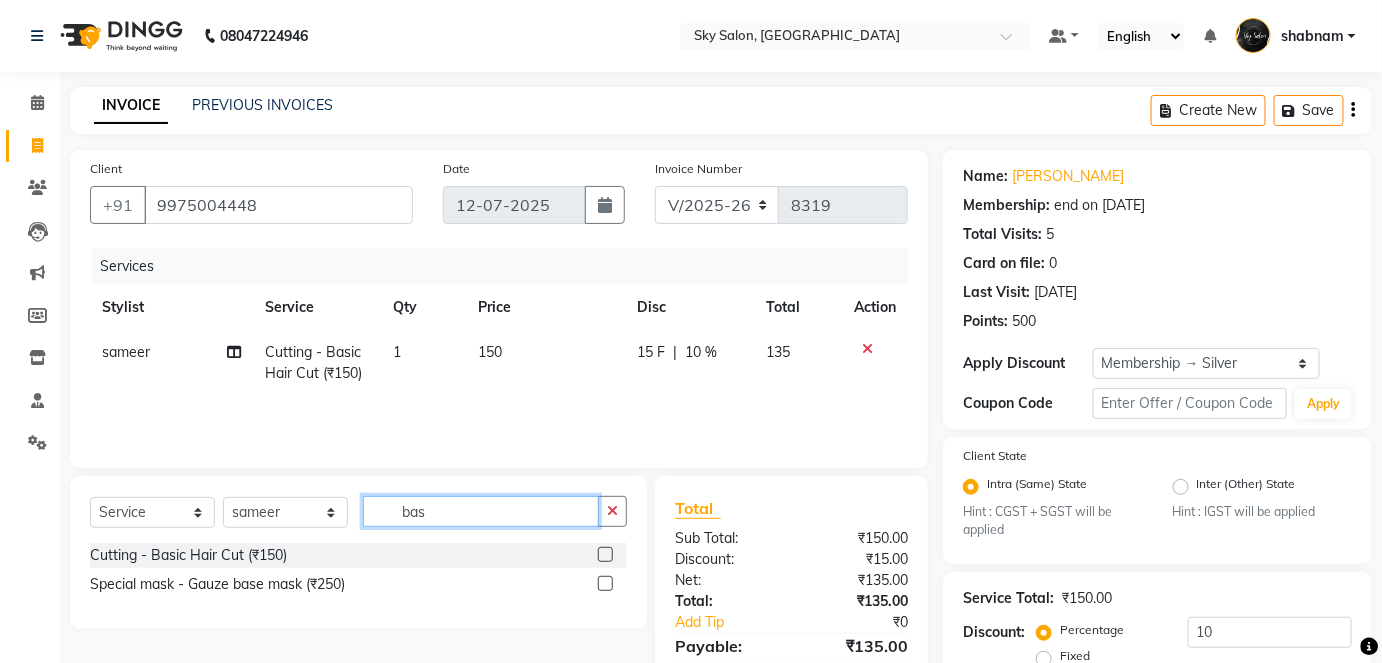 click on "bas" 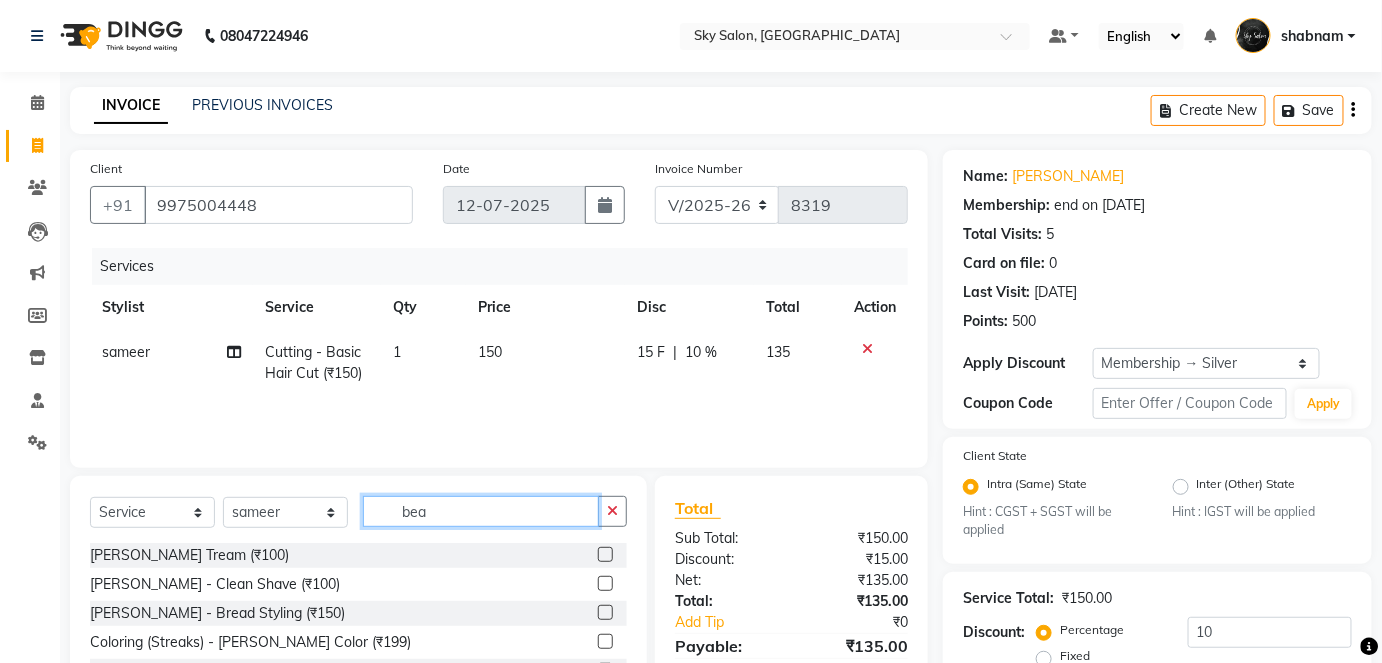 type on "bea" 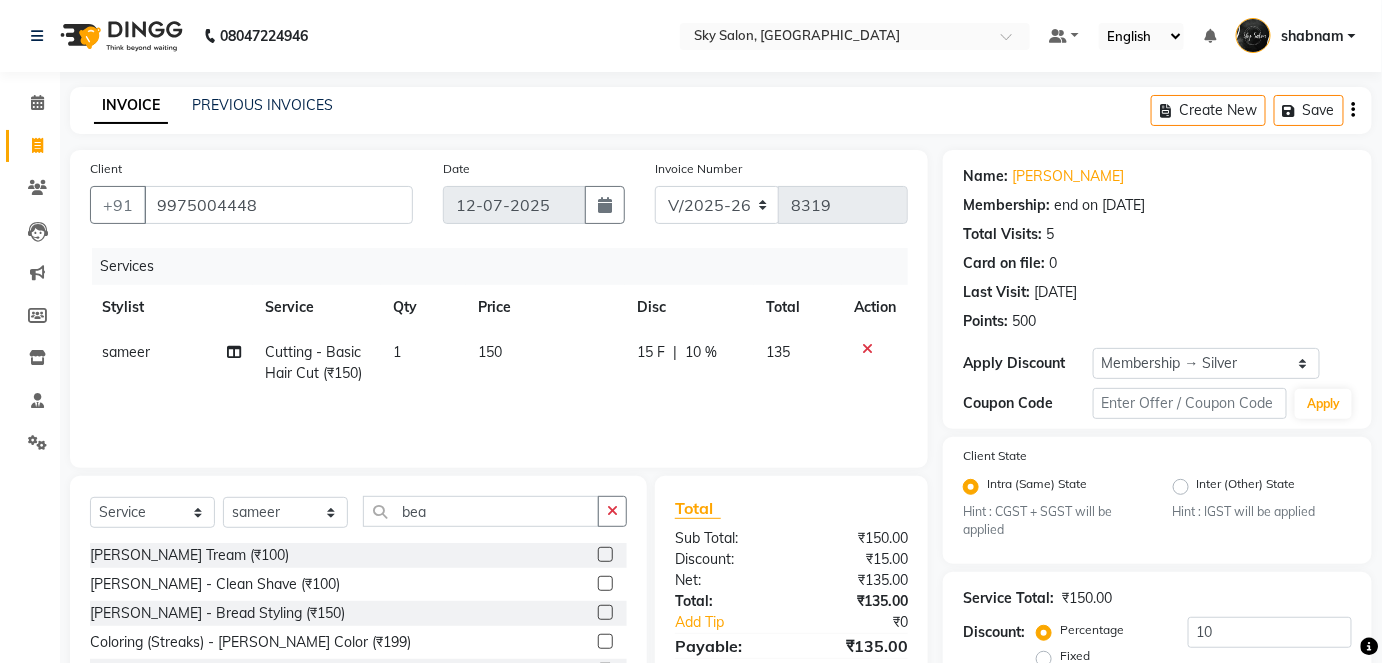 click 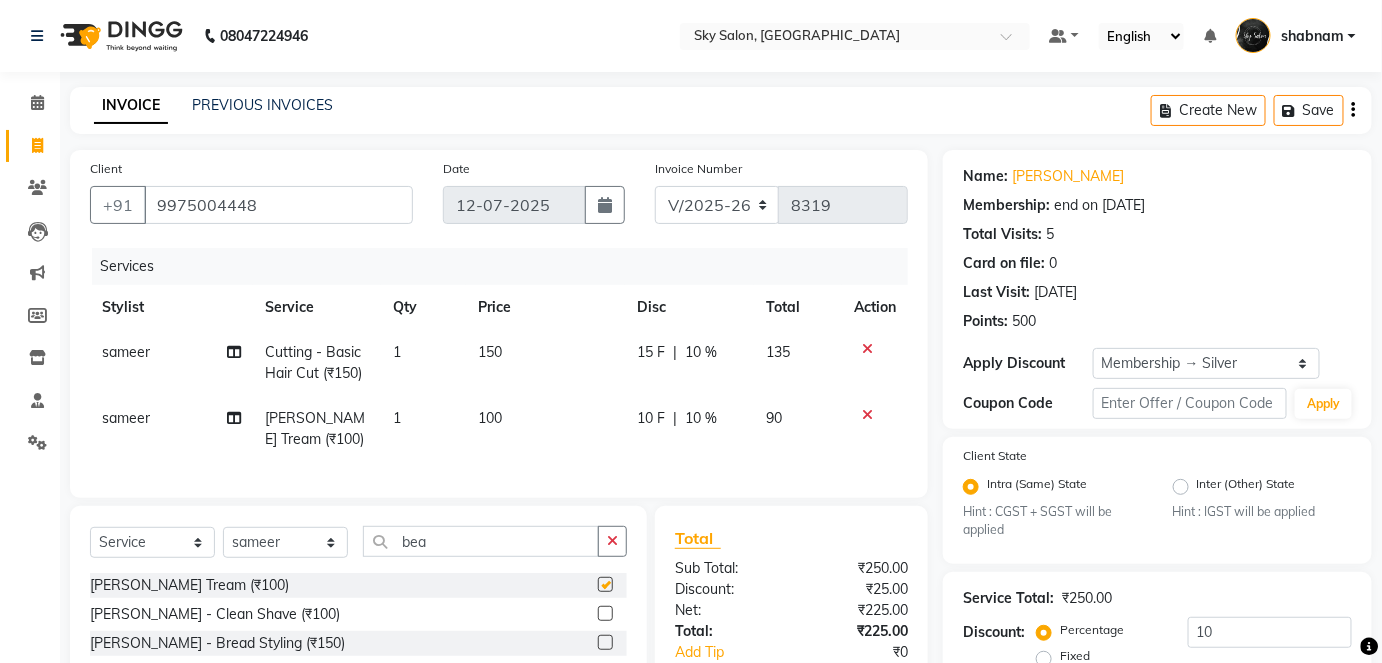 checkbox on "false" 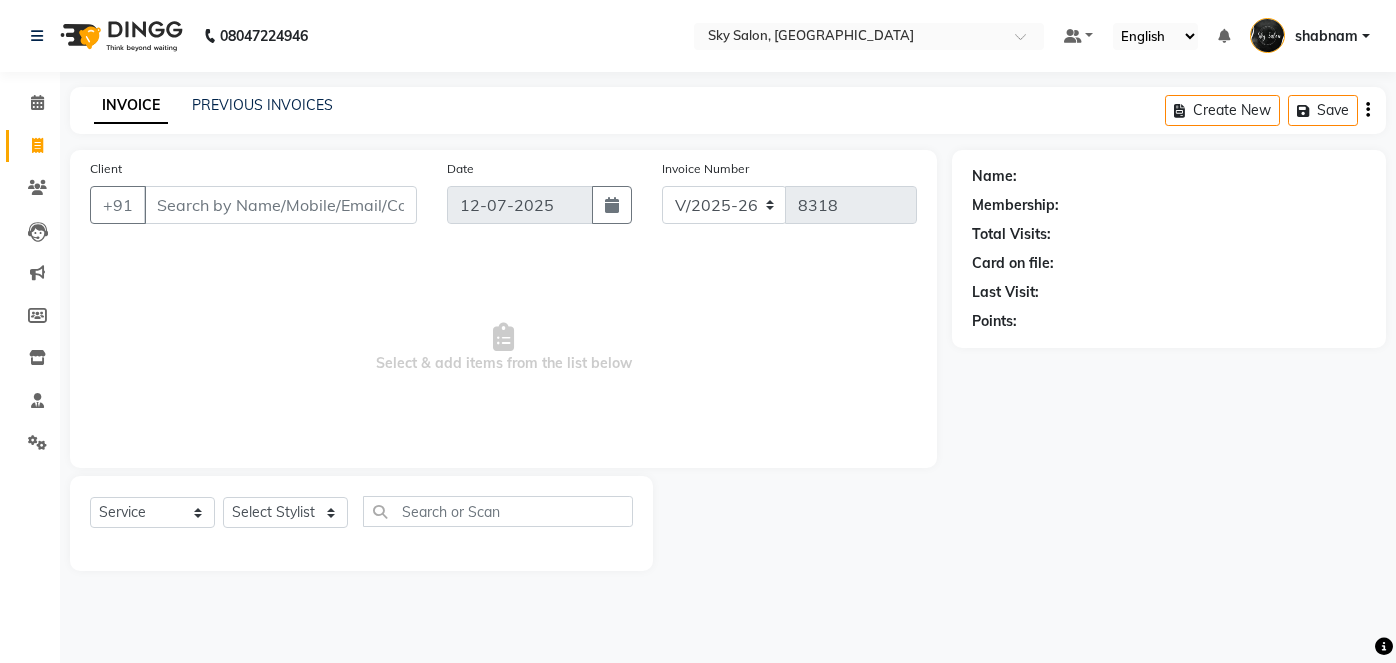select on "3537" 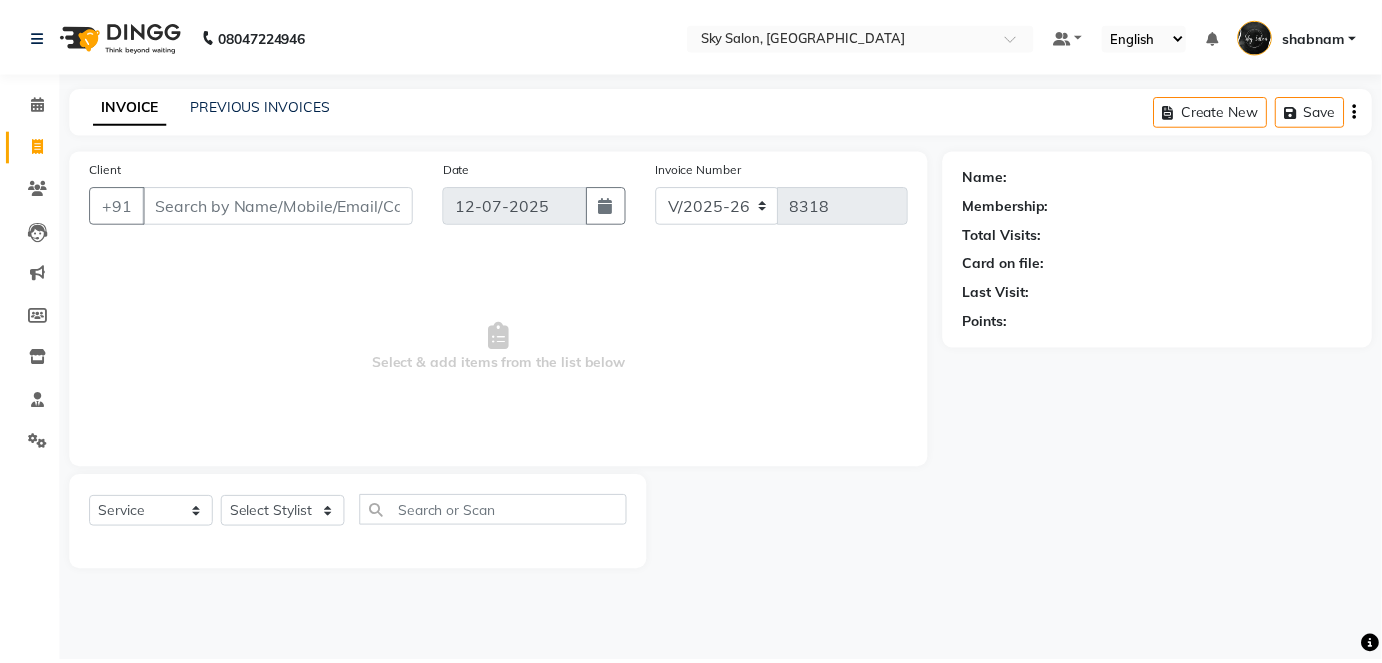 scroll, scrollTop: 0, scrollLeft: 0, axis: both 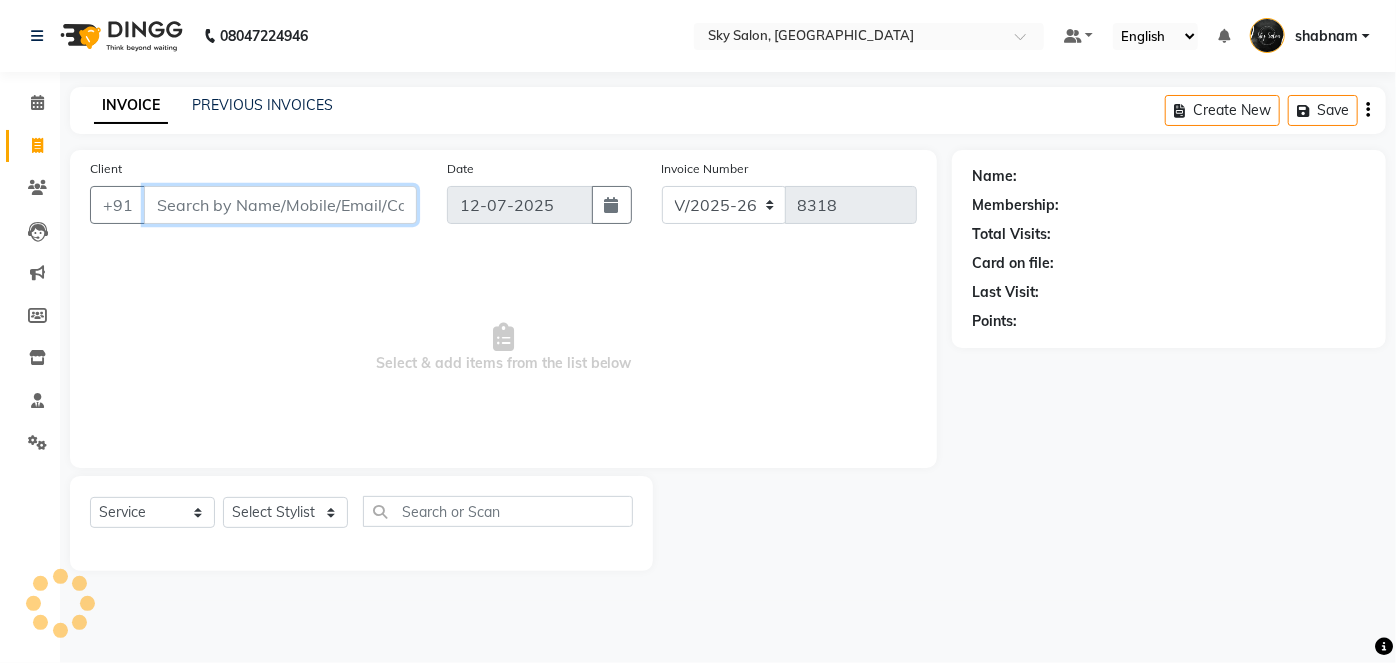 click on "Client" at bounding box center [280, 205] 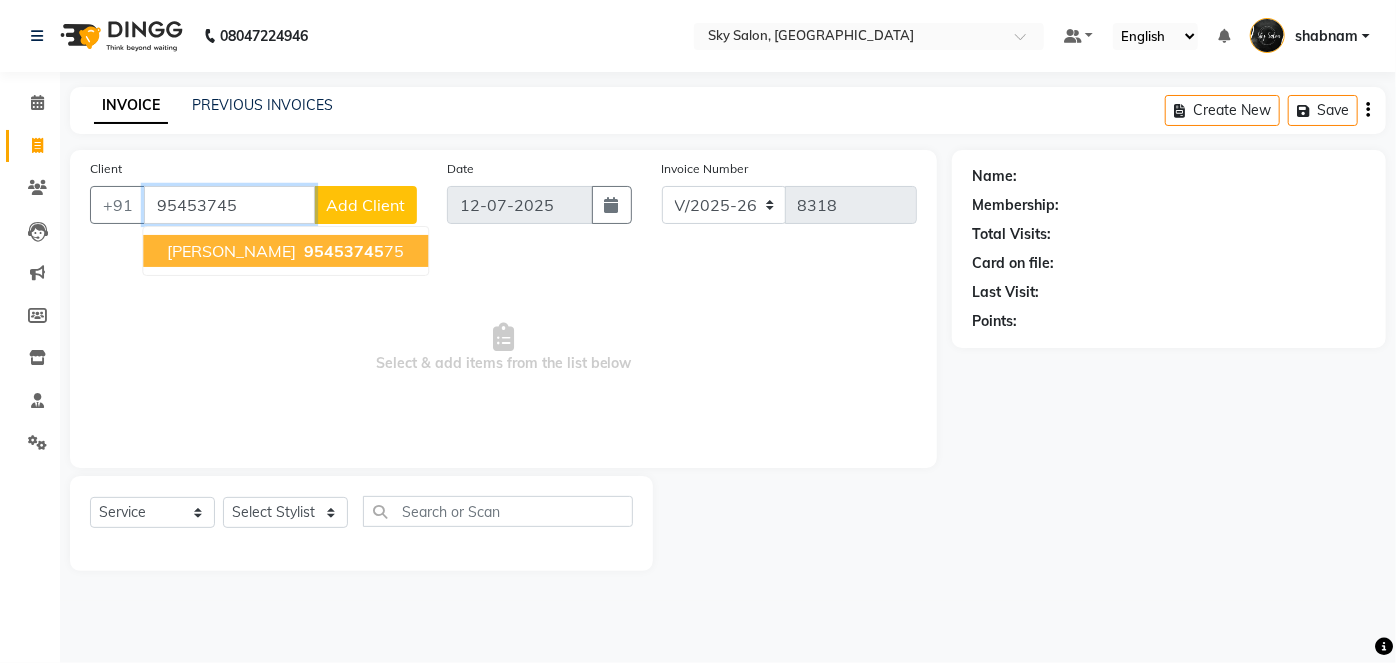 click on "95453745" at bounding box center [344, 251] 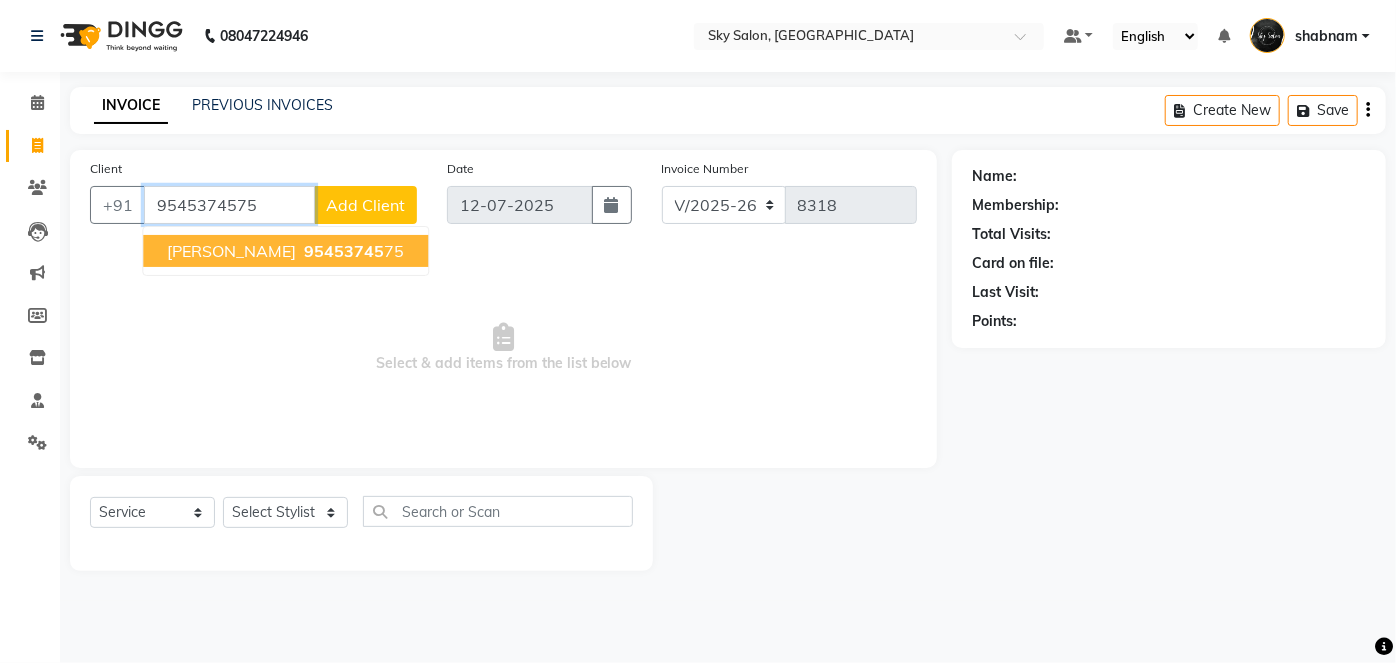 type on "9545374575" 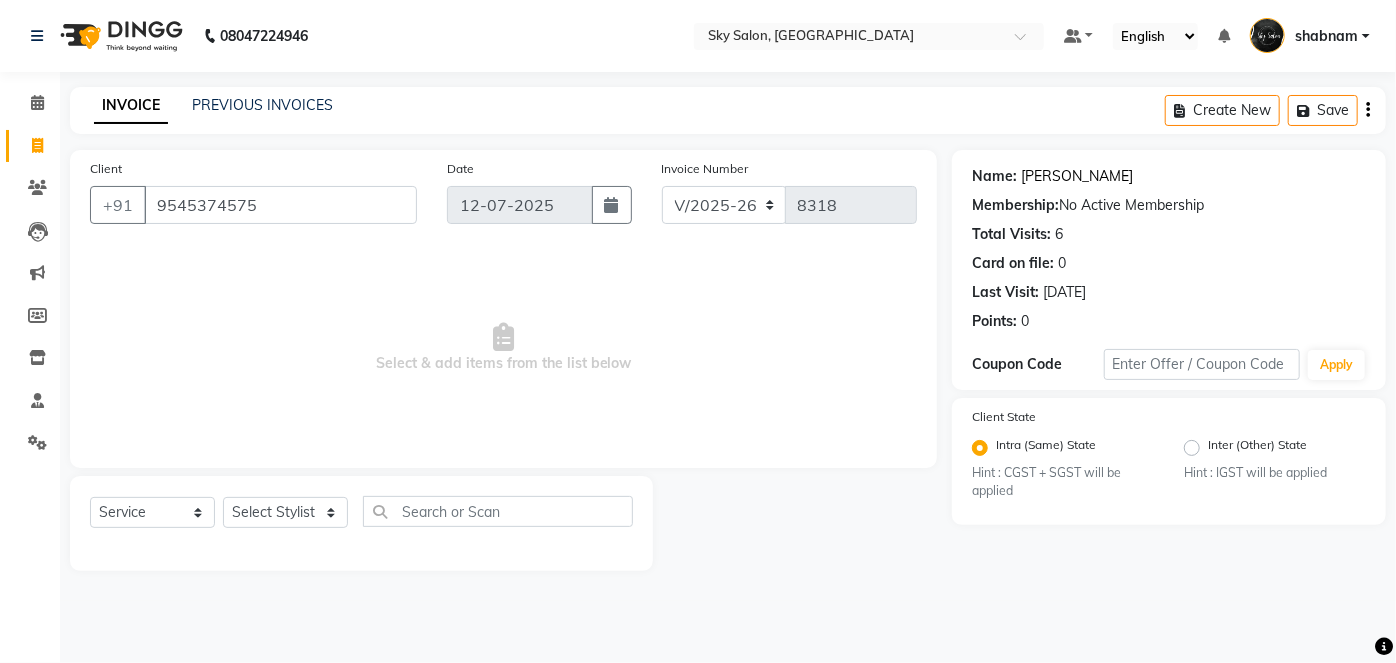 click on "[PERSON_NAME]" 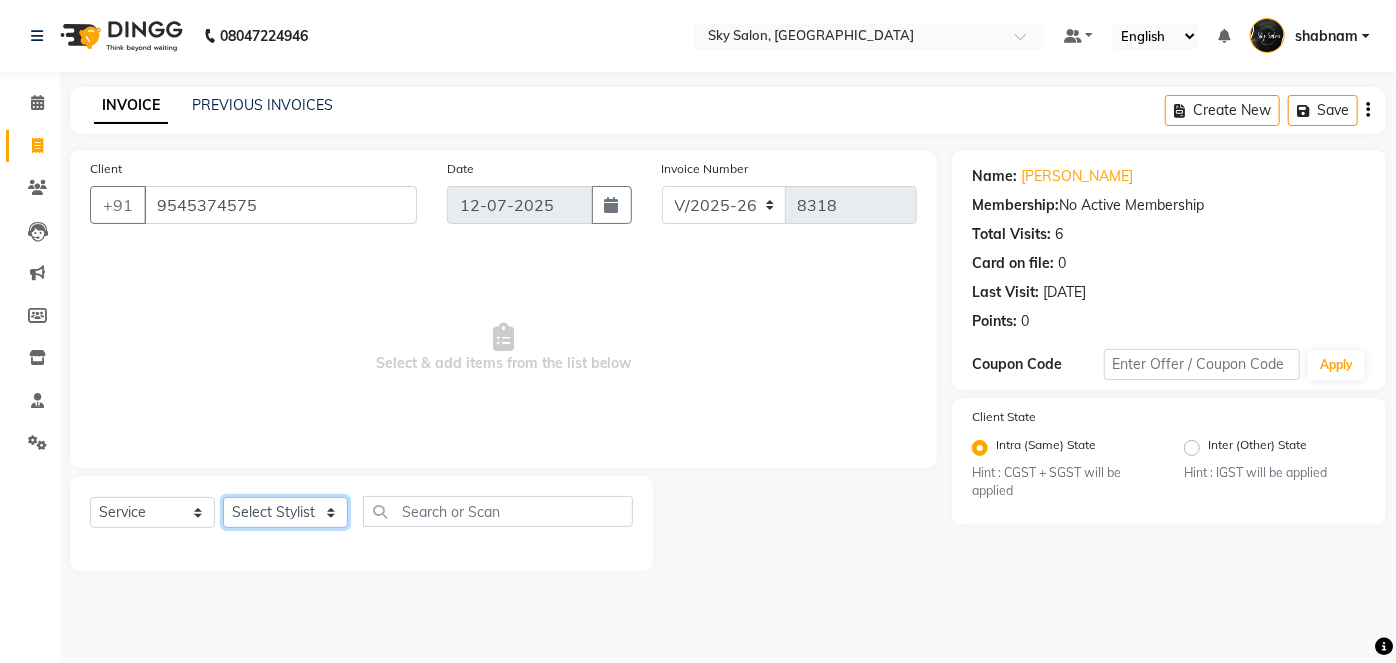 click on "Select Stylist afreen [PERSON_NAME] saha [PERSON_NAME] [PERSON_NAME] [PERSON_NAME] bharti Bunny Danish [PERSON_NAME] 1 [PERSON_NAME] [PERSON_NAME] gaurav Gulshan [PERSON_NAME] [PERSON_NAME] krishna [PERSON_NAME] [PERSON_NAME] rani [PERSON_NAME] [PERSON_NAME] sachin [PERSON_NAME] [PERSON_NAME] sameer 2 [PERSON_NAME] [PERSON_NAME] [PERSON_NAME]" 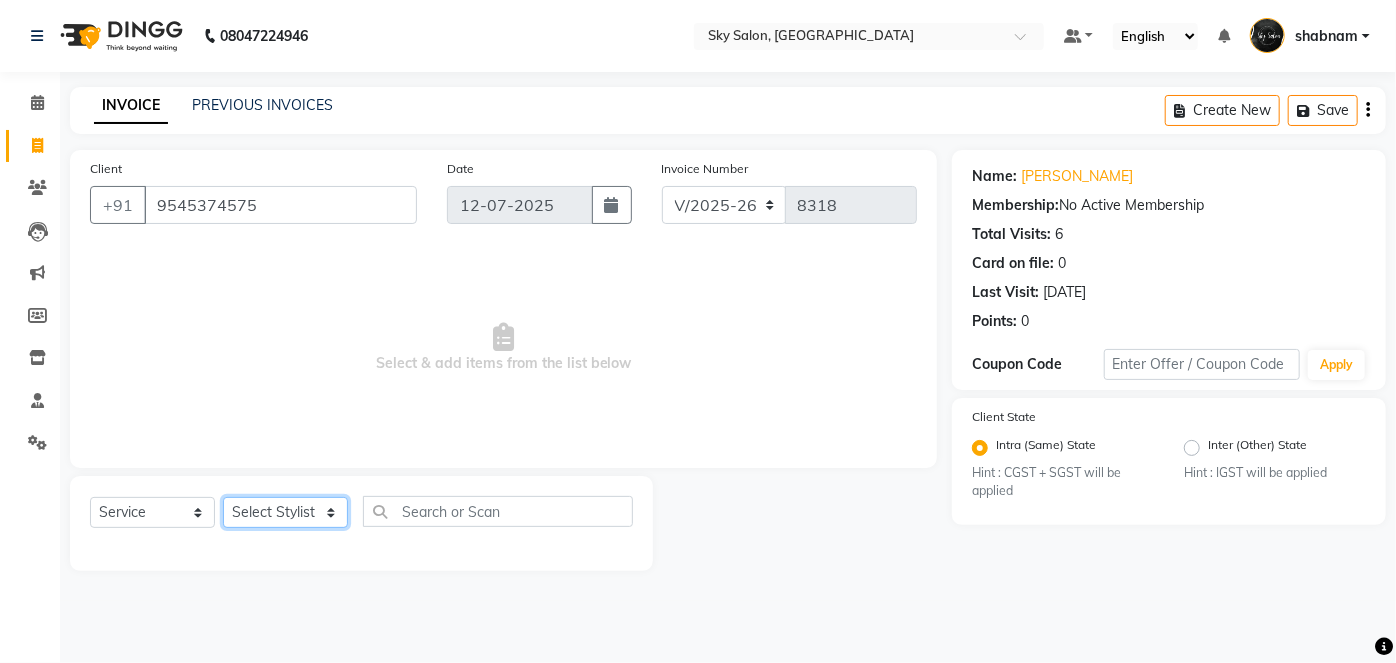select on "53255" 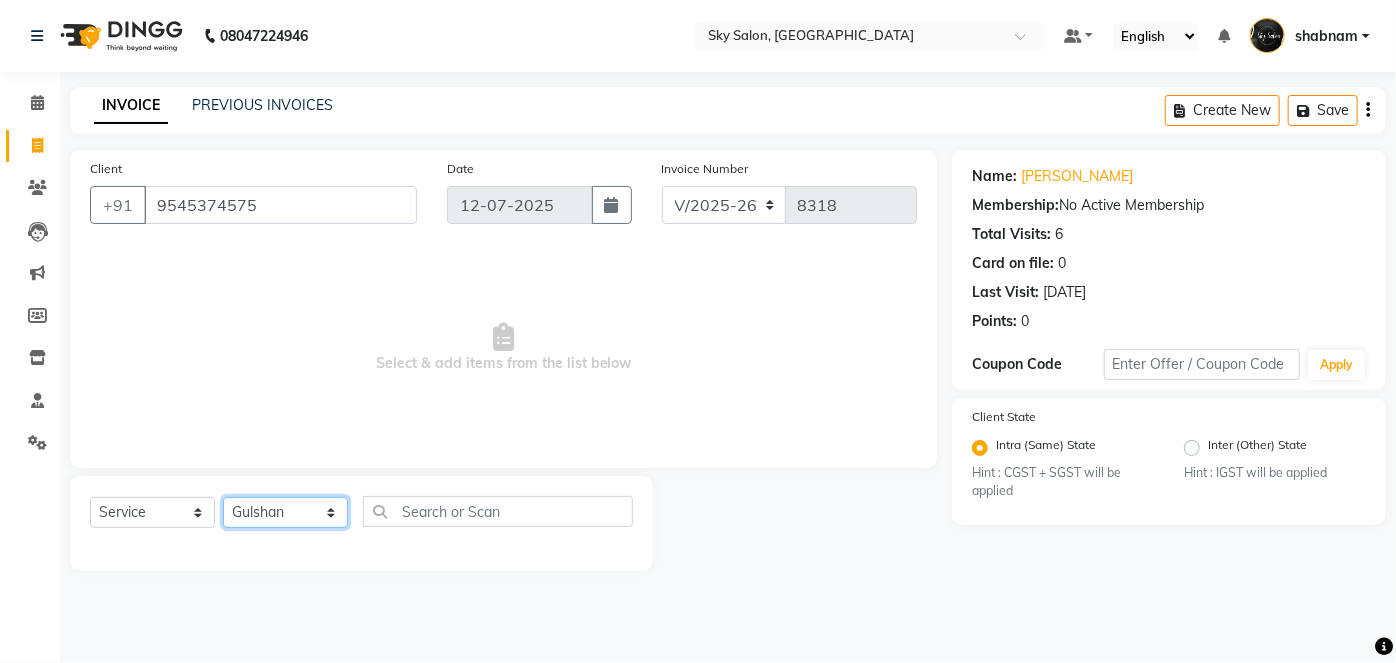 click on "Select Stylist afreen [PERSON_NAME] saha [PERSON_NAME] [PERSON_NAME] [PERSON_NAME] bharti Bunny Danish [PERSON_NAME] 1 [PERSON_NAME] [PERSON_NAME] gaurav Gulshan [PERSON_NAME] [PERSON_NAME] krishna [PERSON_NAME] [PERSON_NAME] rani [PERSON_NAME] [PERSON_NAME] sachin [PERSON_NAME] [PERSON_NAME] sameer 2 [PERSON_NAME] [PERSON_NAME] [PERSON_NAME]" 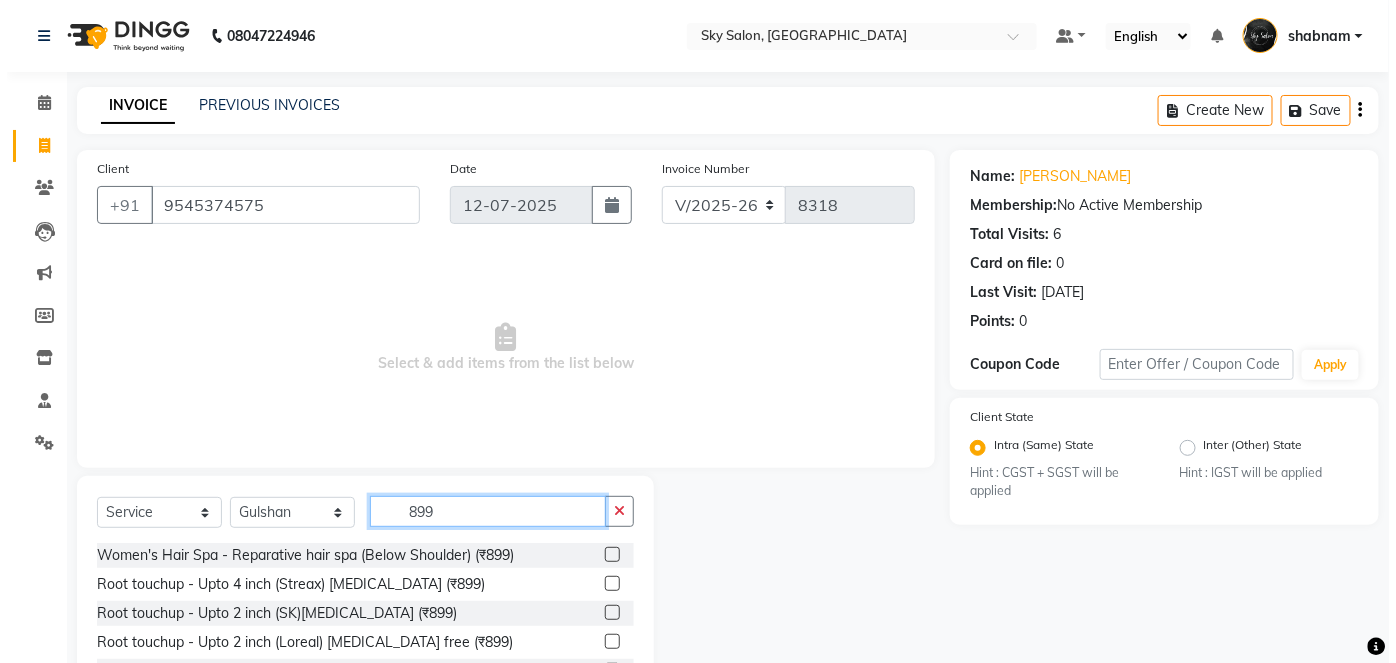 scroll, scrollTop: 137, scrollLeft: 0, axis: vertical 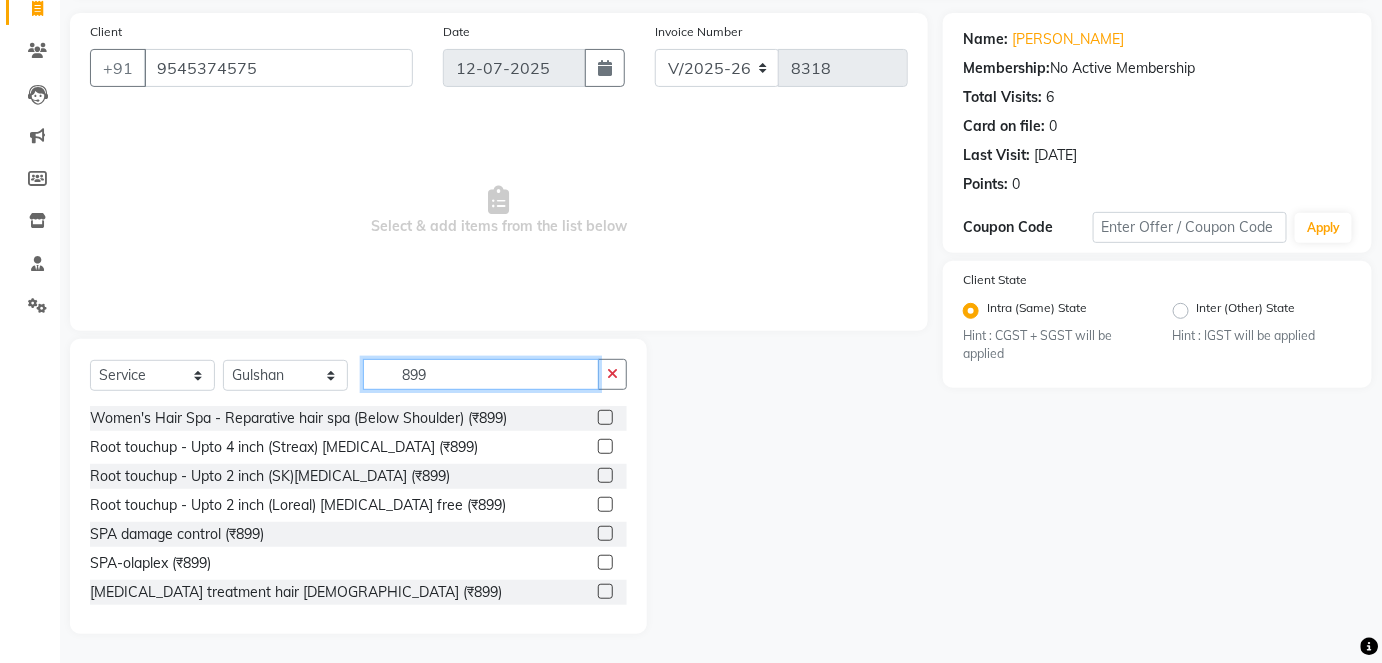 type on "899" 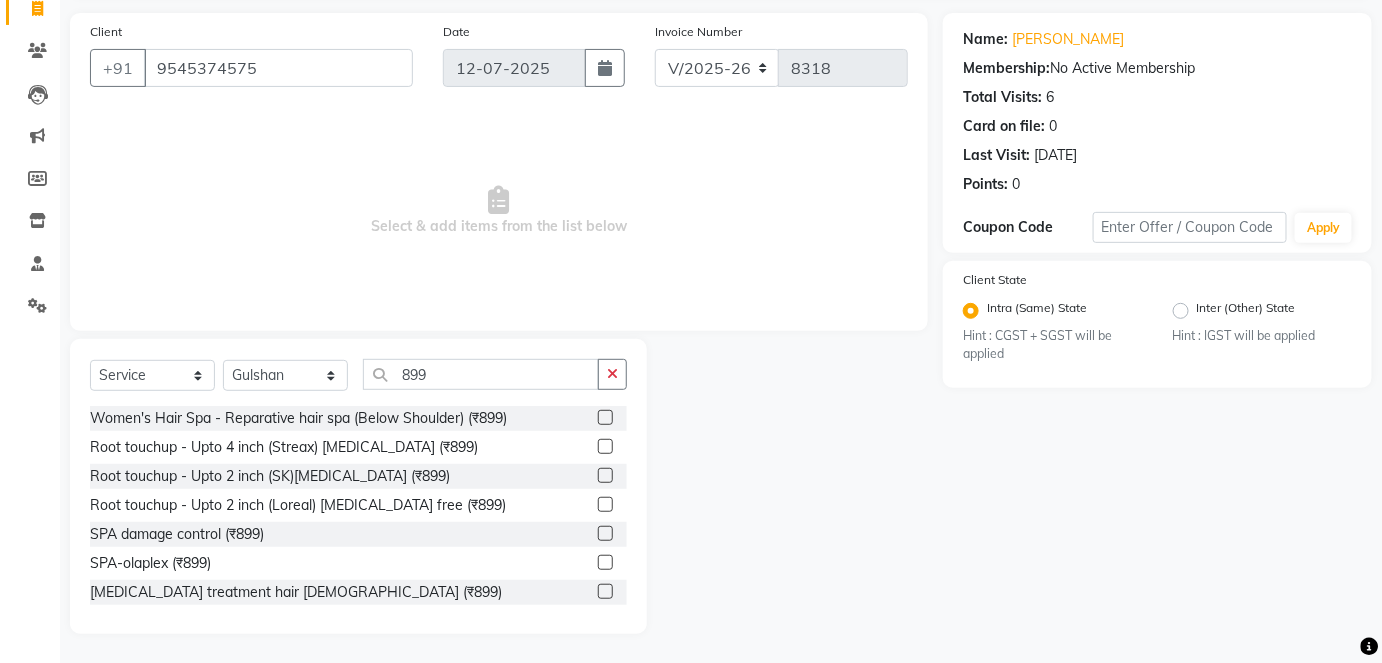 click 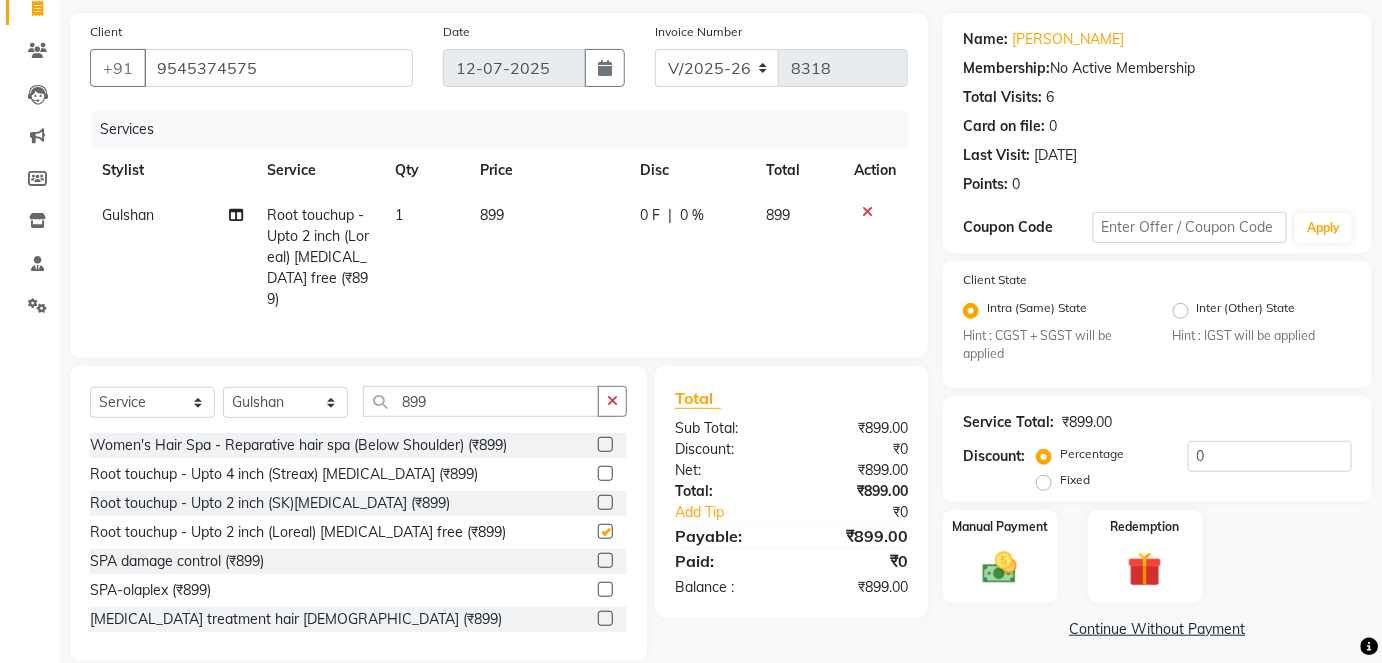 checkbox on "false" 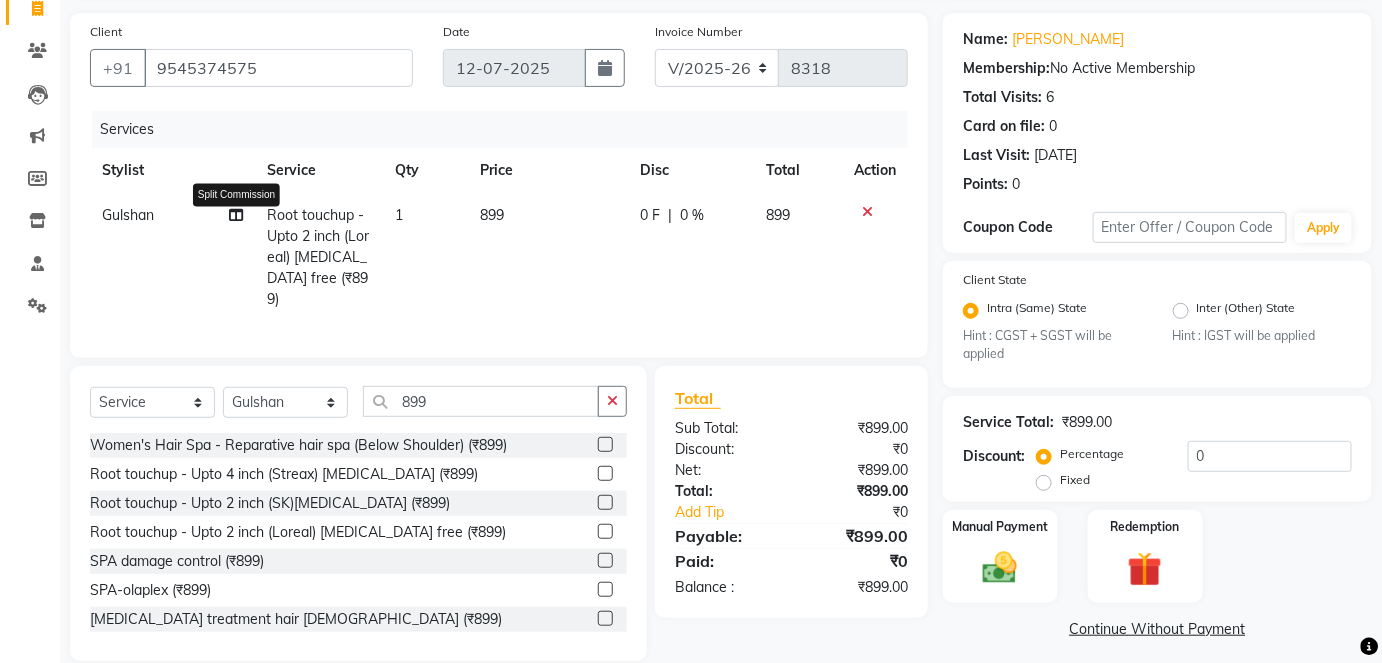 click 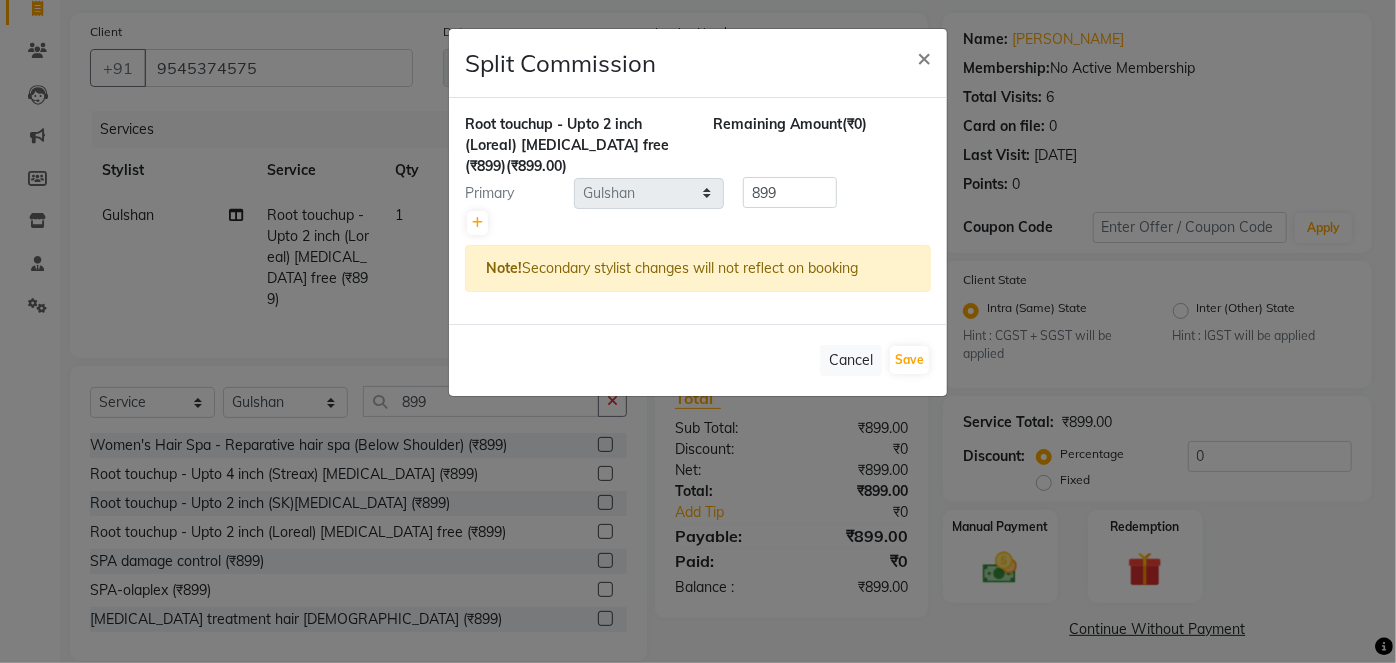 click 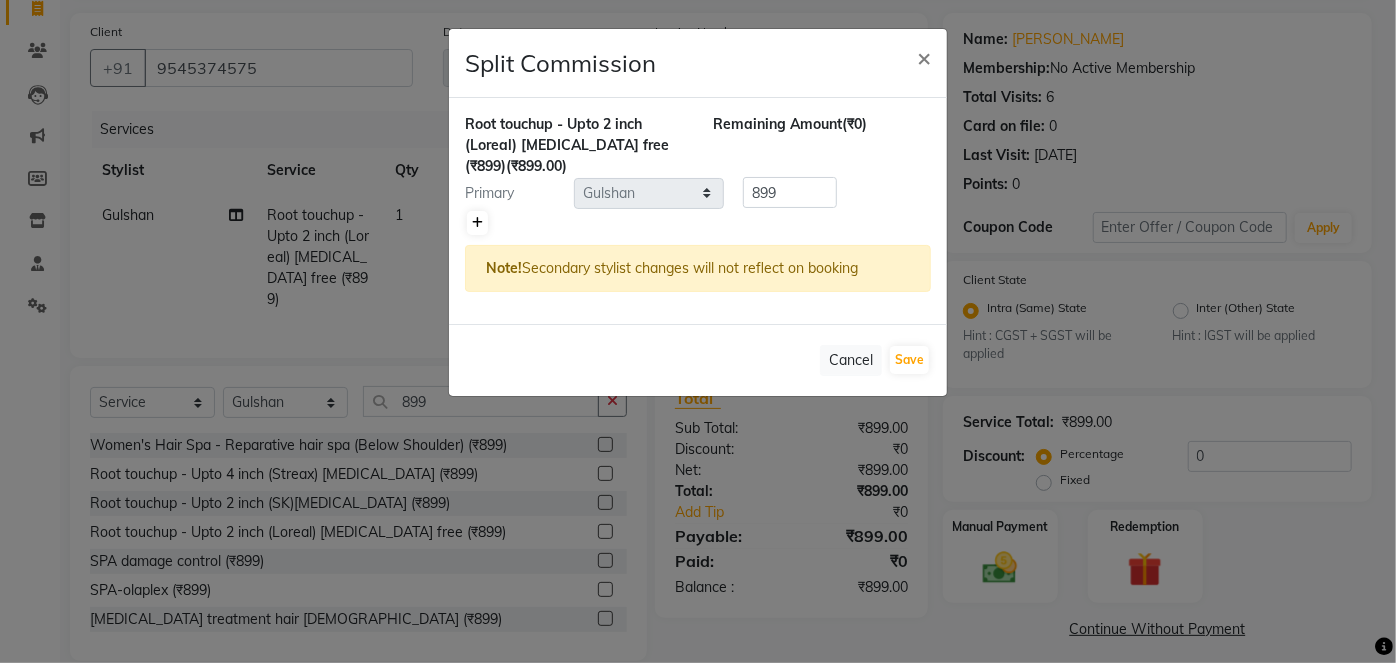 click 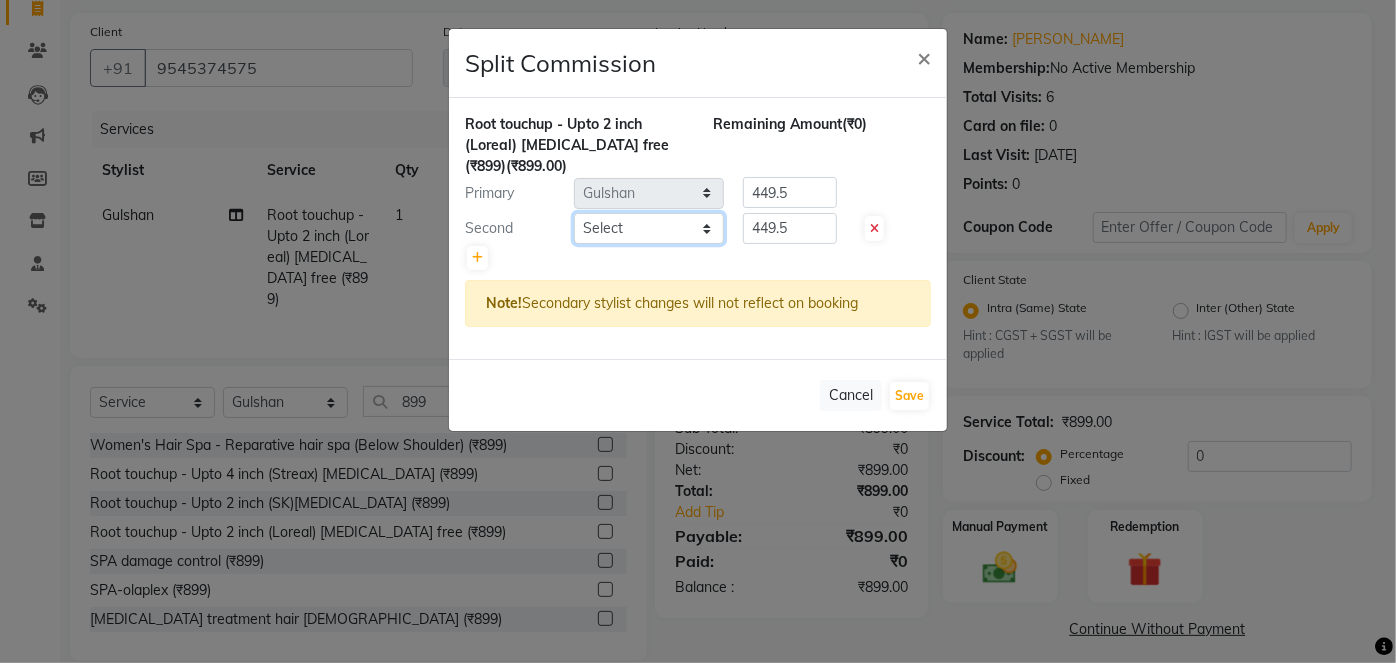 click on "Select  afreen   [PERSON_NAME] saha   [PERSON_NAME]   [PERSON_NAME]   [PERSON_NAME]   bharti   Bunny   Danish   [PERSON_NAME] 1   [PERSON_NAME]   [PERSON_NAME]   gaurav   Gulshan   [PERSON_NAME]   [PERSON_NAME]   krishna   [PERSON_NAME]   [PERSON_NAME]   rani   [PERSON_NAME]   [PERSON_NAME]   [PERSON_NAME]   [PERSON_NAME]   sameer 2   [PERSON_NAME]   [PERSON_NAME]   [PERSON_NAME]" 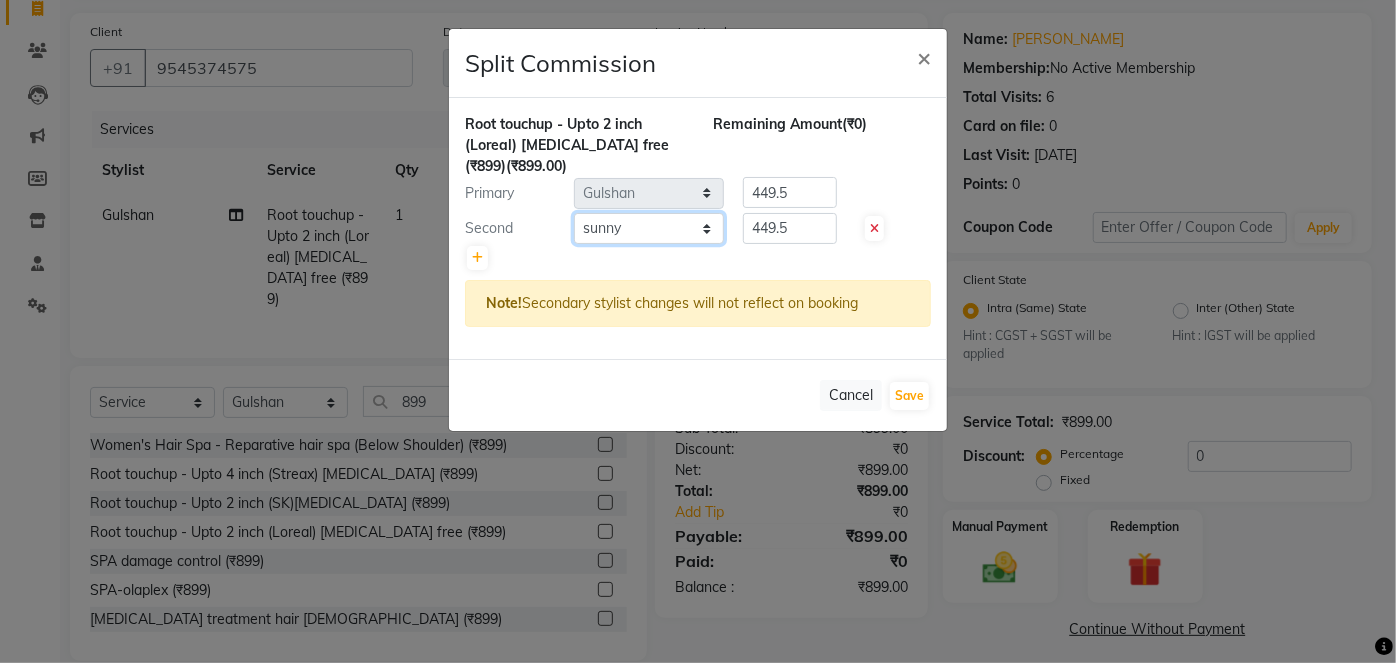 click on "Select  afreen   [PERSON_NAME] saha   [PERSON_NAME]   [PERSON_NAME]   [PERSON_NAME]   bharti   Bunny   Danish   [PERSON_NAME] 1   [PERSON_NAME]   [PERSON_NAME]   gaurav   Gulshan   [PERSON_NAME]   [PERSON_NAME]   krishna   [PERSON_NAME]   [PERSON_NAME]   rani   [PERSON_NAME]   [PERSON_NAME]   [PERSON_NAME]   [PERSON_NAME]   sameer 2   [PERSON_NAME]   [PERSON_NAME]   [PERSON_NAME]" 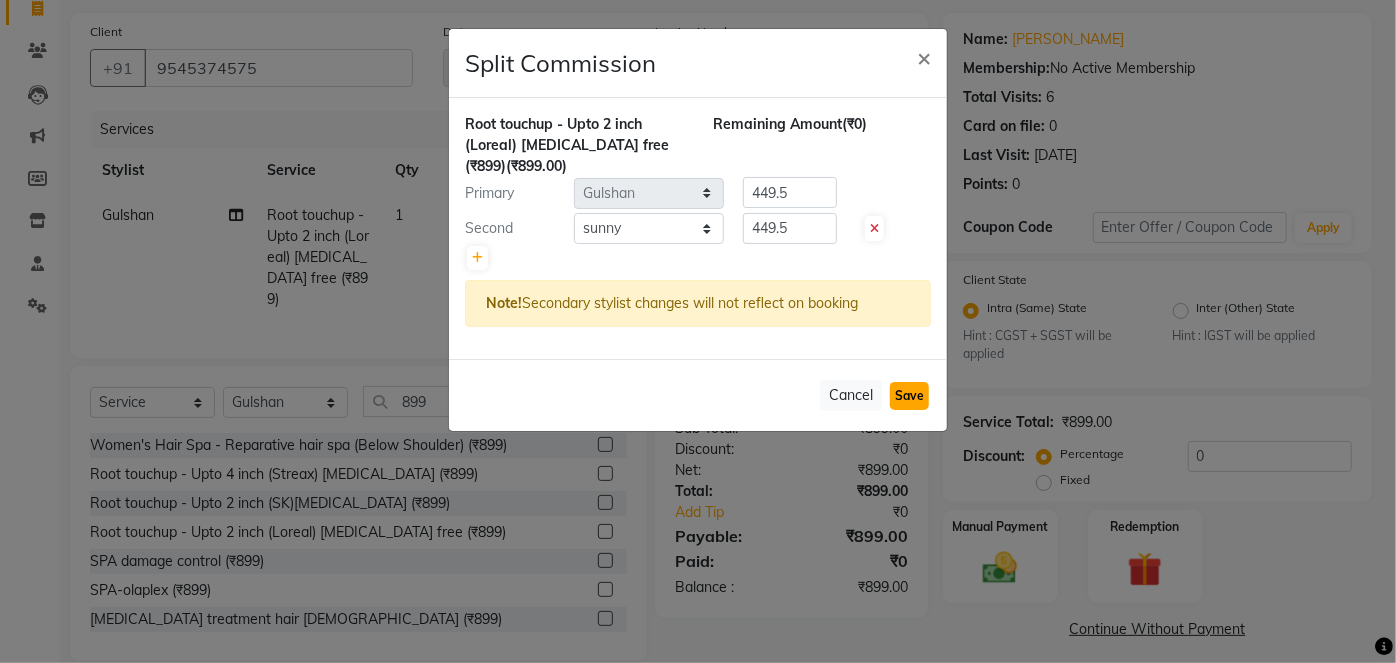 click on "Save" 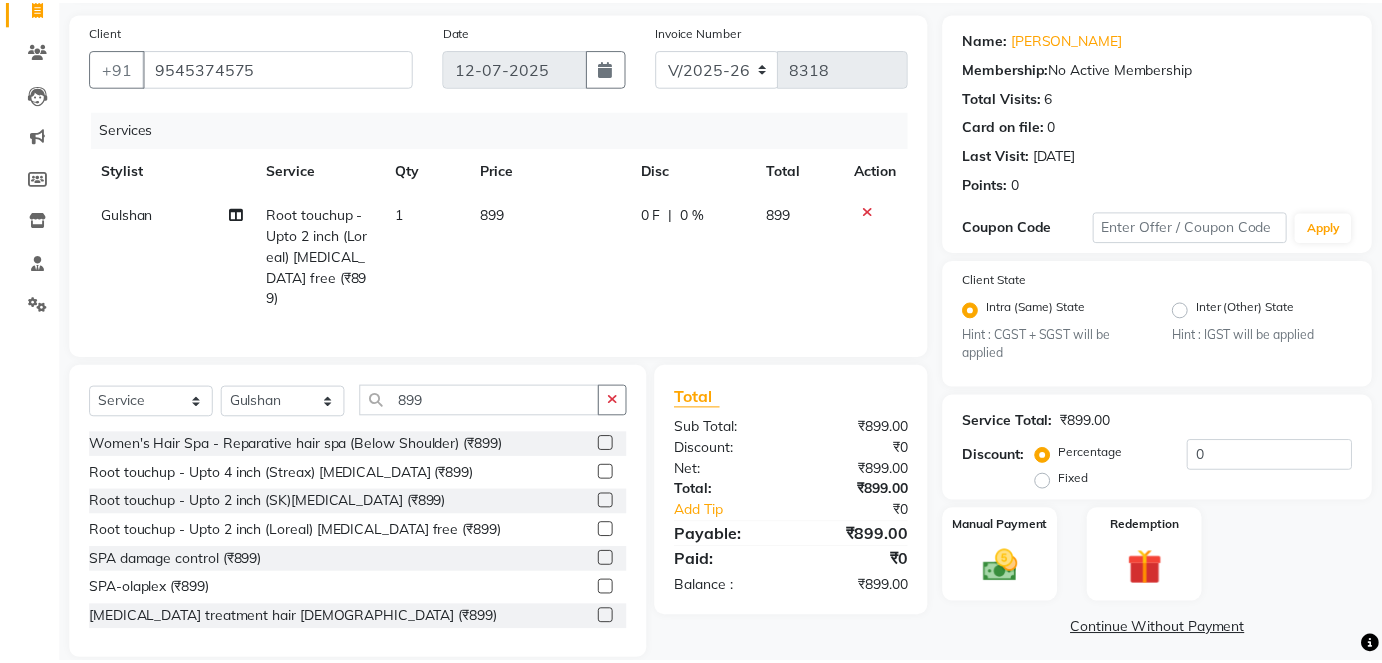 scroll, scrollTop: 157, scrollLeft: 0, axis: vertical 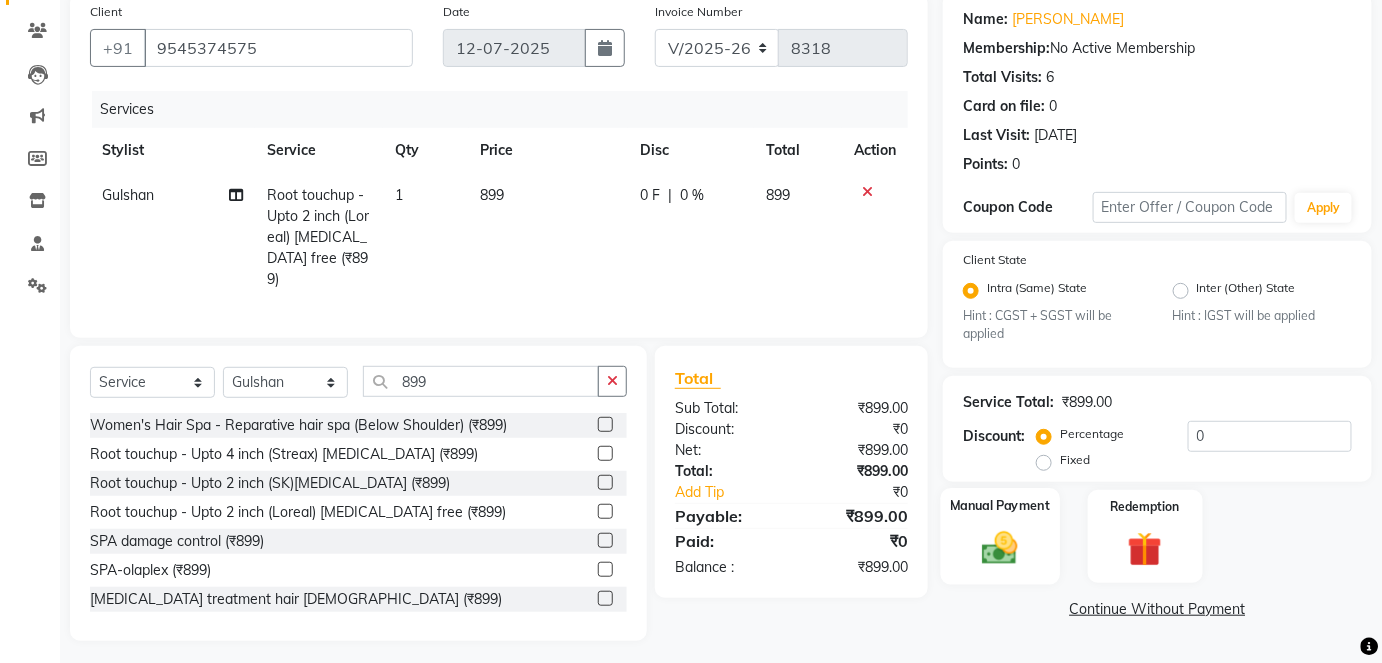 click on "Manual Payment" 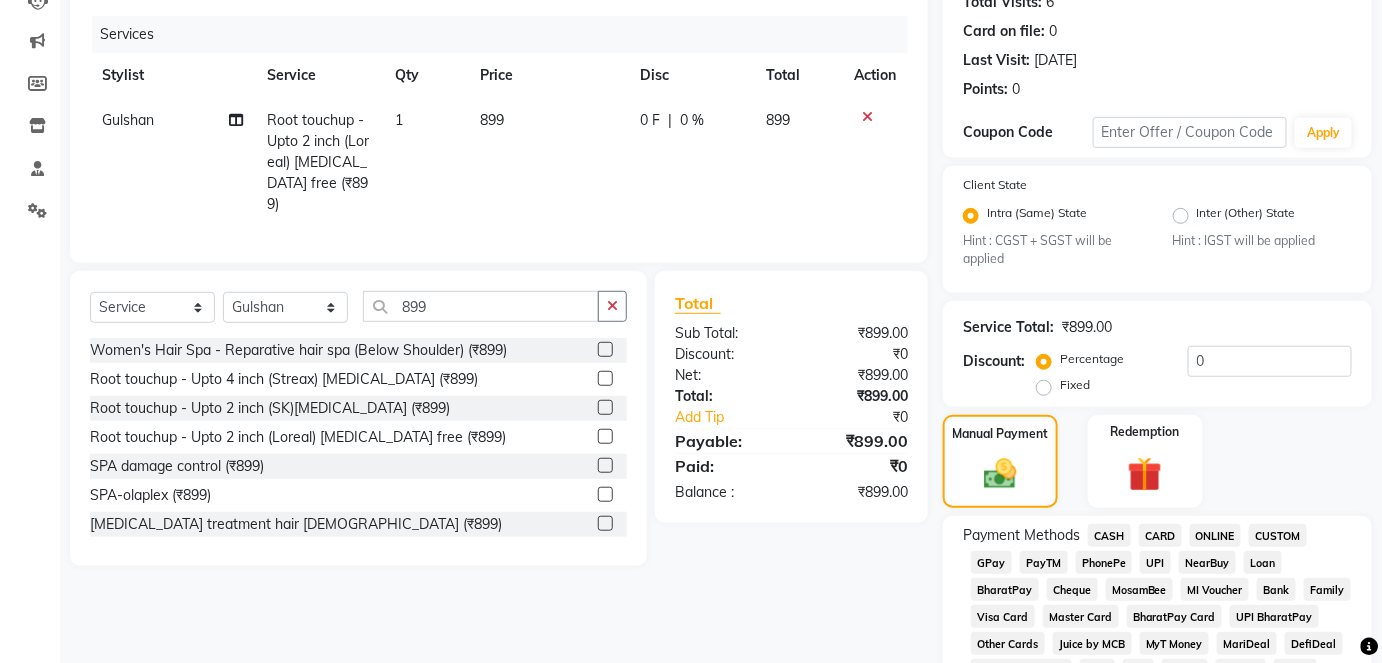 scroll, scrollTop: 233, scrollLeft: 0, axis: vertical 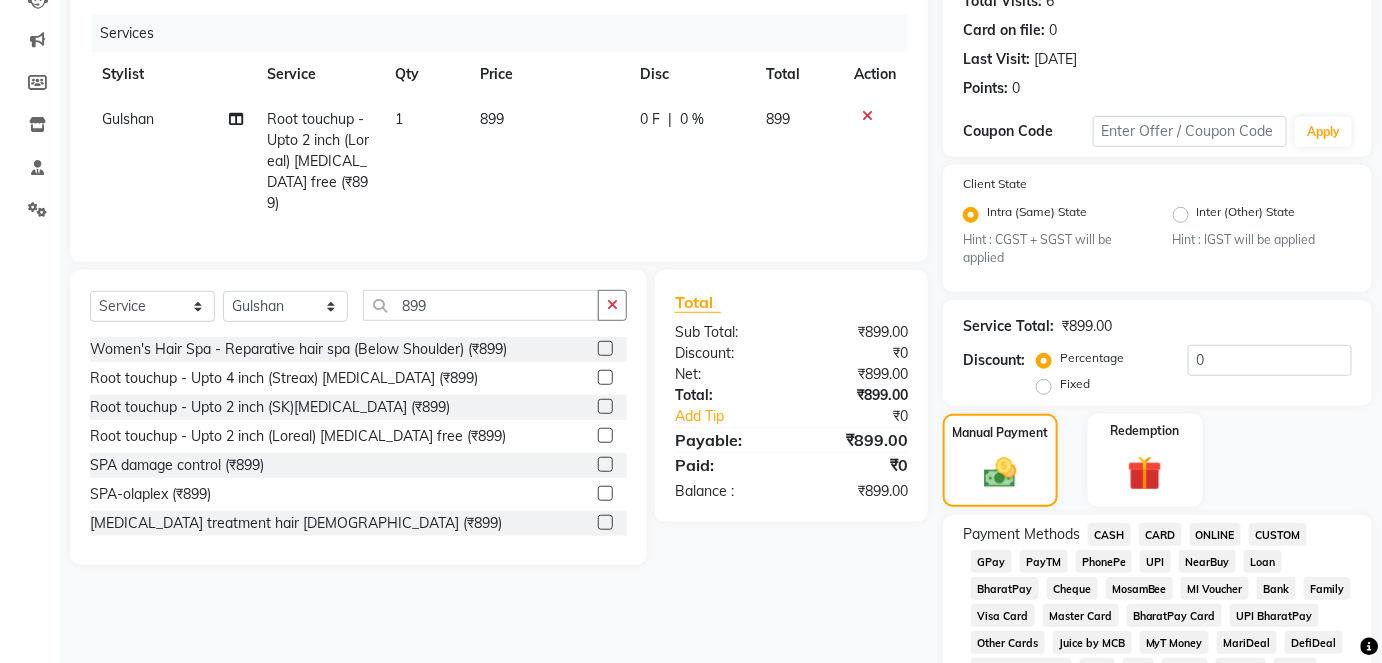 click on "CASH" 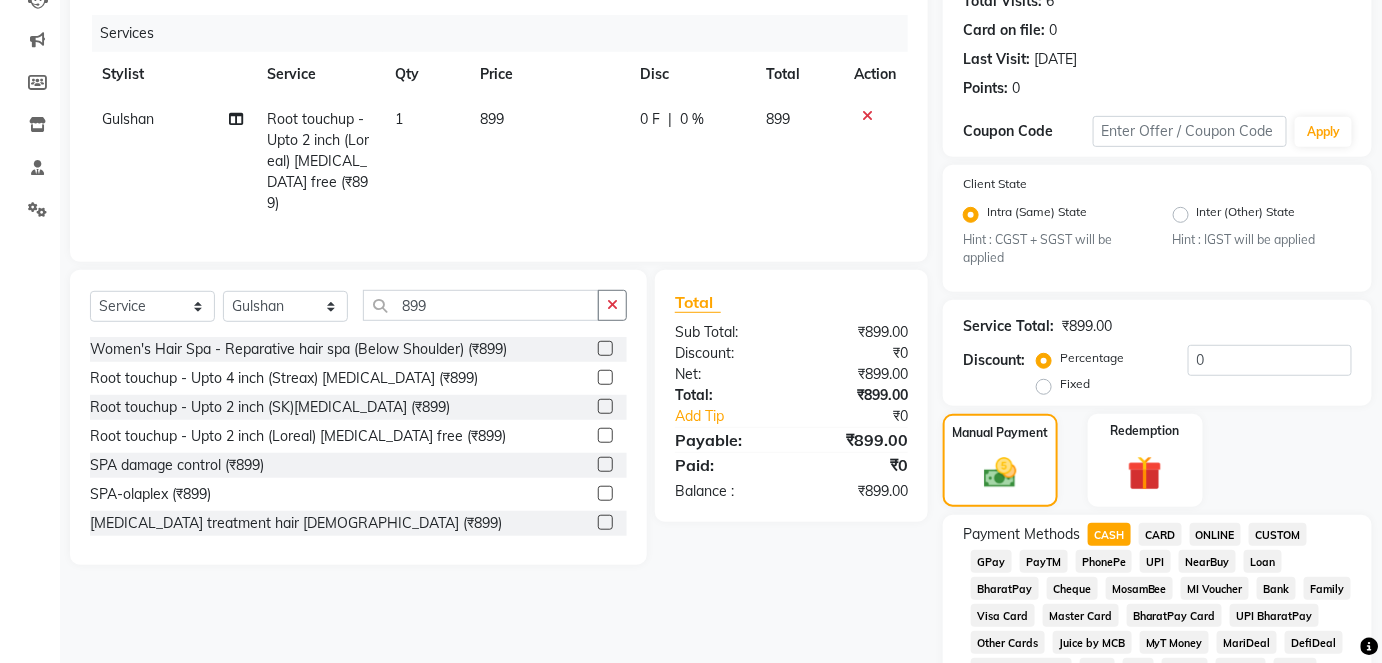 scroll, scrollTop: 950, scrollLeft: 0, axis: vertical 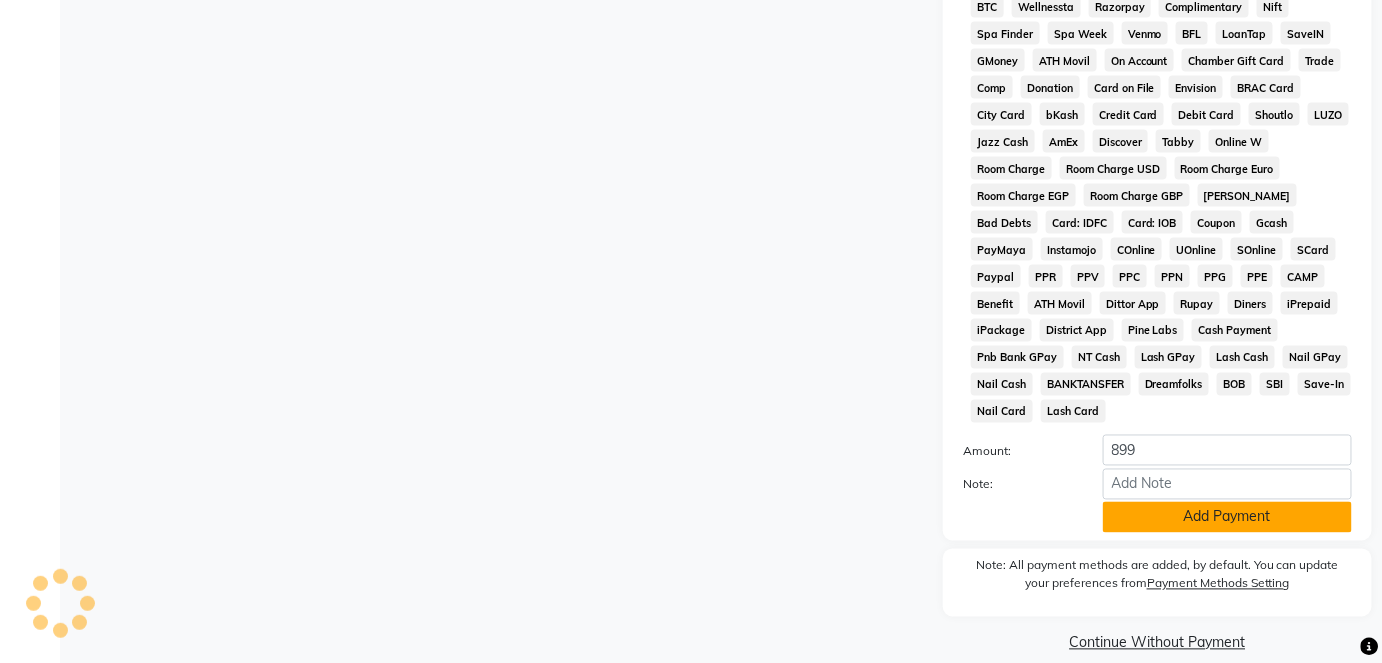 click on "Add Payment" 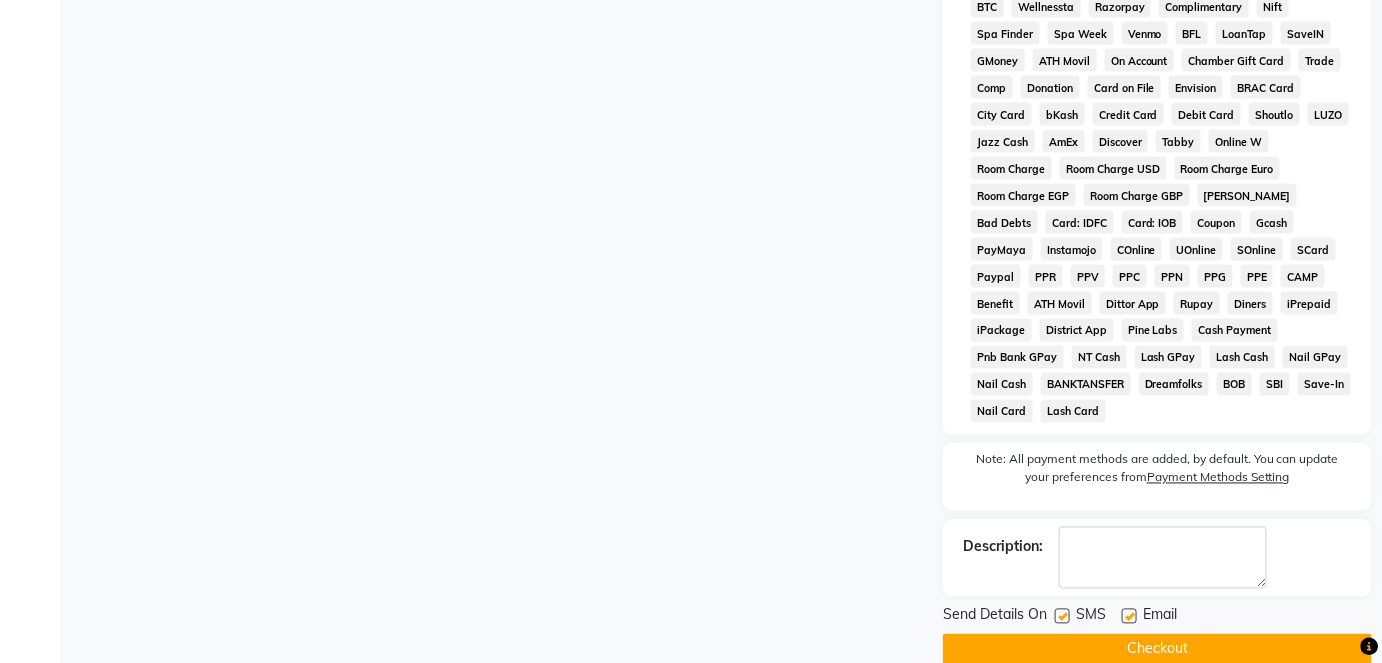 click 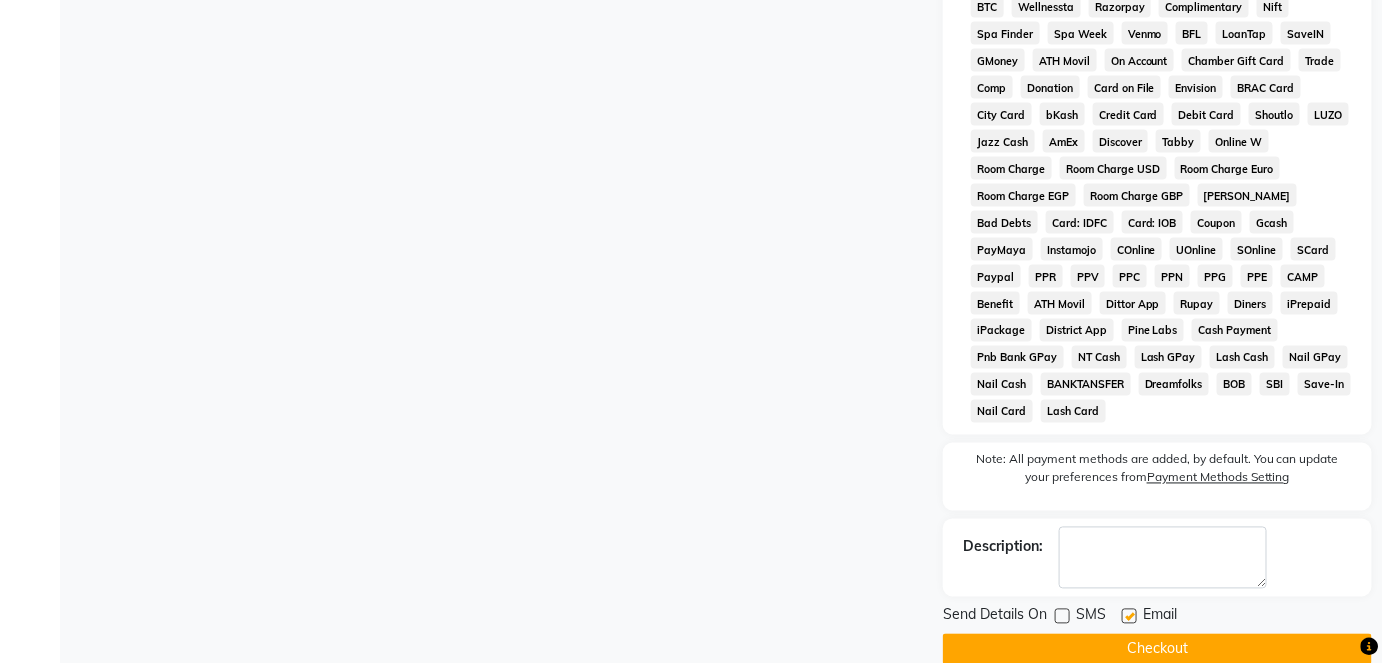 click on "Checkout" 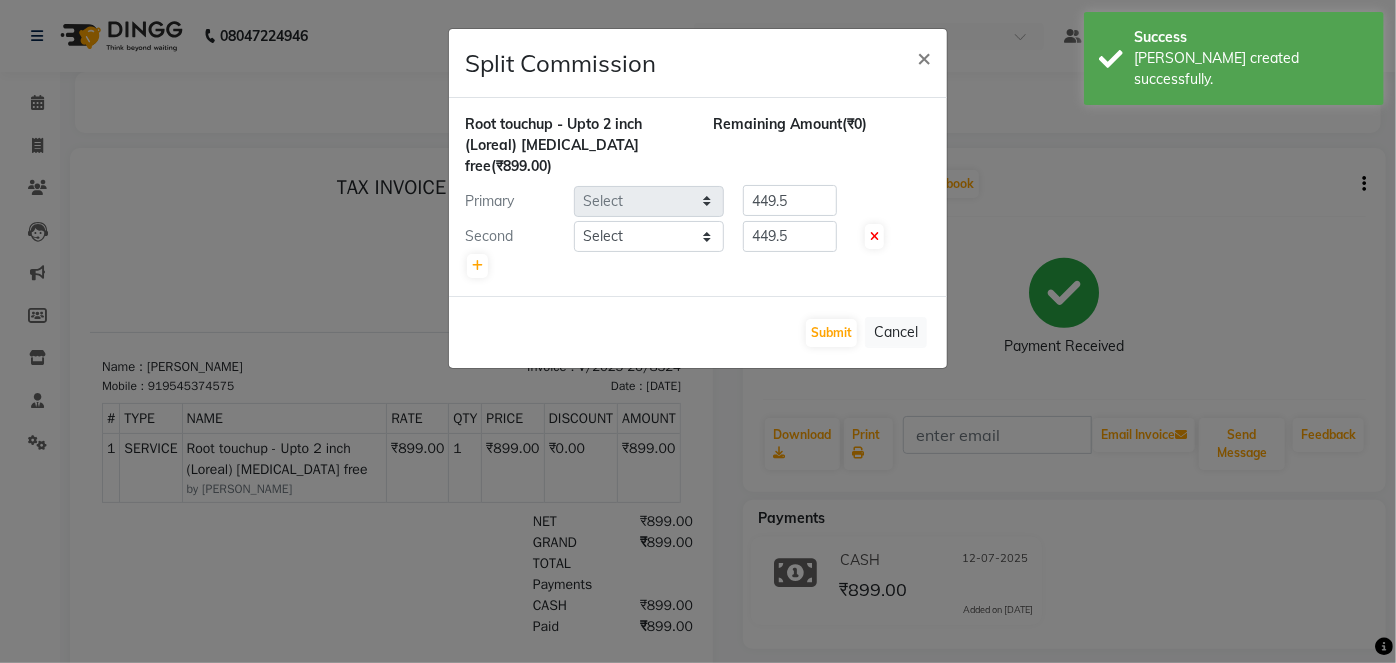 scroll, scrollTop: 0, scrollLeft: 0, axis: both 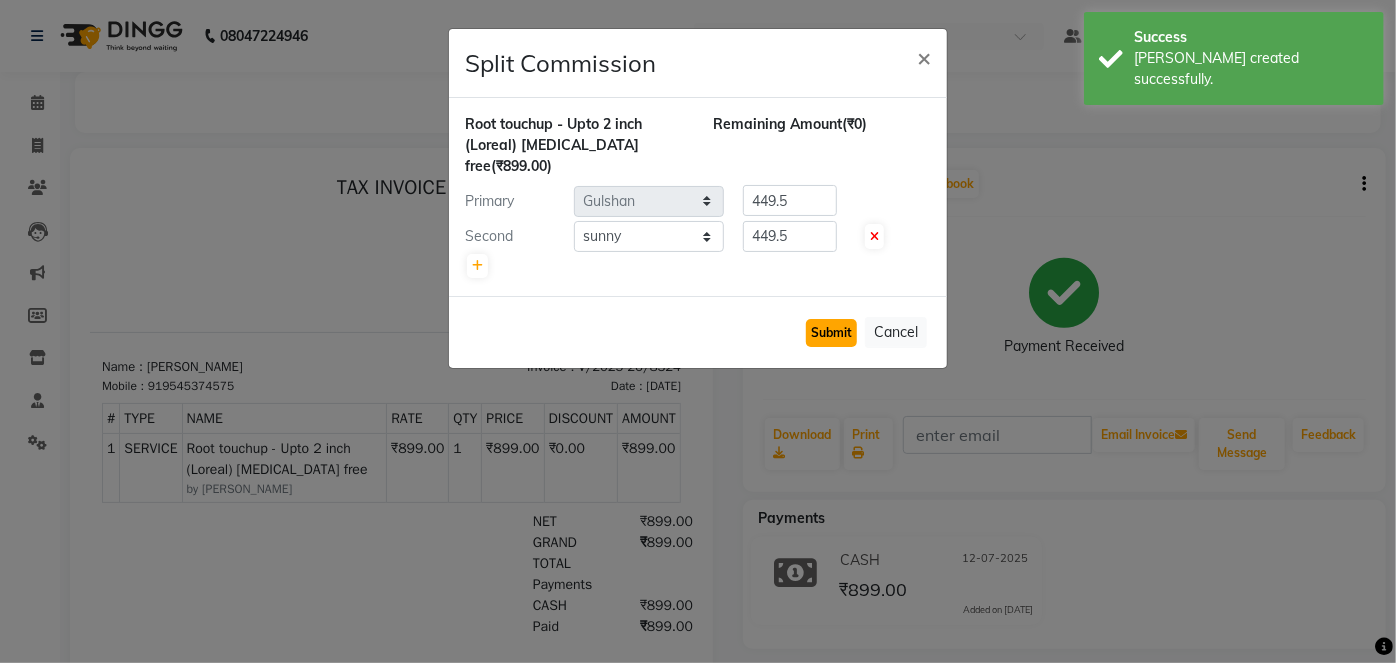 click on "Submit" 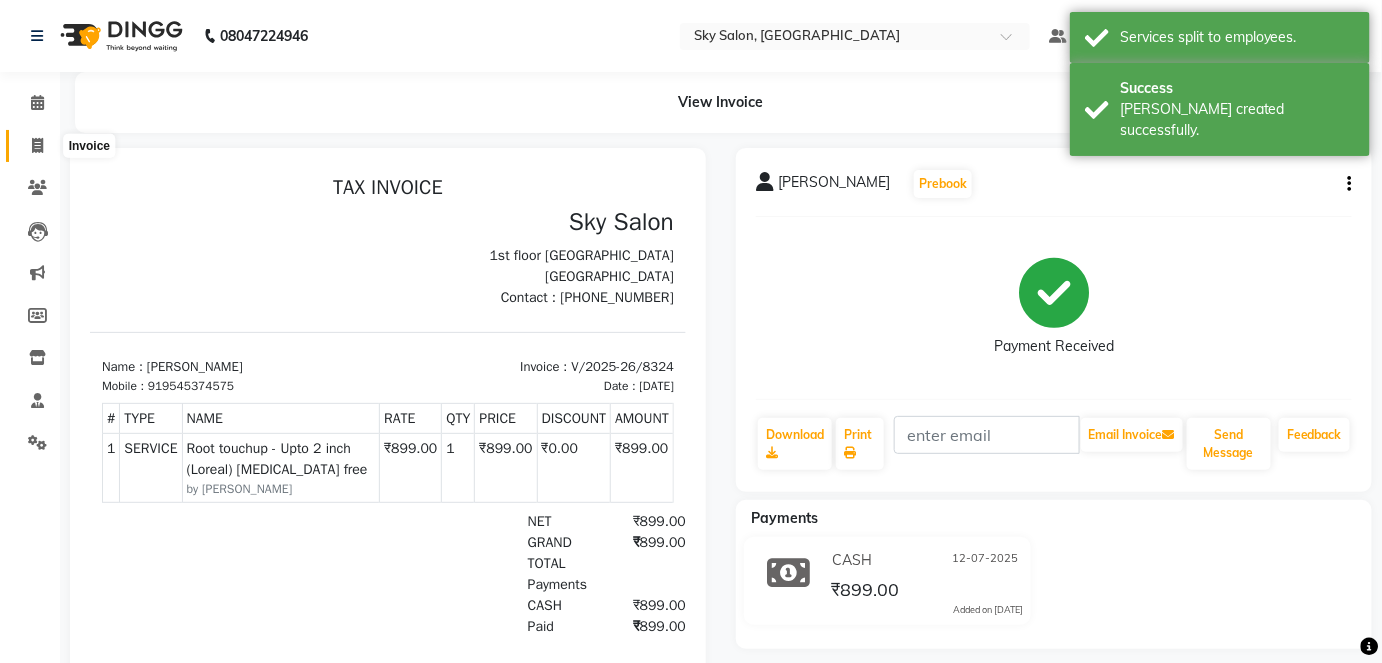 click 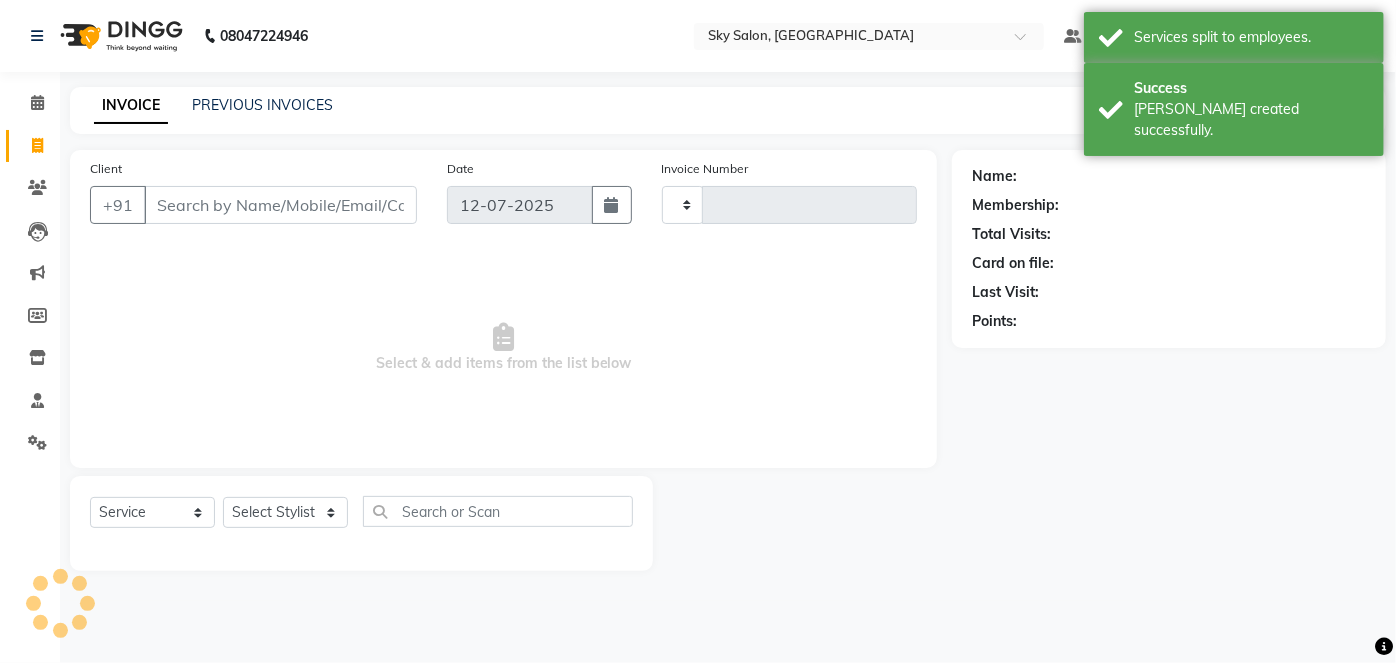 type on "8325" 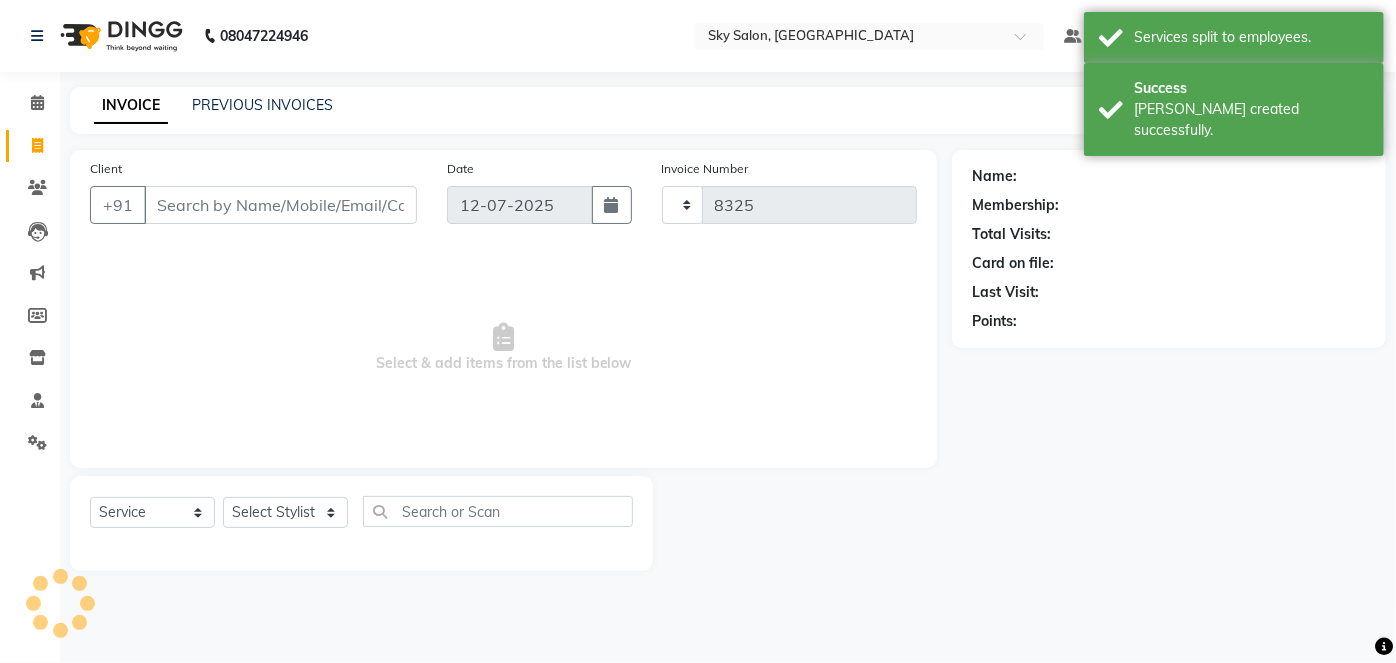 select on "3537" 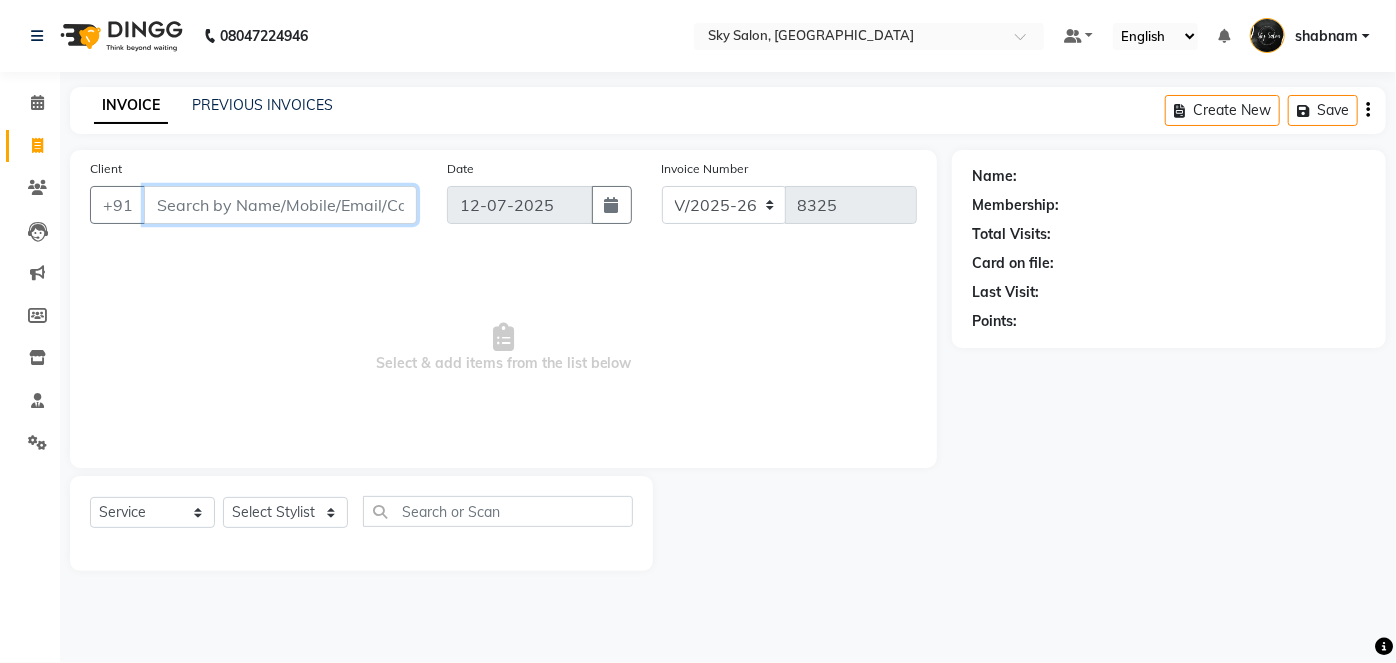 type 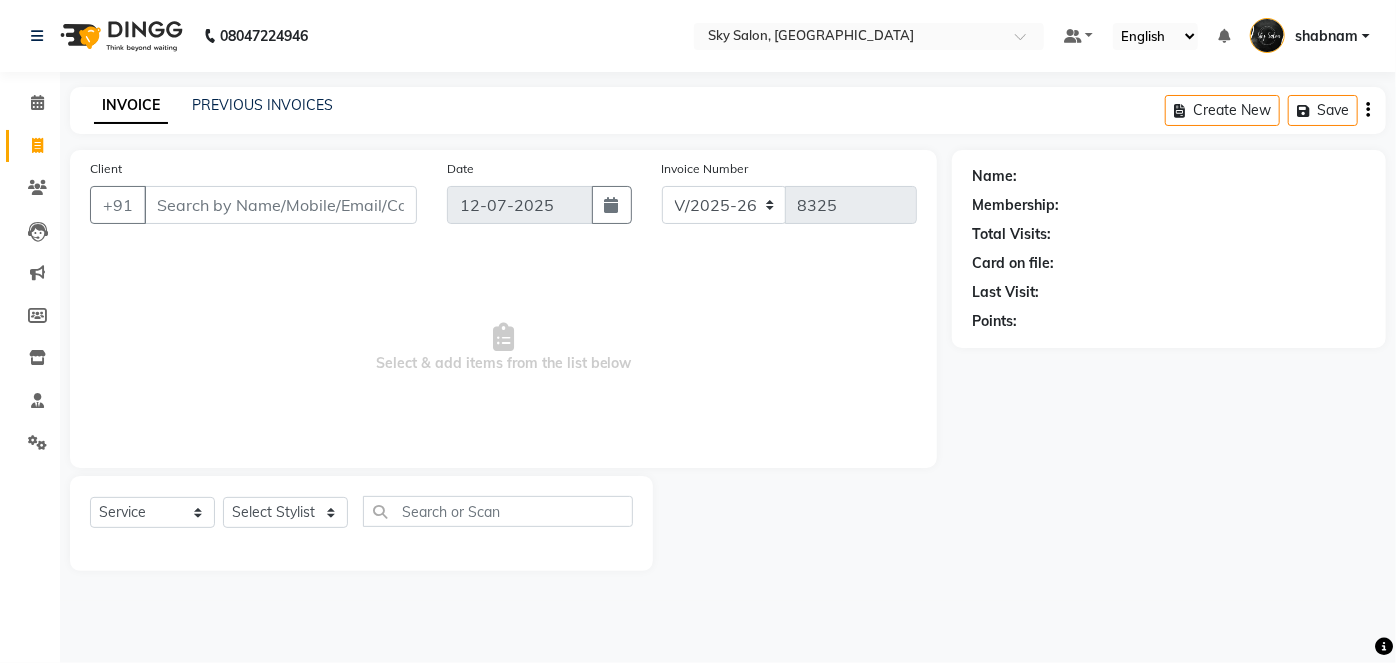 click on "Select & add items from the list below" at bounding box center [503, 348] 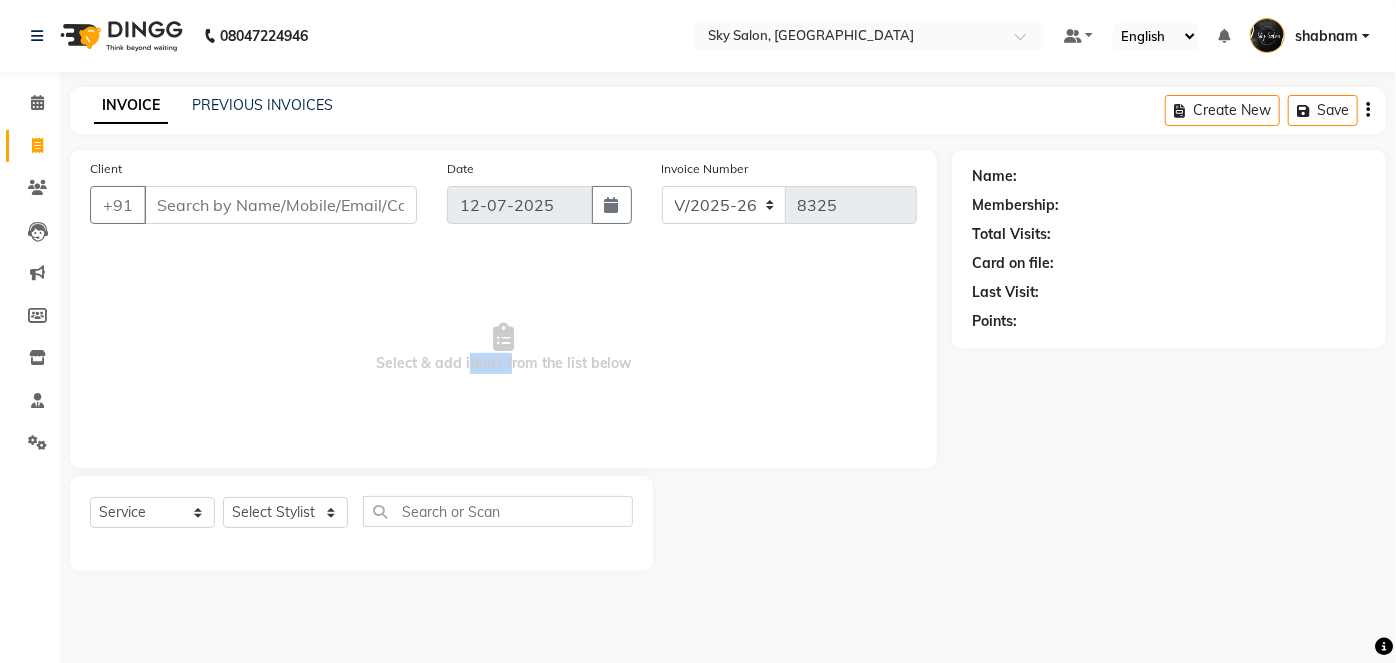 click on "Select & add items from the list below" at bounding box center (503, 348) 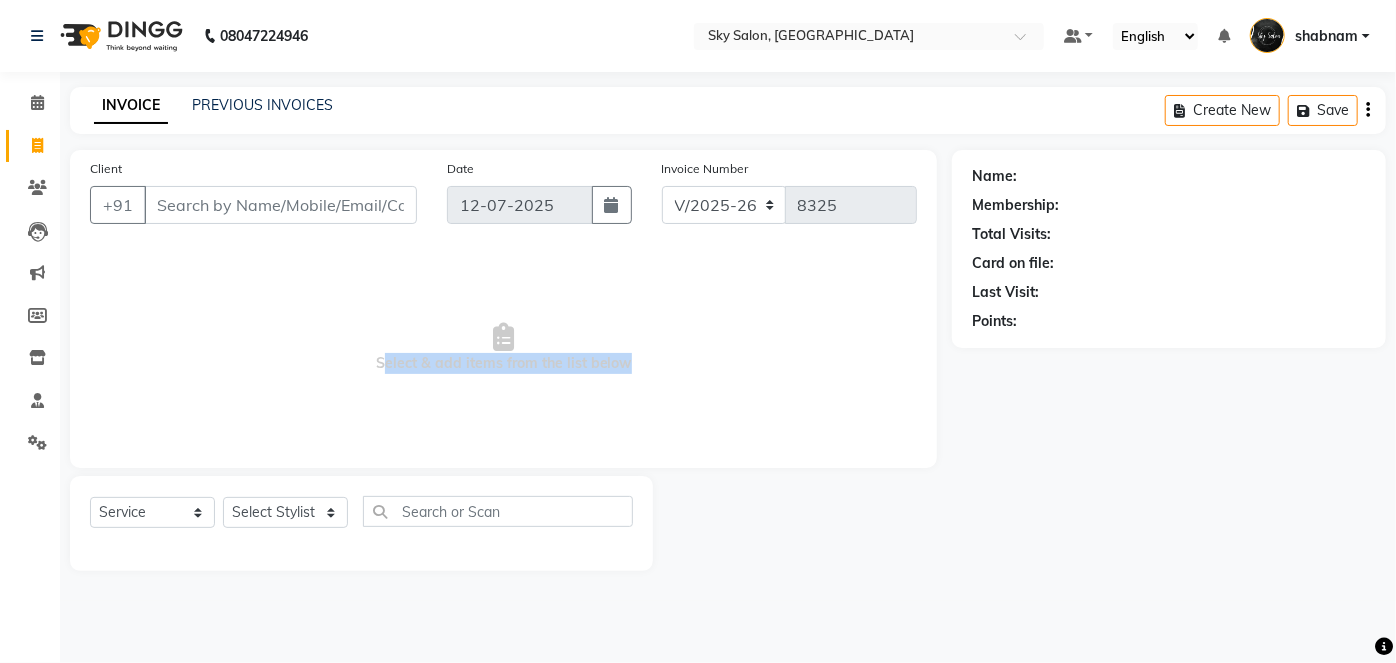 click on "Select & add items from the list below" at bounding box center [503, 348] 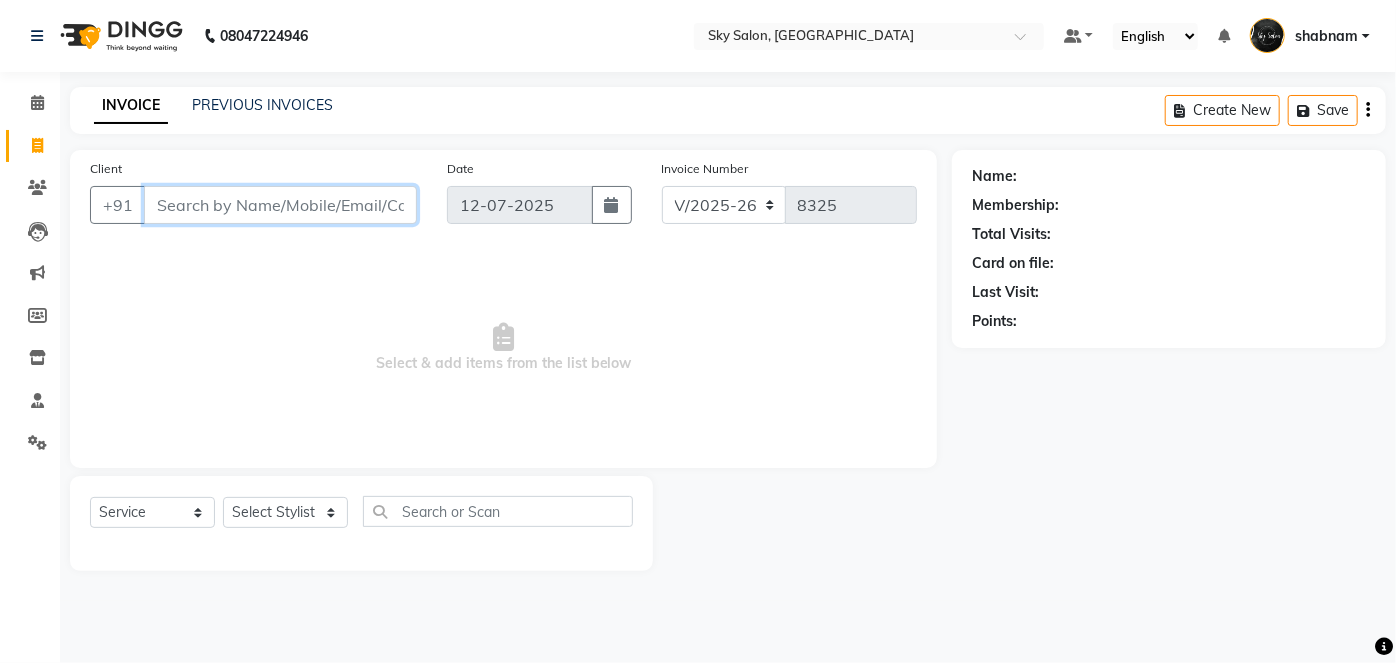 click on "Client" at bounding box center (280, 205) 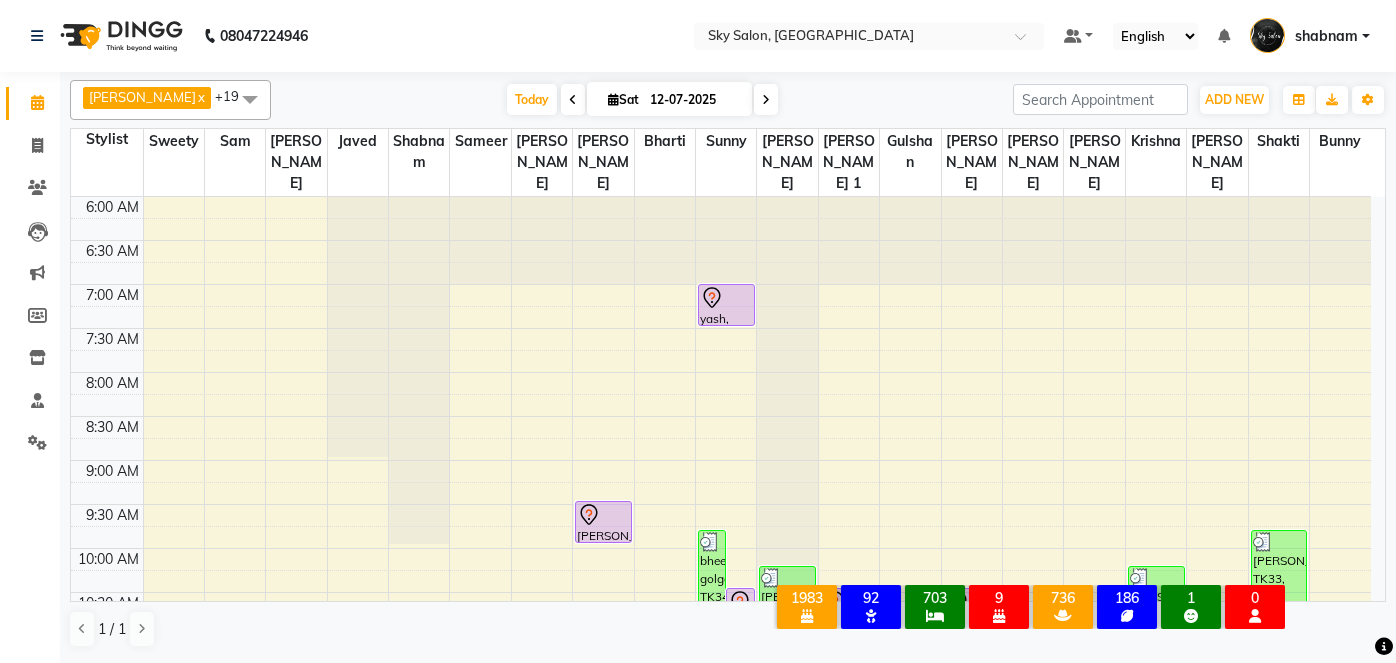 scroll, scrollTop: 0, scrollLeft: 0, axis: both 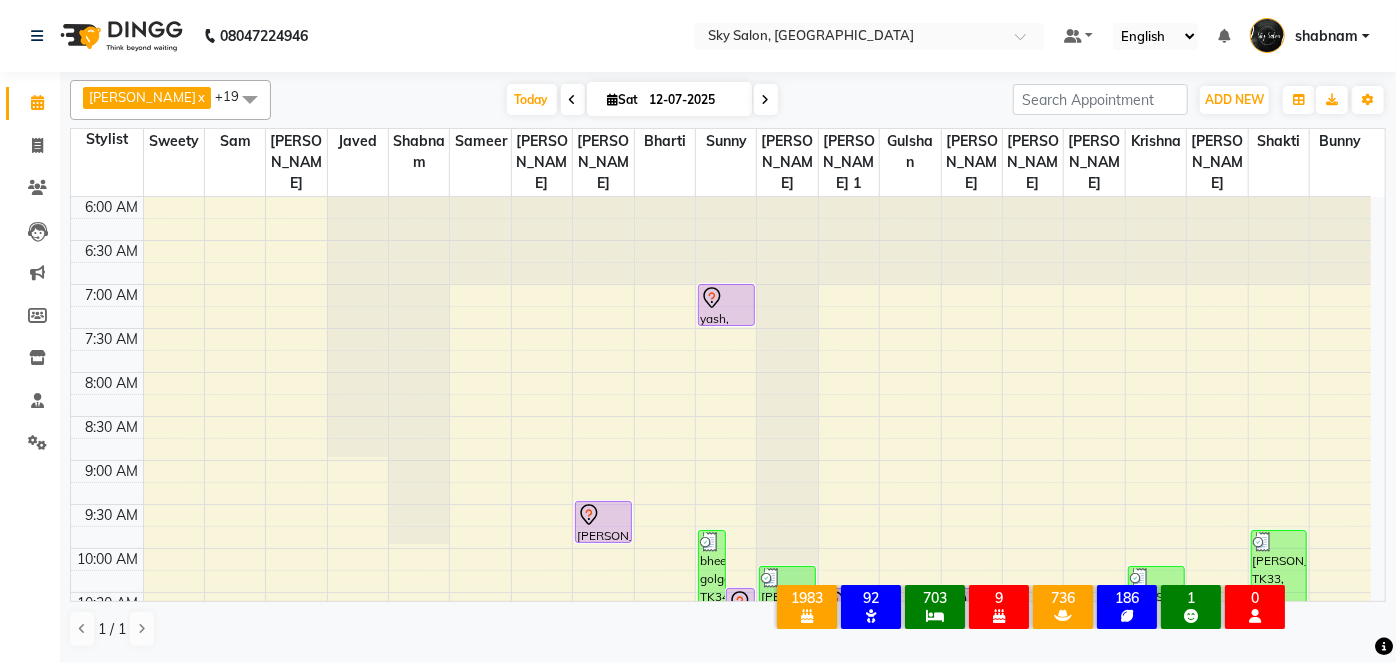click on "Today" at bounding box center [532, 99] 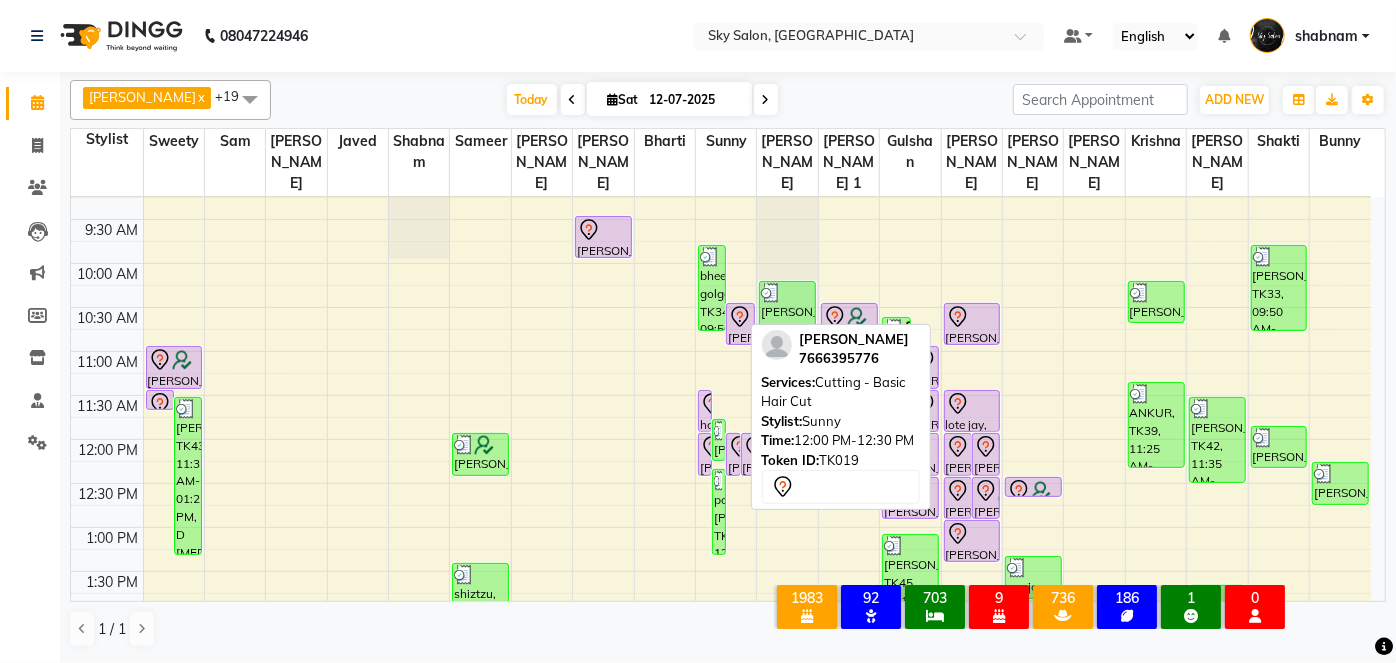scroll, scrollTop: 283, scrollLeft: 0, axis: vertical 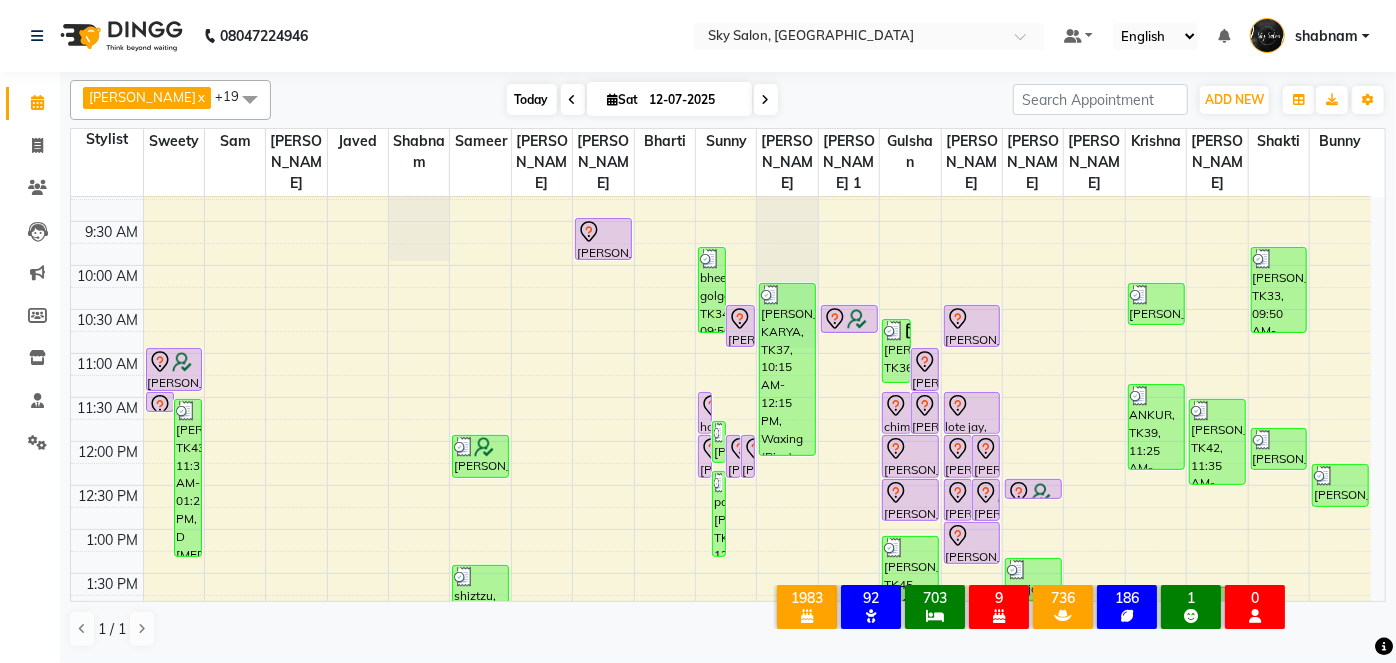 click on "Today" at bounding box center (532, 99) 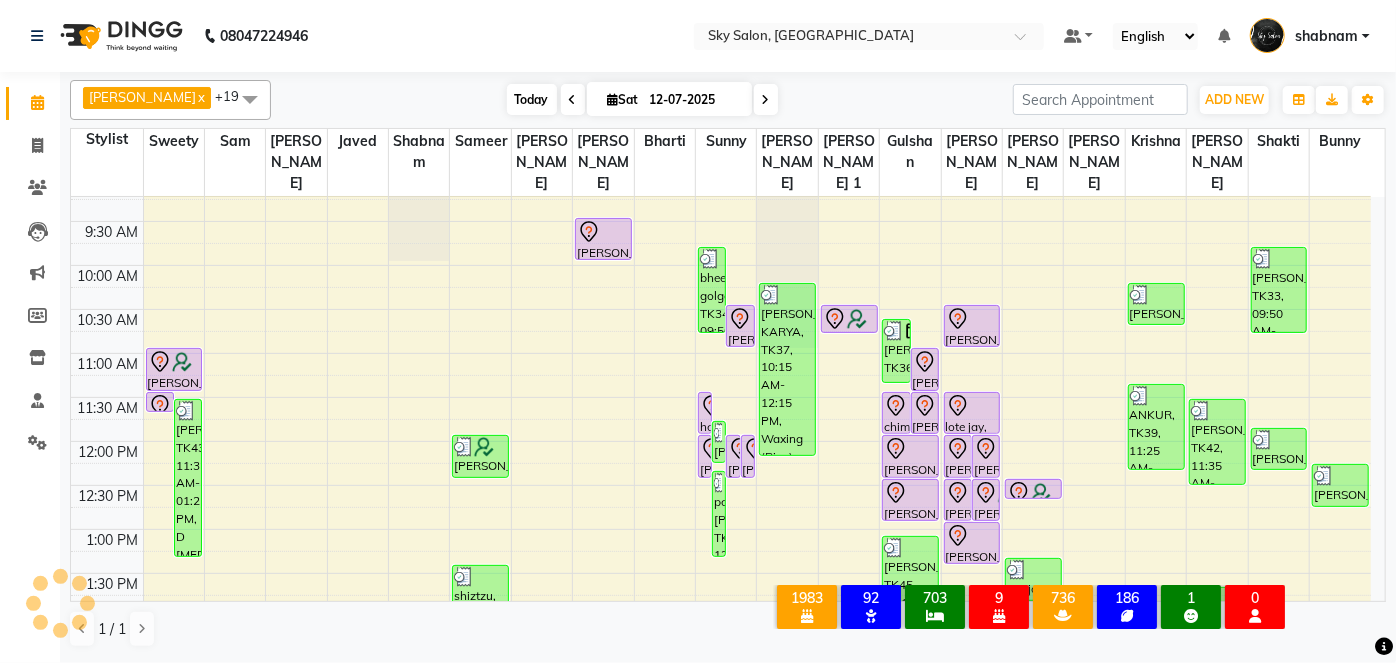 scroll, scrollTop: 783, scrollLeft: 0, axis: vertical 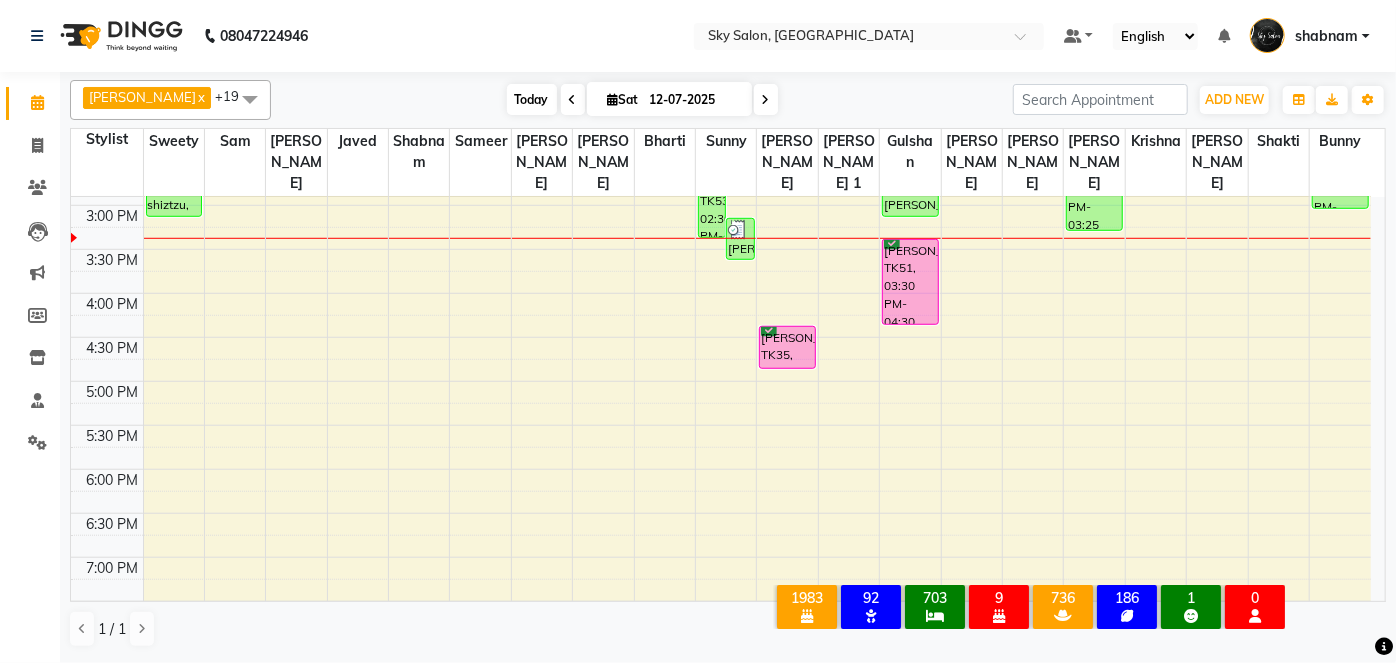 click on "Today" at bounding box center (532, 99) 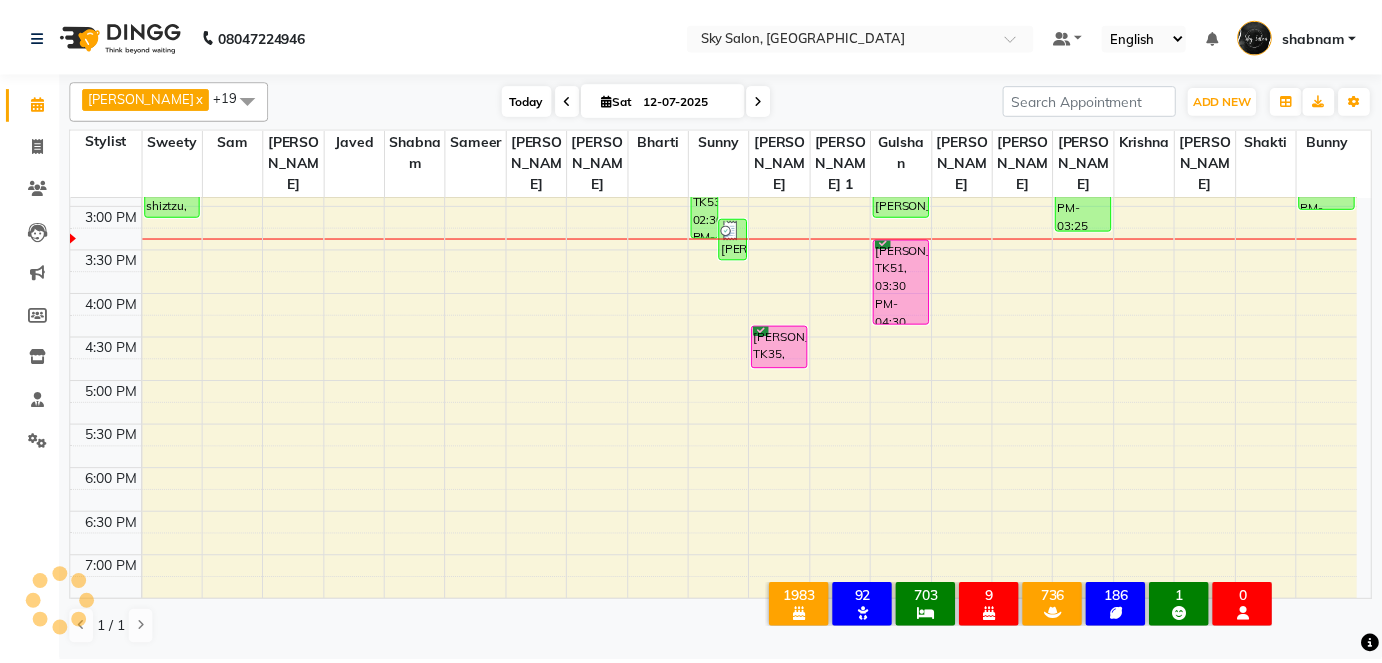 scroll, scrollTop: 783, scrollLeft: 0, axis: vertical 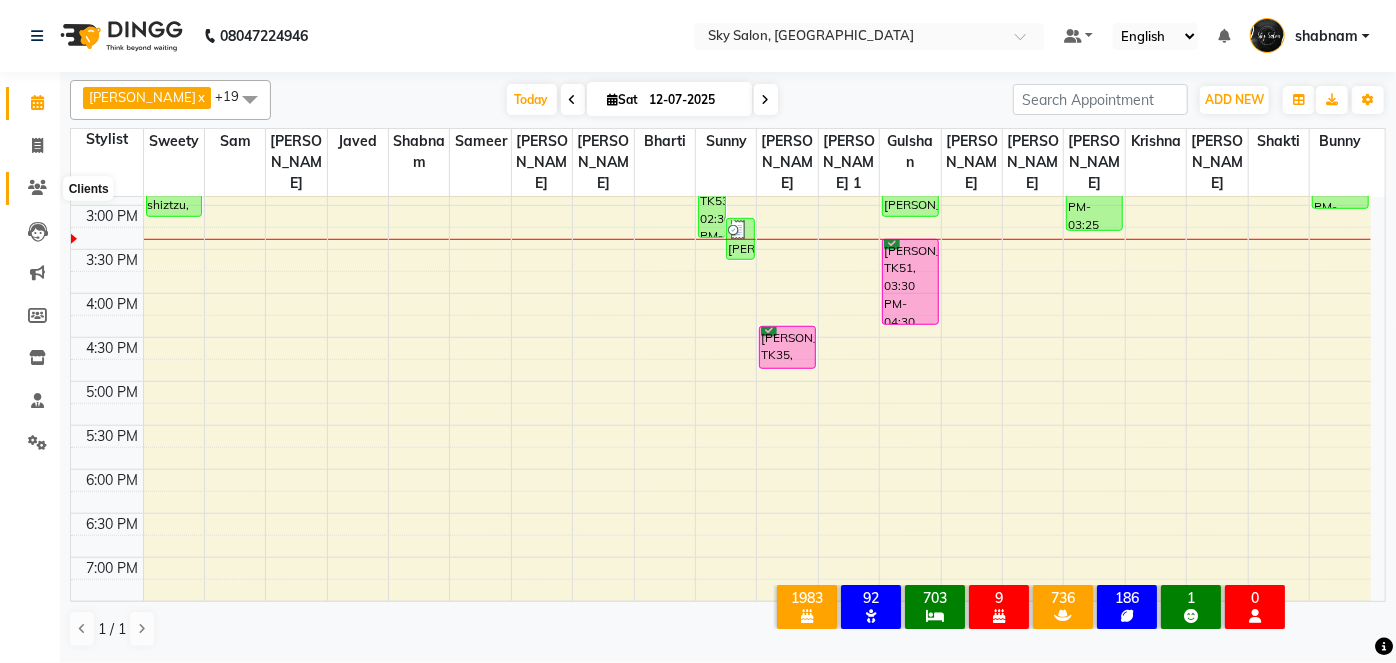 click 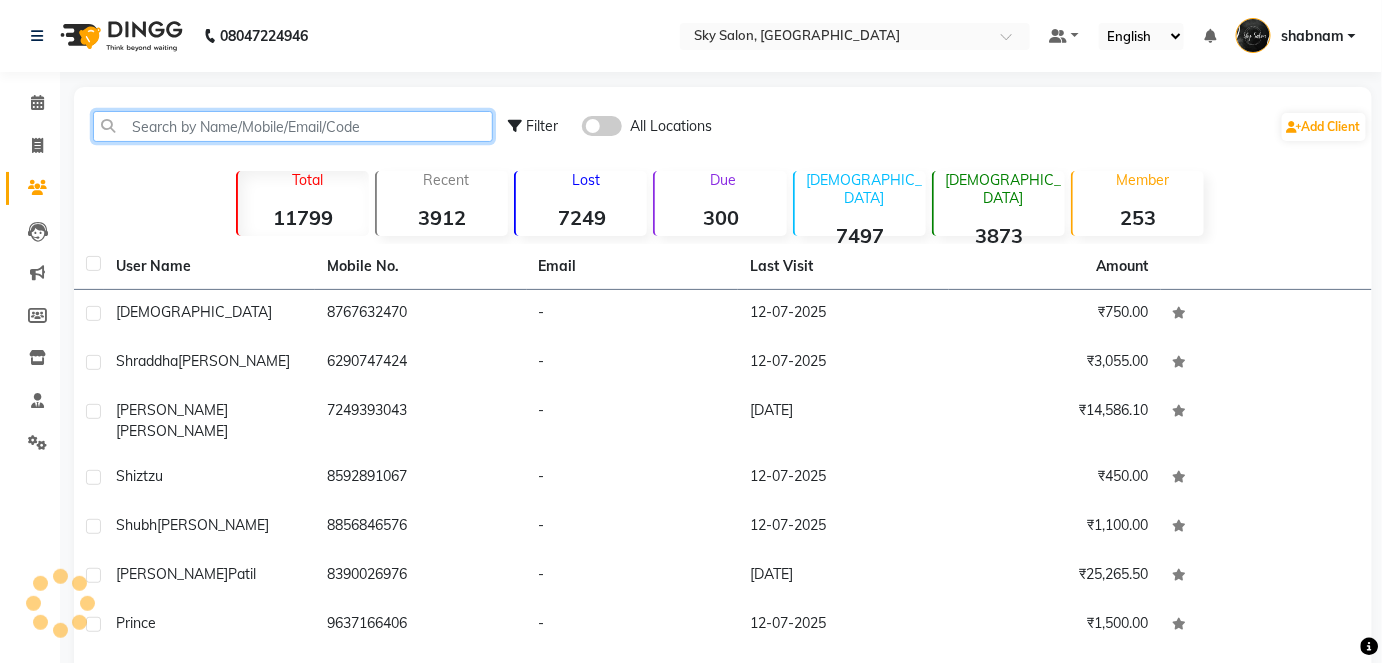 click 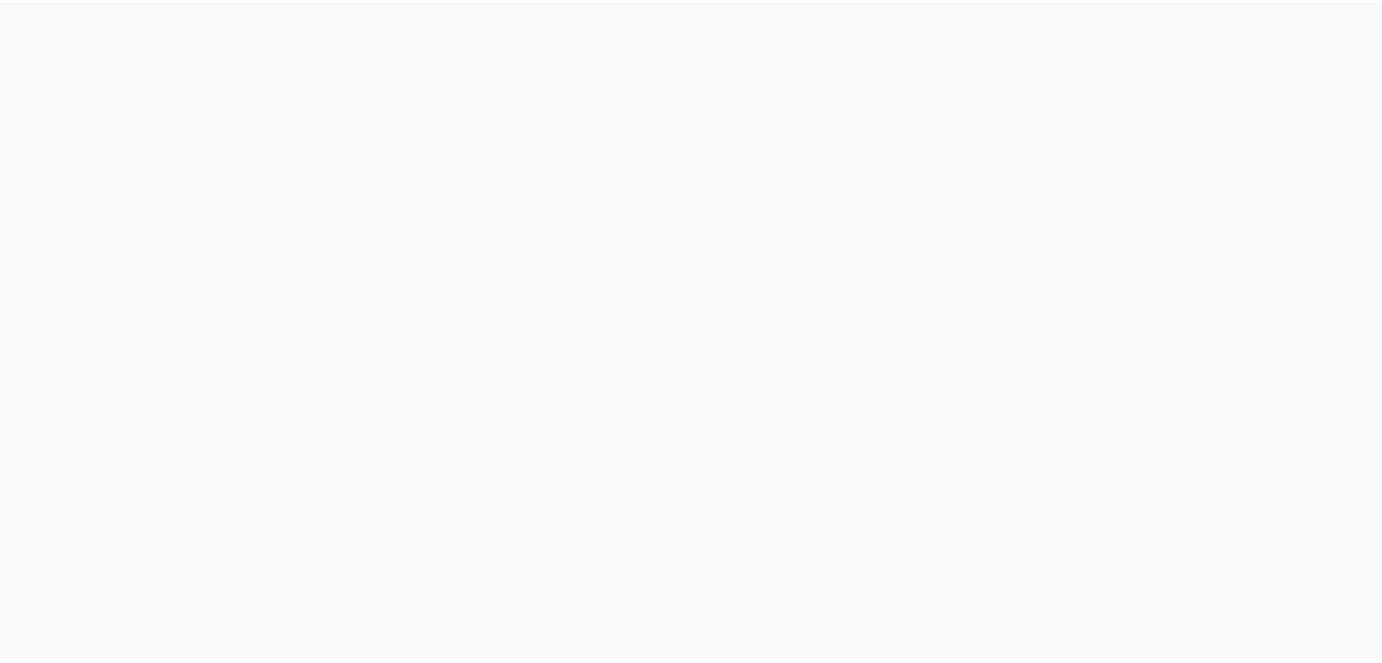 scroll, scrollTop: 0, scrollLeft: 0, axis: both 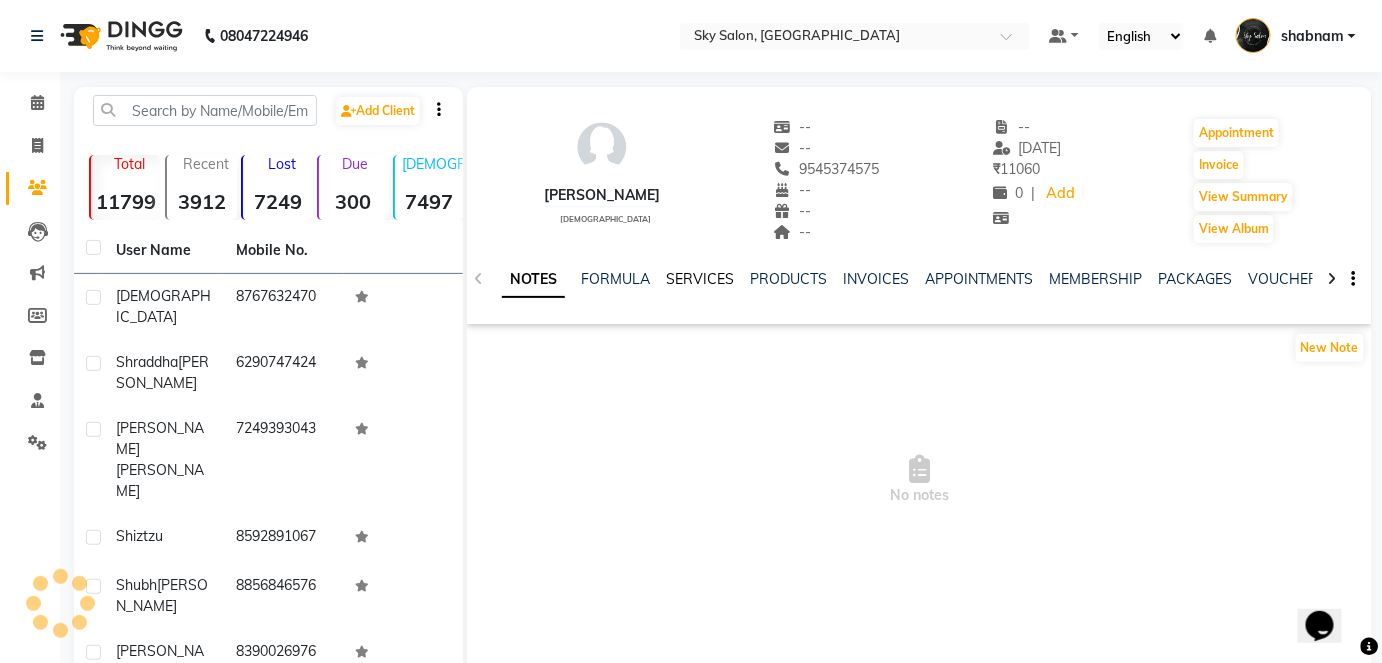 click on "SERVICES" 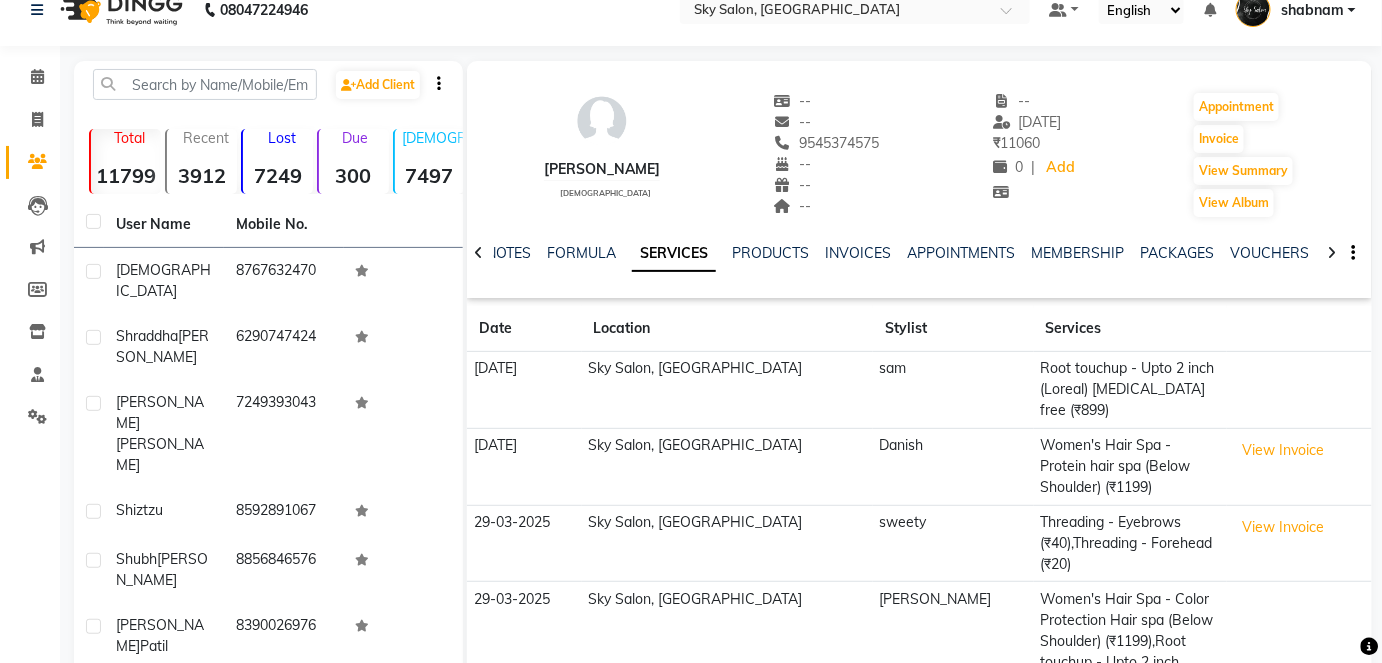 scroll, scrollTop: 0, scrollLeft: 0, axis: both 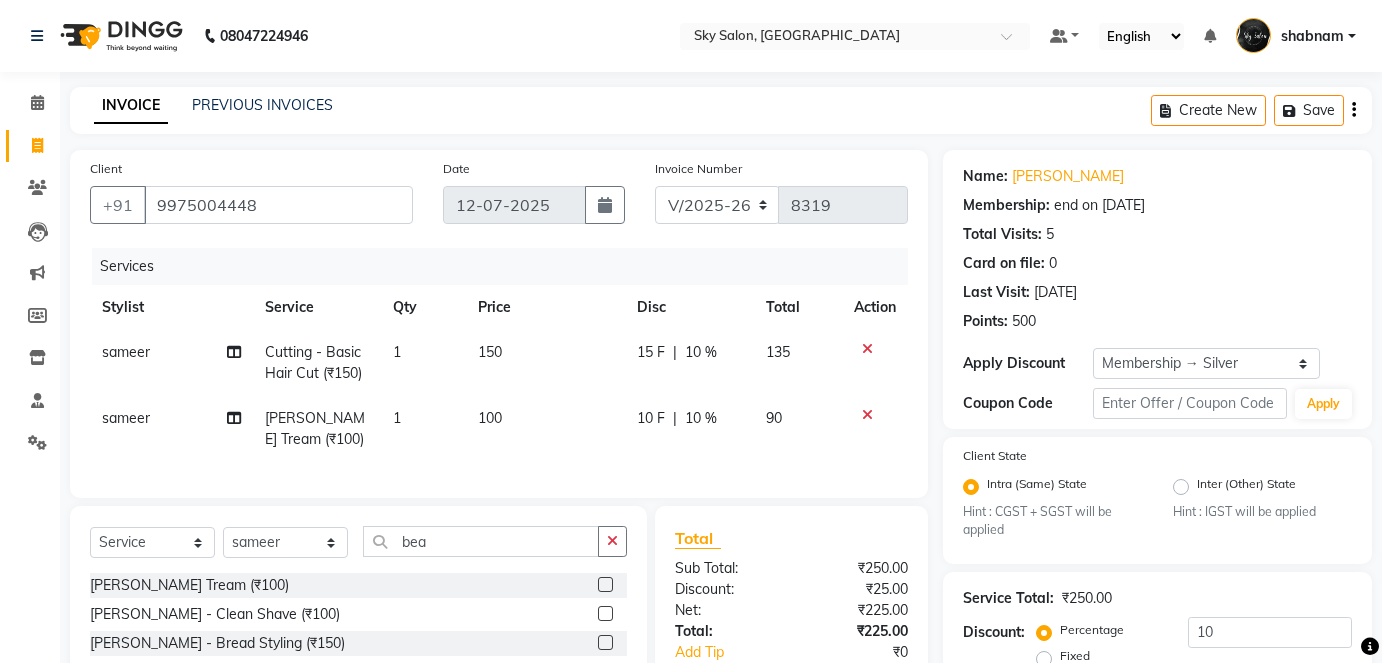 select on "3537" 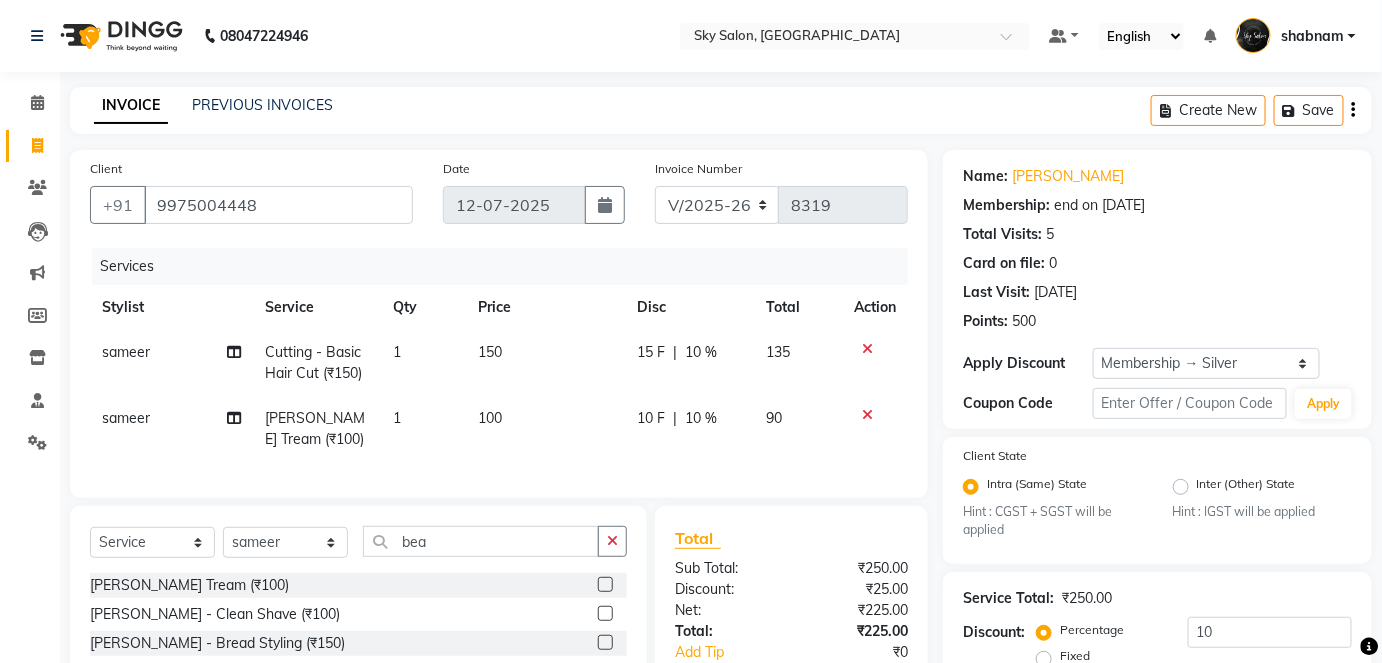 scroll, scrollTop: 0, scrollLeft: 0, axis: both 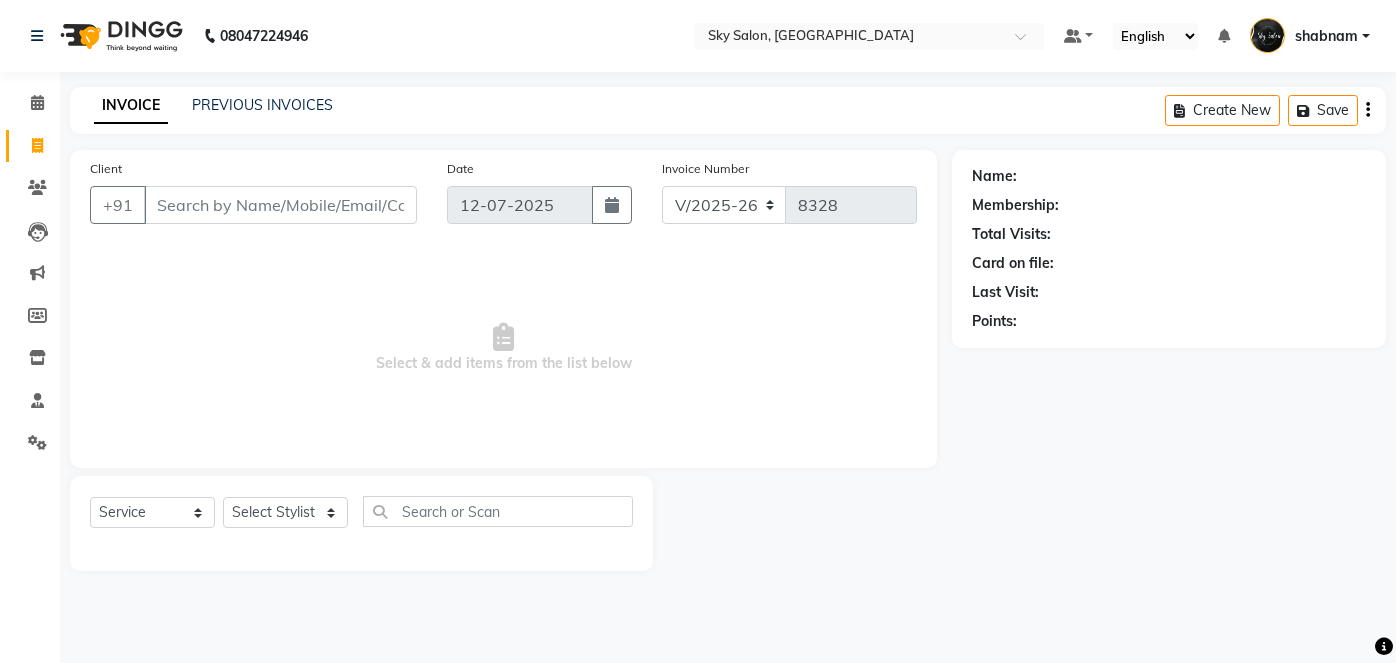 select on "3537" 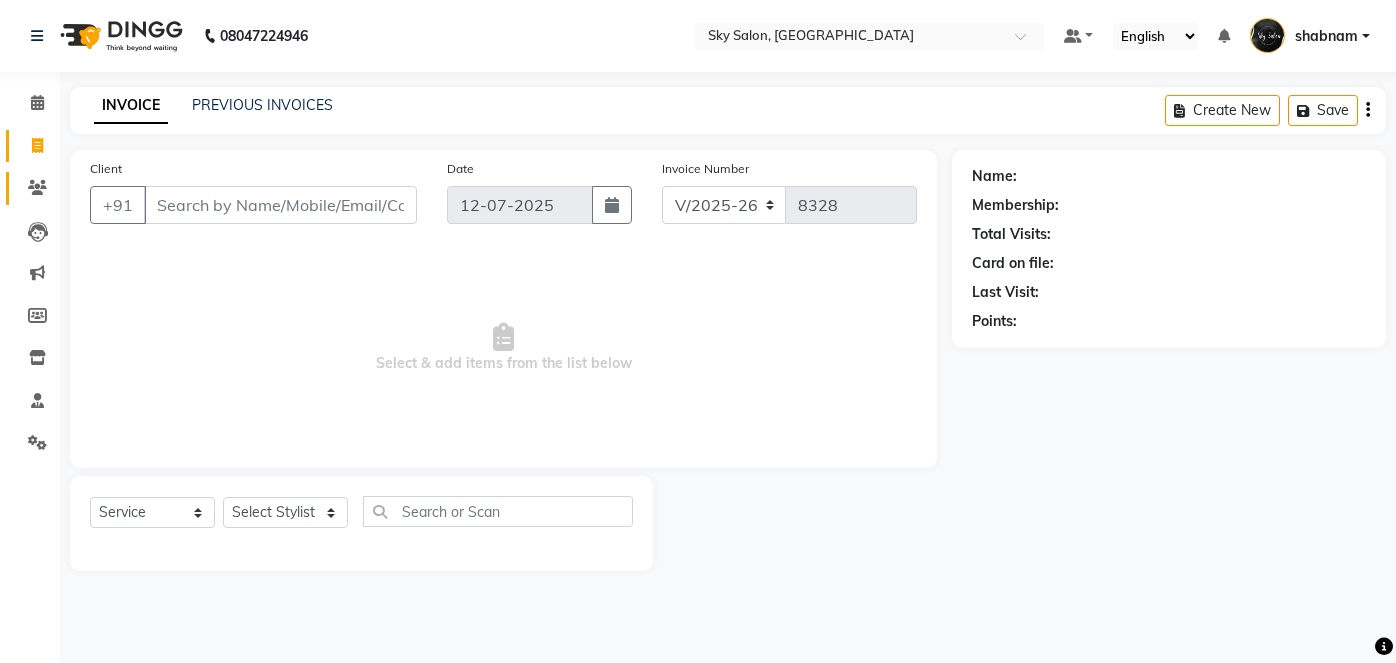 scroll, scrollTop: 0, scrollLeft: 0, axis: both 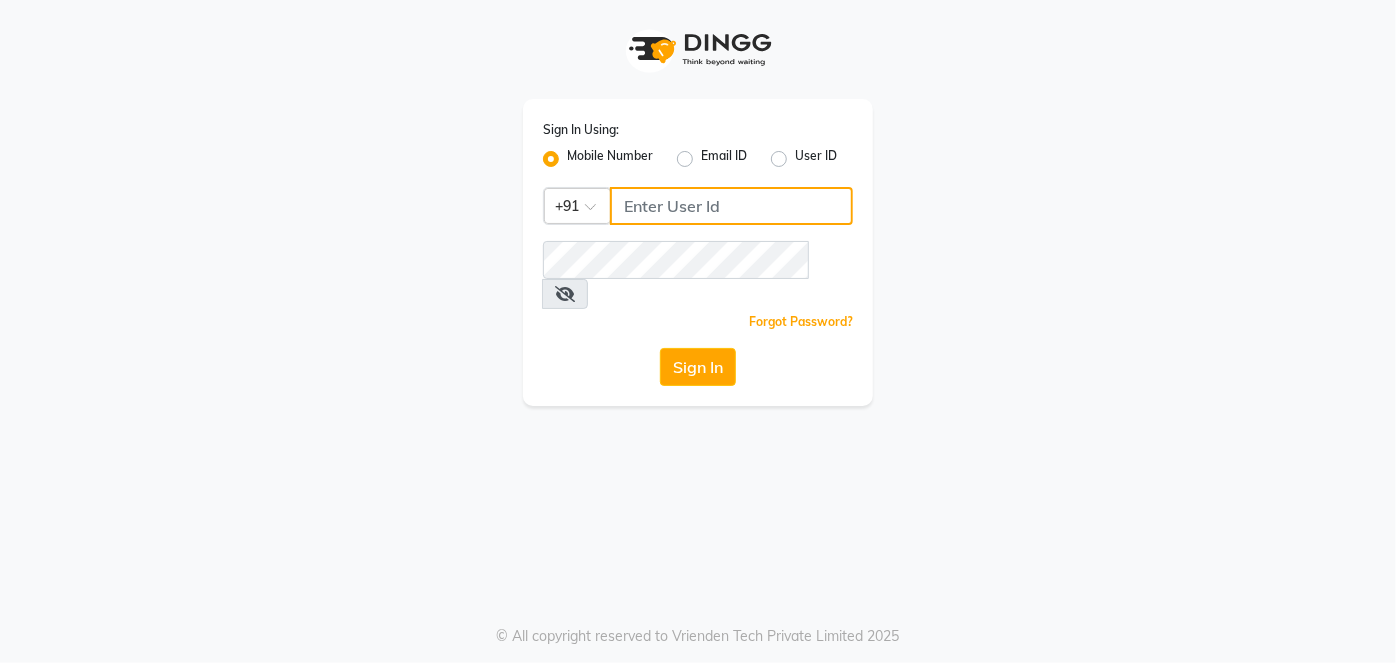 click 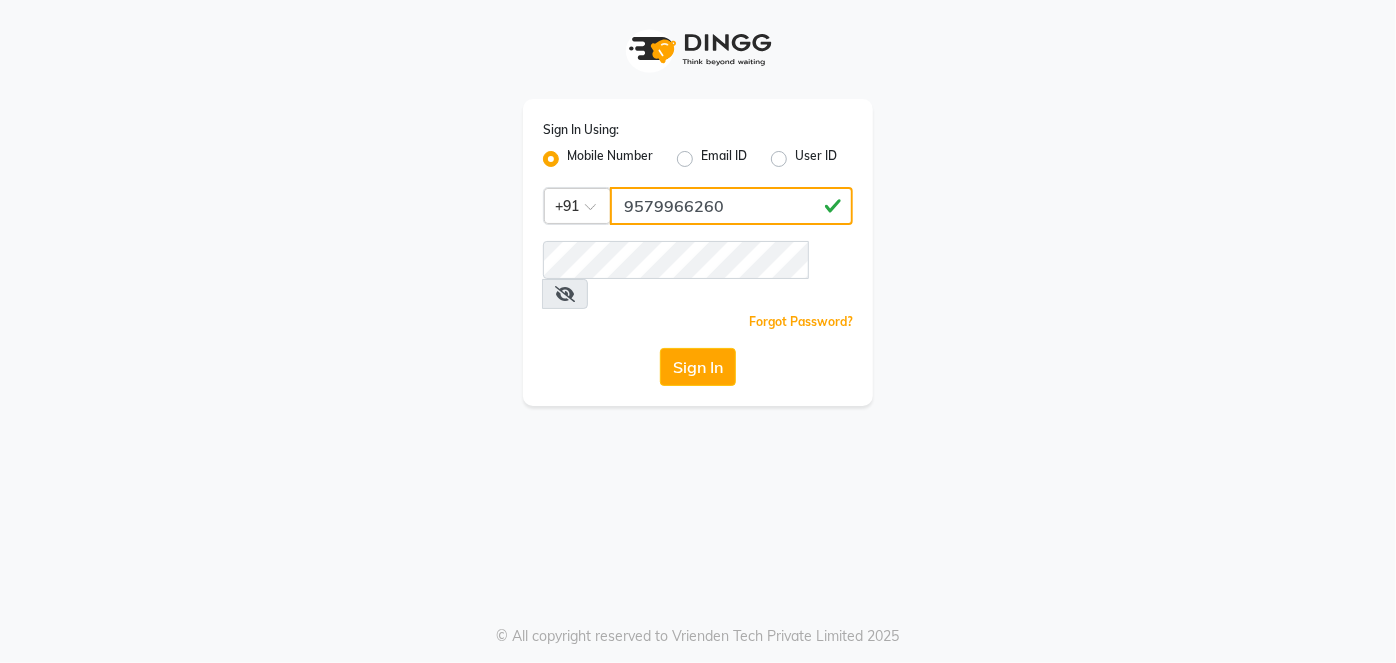 type on "9579966260" 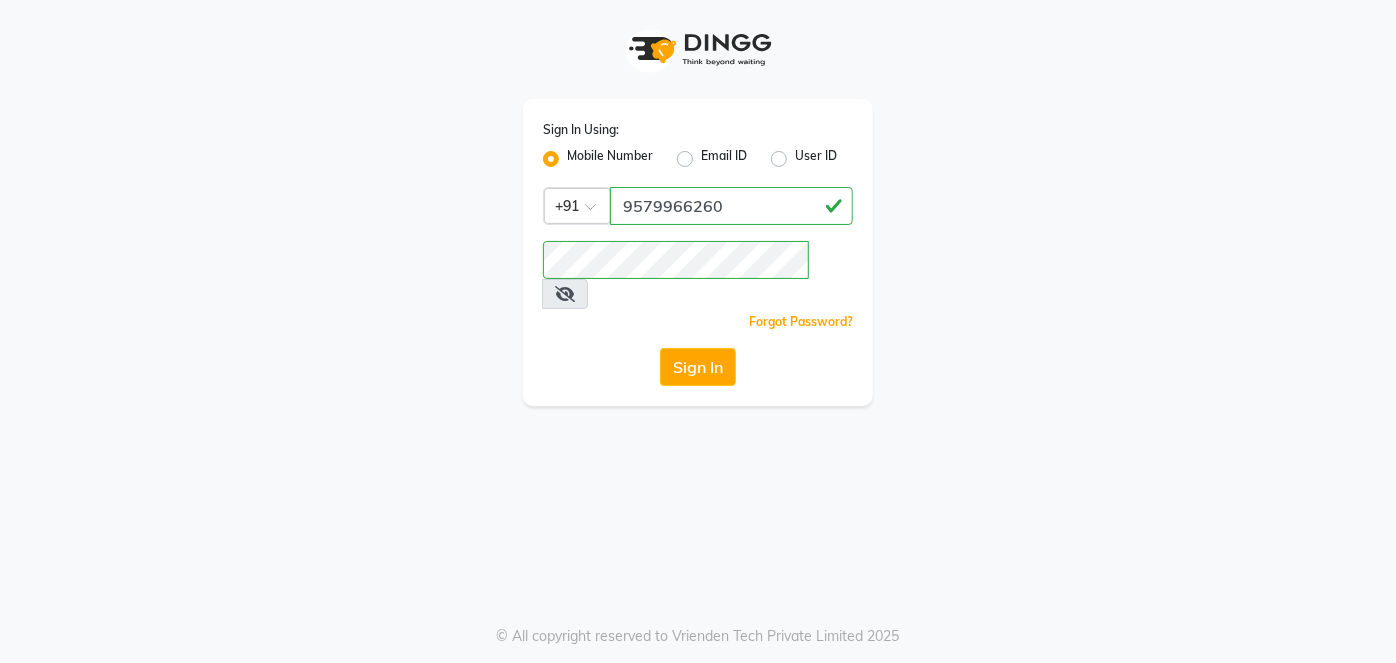 drag, startPoint x: 840, startPoint y: 270, endPoint x: 826, endPoint y: 256, distance: 19.79899 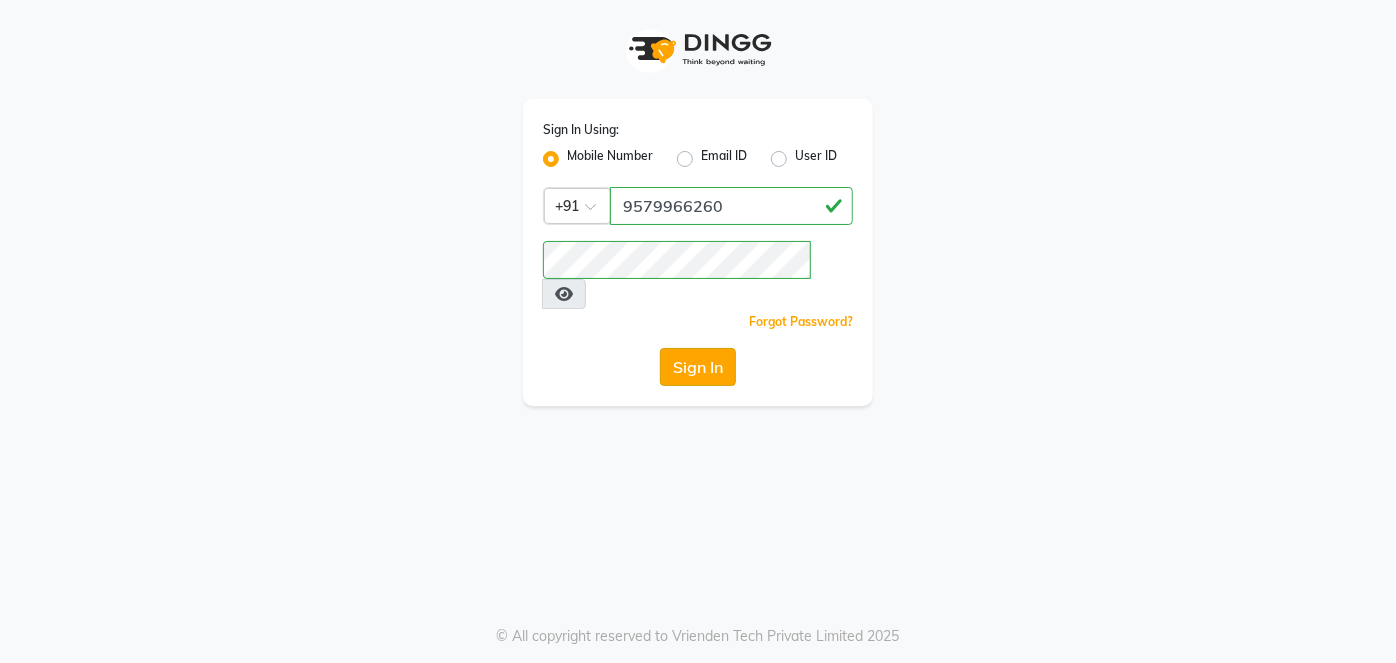 click on "Sign In" 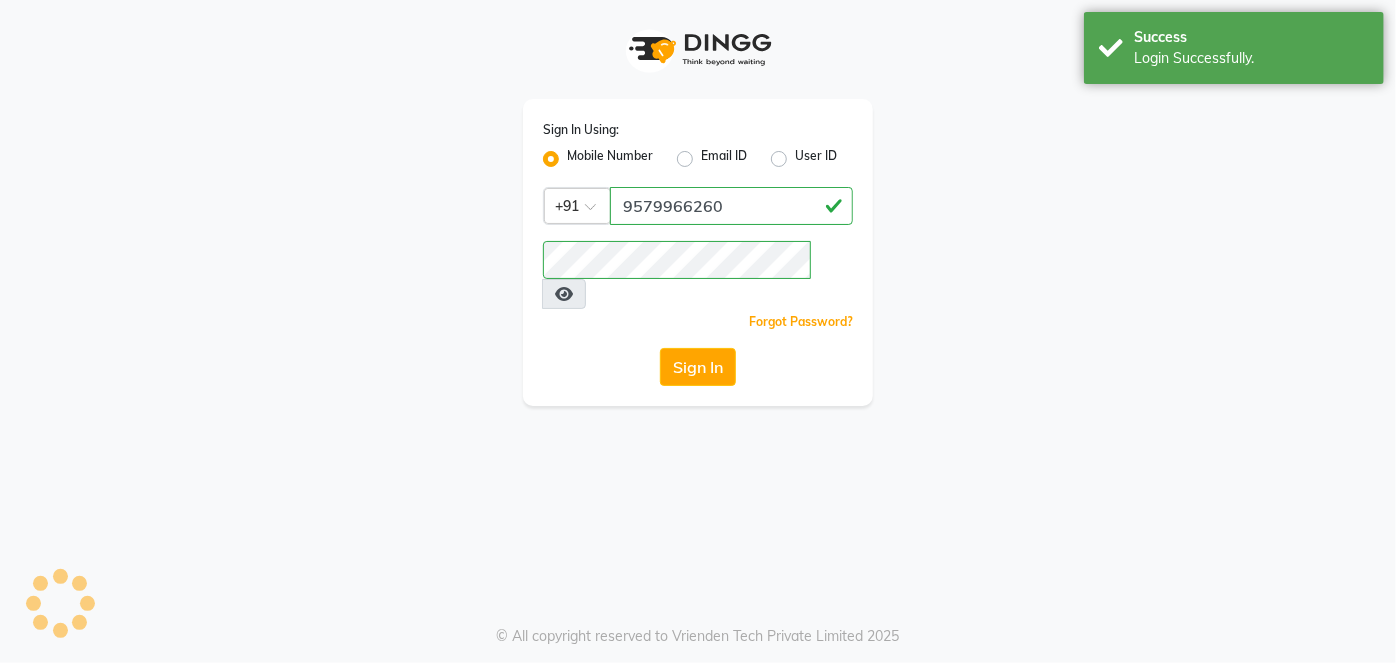 select on "service" 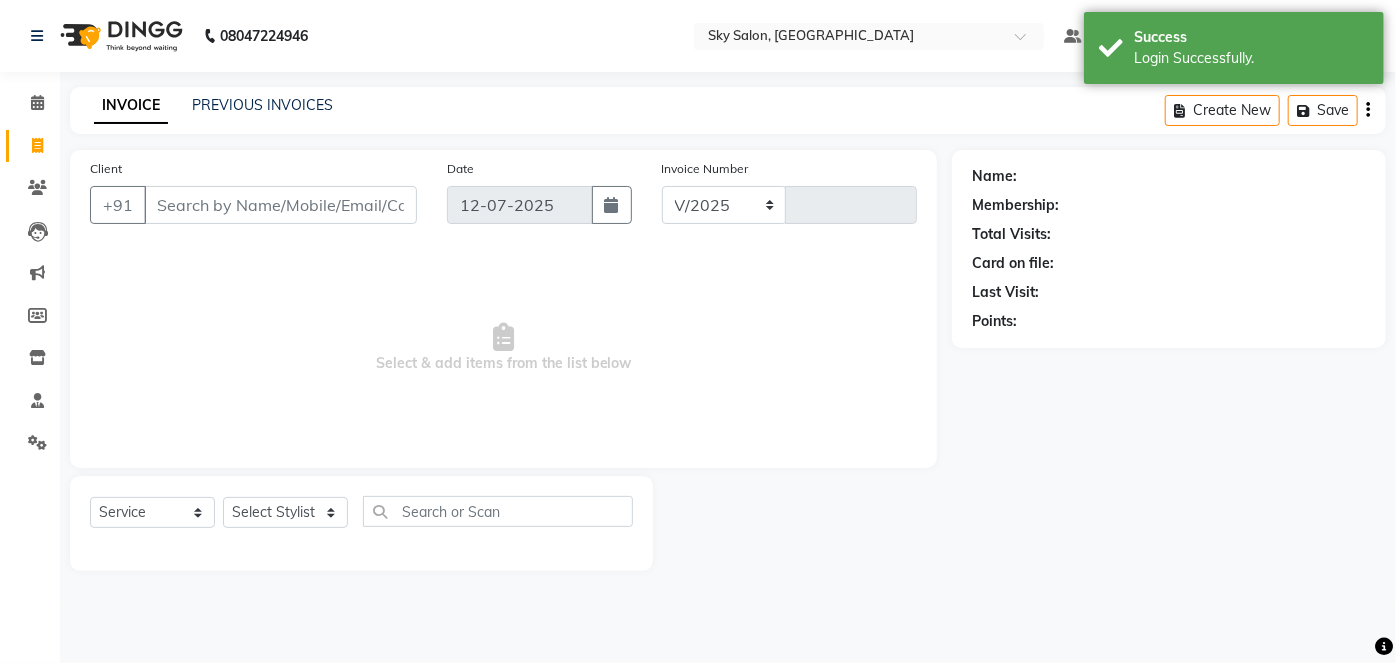 select on "3537" 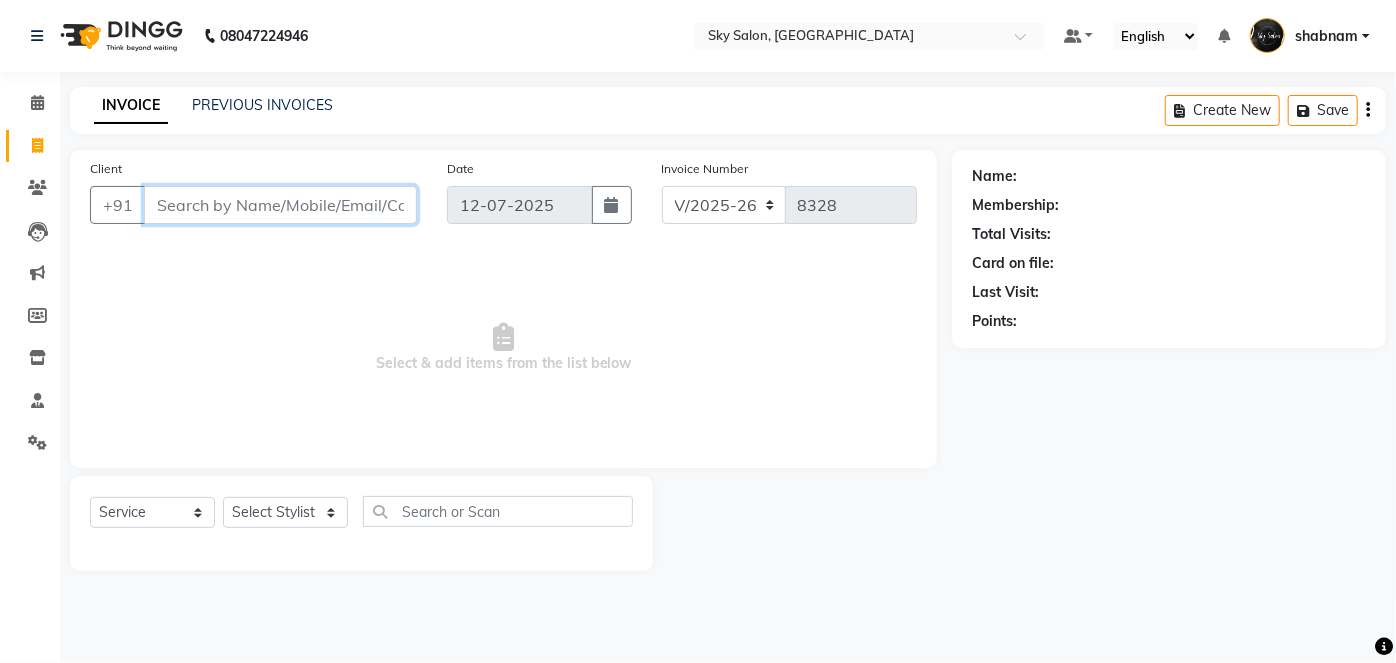 scroll, scrollTop: 0, scrollLeft: 0, axis: both 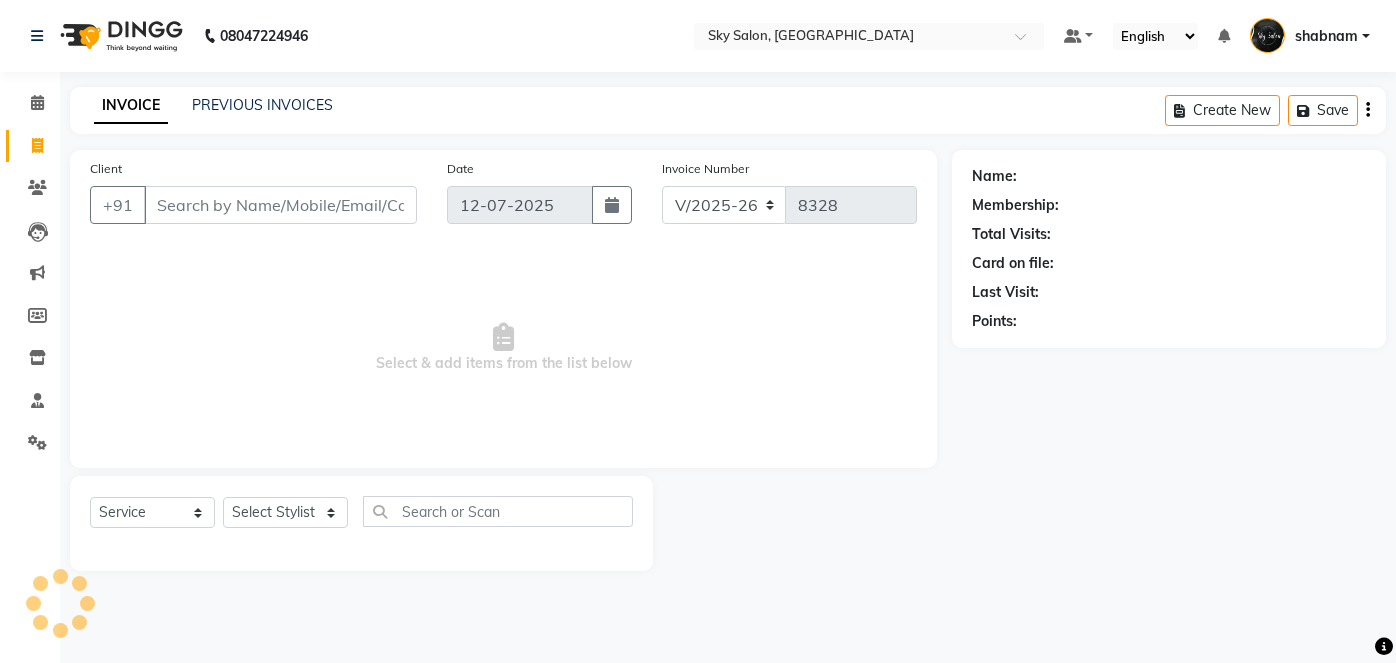select on "3537" 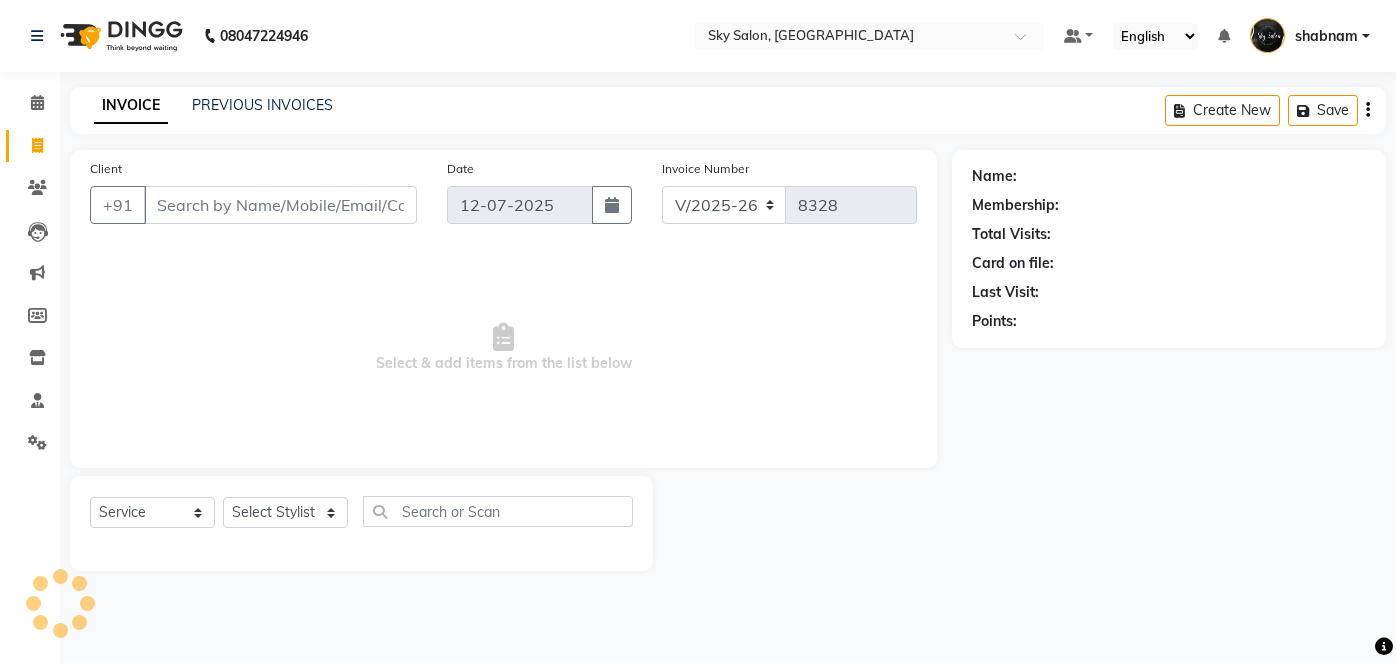 select on "service" 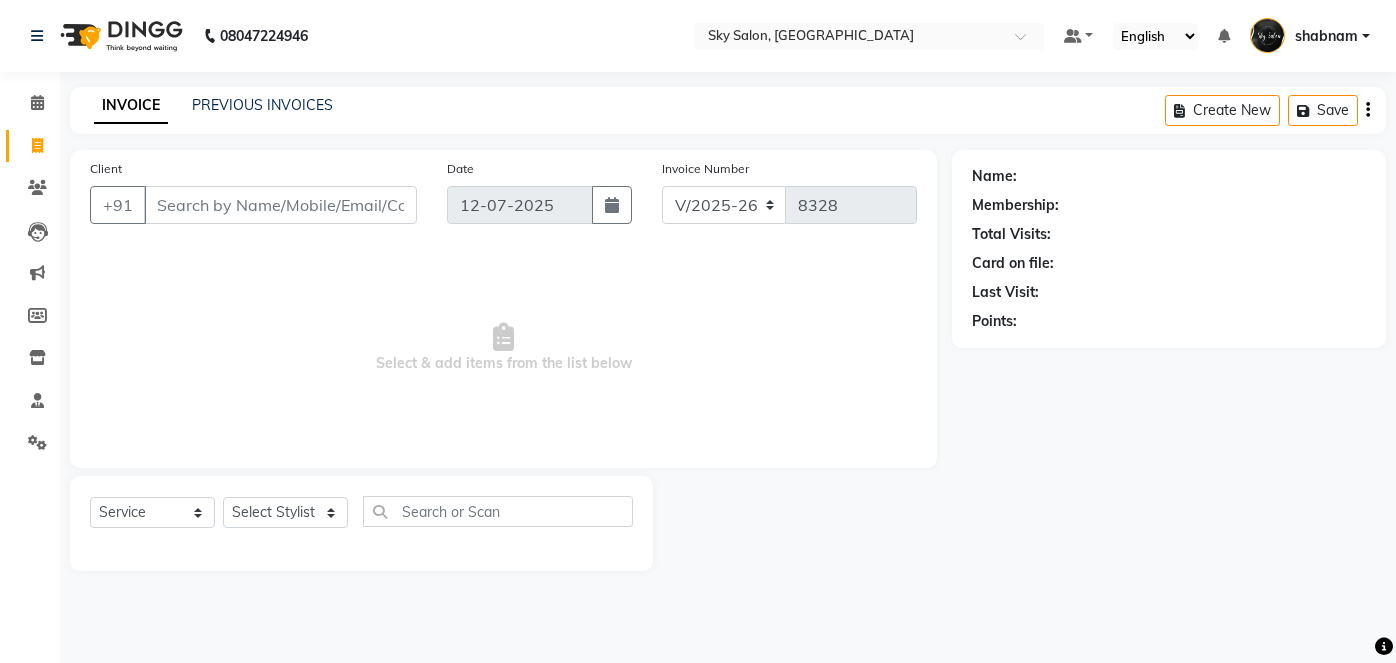 scroll, scrollTop: 0, scrollLeft: 0, axis: both 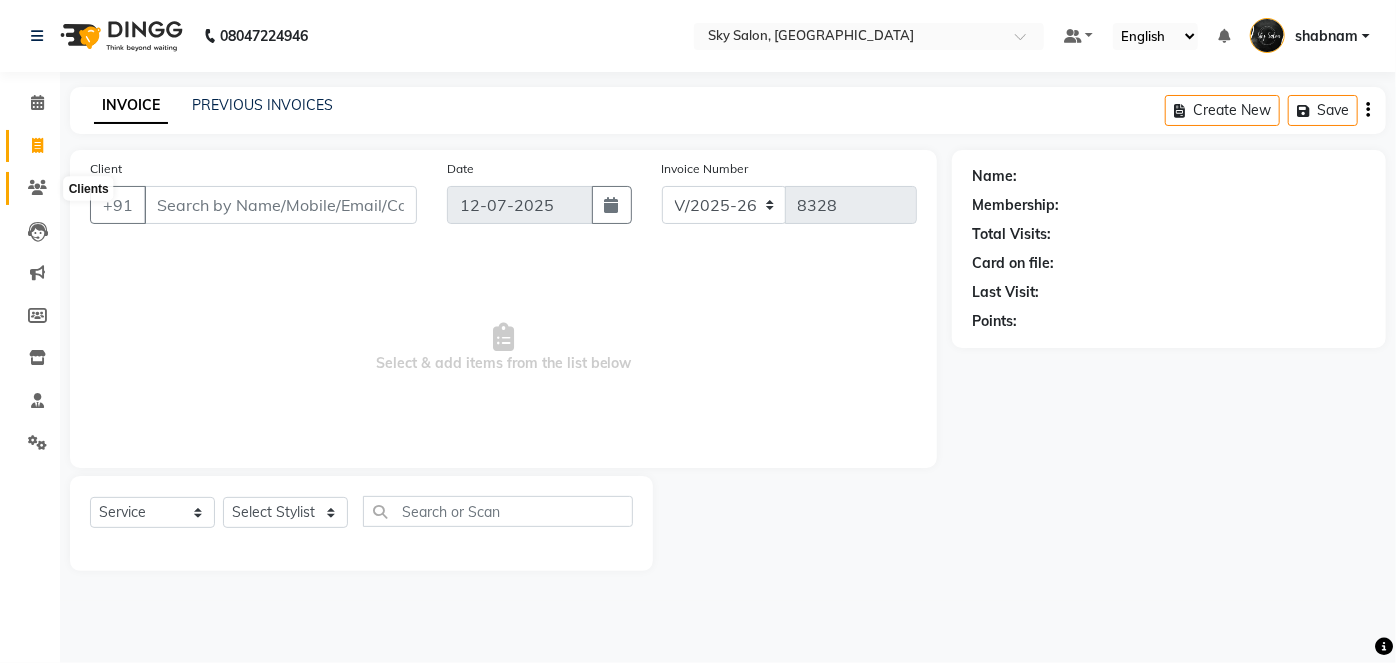 click 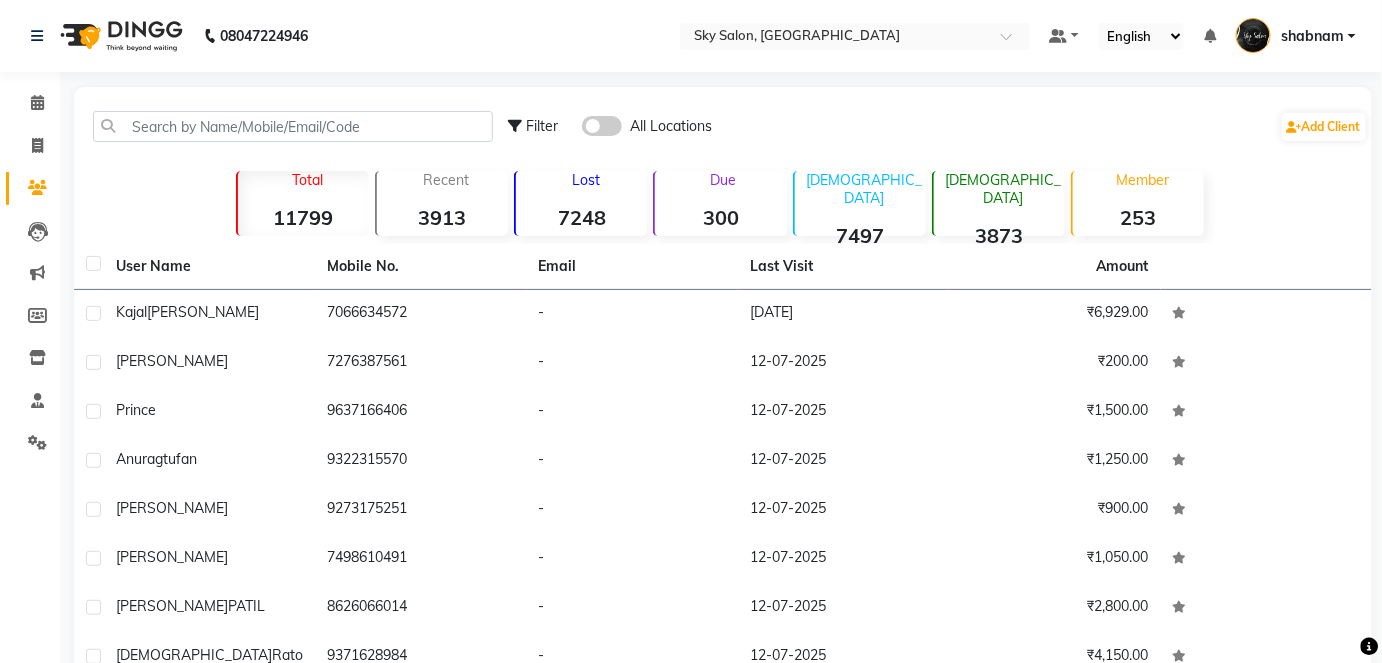 click on "300" 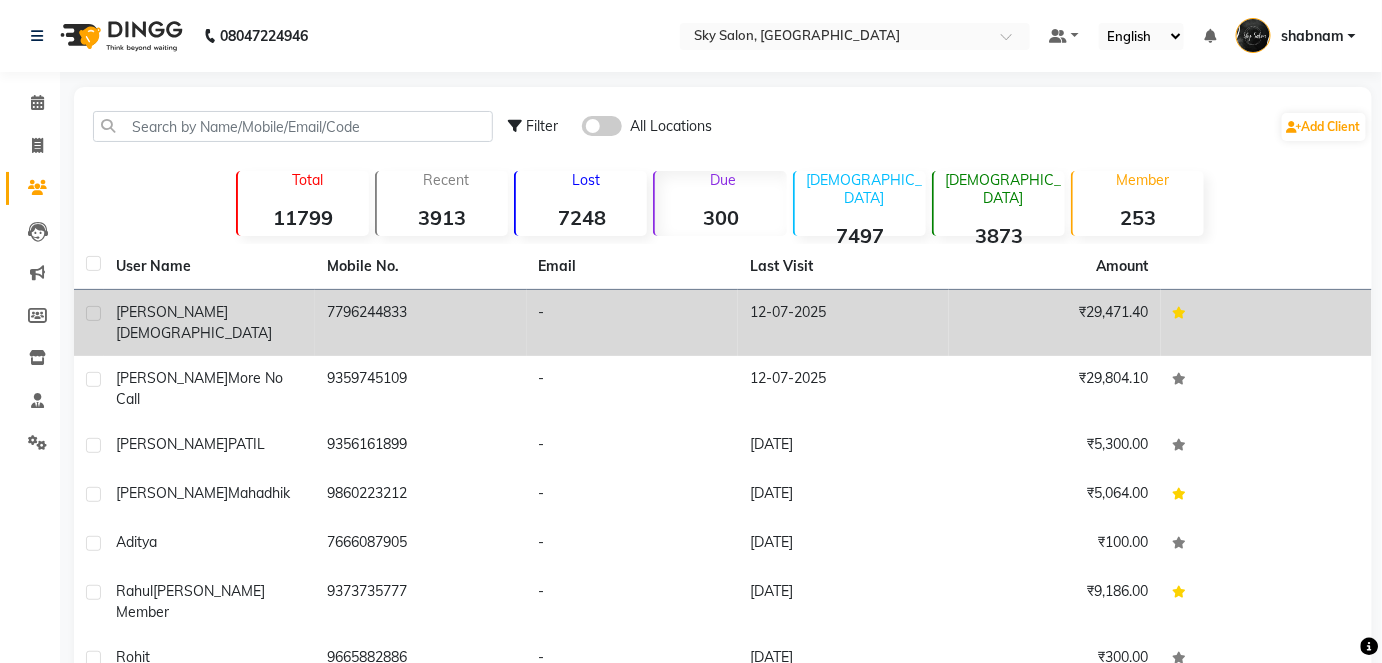 click on "-" 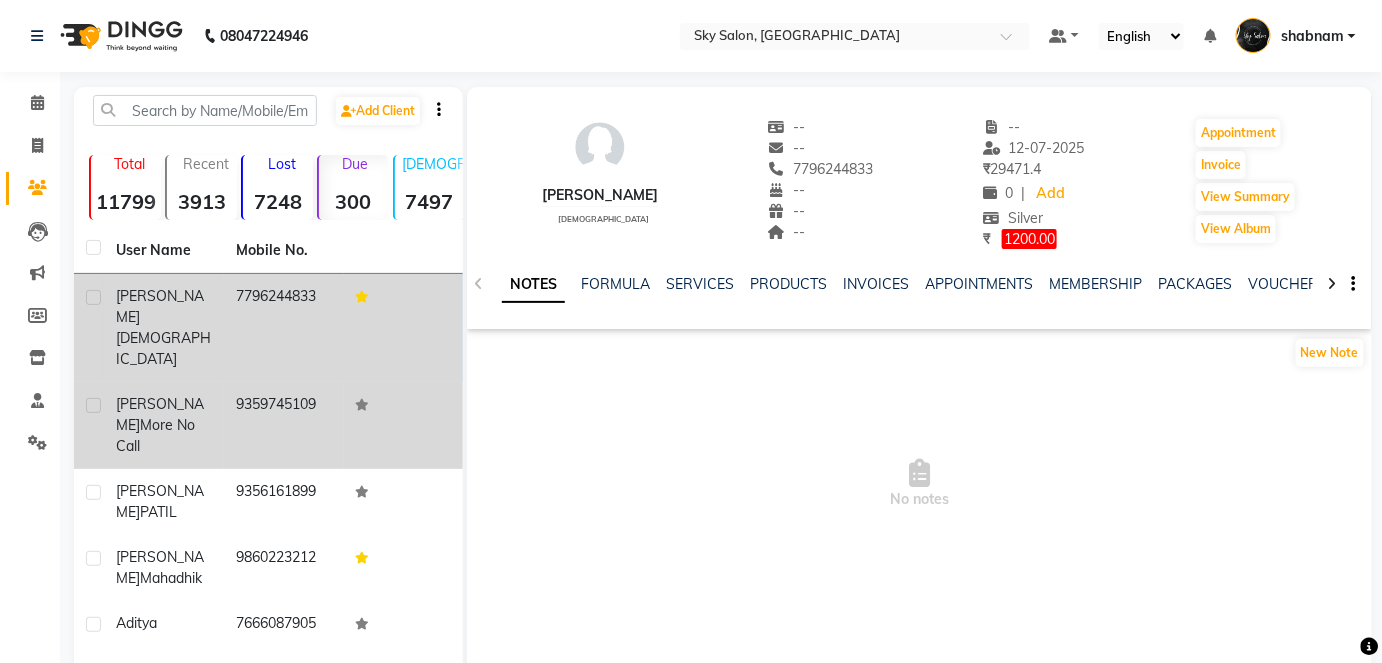click on "9359745109" 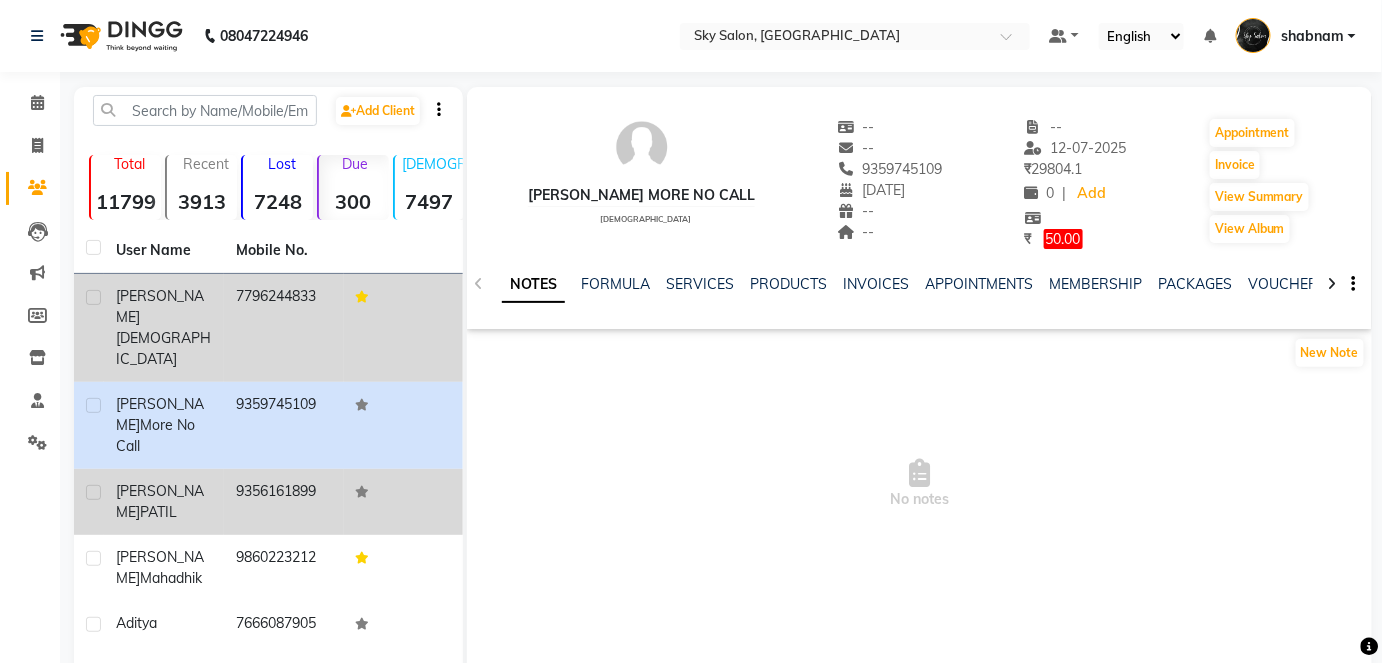 click on "9356161899" 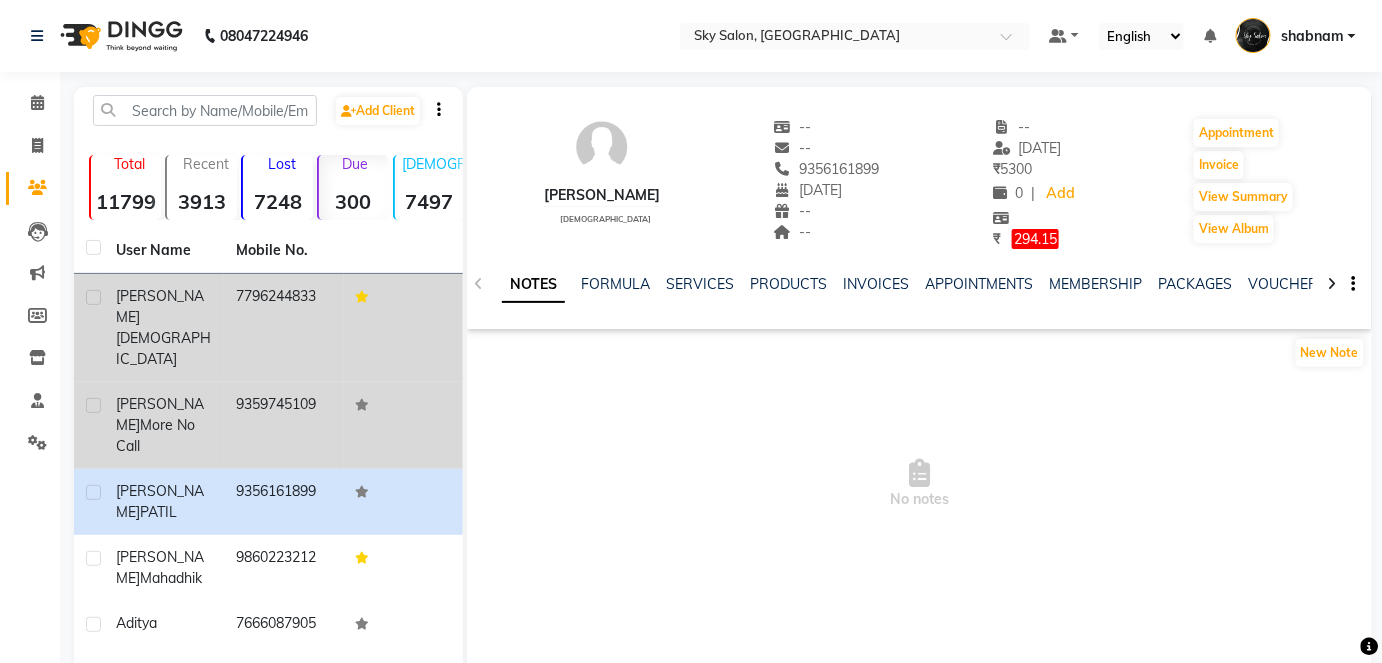 click on "9359745109" 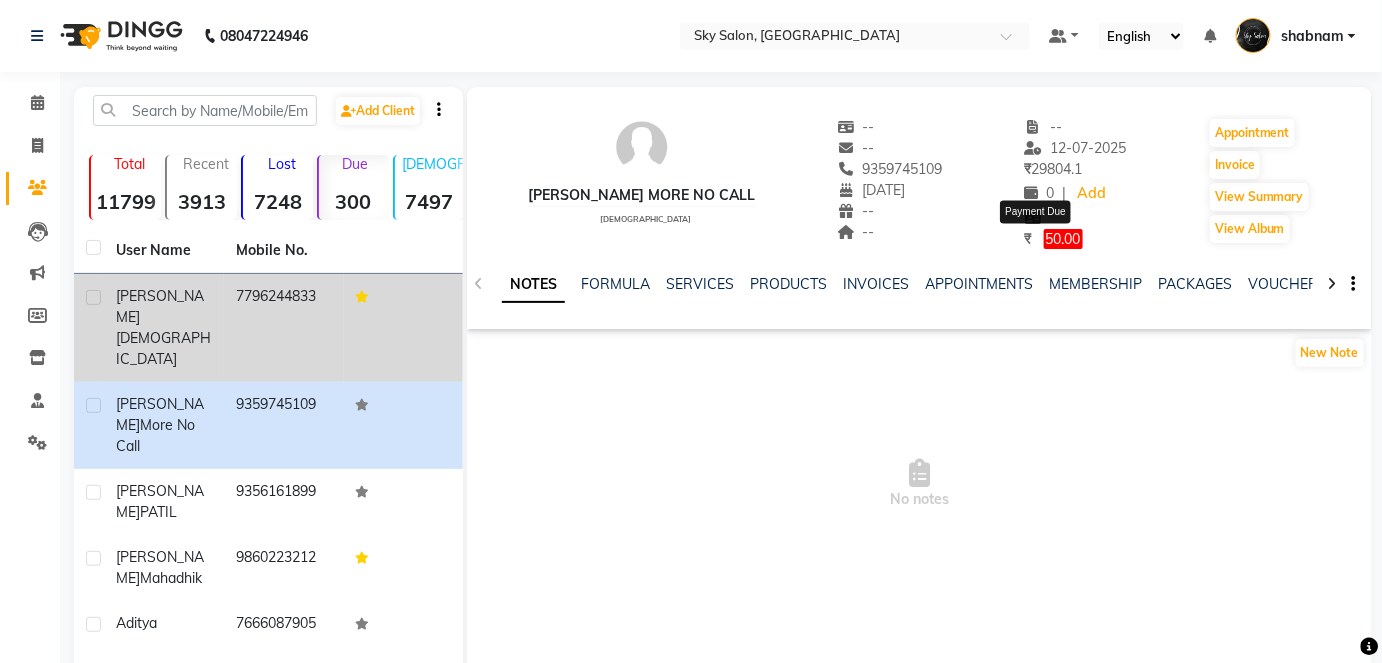 click on "50.00" 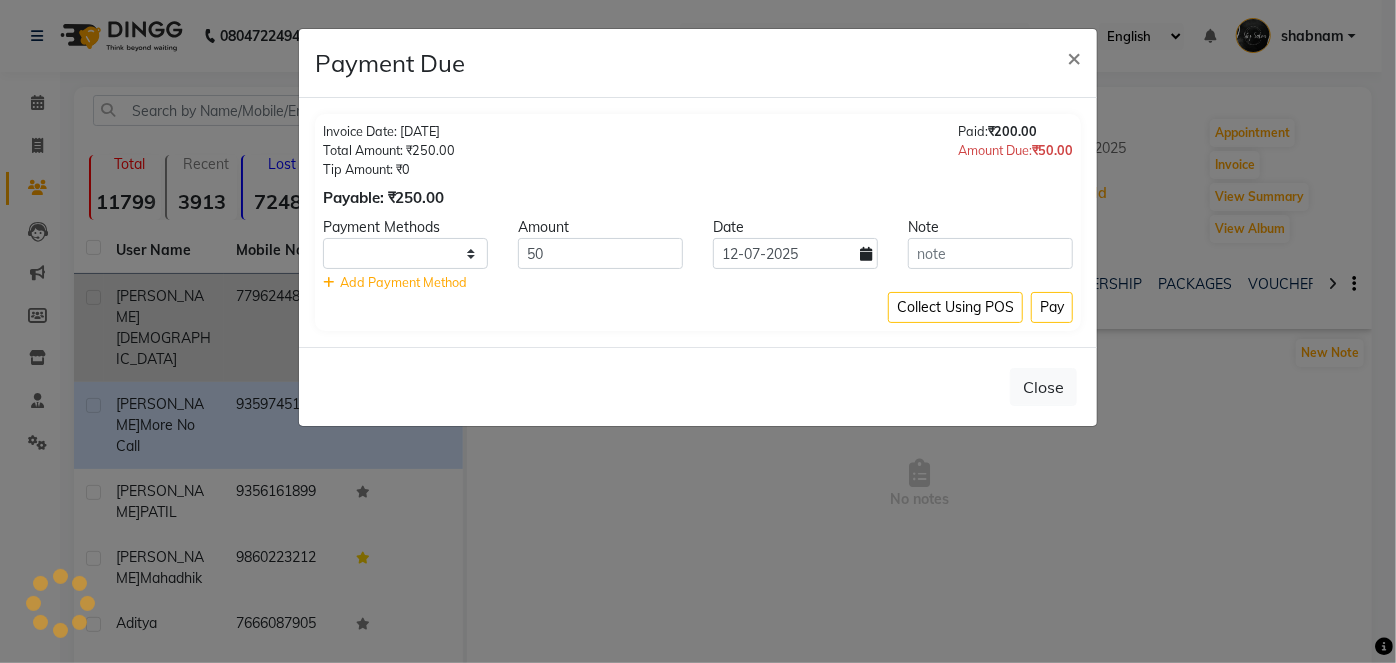 select on "1" 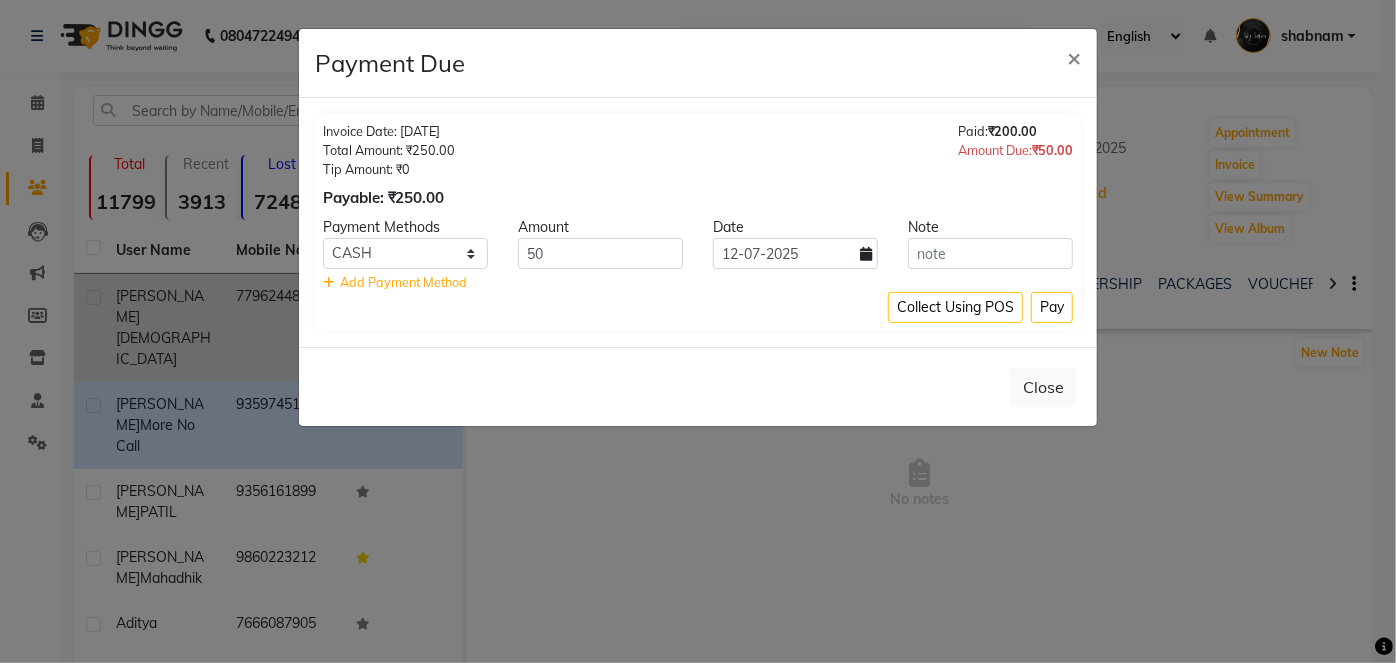 click on "Payment Due × Invoice Date: [DATE] Total Amount: ₹250.00 Tip Amount: ₹0 Payable: ₹250.00 Paid:  ₹200.00 Amount Due:  ₹50.00 Payment Methods Amount Date Note CASH CARD ONLINE CUSTOM GPay PayTM PhonePe UPI NearBuy Loan BharatPay Cheque MosamBee MI Voucher Bank Family Visa Card Master Card BharatPay Card UPI BharatPay Other Cards Juice by MCB MyT Money MariDeal DefiDeal [DOMAIN_NAME] THD TCL CEdge Card M UPI M UPI Axis UPI Union Card (Indian Bank) Card (DL Bank) RS BTC Wellnessta Razorpay Complimentary Nift Spa Finder Spa Week Venmo BFL LoanTap SaveIN GMoney ATH Movil On Account Chamber Gift Card Trade Comp Donation Card on File Envision BRAC Card City Card bKash Credit Card Debit Card Shoutlo LUZO Jazz Cash AmEx Discover Tabby Online W Room Charge Room Charge USD Room Charge Euro Room Charge EGP Room Charge GBP Bajaj Finserv Bad Debts Card: IDFC Card: IOB Coupon Gcash PayMaya Instamojo COnline UOnline SOnline SCard Paypal PPR PPV PPC PPN PPG PPE CAMP Benefit ATH Movil Dittor App Rupay Diners iPrepaid" 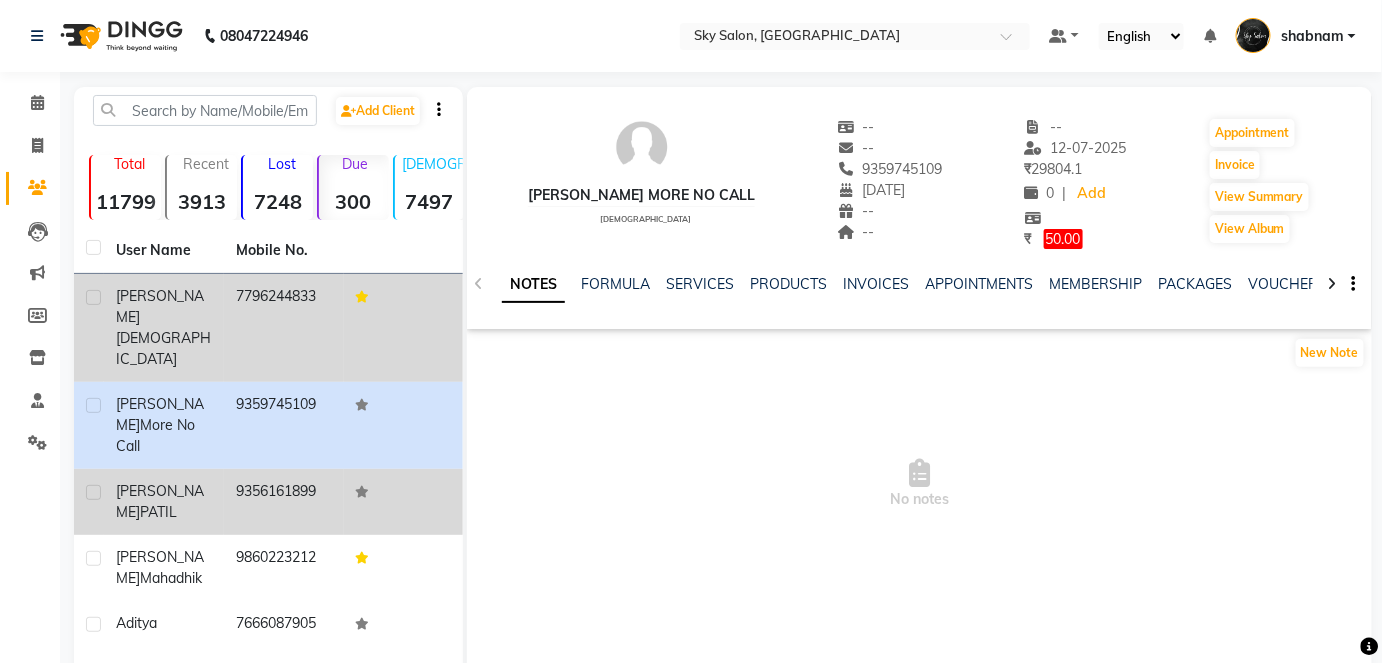 click on "9356161899" 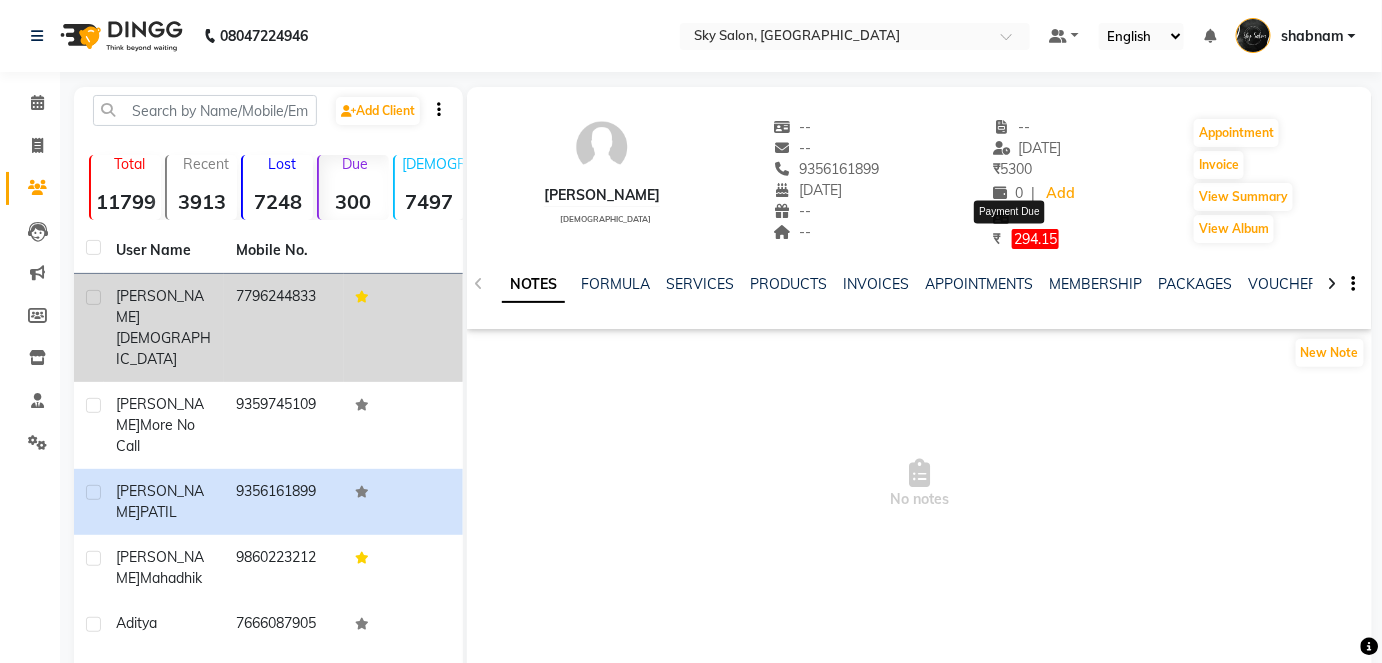 click on "294.15" 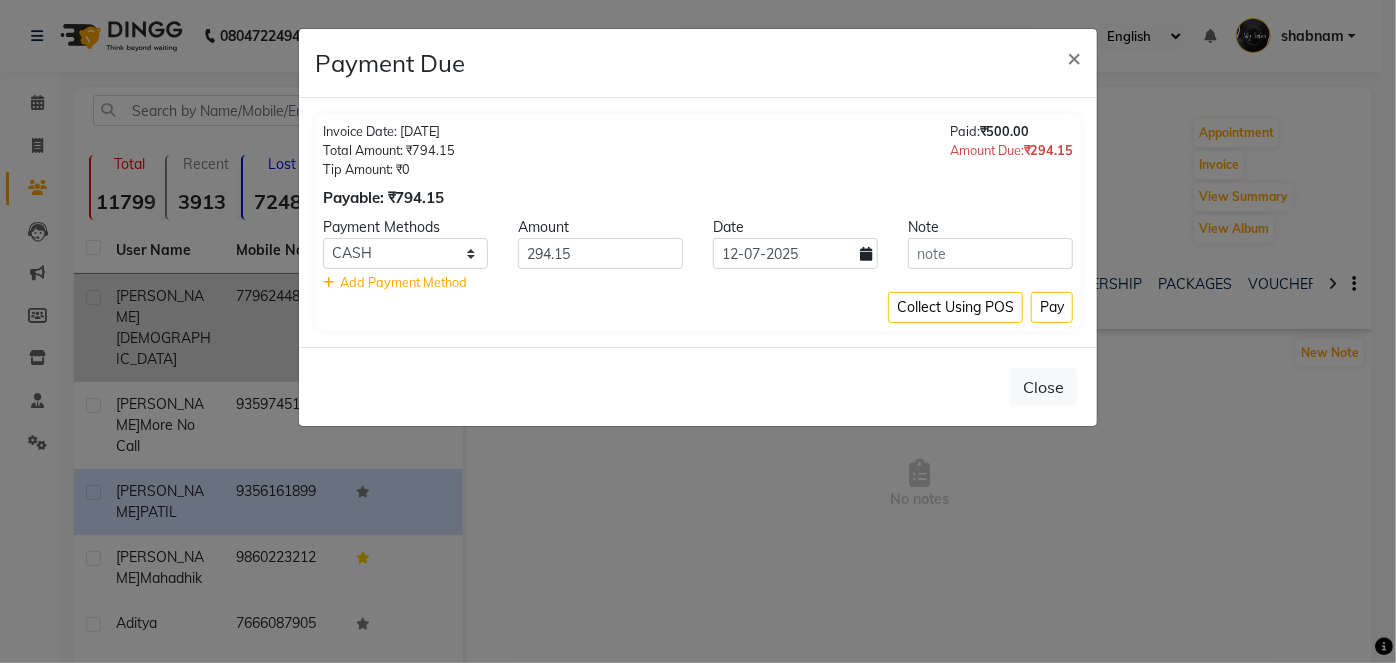 click on "Payment Due × Invoice Date: [DATE] Total Amount: ₹794.15 Tip Amount: ₹0 Payable: ₹794.15 Paid:  ₹500.00 Amount Due:  ₹294.15 Payment Methods Amount Date Note CASH CARD ONLINE CUSTOM GPay PayTM PhonePe UPI NearBuy Loan BharatPay Cheque MosamBee MI Voucher Bank Family Visa Card Master Card BharatPay Card UPI BharatPay Other Cards Juice by MCB MyT Money MariDeal DefiDeal [DOMAIN_NAME] THD TCL CEdge Card M UPI M UPI Axis UPI Union Card (Indian Bank) Card (DL Bank) RS BTC Wellnessta Razorpay Complimentary Nift Spa Finder Spa Week Venmo BFL LoanTap SaveIN GMoney ATH Movil On Account Chamber Gift Card Trade Comp Donation Card on File Envision BRAC Card City Card bKash Credit Card Debit Card Shoutlo LUZO Jazz Cash AmEx Discover Tabby Online W Room Charge Room Charge USD Room Charge Euro Room Charge EGP Room Charge GBP Bajaj Finserv Bad Debts Card: IDFC Card: IOB Coupon Gcash PayMaya Instamojo COnline UOnline SOnline SCard Paypal PPR PPV PPC PPN PPG PPE CAMP Benefit ATH Movil Dittor App Rupay Diners iPrepaid" 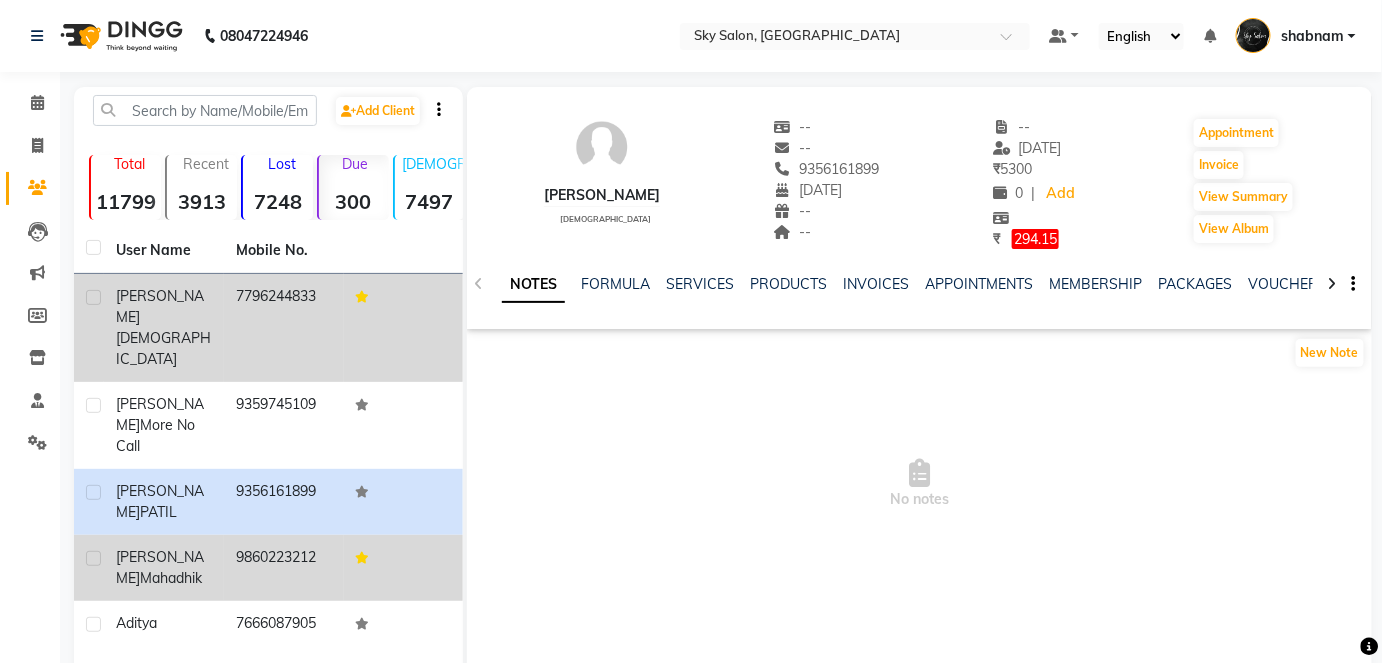 click on "9860223212" 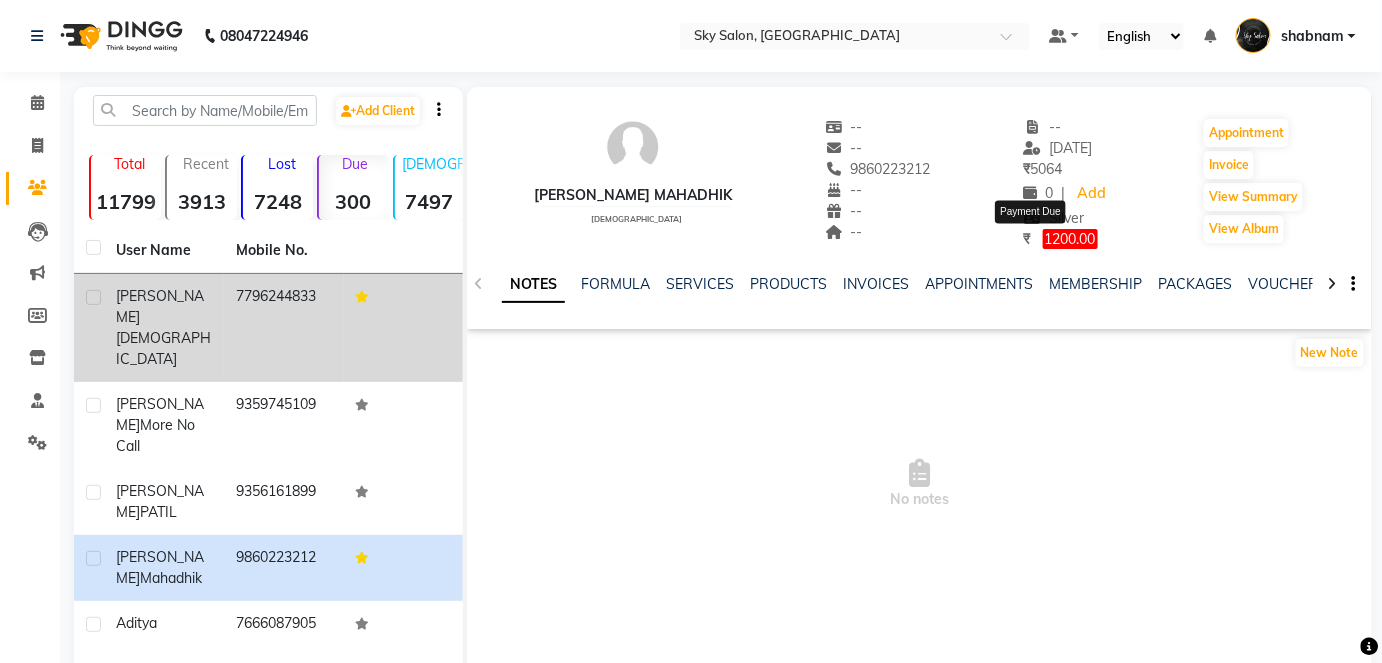 click on "1200.00" 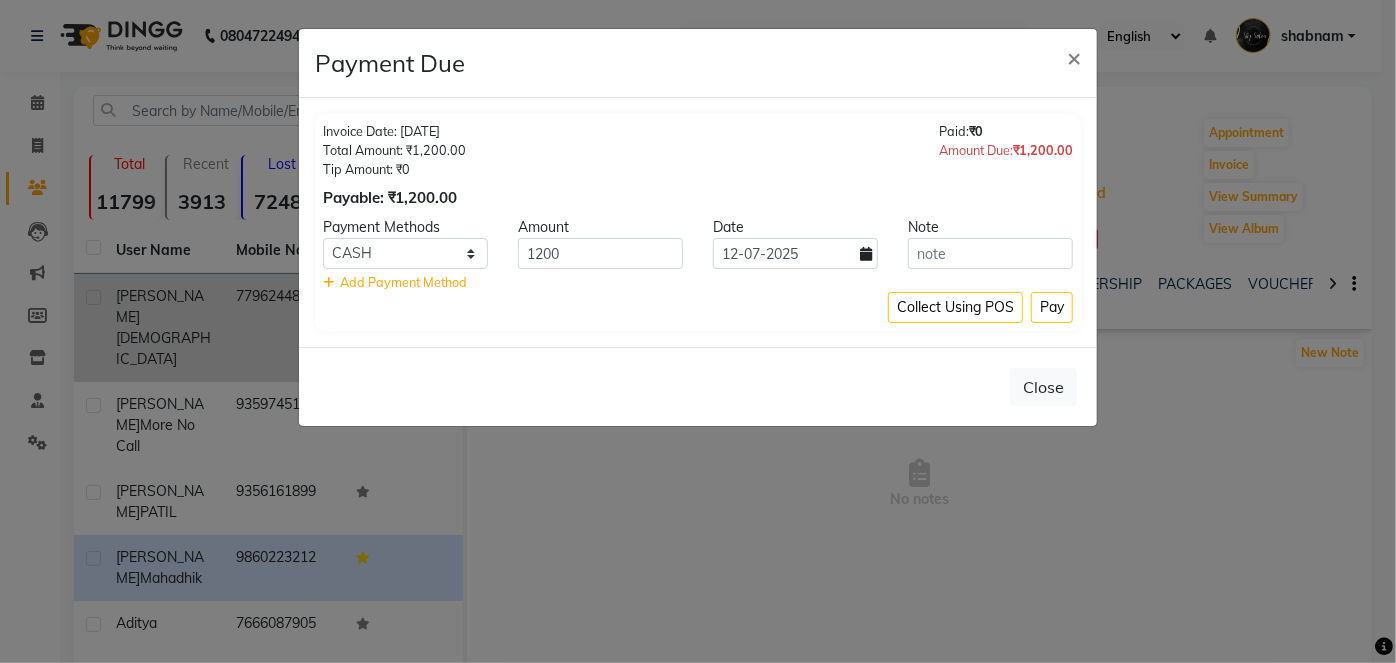 click on "Payment Due × Invoice Date: [DATE] Total Amount: ₹1,200.00 Tip Amount: ₹0 Payable: ₹1,200.00 Paid:  ₹0 Amount Due:  ₹1,200.00 Payment Methods Amount Date Note CASH CARD ONLINE CUSTOM GPay PayTM PhonePe UPI NearBuy Loan BharatPay Cheque MosamBee MI Voucher Bank Family Visa Card Master Card BharatPay Card UPI BharatPay Other Cards Juice by MCB MyT Money MariDeal DefiDeal [DOMAIN_NAME] THD TCL CEdge Card M UPI M UPI Axis UPI Union Card (Indian Bank) Card (DL Bank) RS BTC Wellnessta Razorpay Complimentary Nift Spa Finder Spa Week Venmo BFL LoanTap SaveIN GMoney ATH Movil On Account Chamber Gift Card Trade Comp Donation Card on File Envision BRAC Card City Card bKash Credit Card Debit Card Shoutlo LUZO Jazz Cash AmEx Discover Tabby Online W Room Charge Room Charge USD Room Charge Euro Room Charge EGP Room Charge GBP Bajaj Finserv Bad Debts Card: IDFC Card: IOB Coupon Gcash PayMaya Instamojo COnline UOnline SOnline SCard Paypal PPR PPV PPC PPN PPG PPE CAMP Benefit ATH Movil Dittor App Rupay Diners iPrepaid" 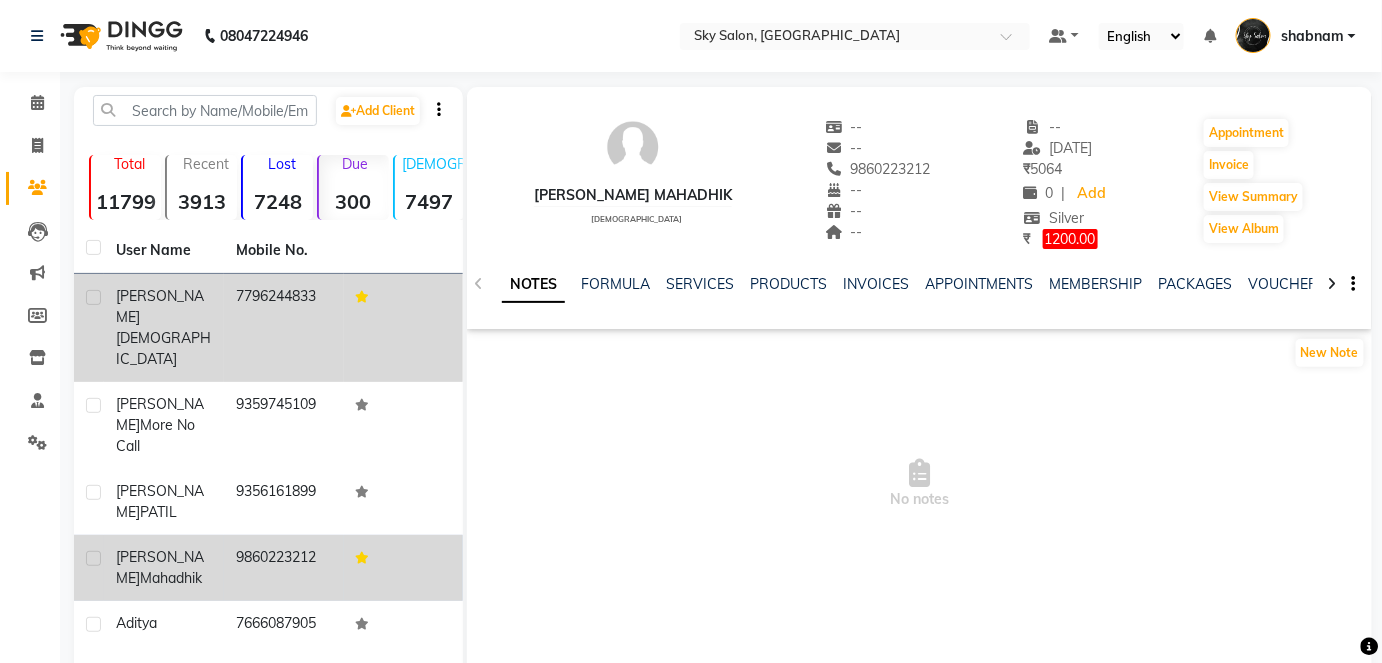 scroll, scrollTop: 101, scrollLeft: 0, axis: vertical 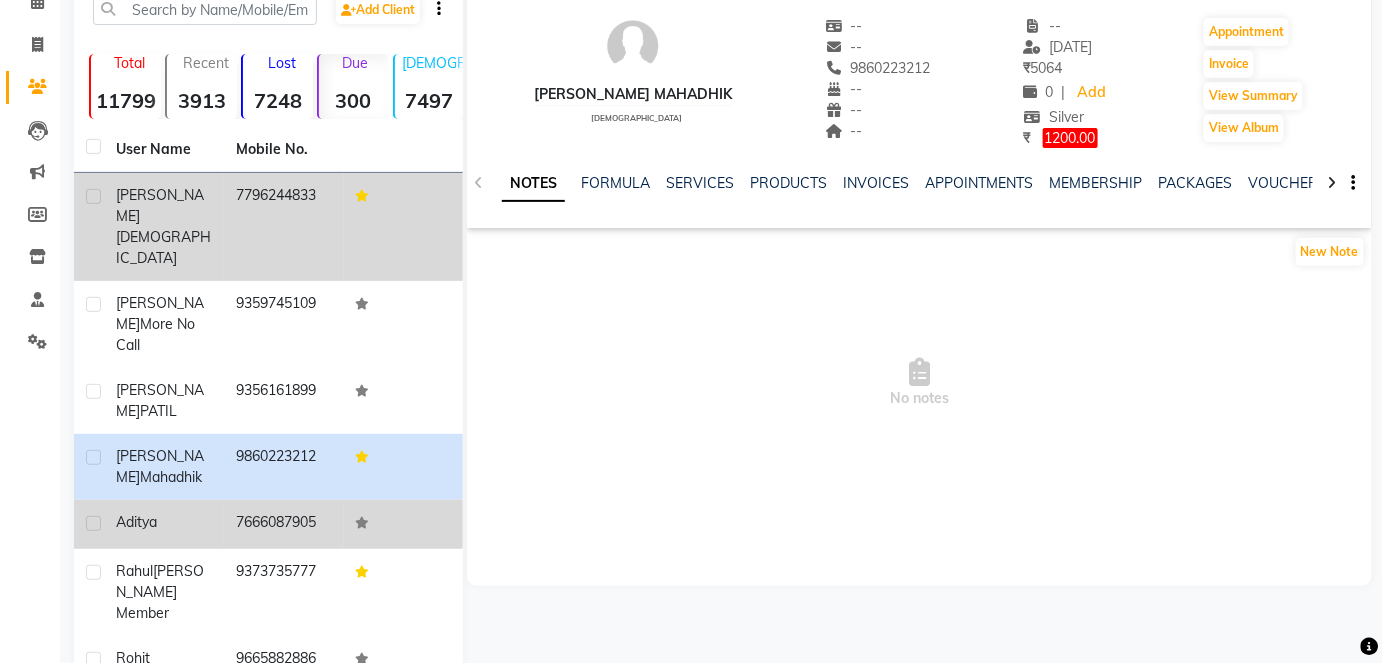 click on "7666087905" 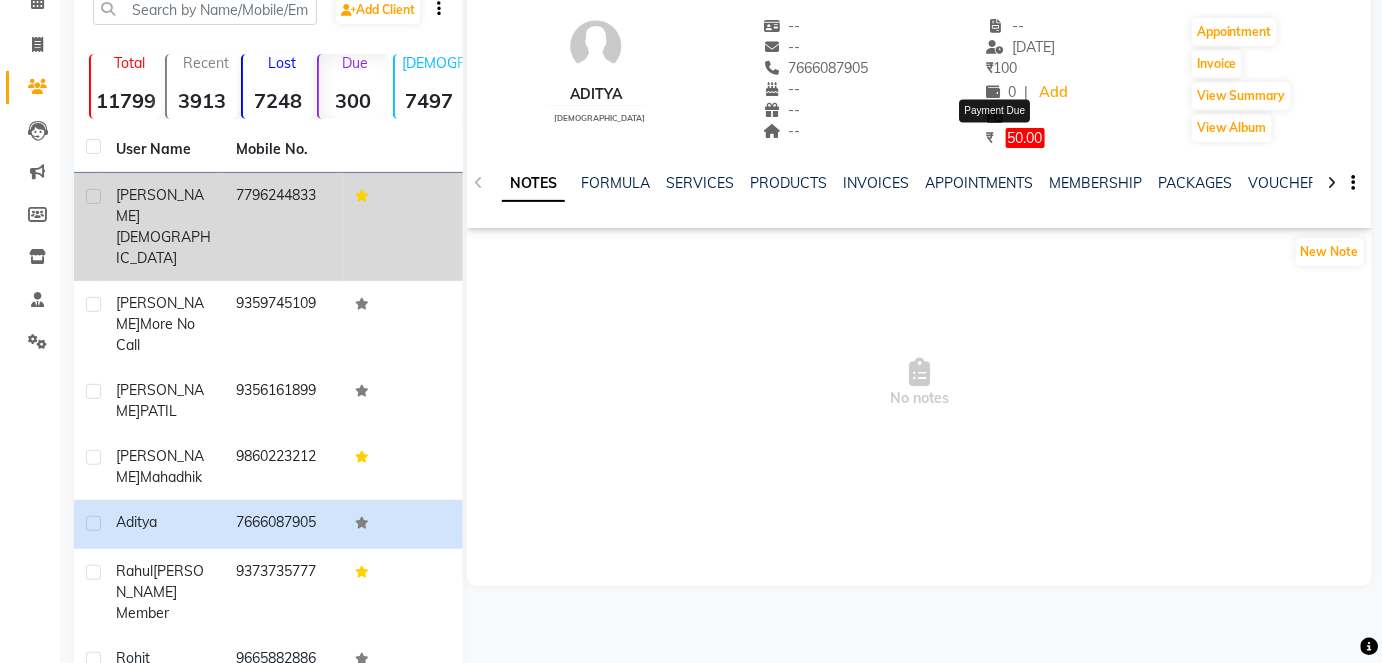 click on "50.00" 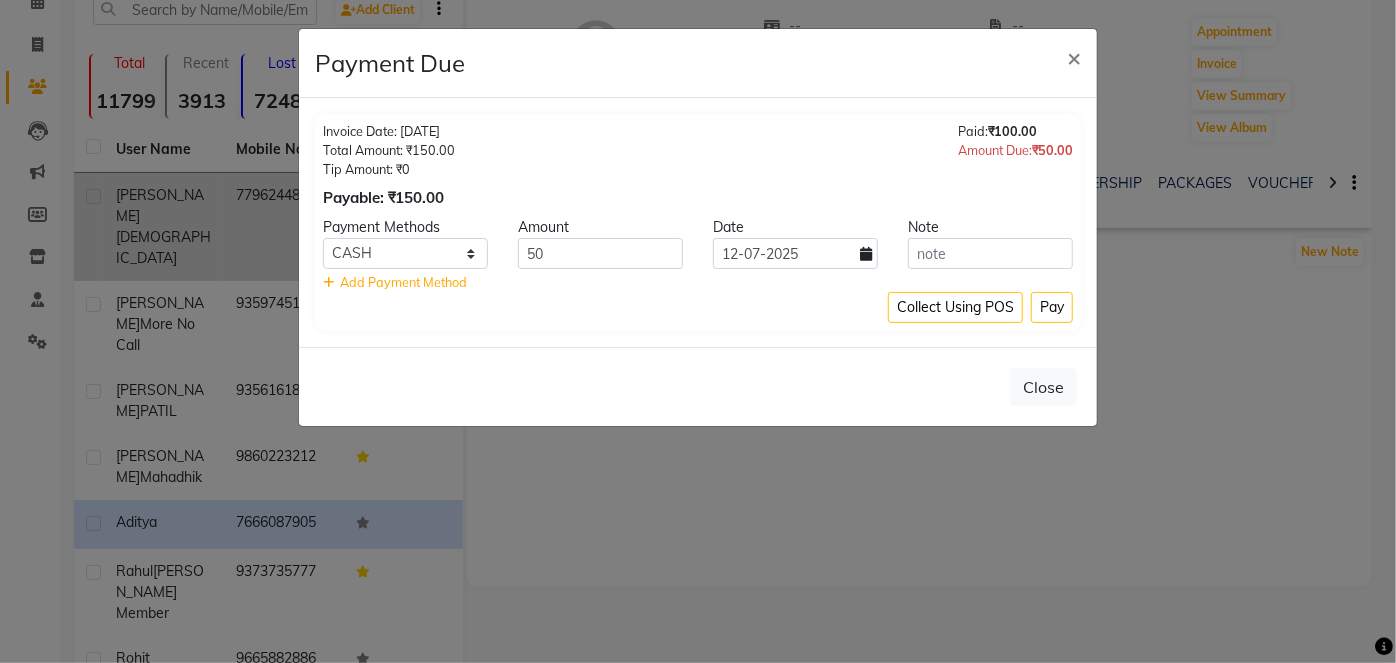 click on "Payment Due × Invoice Date: [DATE] Total Amount: ₹150.00 Tip Amount: ₹0 Payable: ₹150.00 Paid:  ₹100.00 Amount Due:  ₹50.00 Payment Methods Amount Date Note CASH CARD ONLINE CUSTOM GPay PayTM PhonePe UPI NearBuy Loan BharatPay Cheque MosamBee MI Voucher Bank Family Visa Card Master Card BharatPay Card UPI BharatPay Other Cards Juice by MCB MyT Money MariDeal DefiDeal [DOMAIN_NAME] THD TCL CEdge Card M UPI M UPI Axis UPI Union Card (Indian Bank) Card (DL Bank) RS BTC Wellnessta Razorpay Complimentary Nift Spa Finder Spa Week Venmo BFL LoanTap SaveIN GMoney ATH Movil On Account Chamber Gift Card Trade Comp Donation Card on File Envision BRAC Card City Card bKash Credit Card Debit Card Shoutlo LUZO Jazz Cash AmEx Discover Tabby Online W Room Charge Room Charge USD Room Charge Euro Room Charge EGP Room Charge GBP Bajaj Finserv Bad Debts Card: IDFC Card: IOB Coupon Gcash PayMaya Instamojo COnline UOnline SOnline SCard Paypal PPR PPV PPC PPN PPG PPE CAMP Benefit ATH Movil Dittor App Rupay Diners iPrepaid" 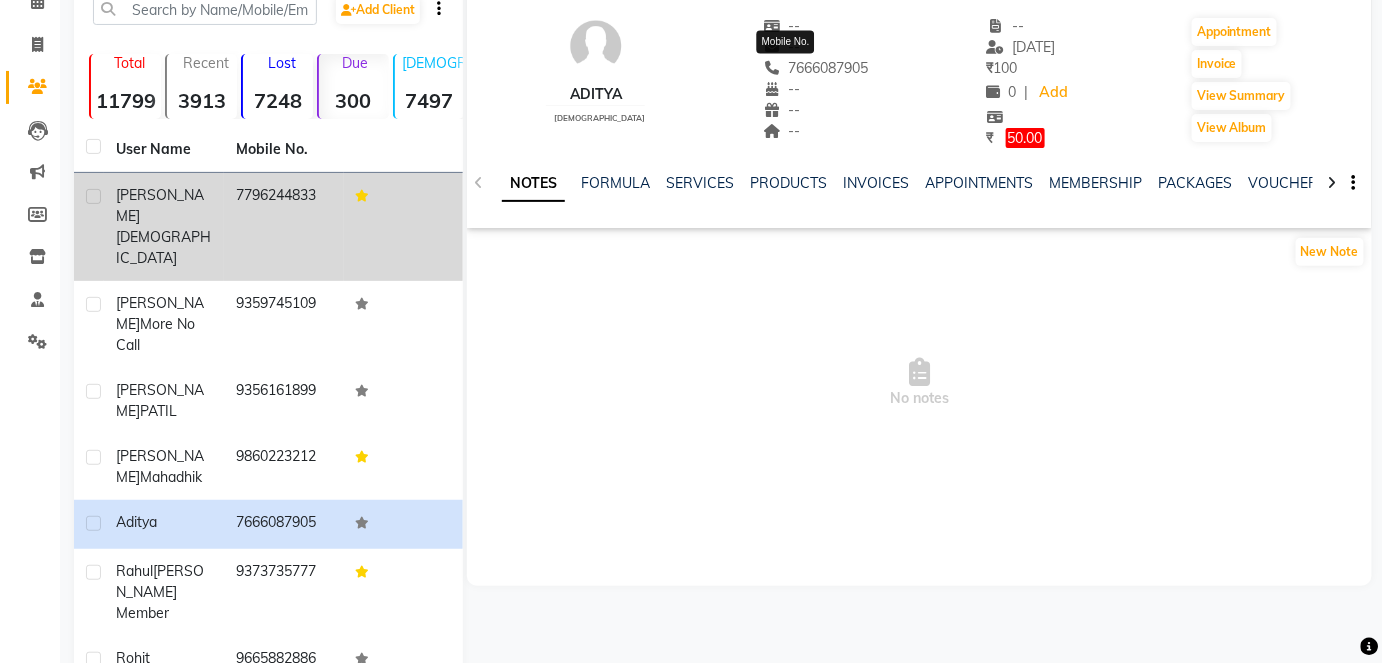click on "7666087905" 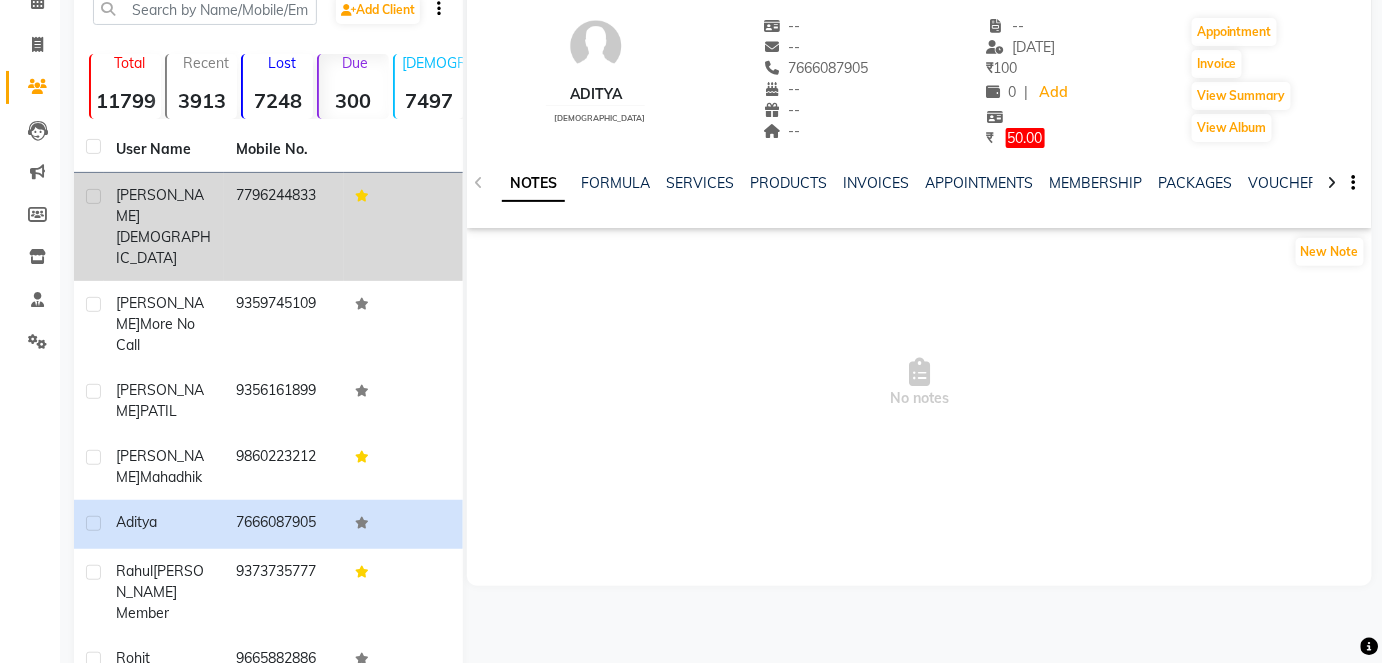 click on "7666087905" 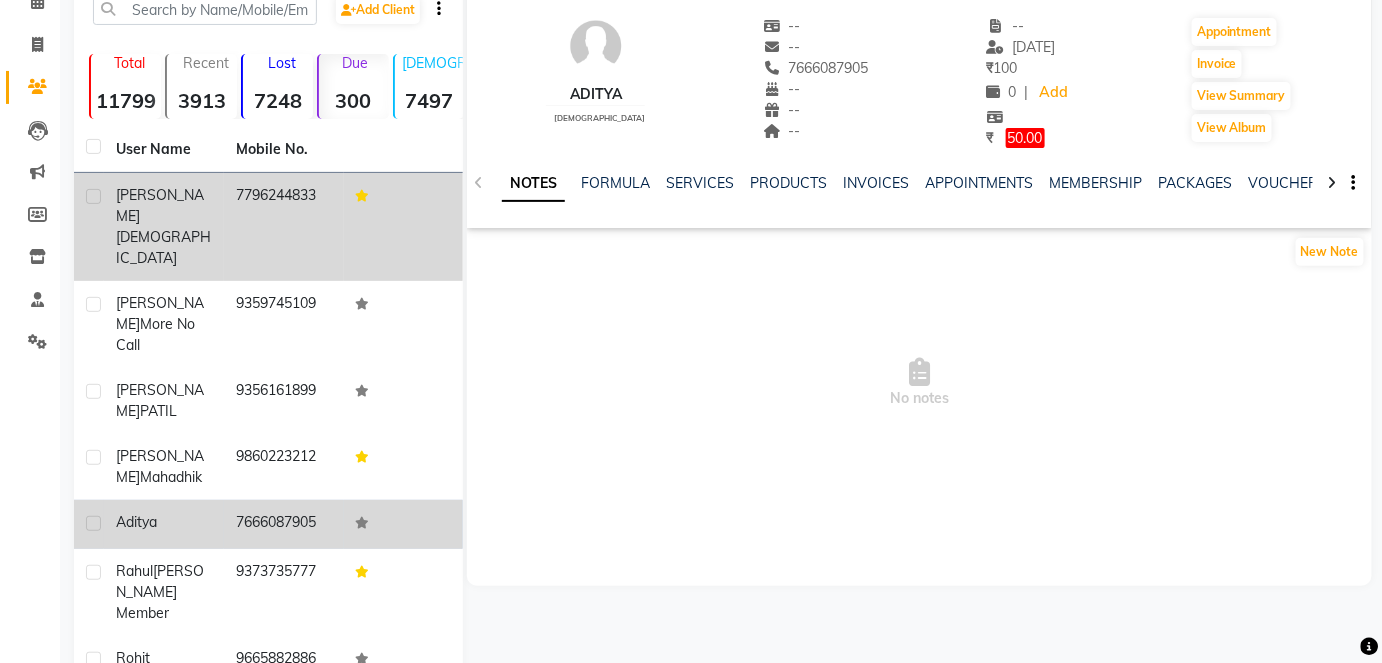 click on "7666087905" 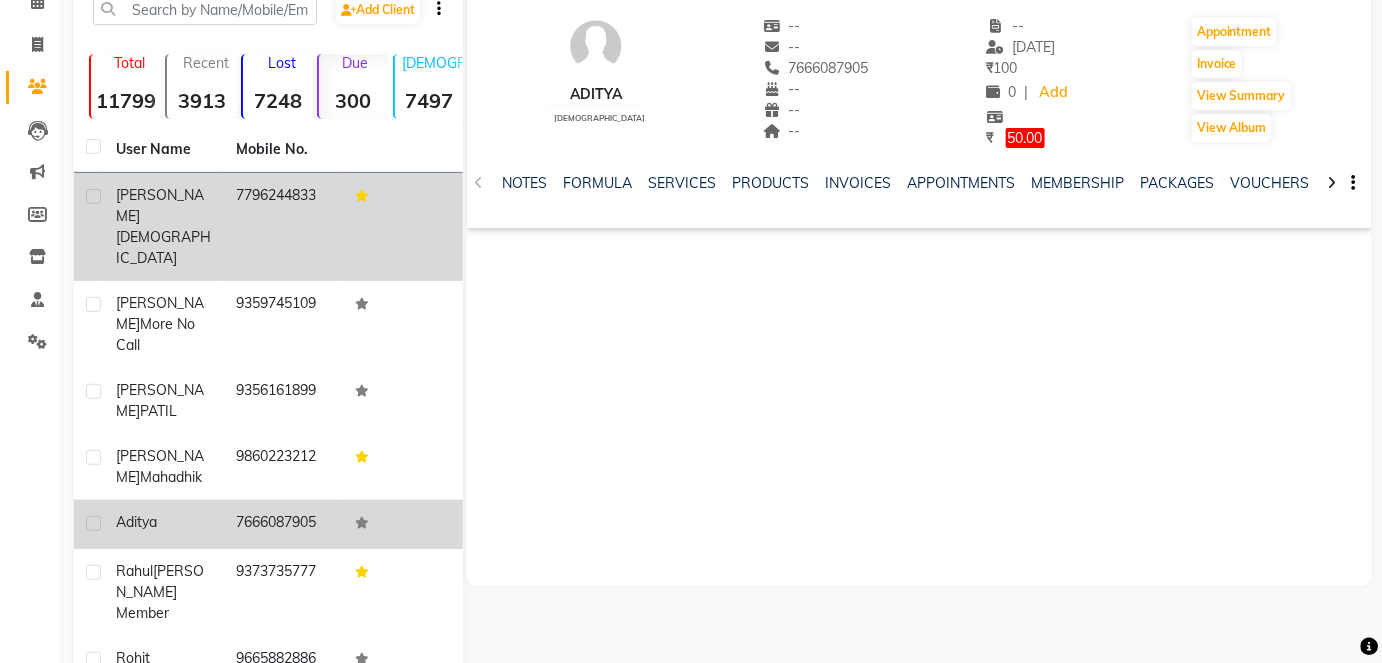 click on "7666087905" 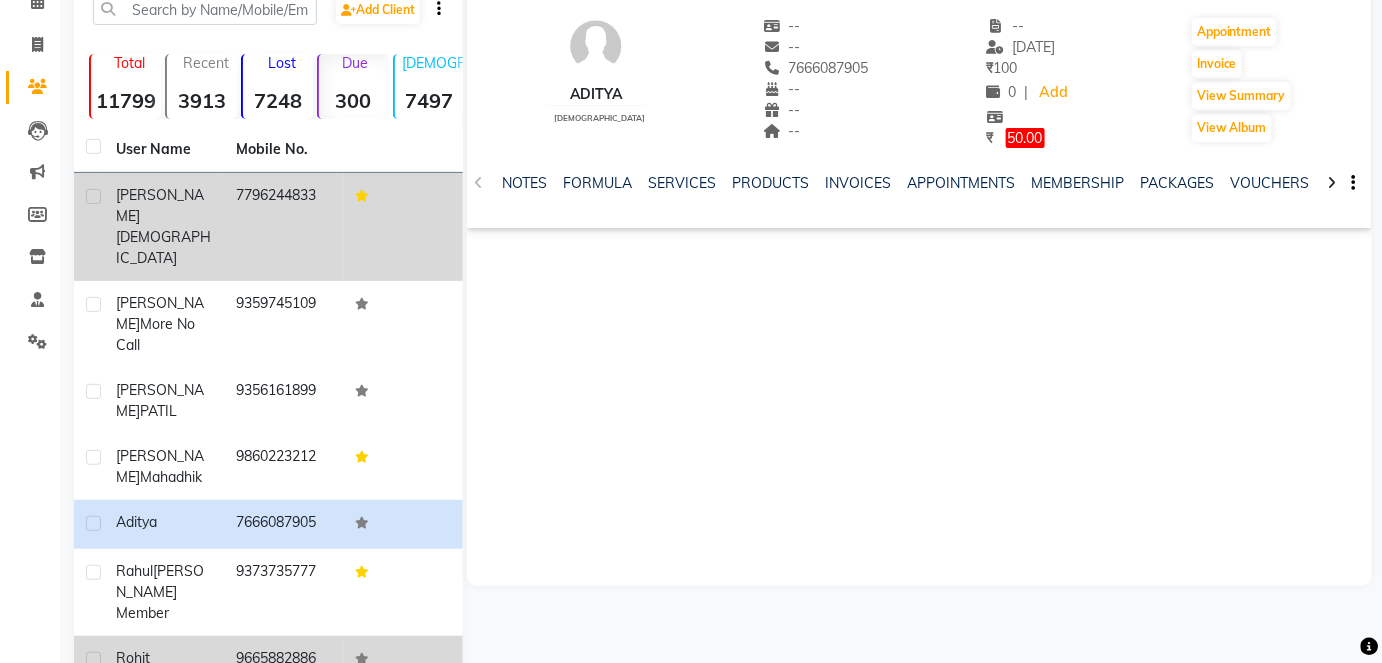 click on "rohit" 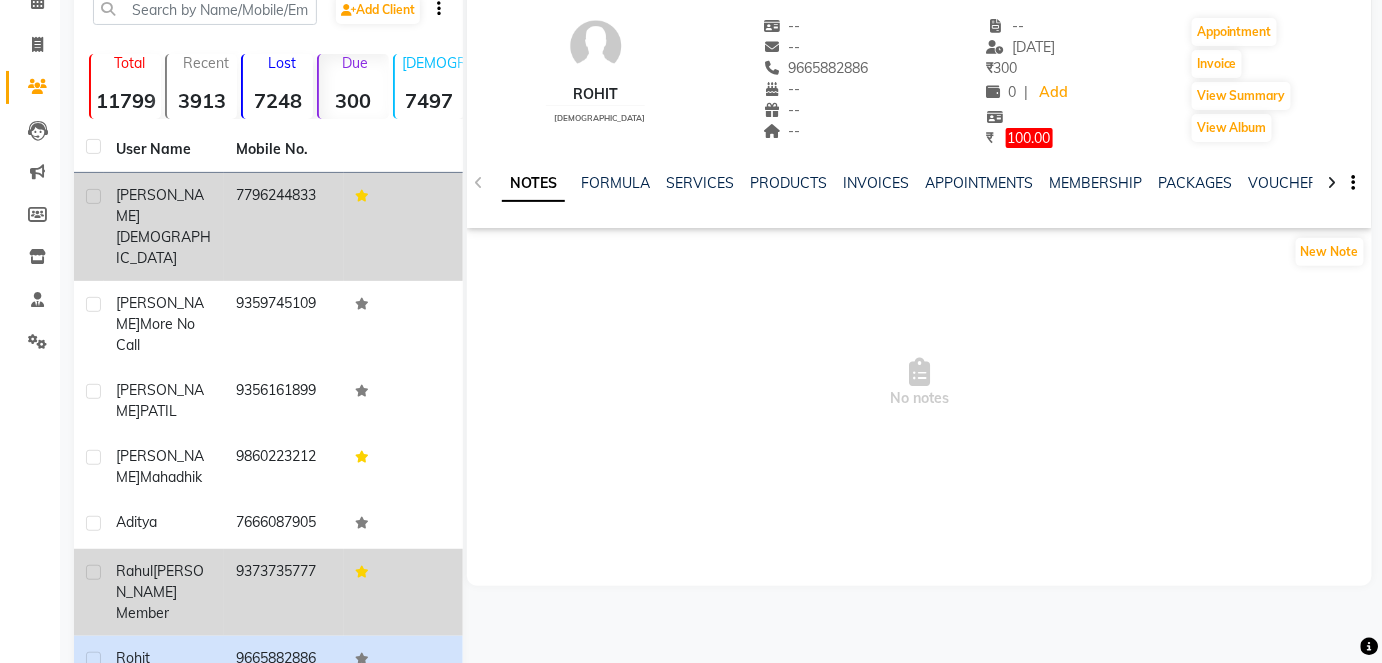click on "[PERSON_NAME] member" 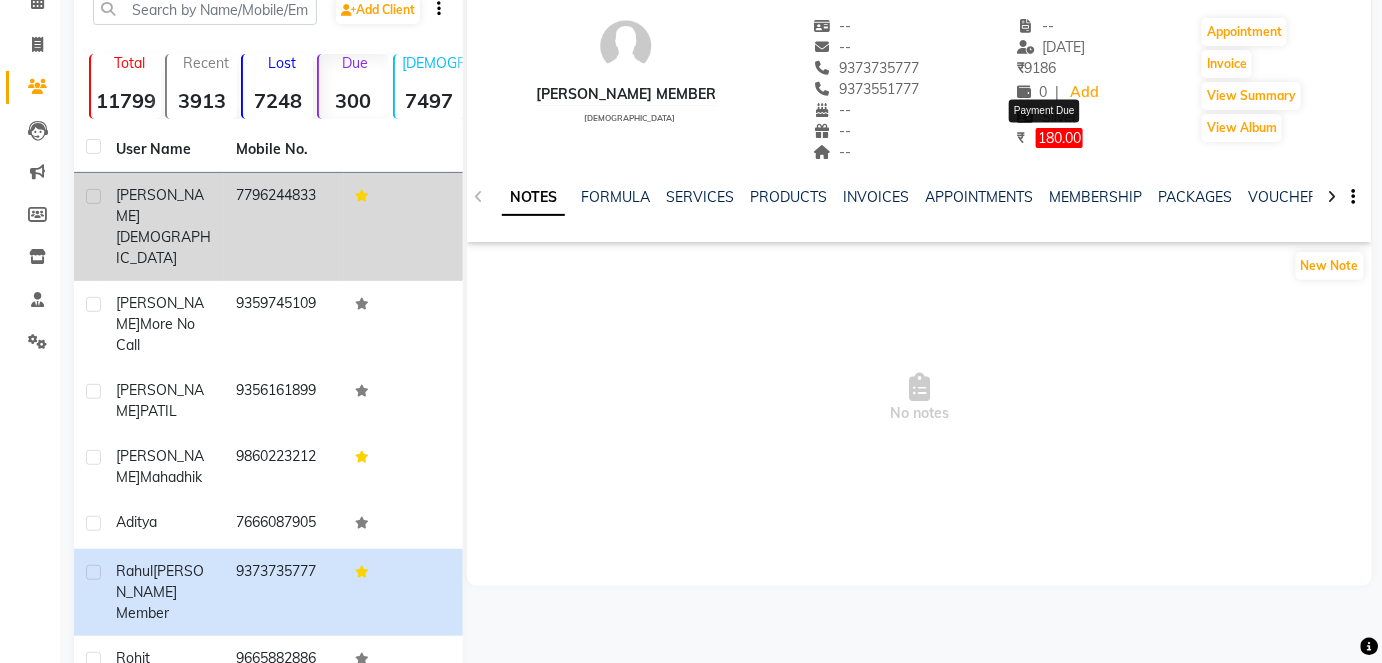 click on "180.00" 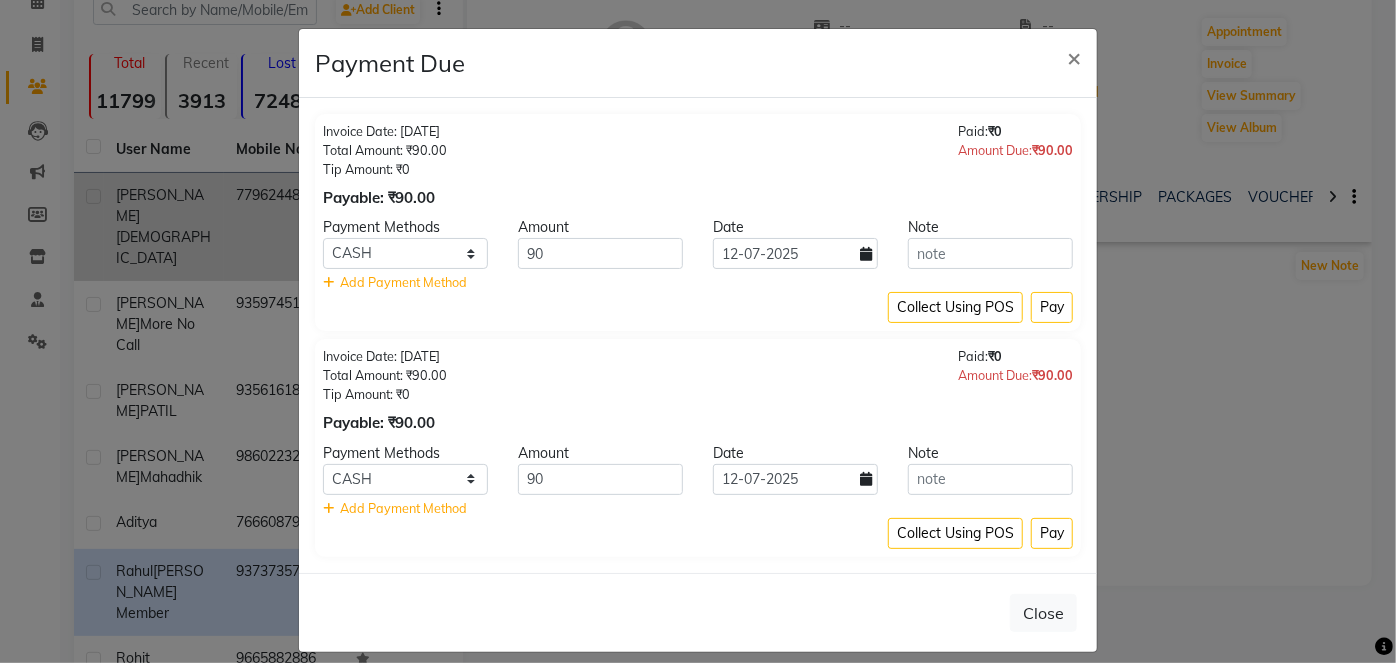 click on "Payment Due × Invoice Date: [DATE] Total Amount: ₹90.00 Tip Amount: ₹0 Payable: ₹90.00 Paid:  ₹0 Amount Due:  ₹90.00 Payment Methods Amount Date Note CASH CARD ONLINE CUSTOM GPay PayTM PhonePe UPI NearBuy Loan BharatPay Cheque MosamBee MI Voucher Bank Family Visa Card Master Card BharatPay Card UPI BharatPay Other Cards Juice by MCB MyT Money MariDeal DefiDeal [DOMAIN_NAME] THD TCL CEdge Card M UPI M UPI Axis UPI Union Card (Indian Bank) Card (DL Bank) RS BTC Wellnessta Razorpay Complimentary Nift Spa Finder Spa Week Venmo BFL LoanTap SaveIN GMoney ATH Movil On Account Chamber Gift Card Trade Comp Donation Card on File Envision BRAC Card City Card bKash Credit Card Debit Card Shoutlo LUZO Jazz Cash AmEx Discover Tabby Online W Room Charge Room Charge USD Room Charge Euro Room Charge EGP Room Charge GBP Bajaj Finserv Bad Debts Card: IDFC Card: IOB Coupon Gcash PayMaya Instamojo COnline UOnline SOnline SCard Paypal PPR PPV PPC PPN PPG PPE CAMP Benefit ATH Movil Dittor App Rupay Diners iPrepaid iPackage" 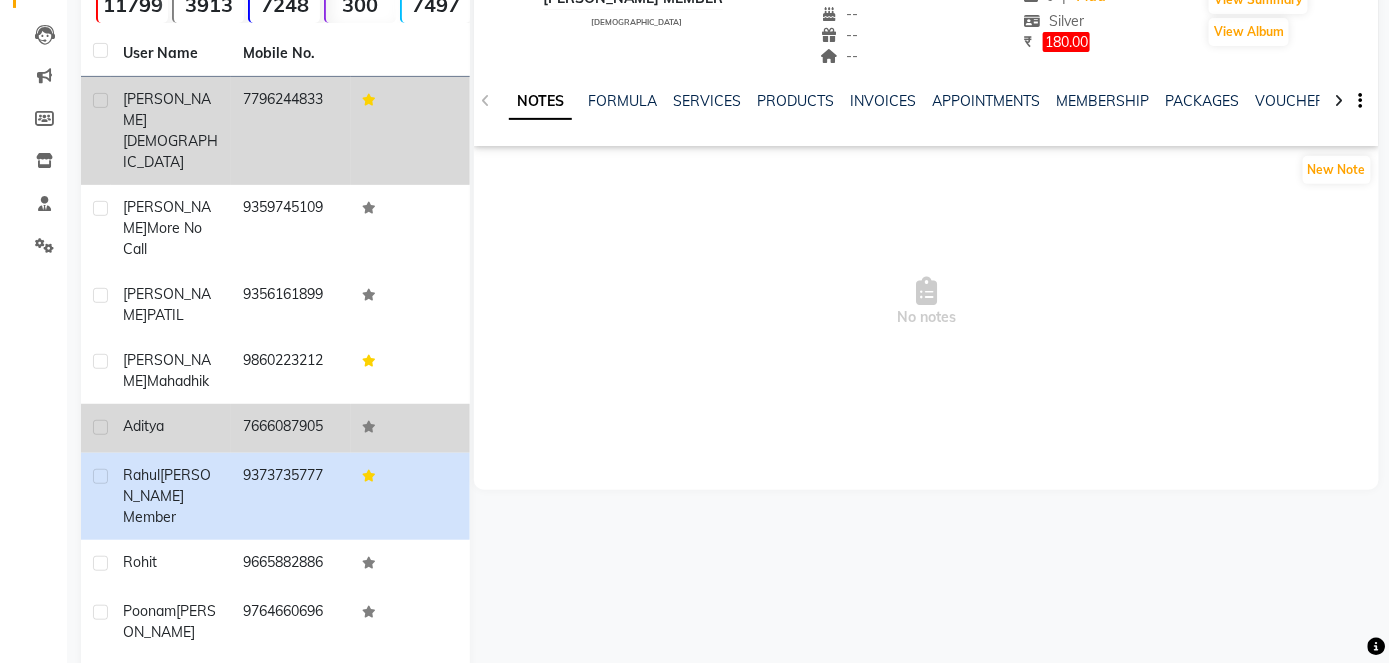 scroll, scrollTop: 214, scrollLeft: 0, axis: vertical 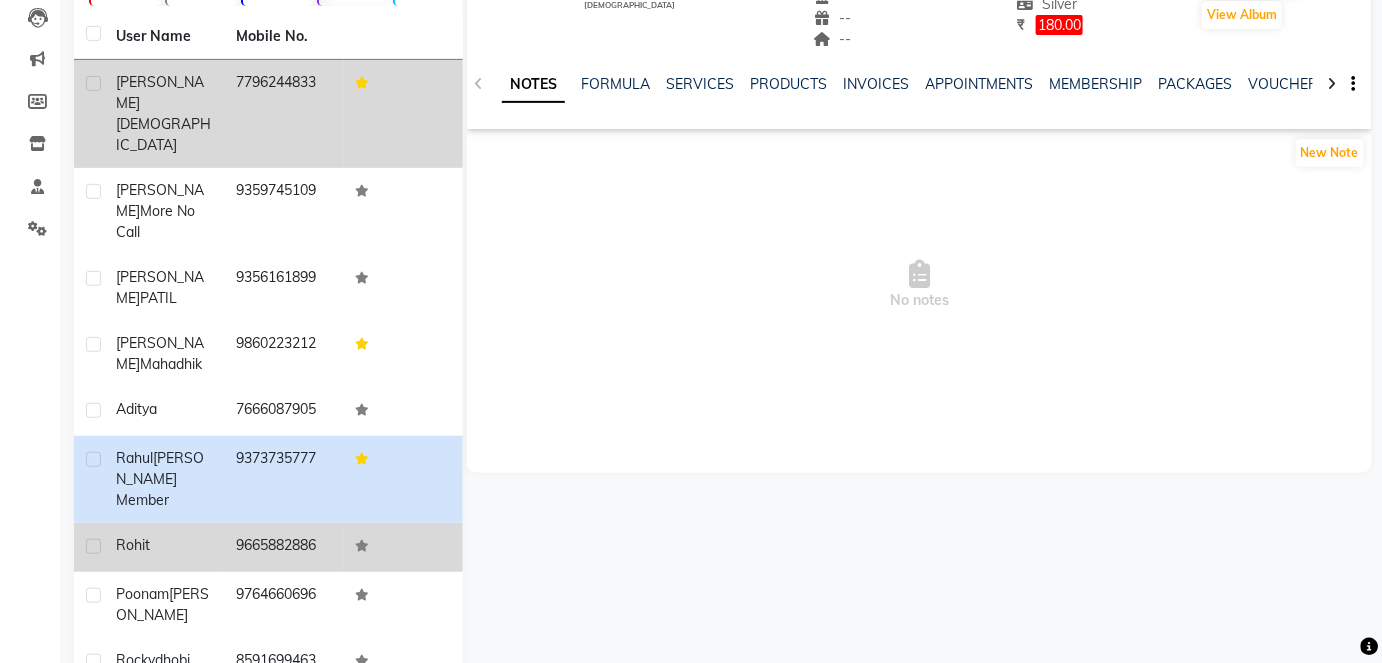 click on "9665882886" 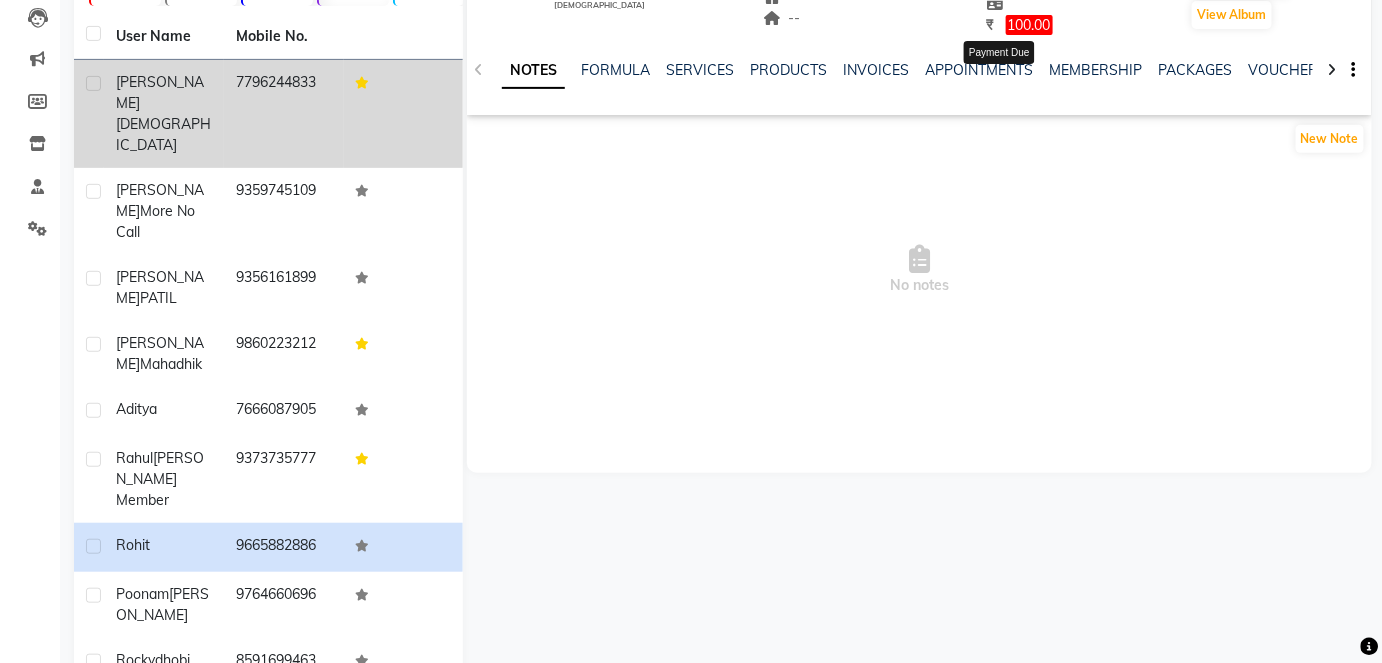 click on "100.00" 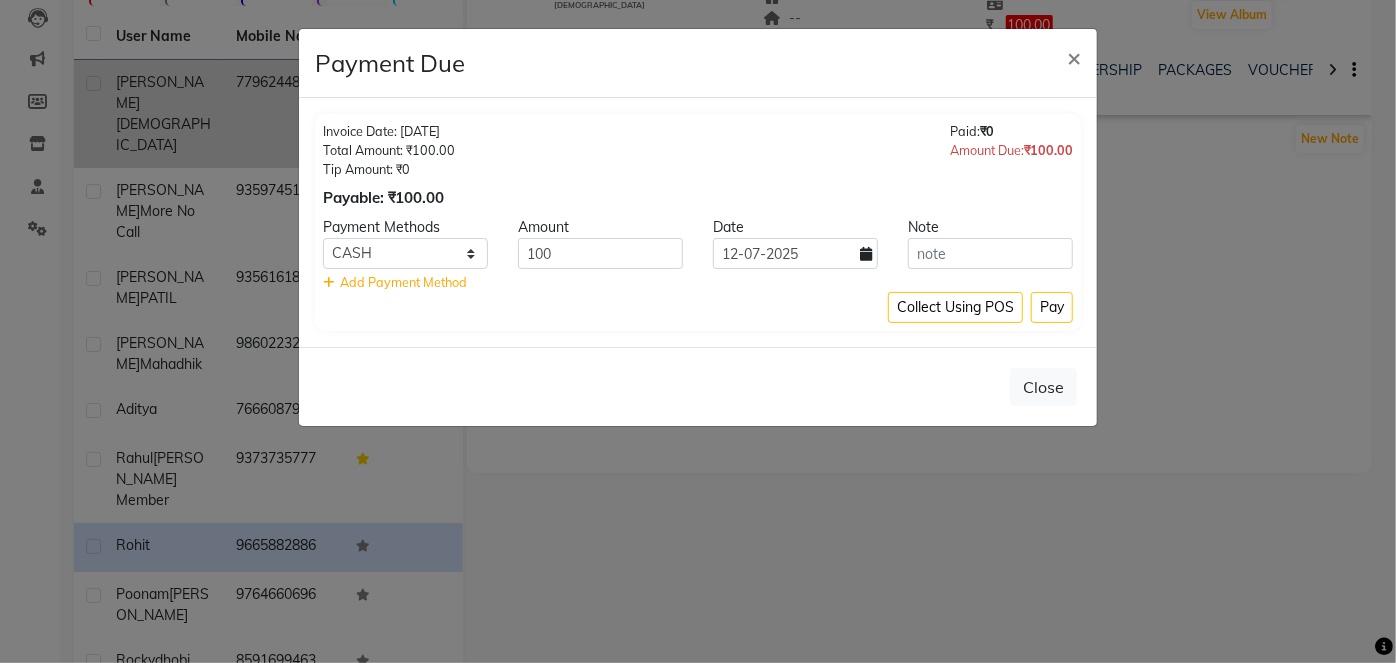 click on "Payment Due × Invoice Date: [DATE] Total Amount: ₹100.00 Tip Amount: ₹0 Payable: ₹100.00 Paid:  ₹0 Amount Due:  ₹100.00 Payment Methods Amount Date Note CASH CARD ONLINE CUSTOM GPay PayTM PhonePe UPI NearBuy Loan BharatPay Cheque MosamBee MI Voucher Bank Family Visa Card Master Card BharatPay Card UPI BharatPay Other Cards Juice by MCB MyT Money MariDeal DefiDeal [DOMAIN_NAME] THD TCL CEdge Card M UPI M UPI Axis UPI Union Card (Indian Bank) Card (DL Bank) RS BTC Wellnessta Razorpay Complimentary Nift Spa Finder Spa Week Venmo BFL LoanTap SaveIN GMoney ATH Movil On Account Chamber Gift Card Trade Comp Donation Card on File Envision BRAC Card City Card bKash Credit Card Debit Card Shoutlo LUZO Jazz Cash AmEx Discover Tabby Online W Room Charge Room Charge USD Room Charge Euro Room Charge EGP Room Charge GBP Bajaj Finserv Bad Debts Card: IDFC Card: IOB Coupon Gcash PayMaya Instamojo COnline UOnline SOnline SCard Paypal PPR PPV PPC PPN PPG PPE CAMP Benefit ATH Movil Dittor App Rupay Diners iPrepaid [PERSON_NAME]" 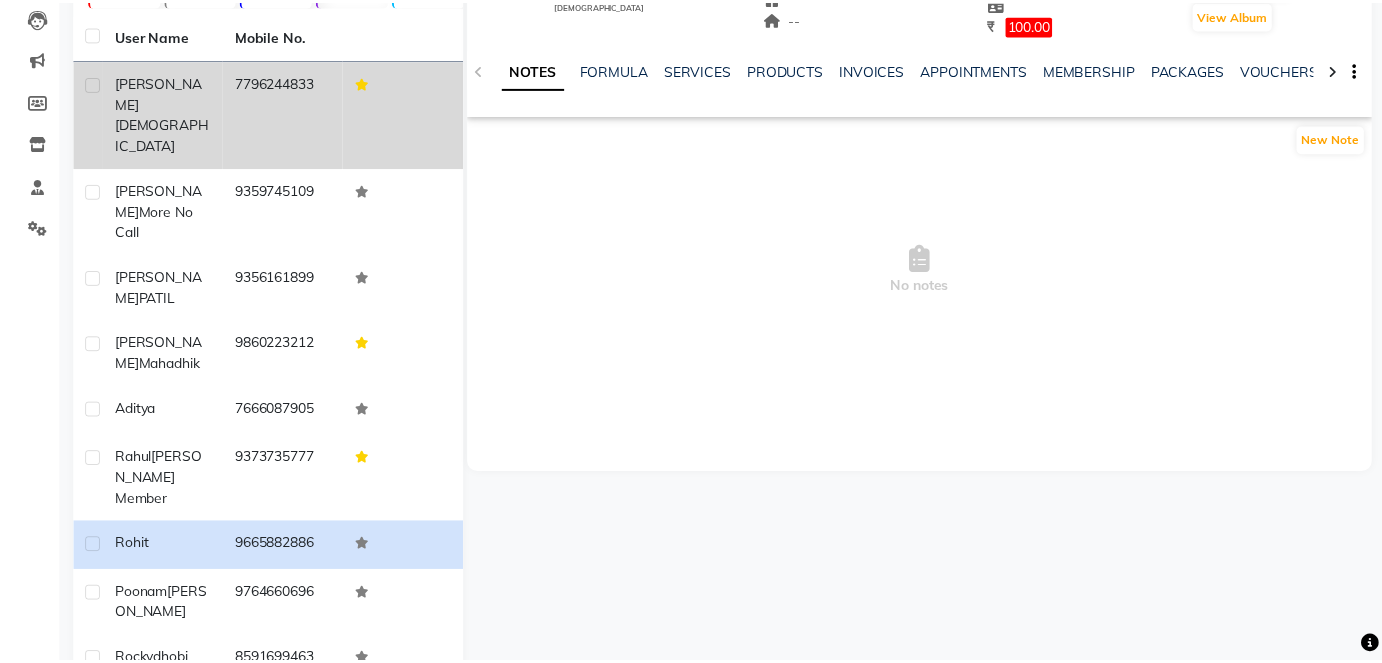 scroll, scrollTop: 141, scrollLeft: 0, axis: vertical 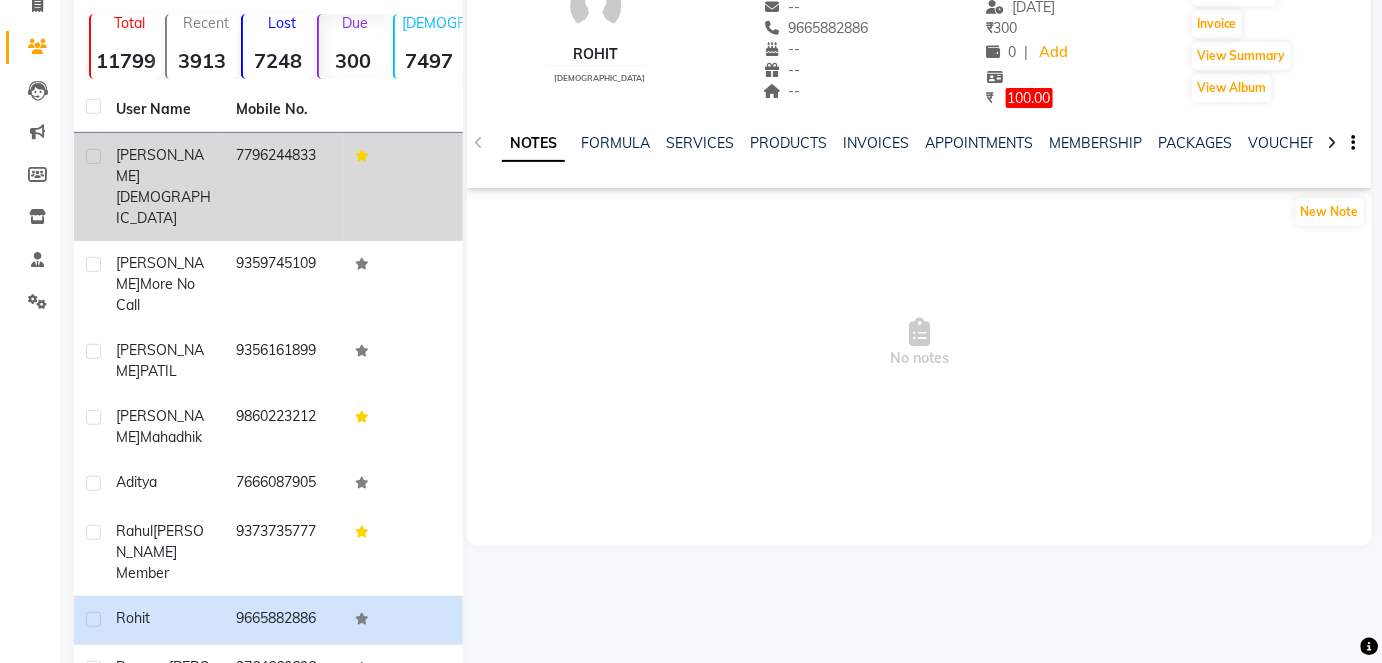 click on "9665882886" 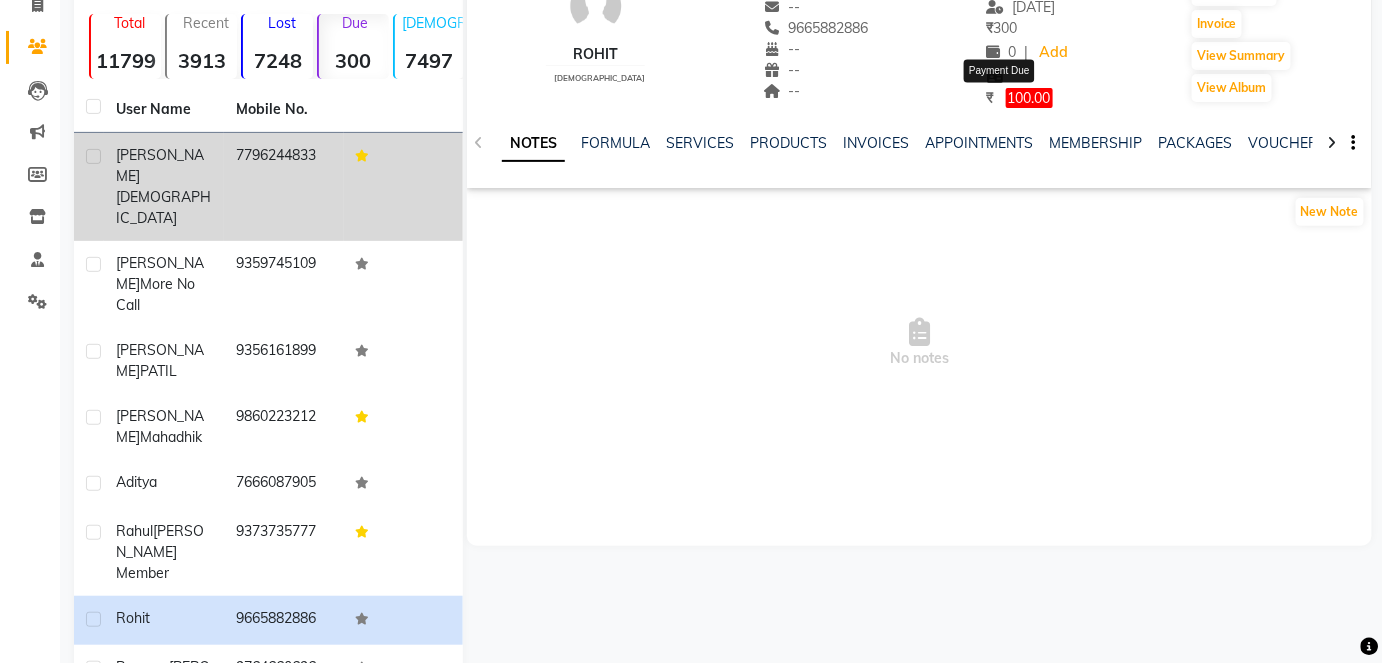 click on "100.00" 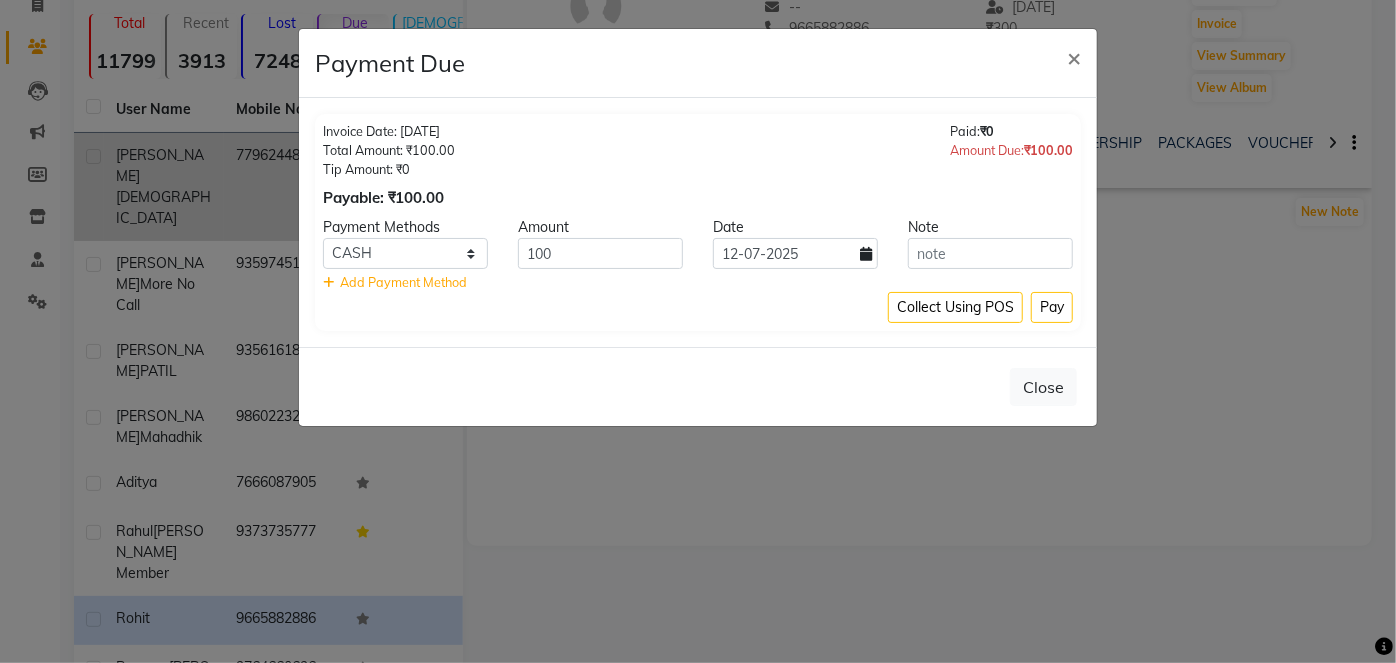 click on "Payment Due × Invoice Date: [DATE] Total Amount: ₹100.00 Tip Amount: ₹0 Payable: ₹100.00 Paid:  ₹0 Amount Due:  ₹100.00 Payment Methods Amount Date Note CASH CARD ONLINE CUSTOM GPay PayTM PhonePe UPI NearBuy Loan BharatPay Cheque MosamBee MI Voucher Bank Family Visa Card Master Card BharatPay Card UPI BharatPay Other Cards Juice by MCB MyT Money MariDeal DefiDeal [DOMAIN_NAME] THD TCL CEdge Card M UPI M UPI Axis UPI Union Card (Indian Bank) Card (DL Bank) RS BTC Wellnessta Razorpay Complimentary Nift Spa Finder Spa Week Venmo BFL LoanTap SaveIN GMoney ATH Movil On Account Chamber Gift Card Trade Comp Donation Card on File Envision BRAC Card City Card bKash Credit Card Debit Card Shoutlo LUZO Jazz Cash AmEx Discover Tabby Online W Room Charge Room Charge USD Room Charge Euro Room Charge EGP Room Charge GBP Bajaj Finserv Bad Debts Card: IDFC Card: IOB Coupon Gcash PayMaya Instamojo COnline UOnline SOnline SCard Paypal PPR PPV PPC PPN PPG PPE CAMP Benefit ATH Movil Dittor App Rupay Diners iPrepaid [PERSON_NAME]" 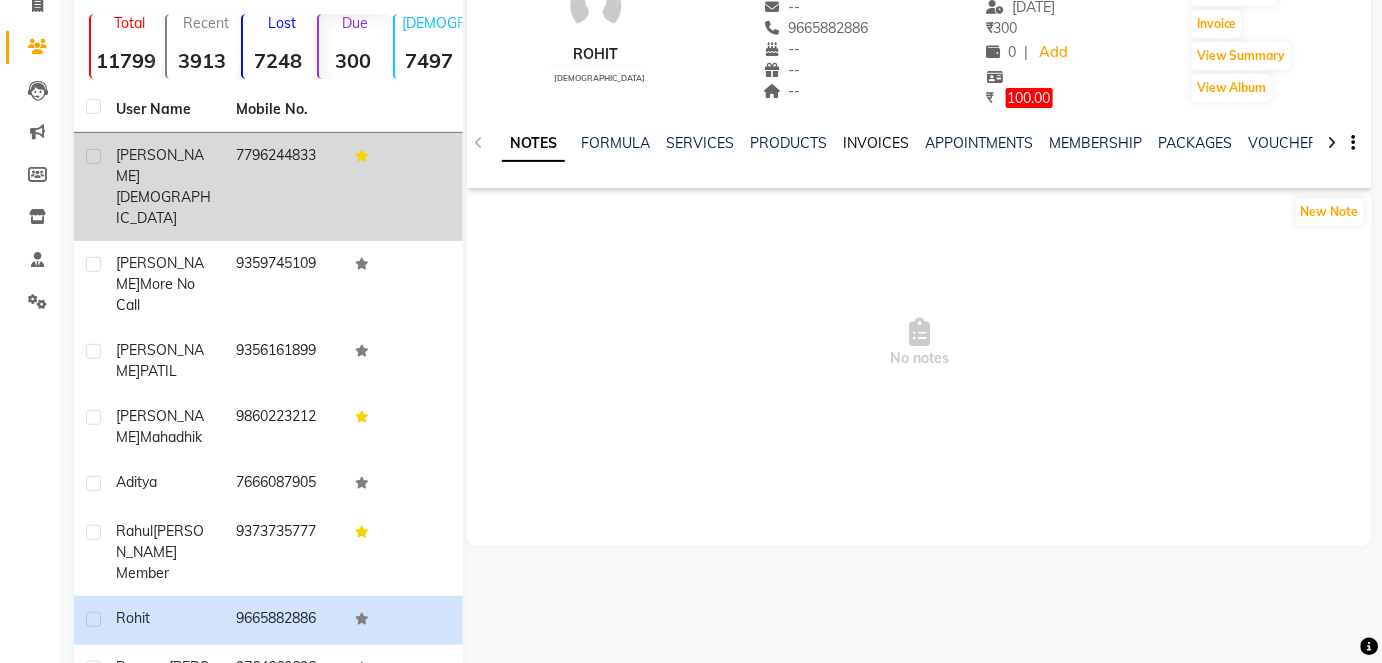 click on "INVOICES" 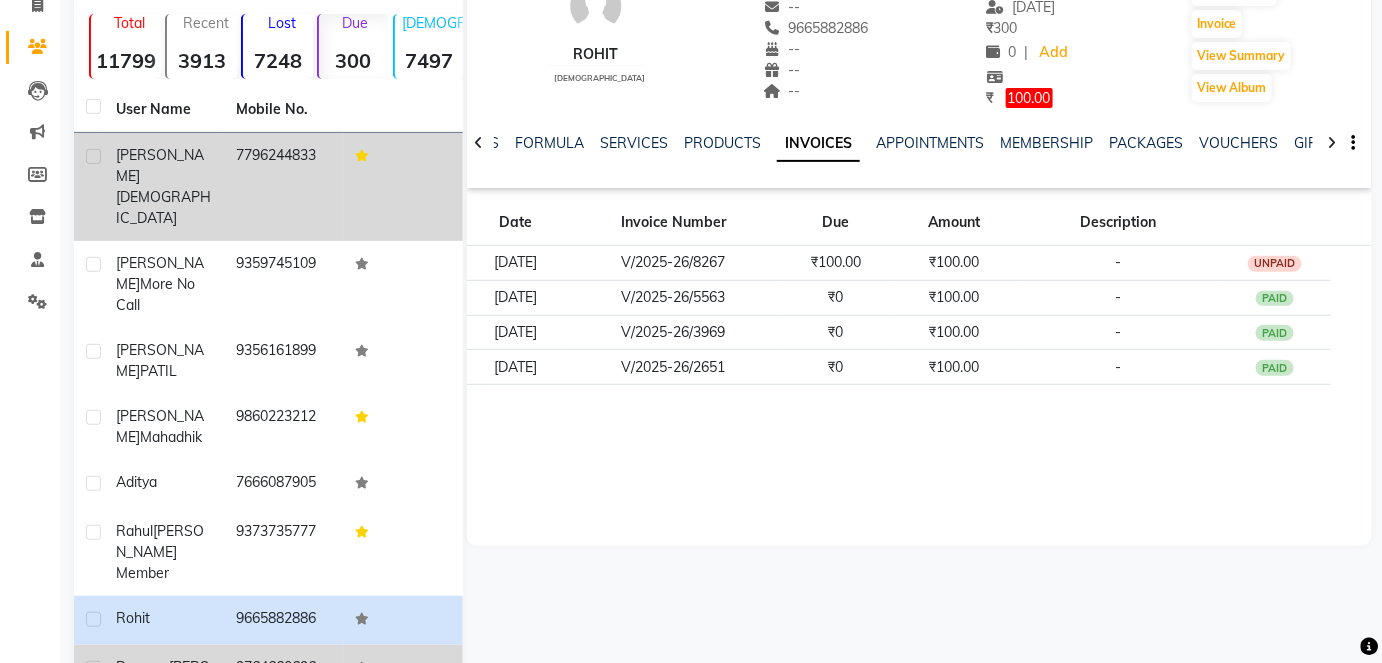 click on "9764660696" 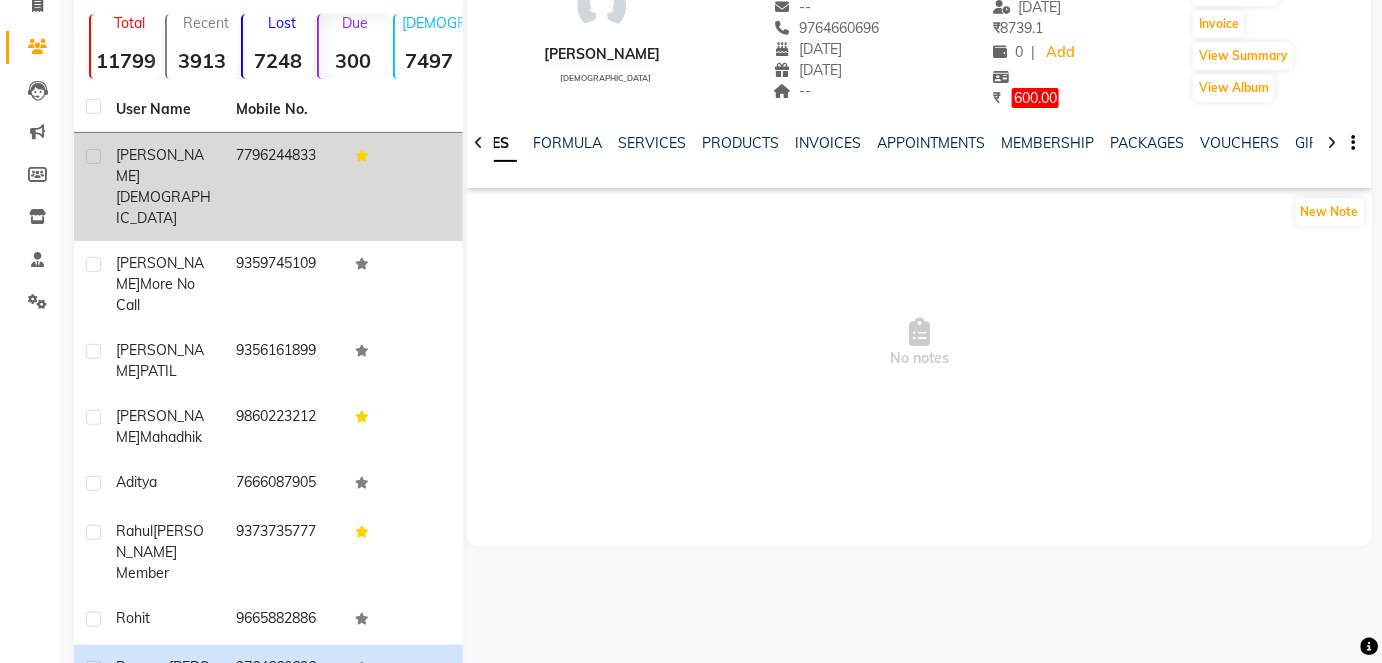 click on "600.00" 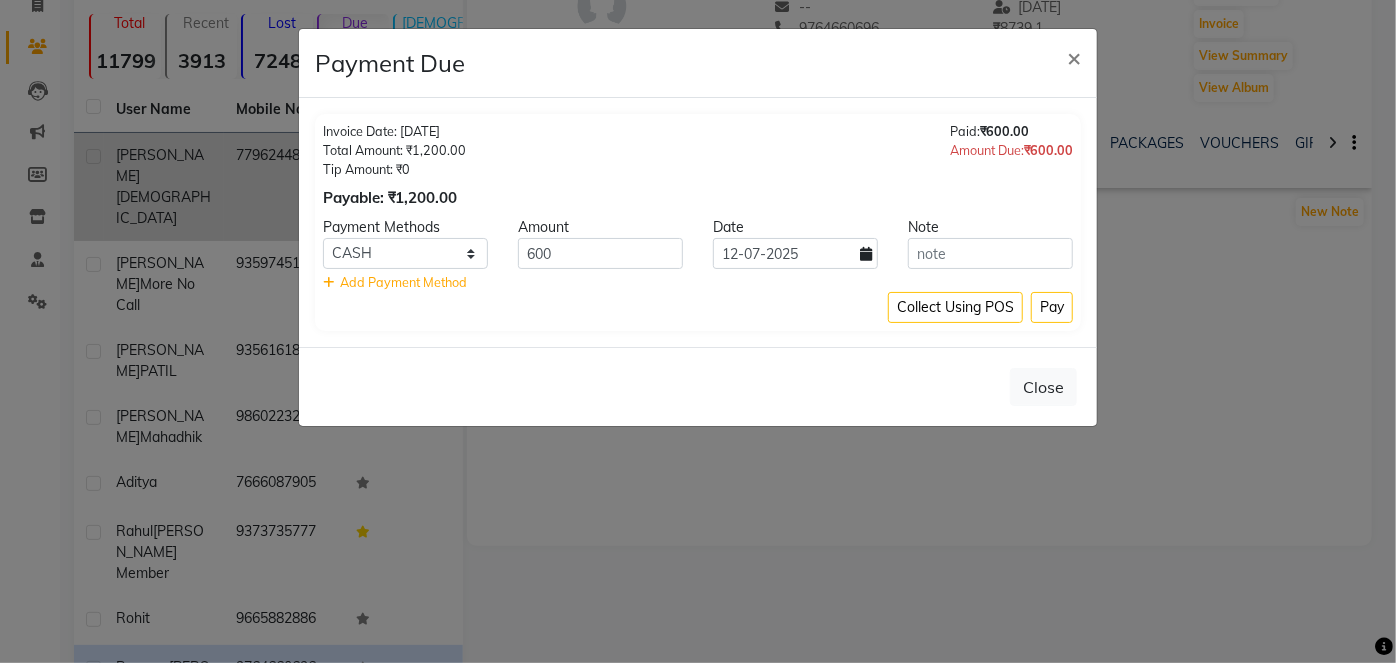 click on "Payment Due × Invoice Date: [DATE] Total Amount: ₹1,200.00 Tip Amount: ₹0 Payable: ₹1,200.00 Paid:  ₹600.00 Amount Due:  ₹600.00 Payment Methods Amount Date Note CASH CARD ONLINE CUSTOM GPay PayTM PhonePe UPI NearBuy Loan BharatPay Cheque MosamBee MI Voucher Bank Family Visa Card Master Card BharatPay Card UPI BharatPay Other Cards Juice by MCB MyT Money MariDeal DefiDeal [DOMAIN_NAME] THD TCL CEdge Card M UPI M UPI Axis UPI Union Card (Indian Bank) Card (DL Bank) RS BTC Wellnessta Razorpay Complimentary Nift Spa Finder Spa Week Venmo BFL LoanTap SaveIN GMoney ATH Movil On Account Chamber Gift Card Trade Comp Donation Card on File Envision BRAC Card City Card bKash Credit Card Debit Card Shoutlo LUZO Jazz Cash AmEx Discover Tabby Online W Room Charge Room Charge USD Room Charge Euro Room Charge EGP Room Charge GBP Bajaj Finserv Bad Debts Card: IDFC Card: IOB Coupon Gcash PayMaya Instamojo COnline UOnline SOnline SCard Paypal PPR PPV PPC PPN PPG PPE CAMP Benefit ATH Movil Dittor App Rupay Diners [PERSON_NAME]" 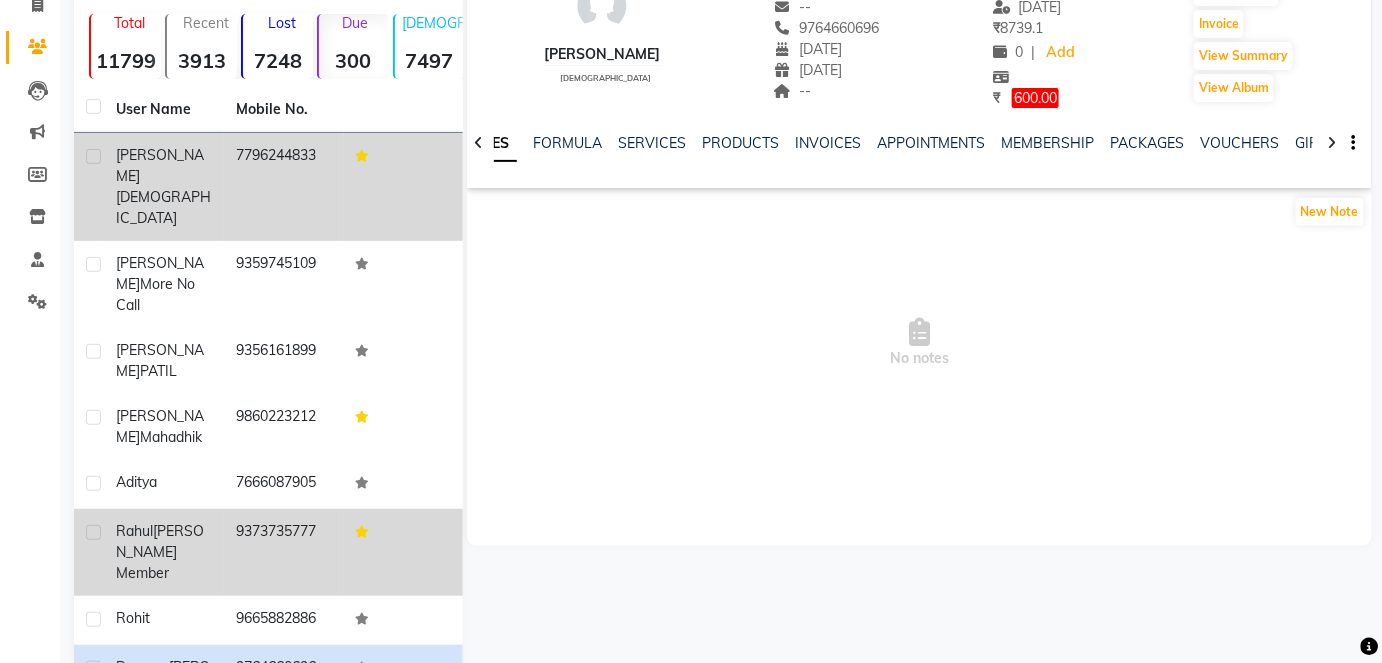 scroll, scrollTop: 271, scrollLeft: 0, axis: vertical 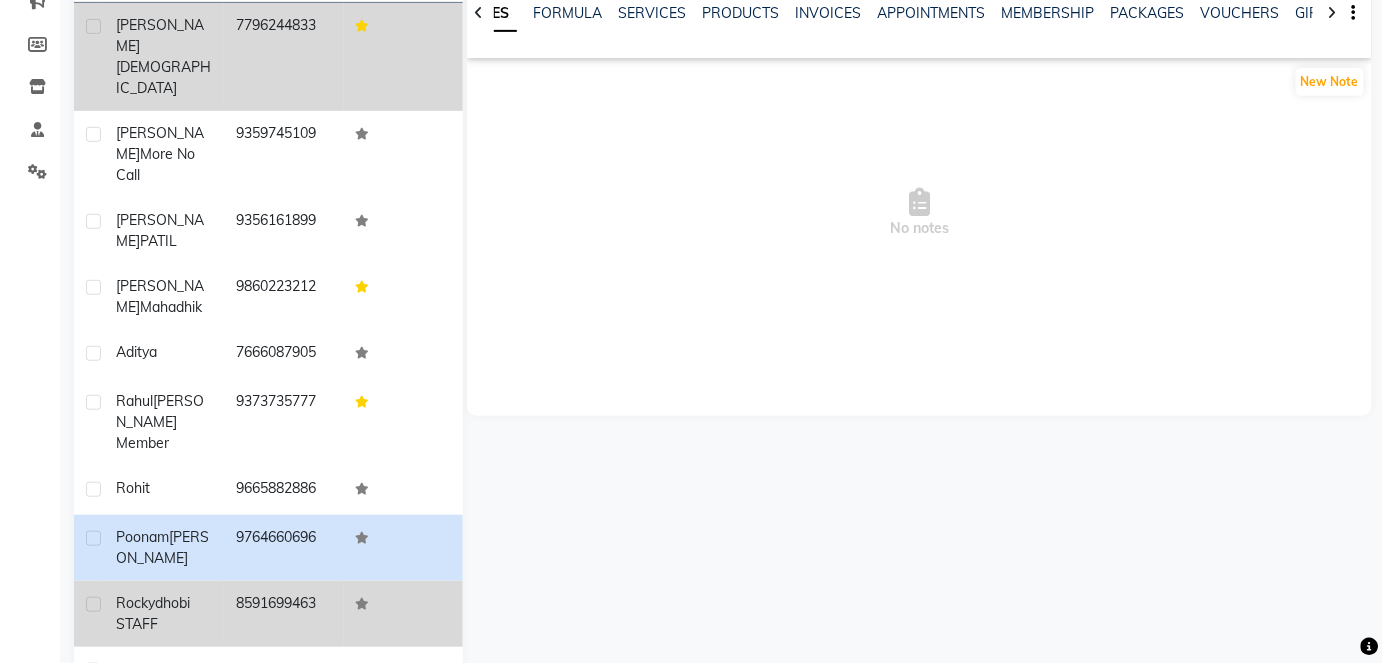 click on "8591699463" 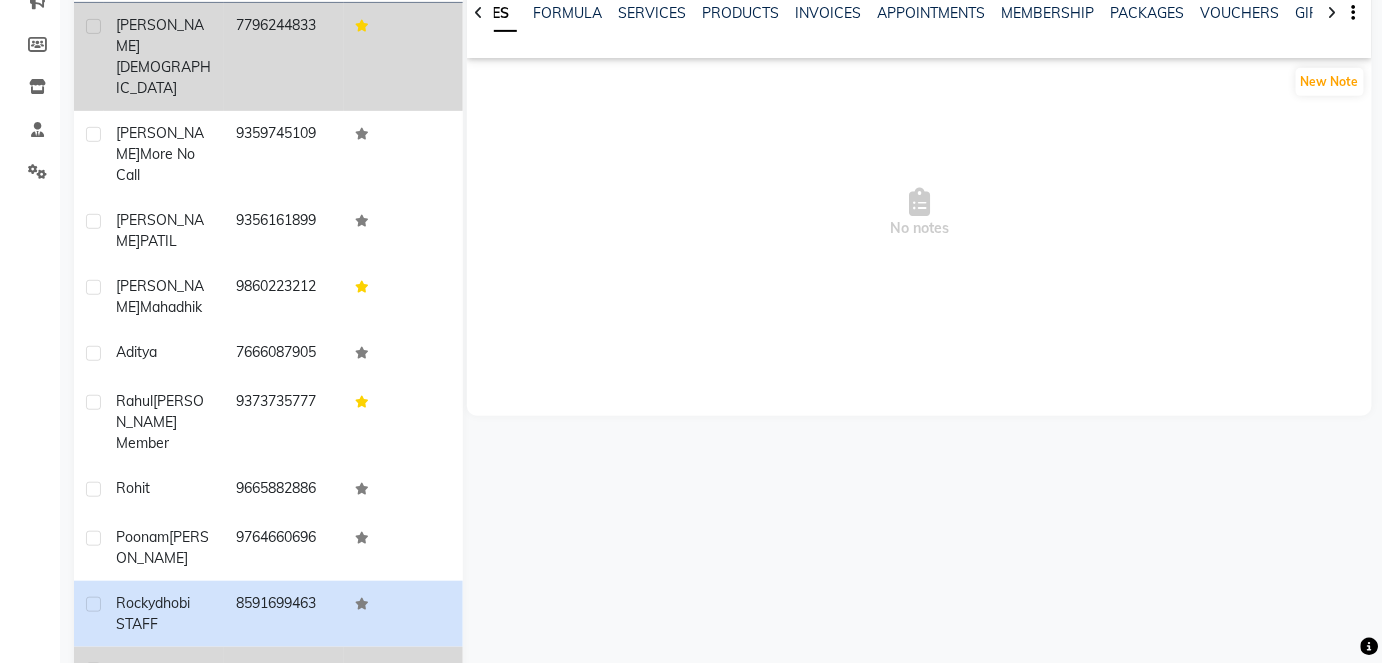 click on "8007800584" 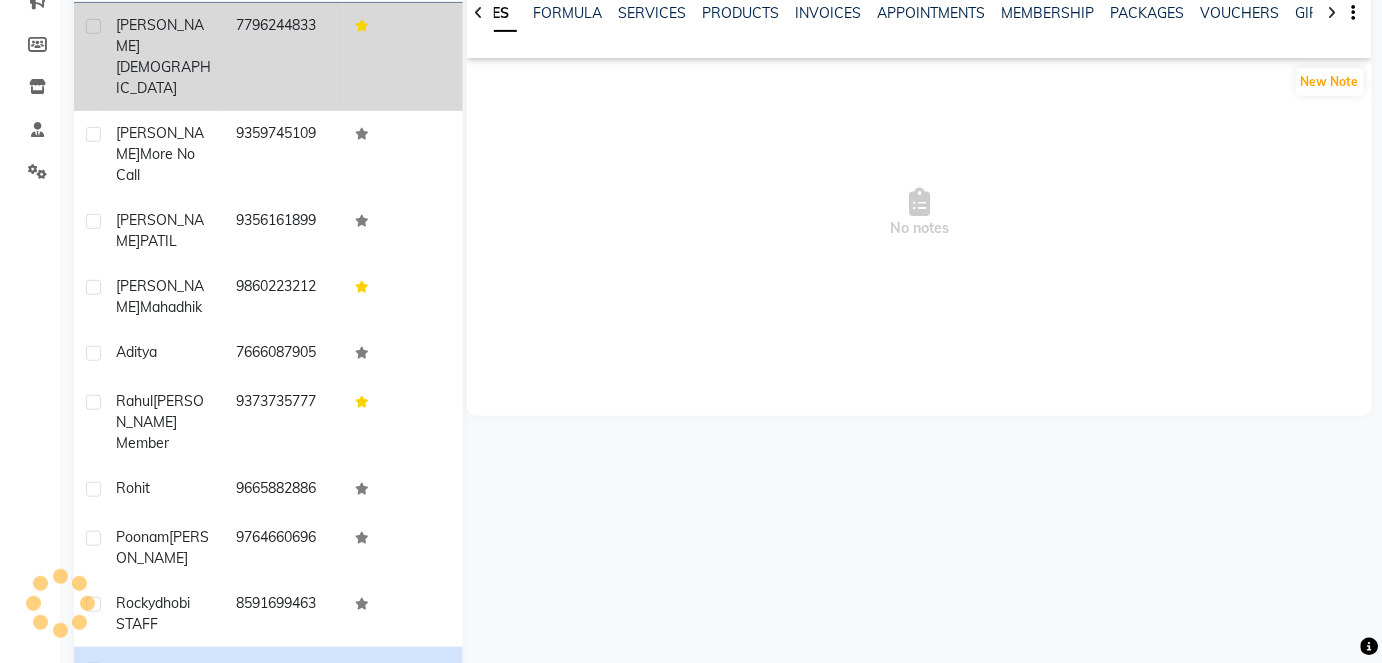 scroll, scrollTop: 64, scrollLeft: 0, axis: vertical 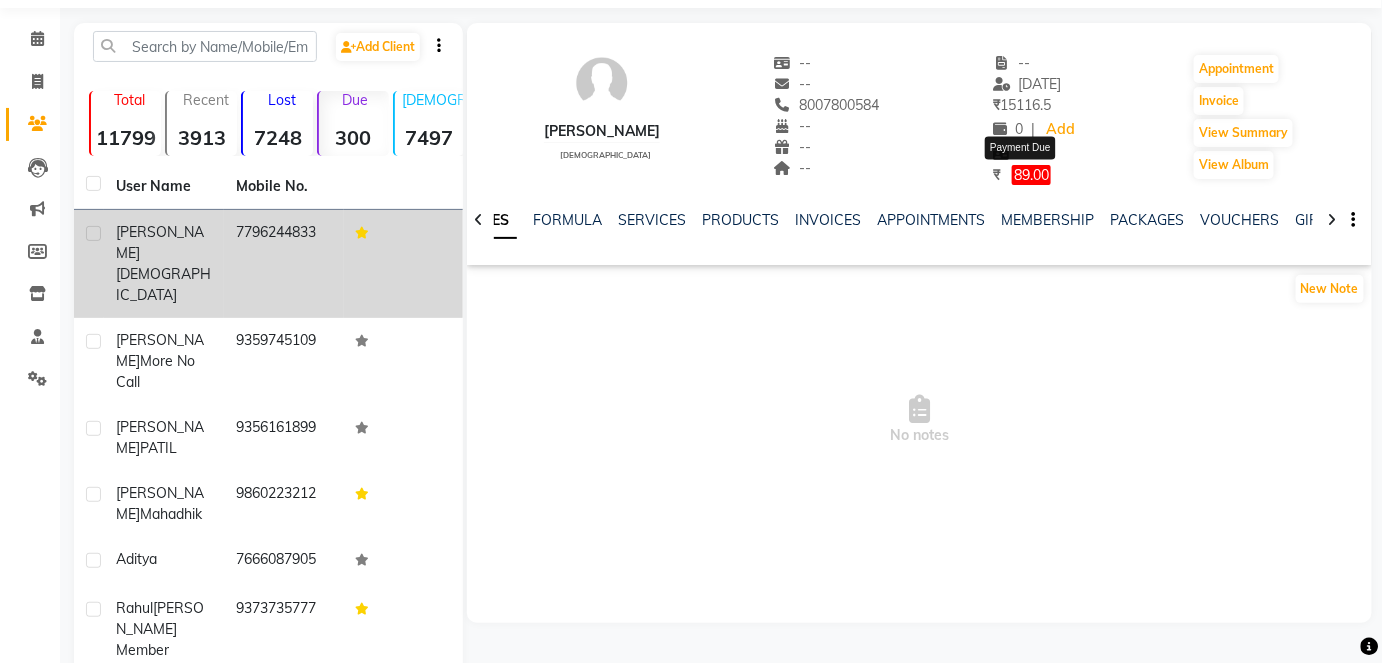click on "89.00" 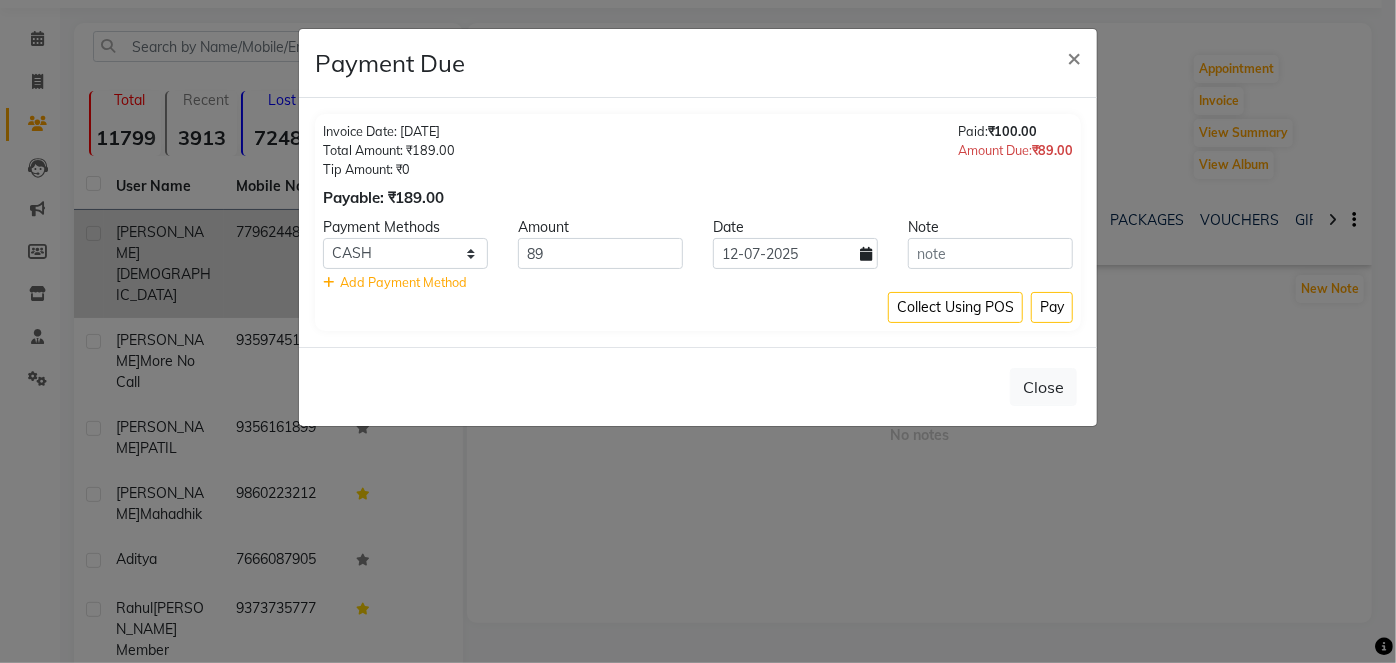 click on "Payment Due × Invoice Date: [DATE] Total Amount: ₹189.00 Tip Amount: ₹0 Payable: ₹189.00 Paid:  ₹100.00 Amount Due:  ₹89.00 Payment Methods Amount Date Note CASH CARD ONLINE CUSTOM GPay PayTM PhonePe UPI NearBuy Loan BharatPay Cheque MosamBee MI Voucher Bank Family Visa Card Master Card BharatPay Card UPI BharatPay Other Cards Juice by MCB MyT Money MariDeal DefiDeal [DOMAIN_NAME] THD TCL CEdge Card M UPI M UPI Axis UPI Union Card (Indian Bank) Card (DL Bank) RS BTC Wellnessta Razorpay Complimentary Nift Spa Finder Spa Week Venmo BFL LoanTap SaveIN GMoney ATH Movil On Account Chamber Gift Card Trade Comp Donation Card on File Envision BRAC Card City Card bKash Credit Card Debit Card Shoutlo LUZO Jazz Cash AmEx Discover Tabby Online W Room Charge Room Charge USD Room Charge Euro Room Charge EGP Room Charge GBP Bajaj Finserv Bad Debts Card: IDFC Card: IOB Coupon Gcash PayMaya Instamojo COnline UOnline SOnline SCard Paypal PPR PPV PPC PPN PPG PPE CAMP Benefit ATH Movil Dittor App Rupay Diners iPrepaid" 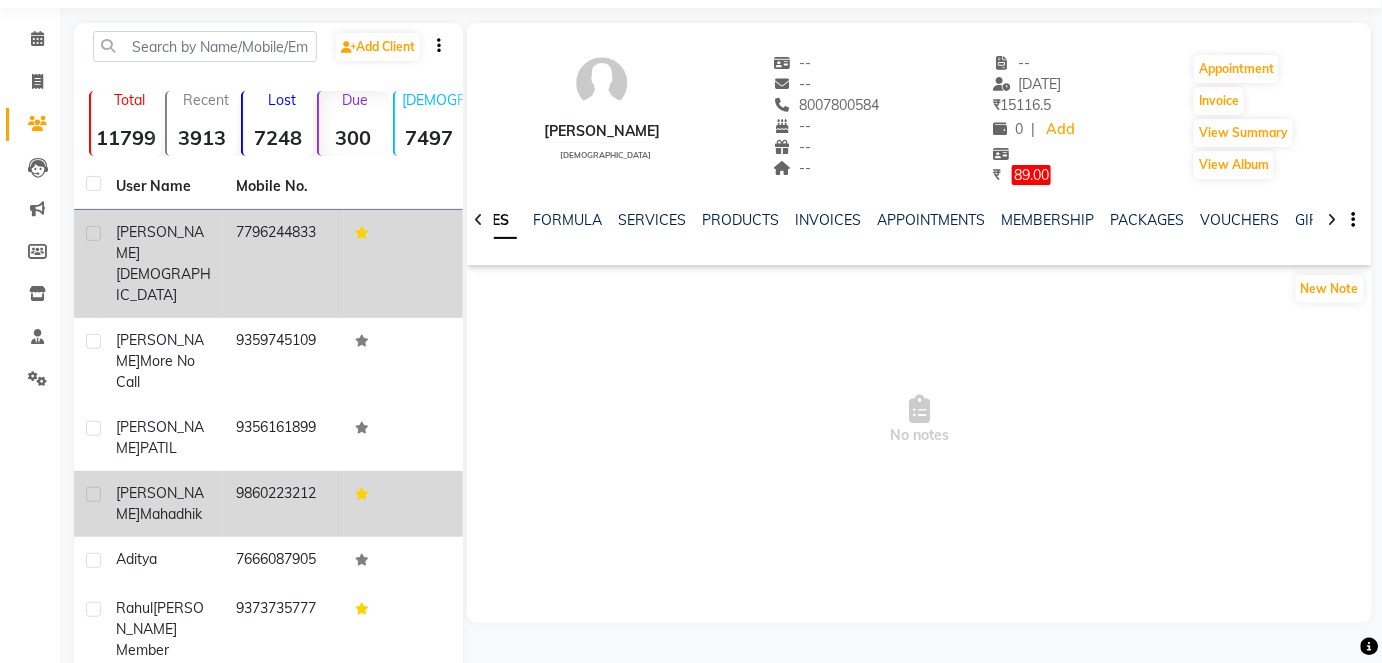 scroll, scrollTop: 271, scrollLeft: 0, axis: vertical 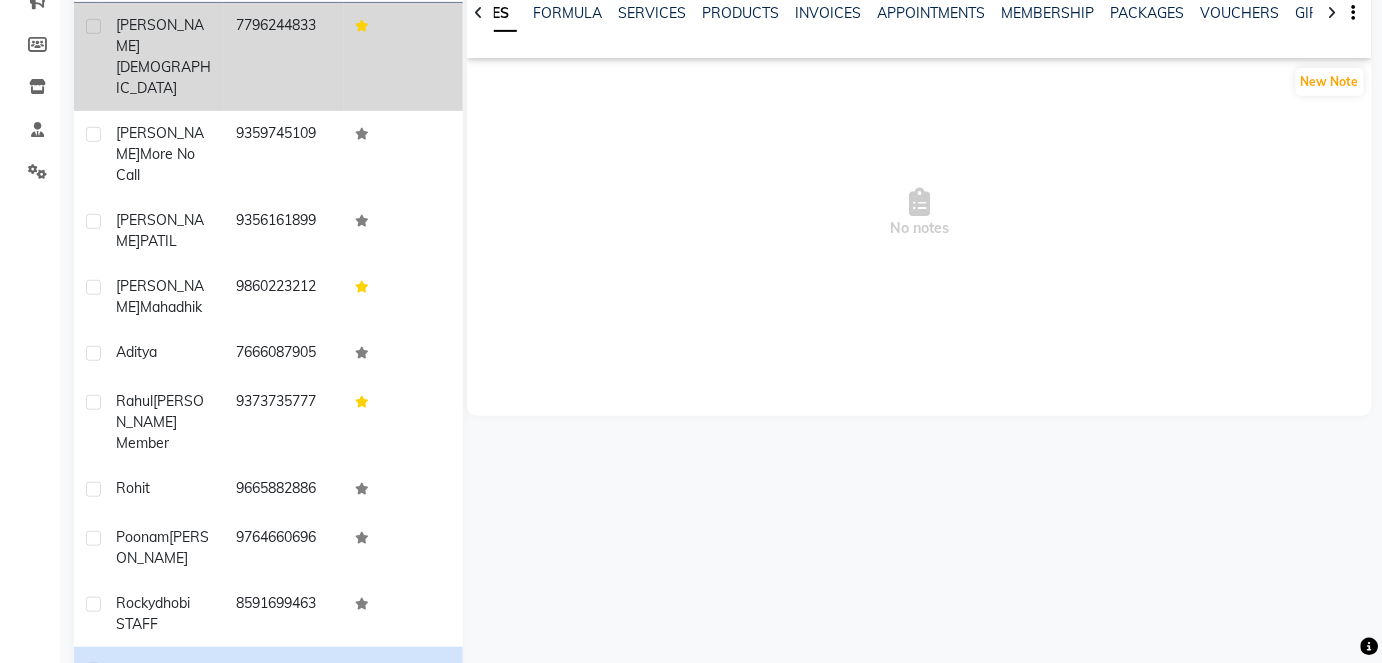 click on "Next" 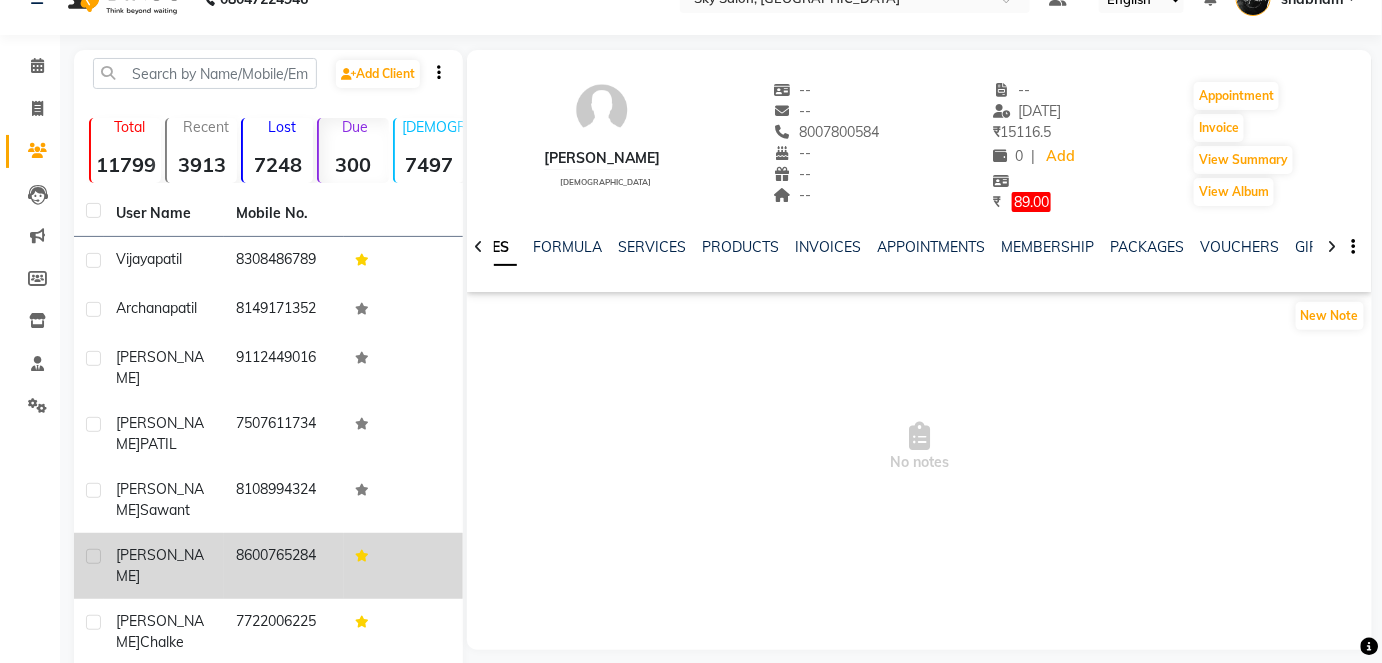 scroll, scrollTop: 35, scrollLeft: 0, axis: vertical 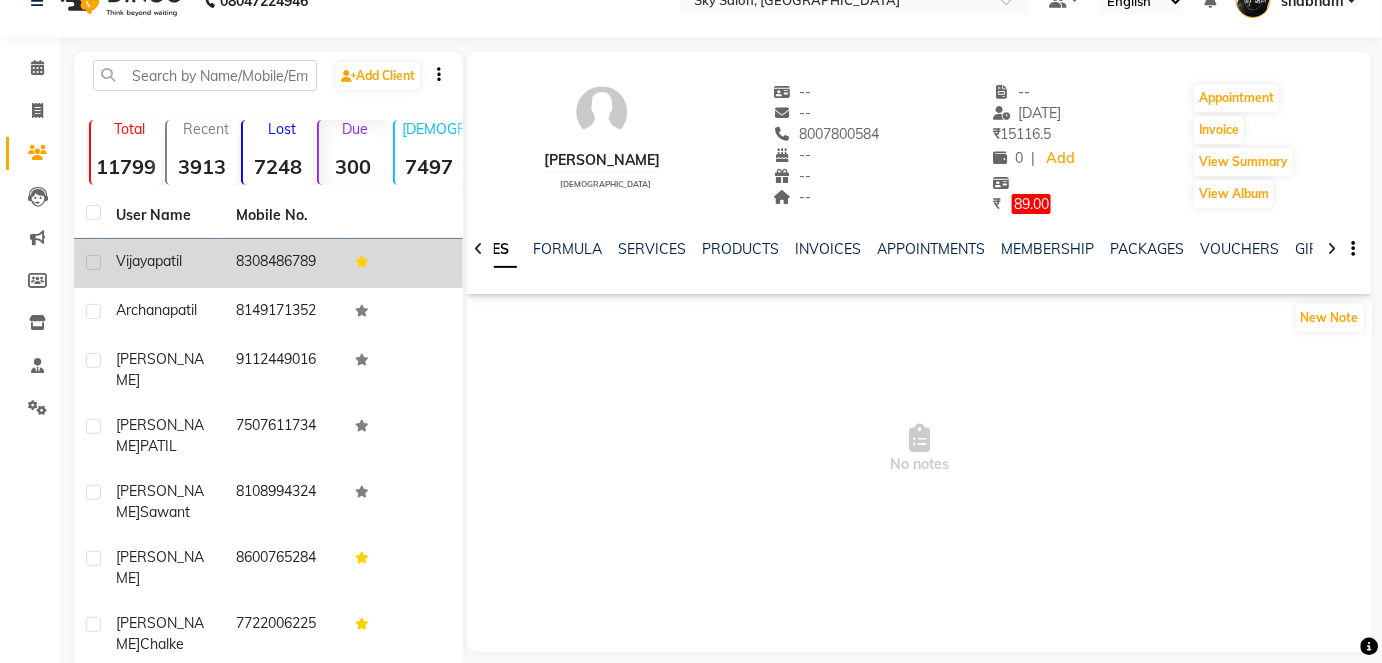 click on "8308486789" 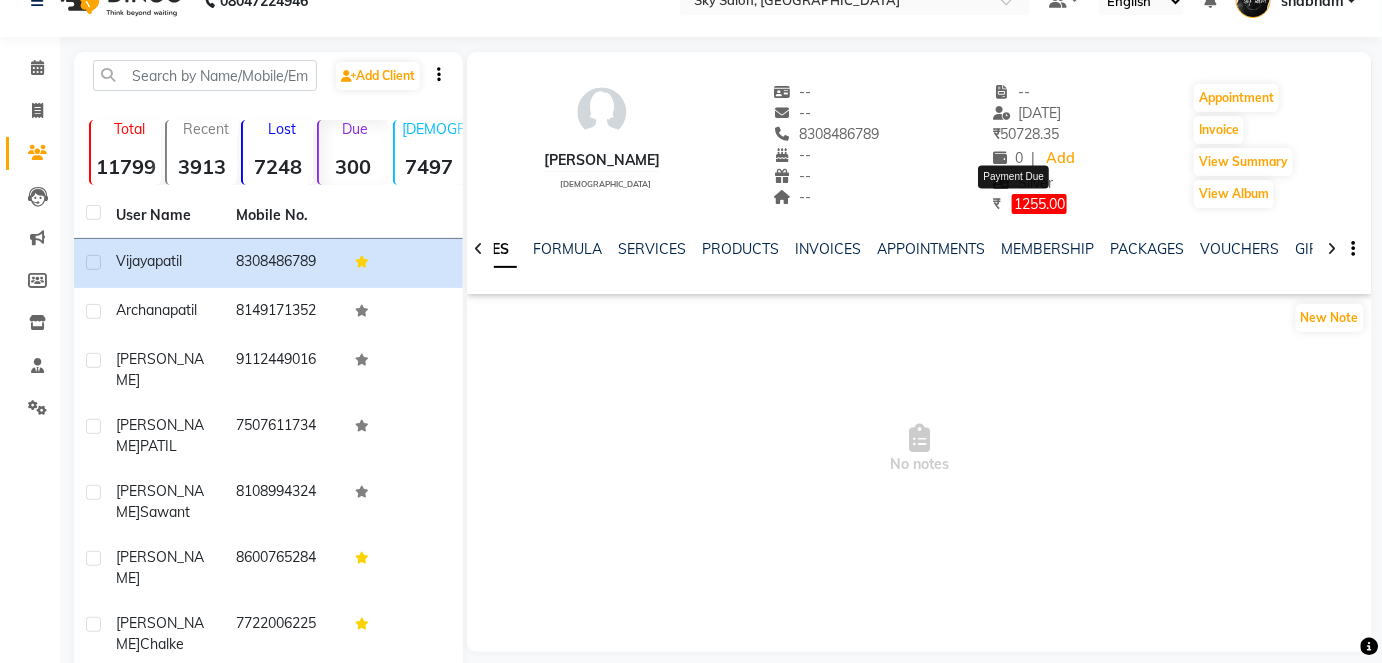 click on "₹     1255.00" 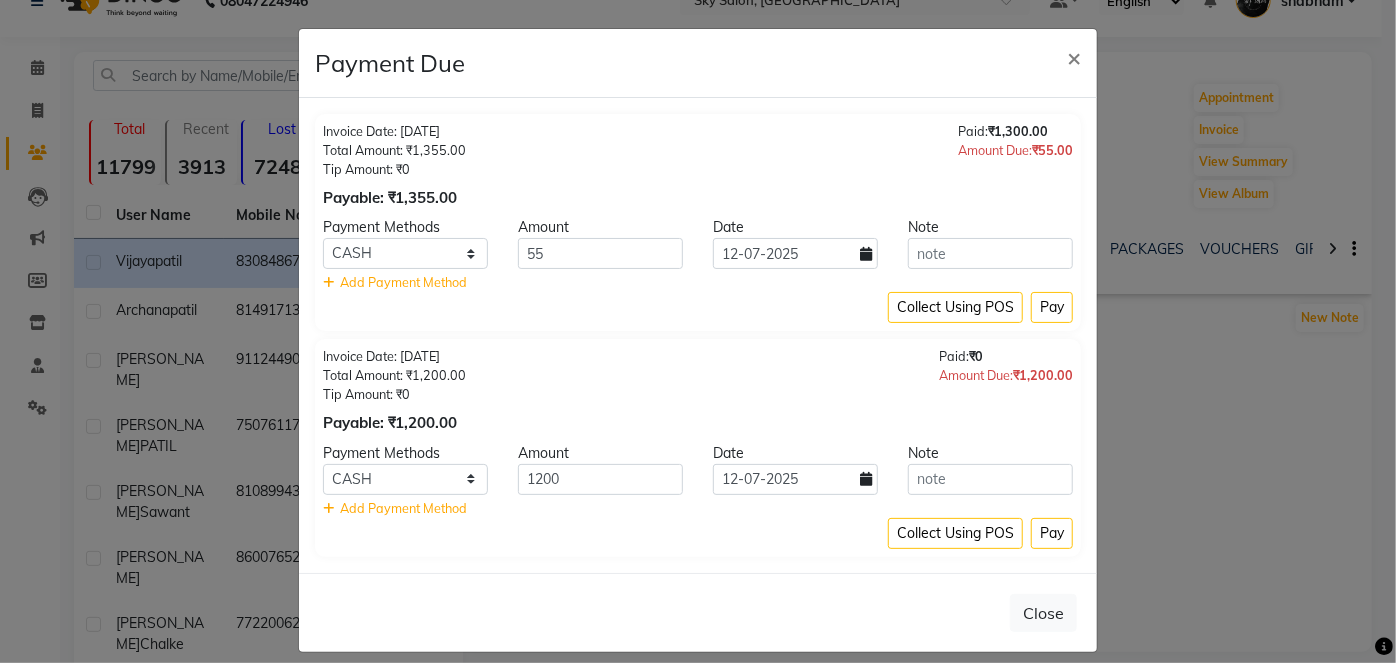 click on "Payment Due × Invoice Date: [DATE] Total Amount: ₹1,355.00 Tip Amount: ₹0 Payable: ₹1,355.00 Paid:  ₹1,300.00 Amount Due:  ₹55.00 Payment Methods Amount Date Note CASH CARD ONLINE CUSTOM GPay PayTM PhonePe UPI NearBuy Loan BharatPay Cheque MosamBee MI Voucher Bank Family Visa Card Master Card BharatPay Card UPI BharatPay Other Cards Juice by MCB MyT Money MariDeal DefiDeal [DOMAIN_NAME] THD TCL CEdge Card M UPI M UPI Axis UPI Union Card (Indian Bank) Card (DL Bank) RS BTC Wellnessta Razorpay Complimentary Nift Spa Finder Spa Week Venmo BFL LoanTap SaveIN GMoney ATH Movil On Account Chamber Gift Card Trade Comp Donation Card on File Envision BRAC Card City Card bKash Credit Card Debit Card Shoutlo LUZO Jazz Cash AmEx Discover Tabby Online W Room Charge Room Charge USD Room Charge Euro Room Charge EGP Room Charge GBP Bajaj Finserv Bad Debts Card: IDFC Card: IOB Coupon Gcash PayMaya Instamojo COnline UOnline SOnline SCard Paypal PPR PPV PPC PPN PPG PPE CAMP Benefit ATH Movil Dittor App Rupay Diners [PERSON_NAME]" 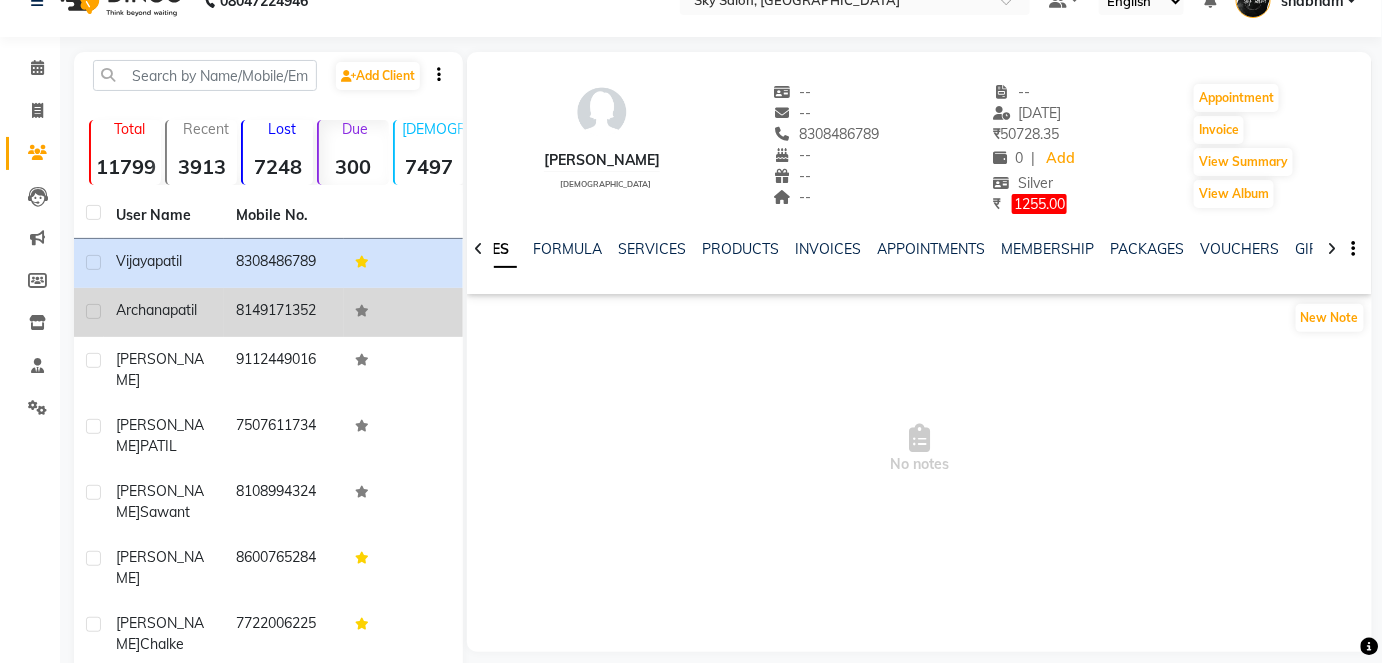 click on "8149171352" 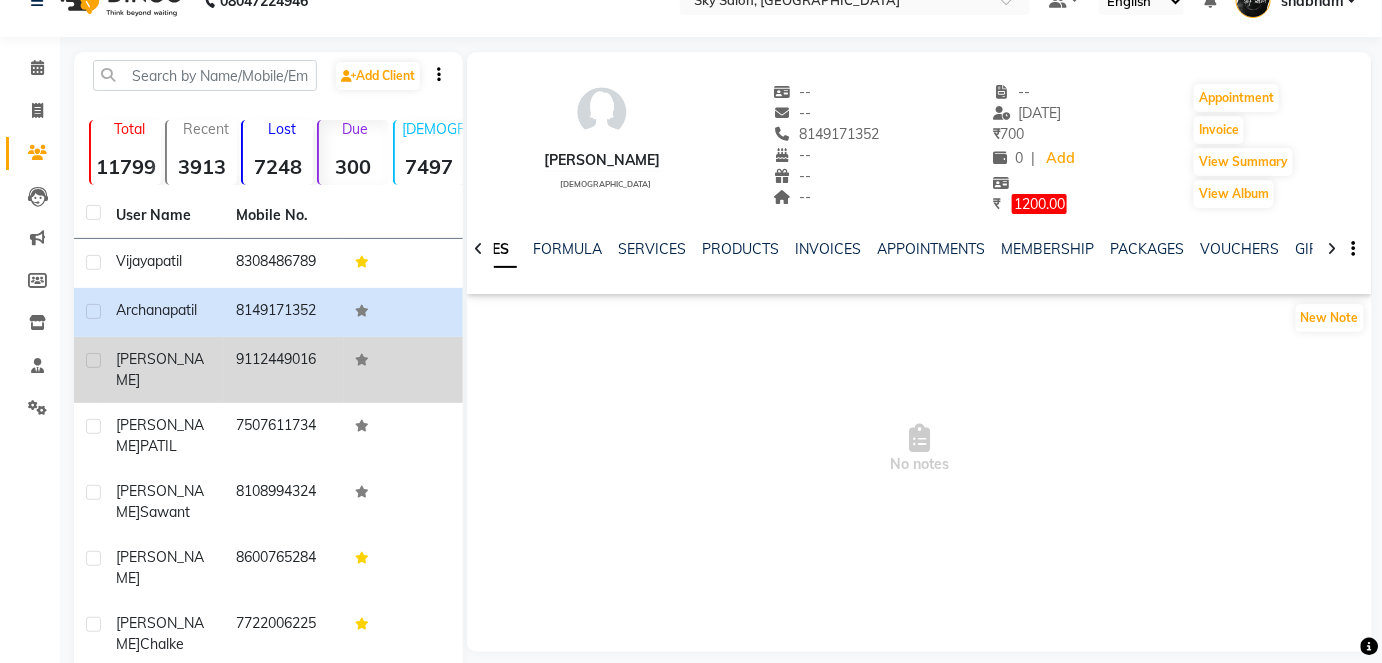 click 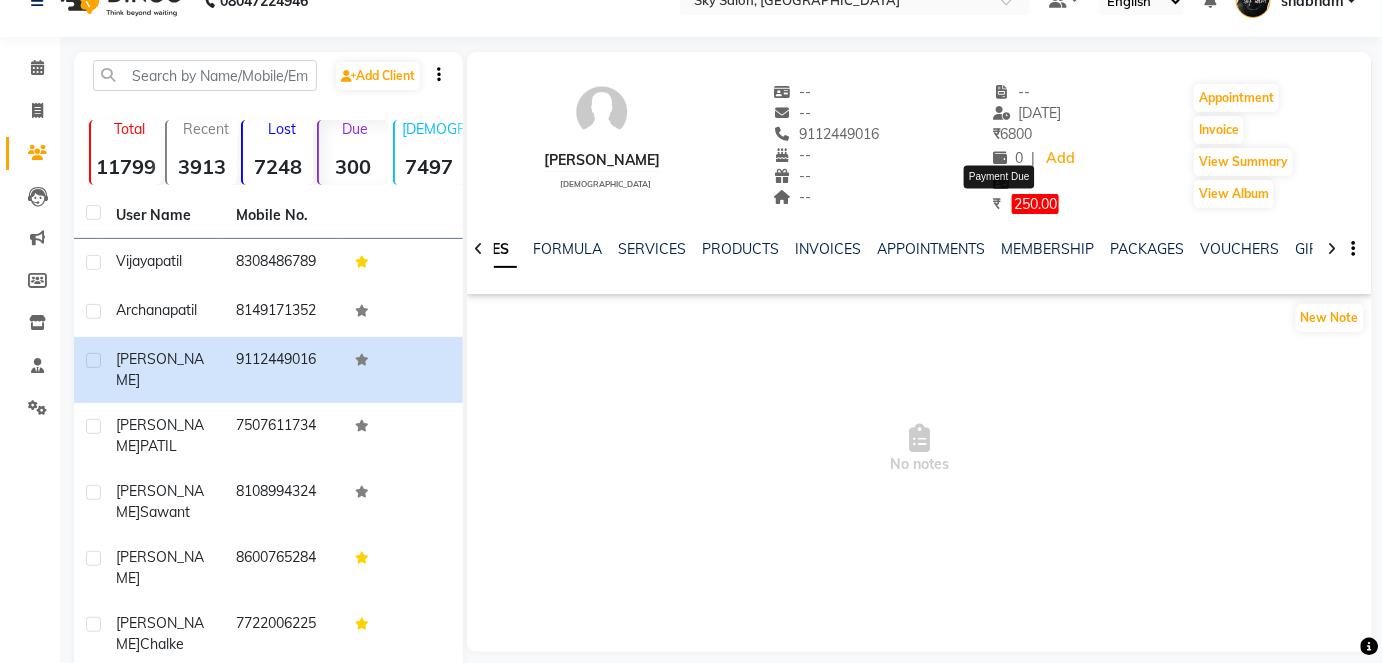 click on "250.00" 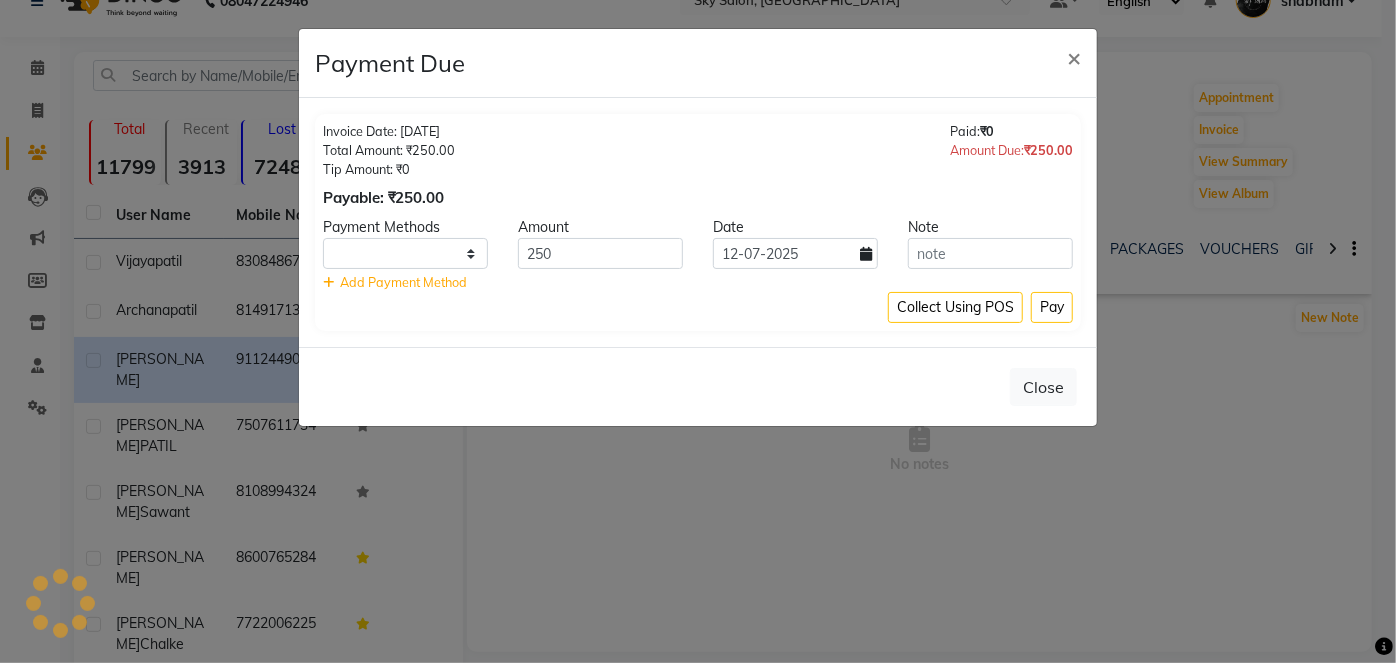 select on "1" 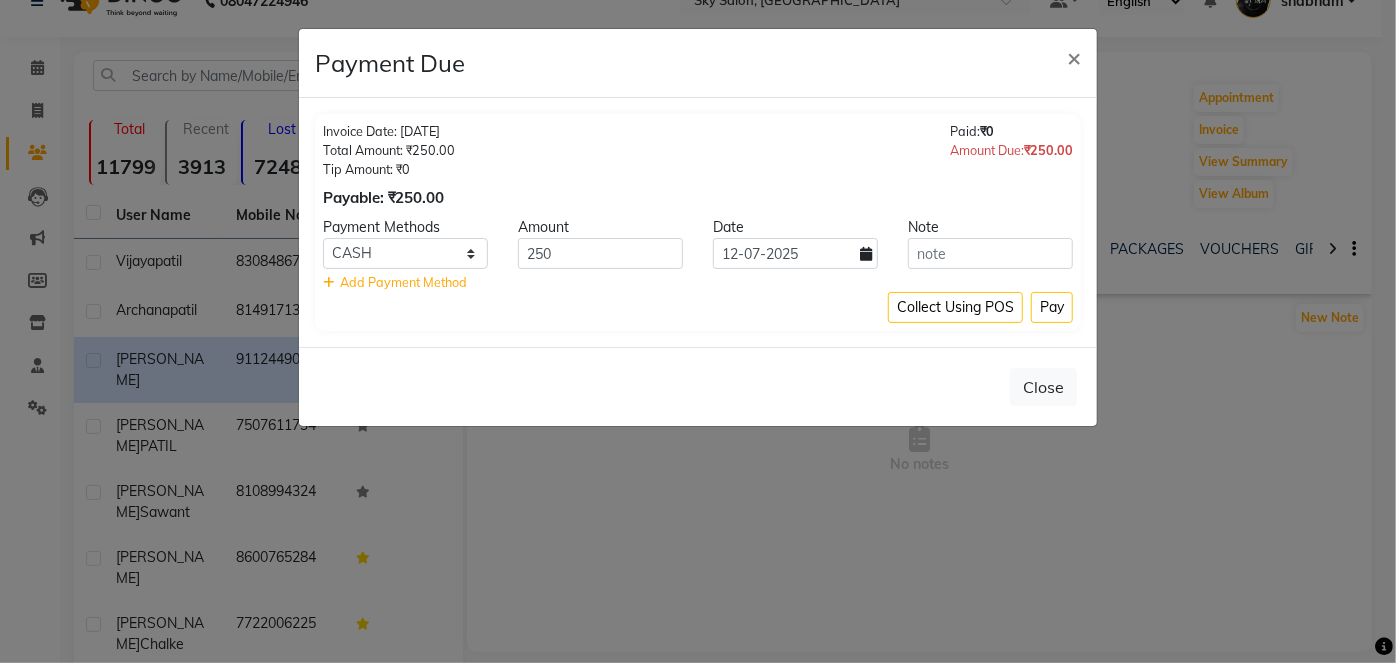 type 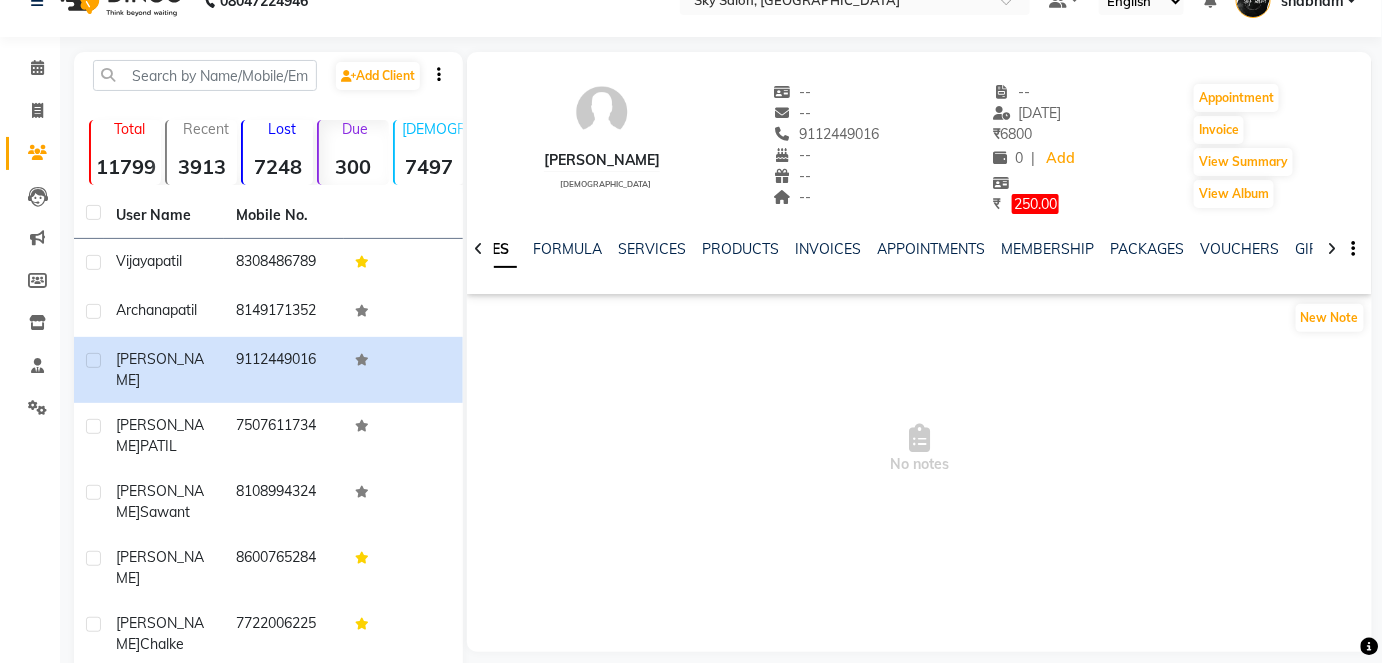 click on "9112449016" 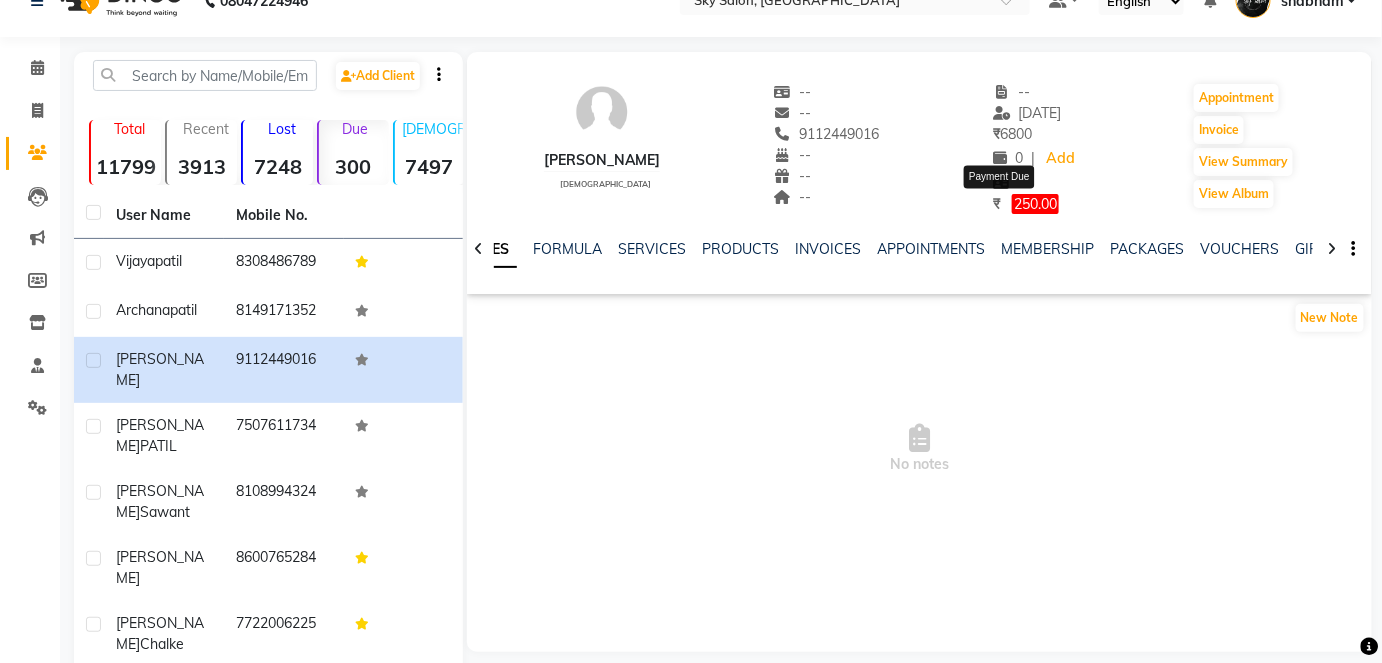 click on "250.00" 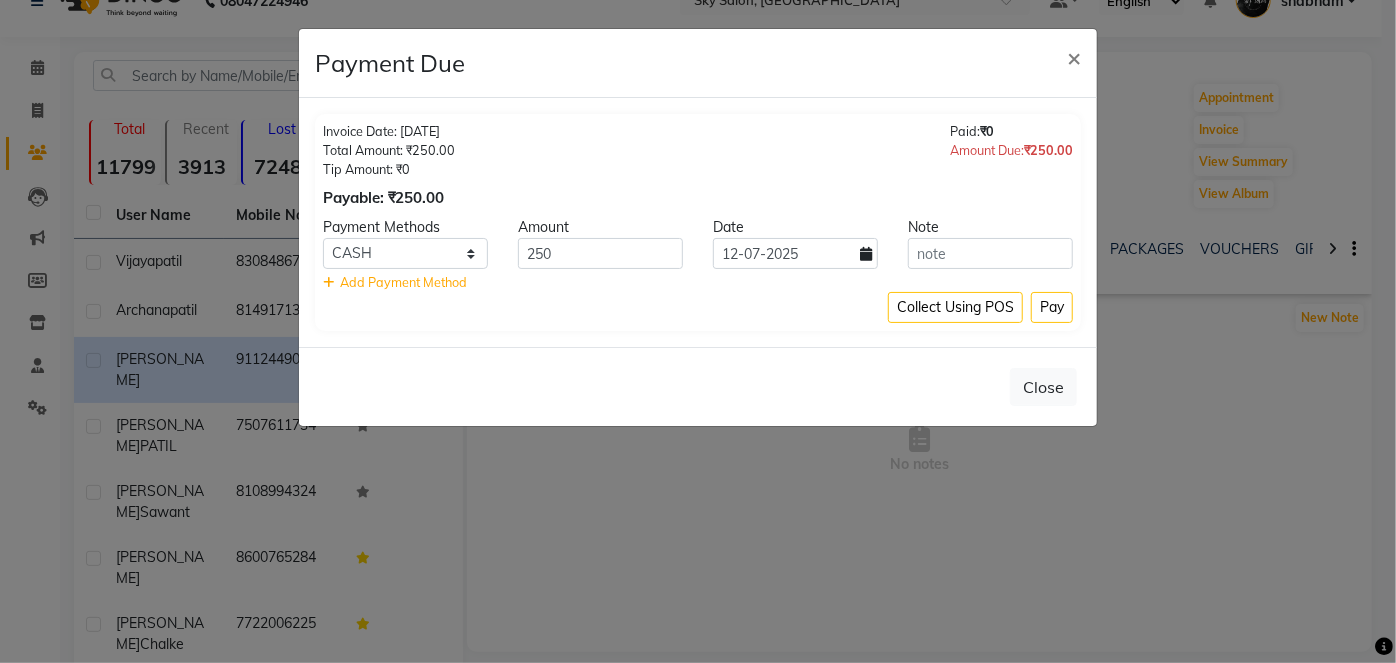 type 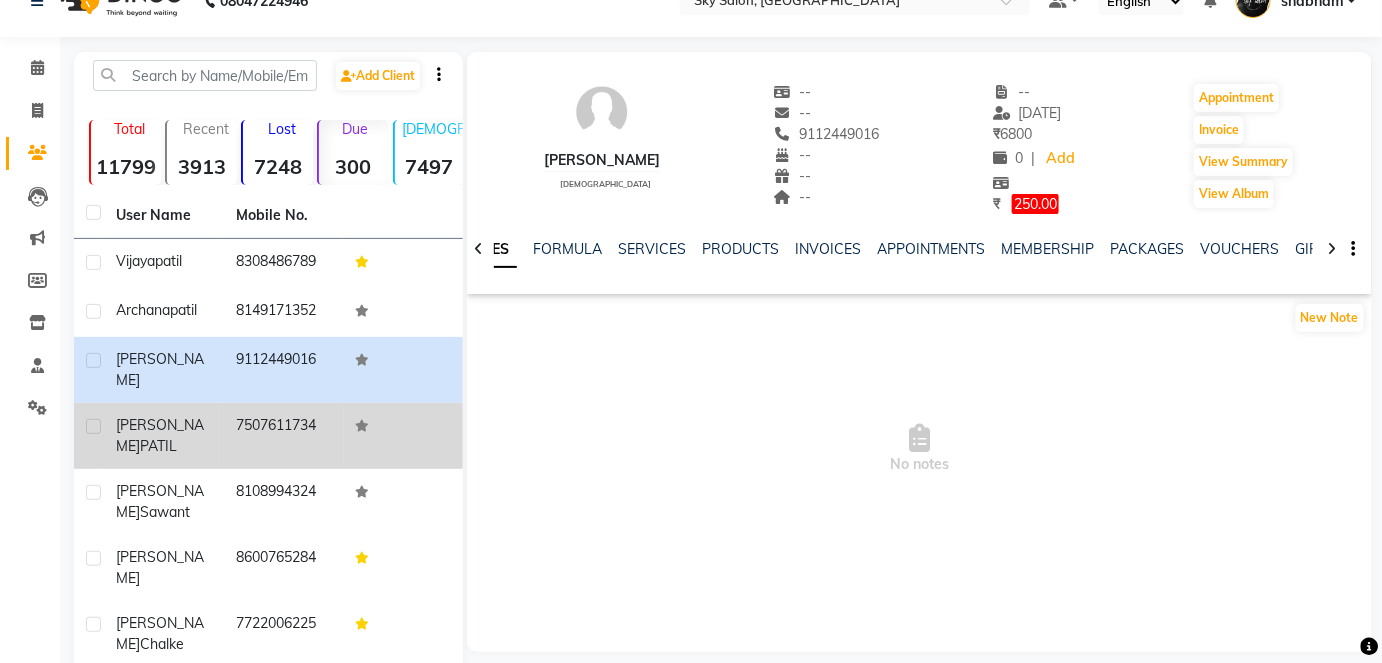 click on "[PERSON_NAME]" 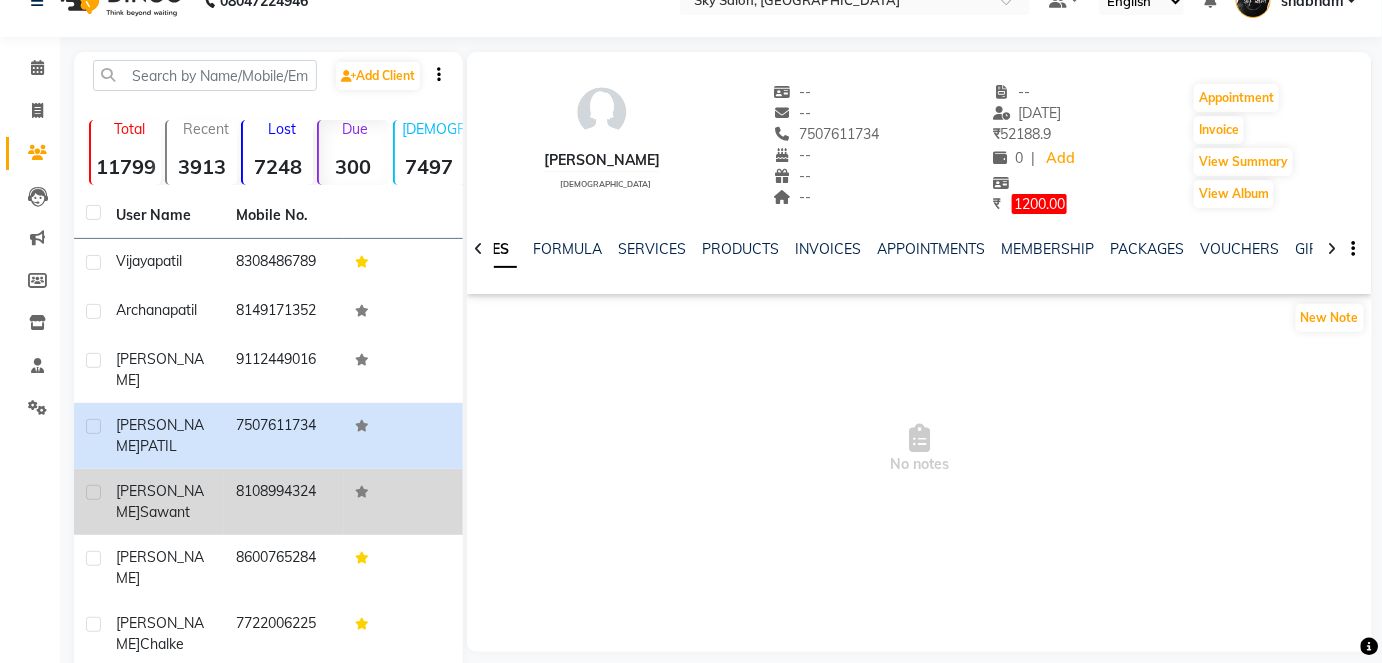 click on "8108994324" 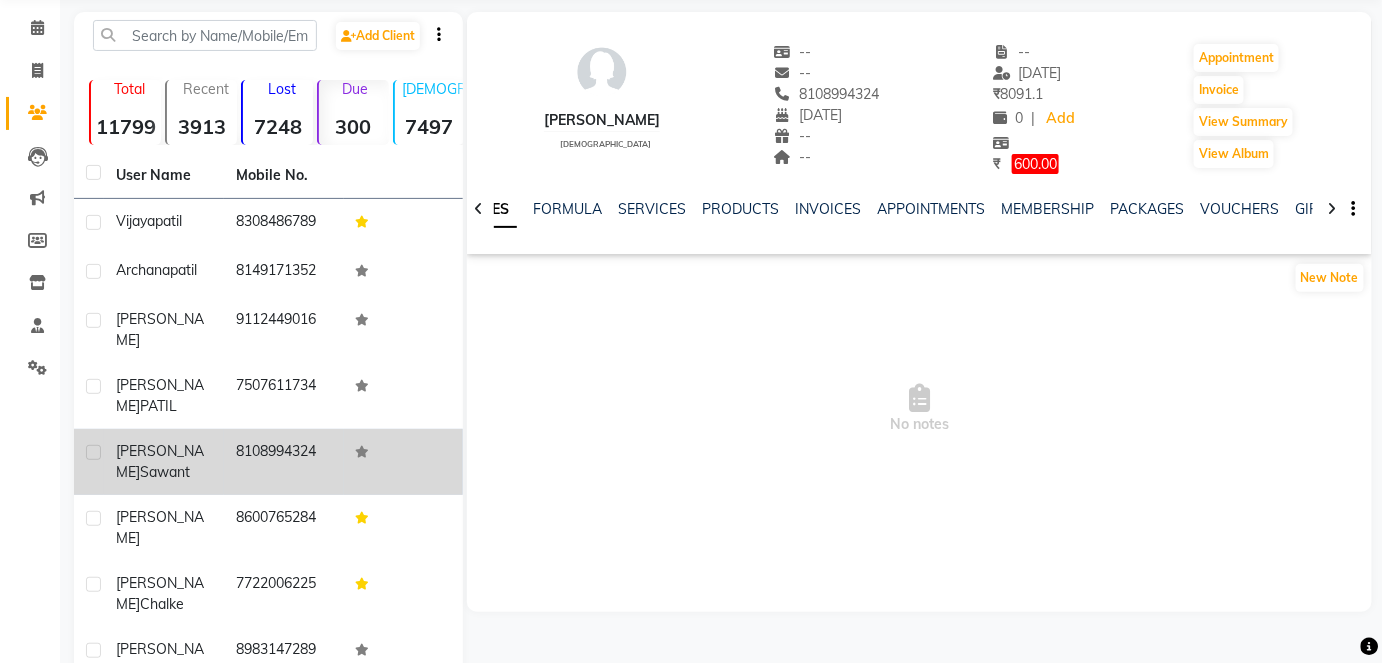 scroll, scrollTop: 84, scrollLeft: 0, axis: vertical 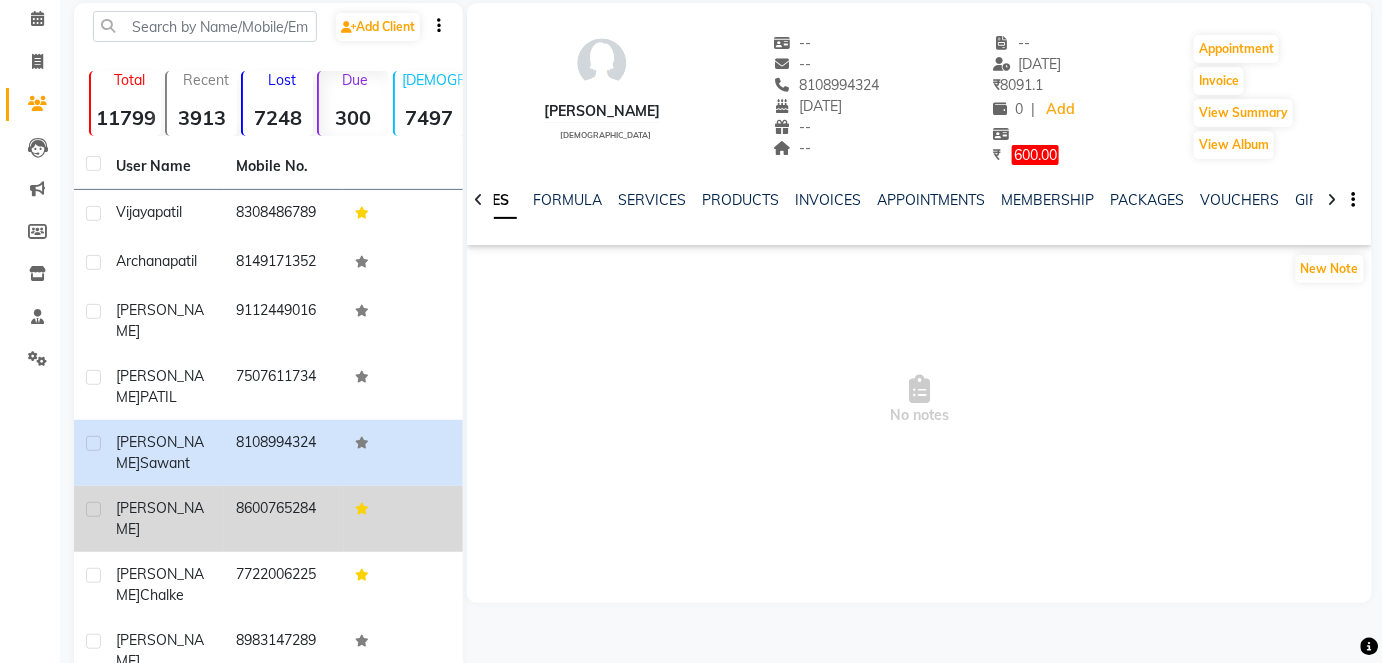 click on "8600765284" 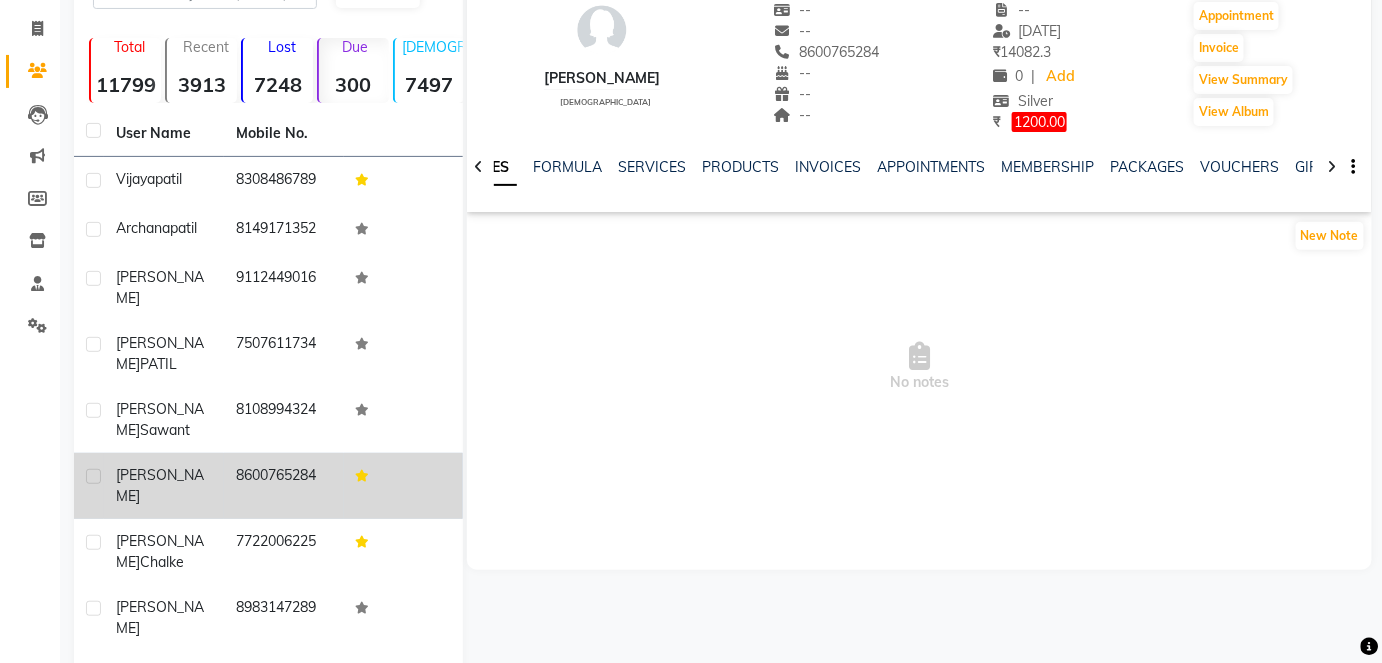 scroll, scrollTop: 120, scrollLeft: 0, axis: vertical 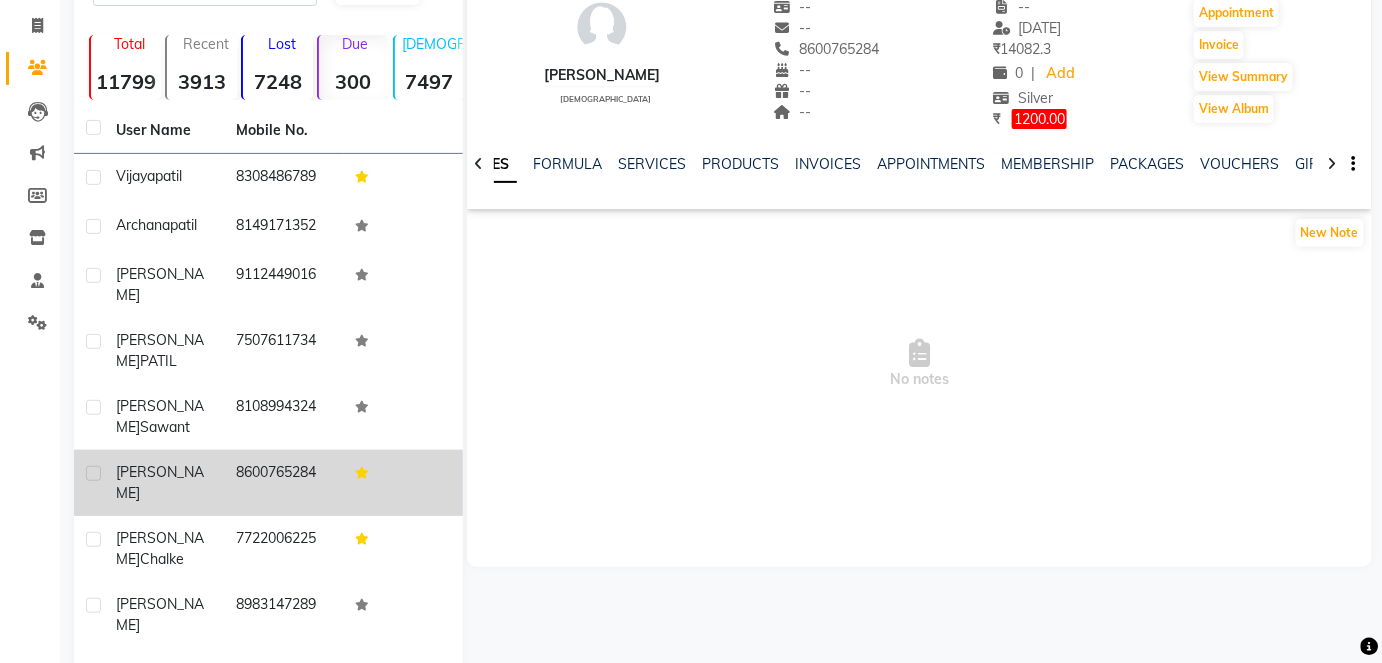 click on "7722006225" 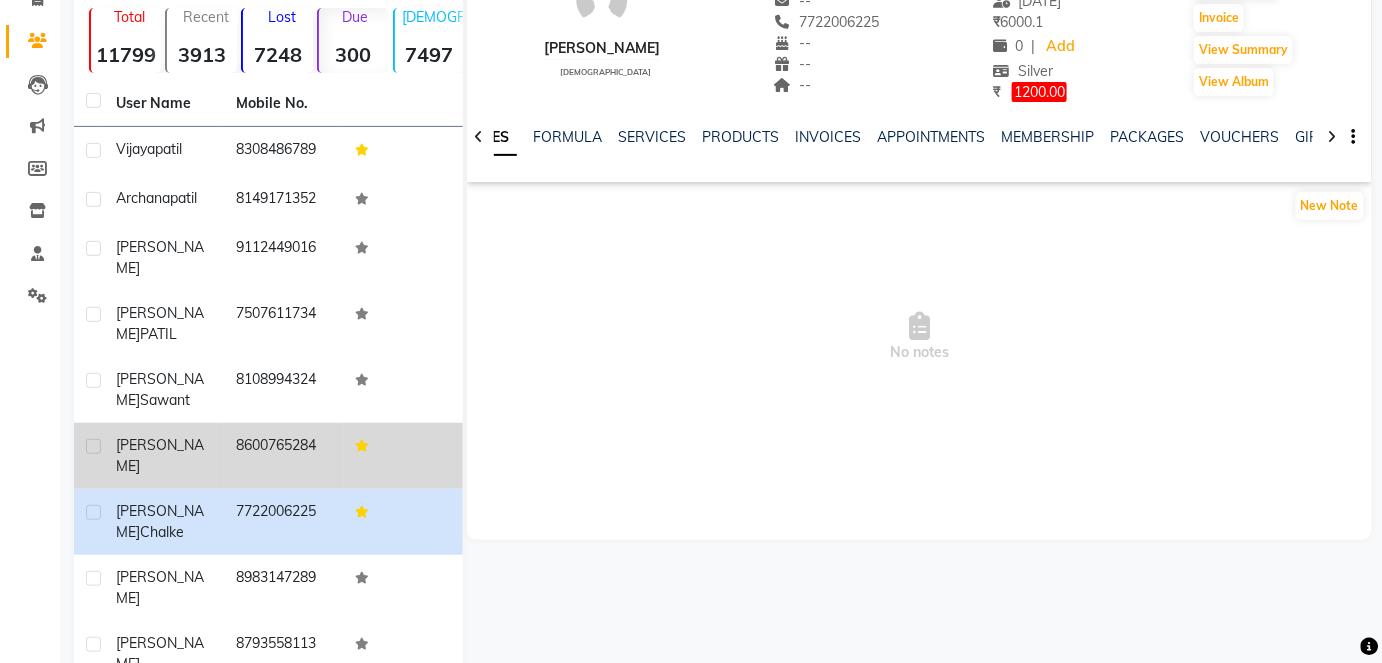 scroll, scrollTop: 149, scrollLeft: 0, axis: vertical 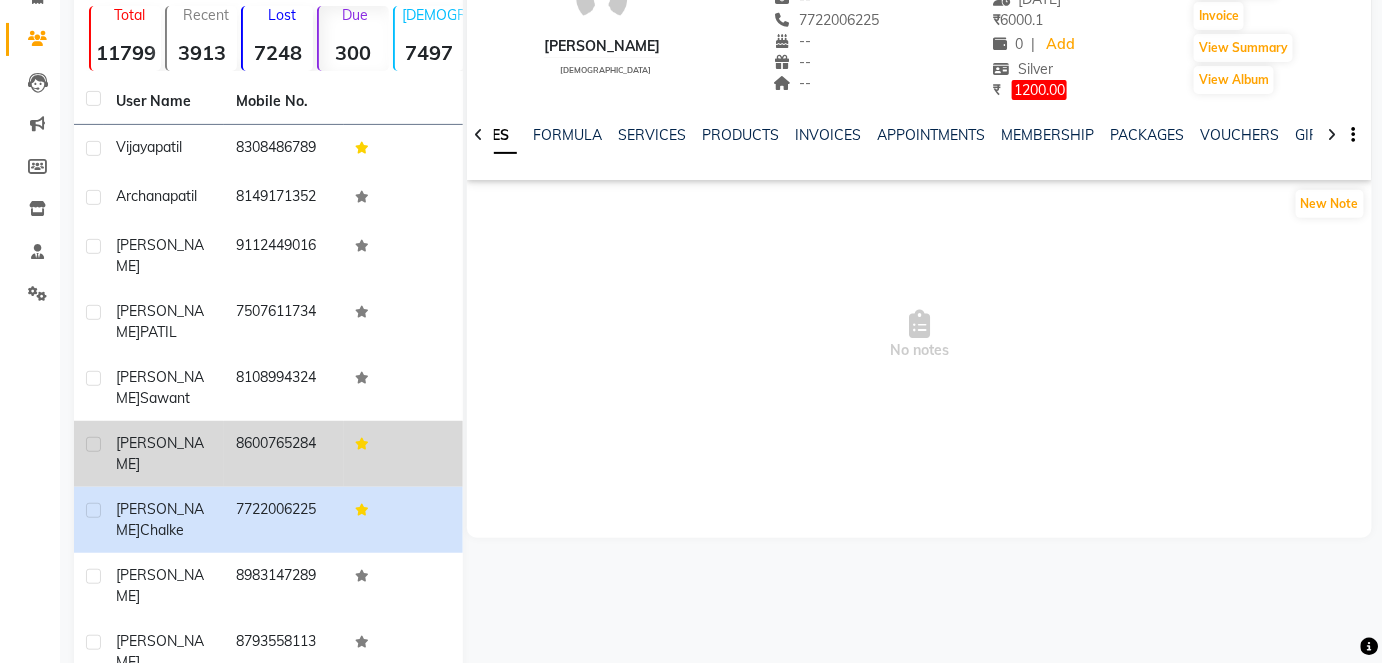 click on "8983147289" 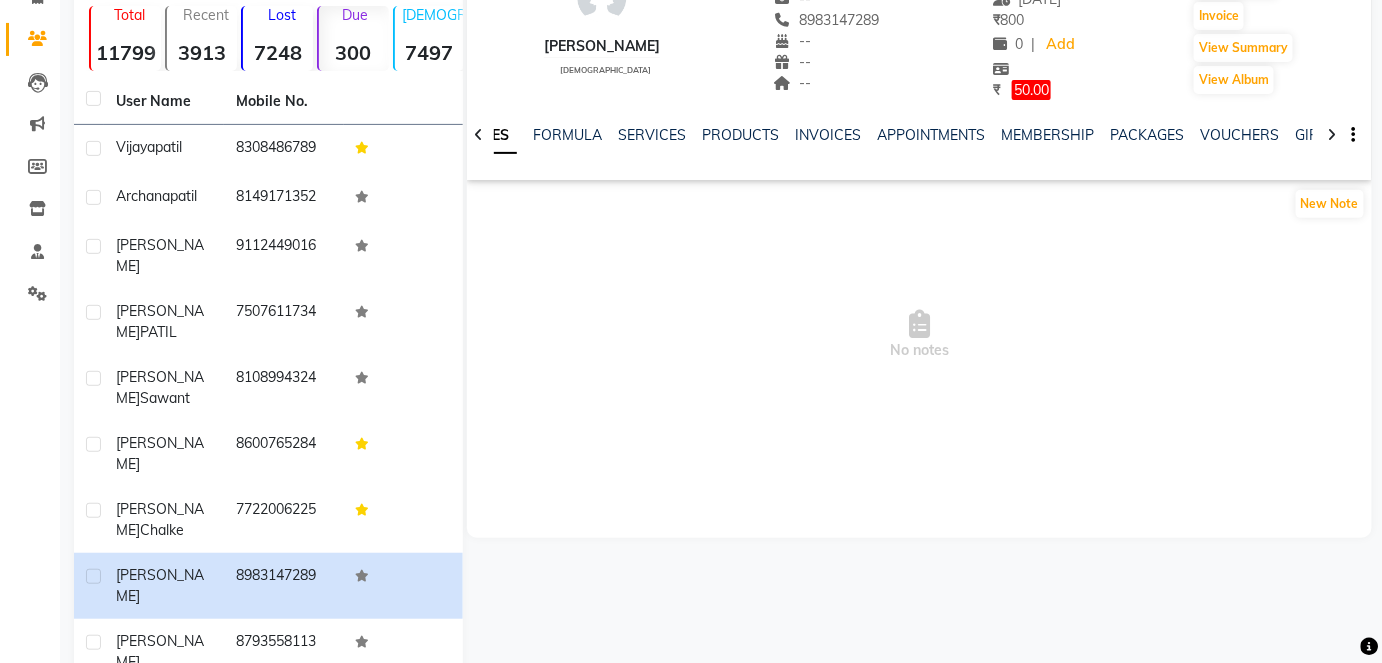 click on "50.00" 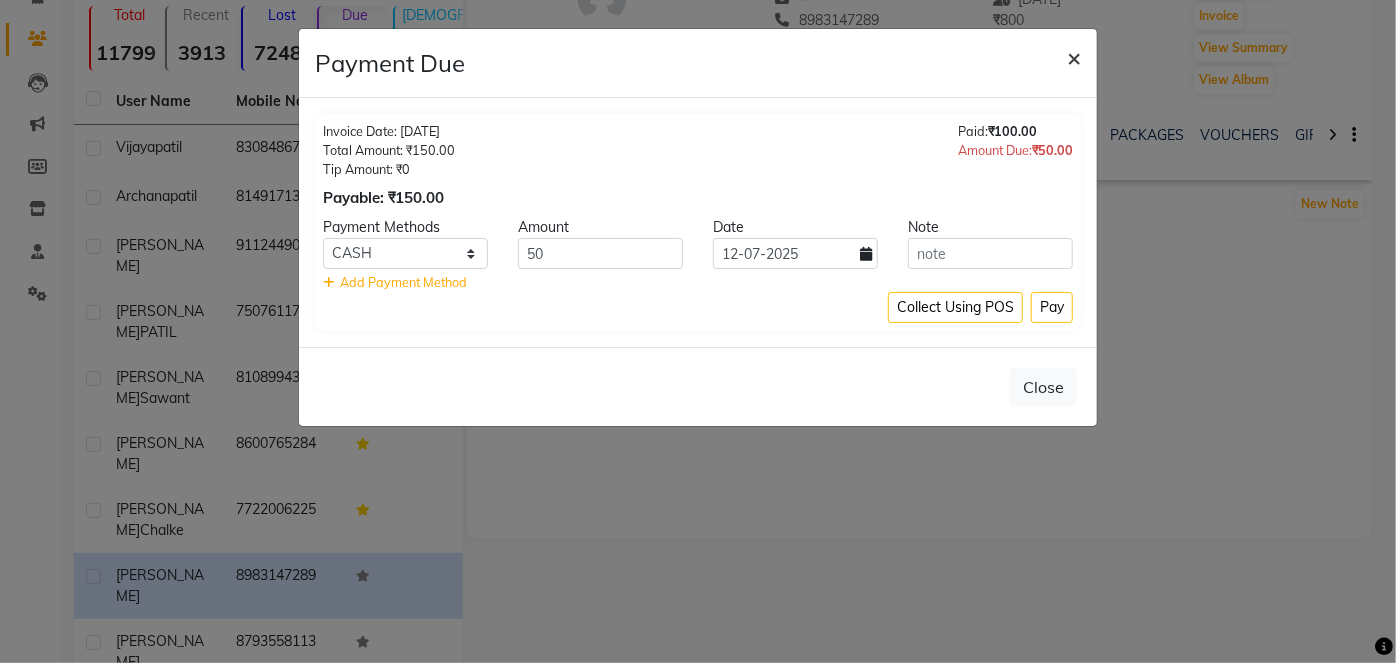 click on "×" 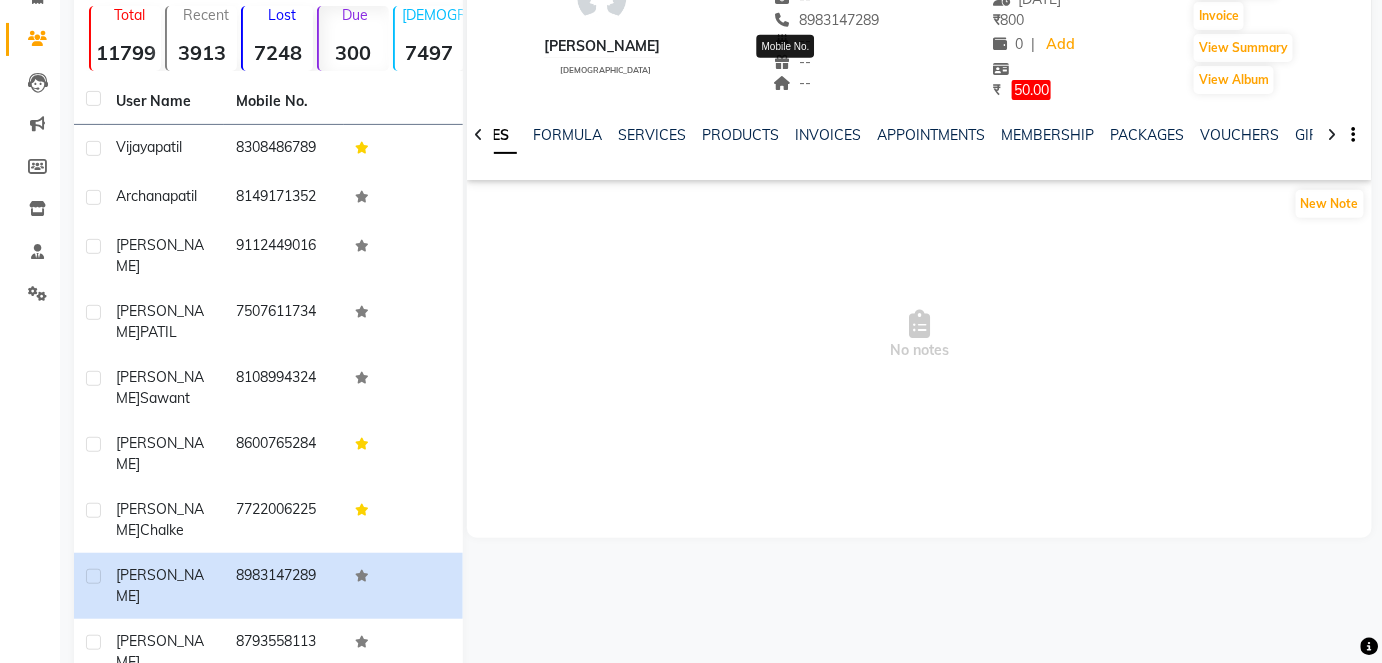 click on "8983147289" 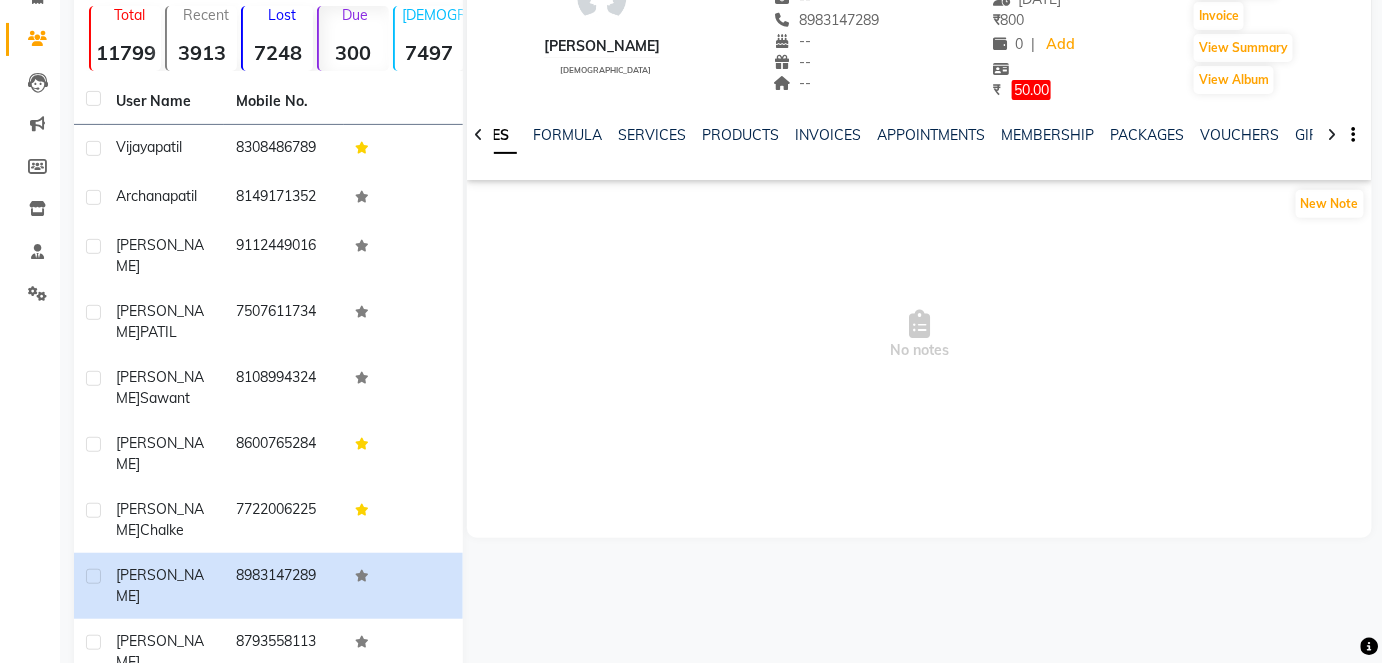 click on "8983147289" 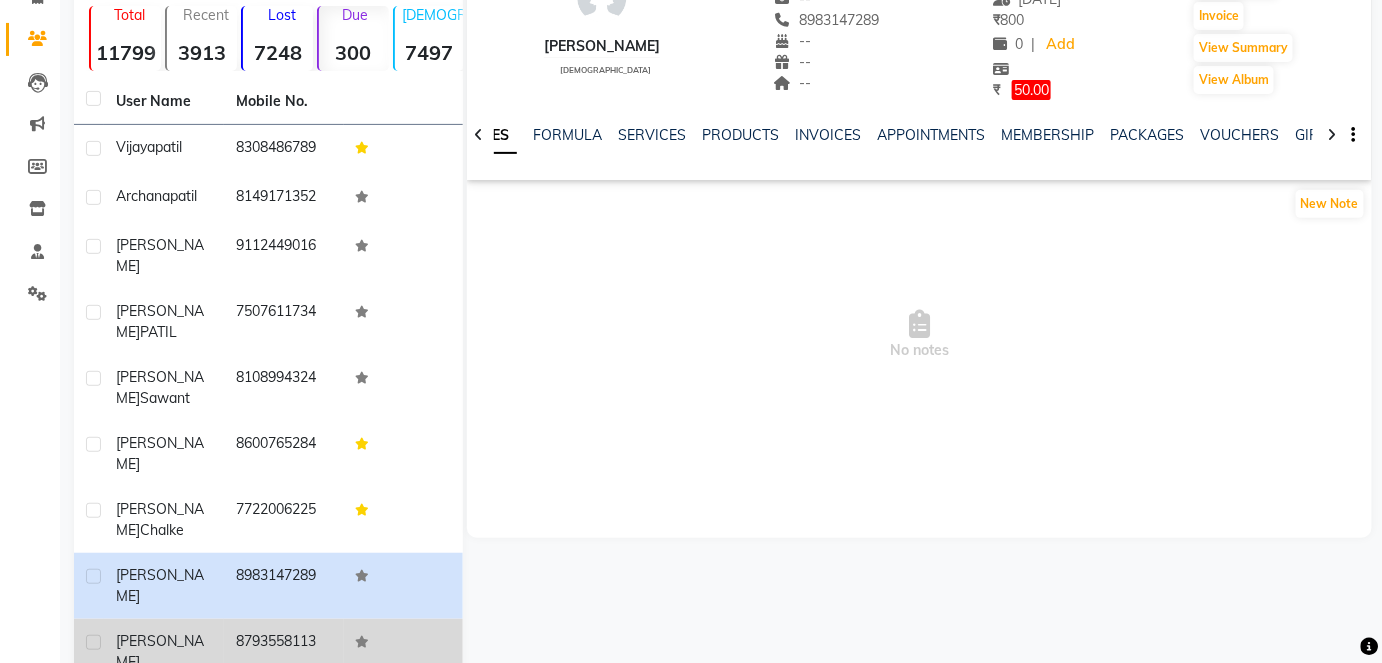 click on "8793558113" 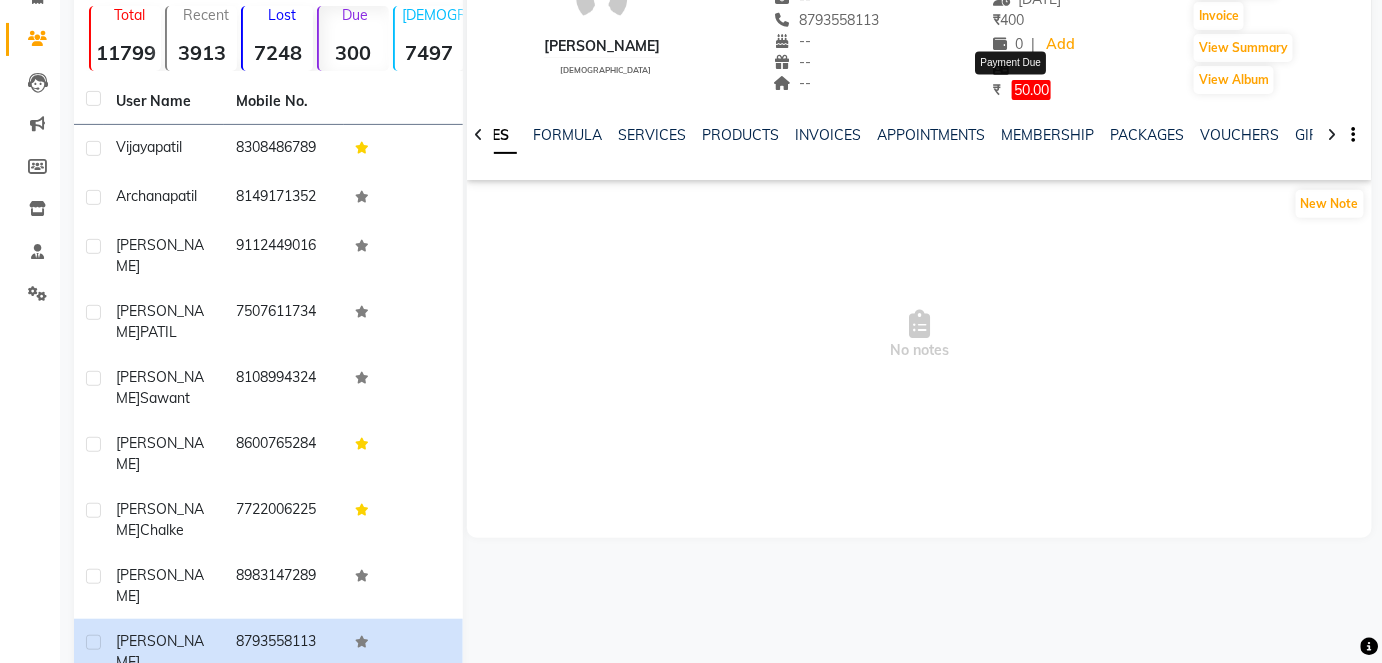 click on "50.00" 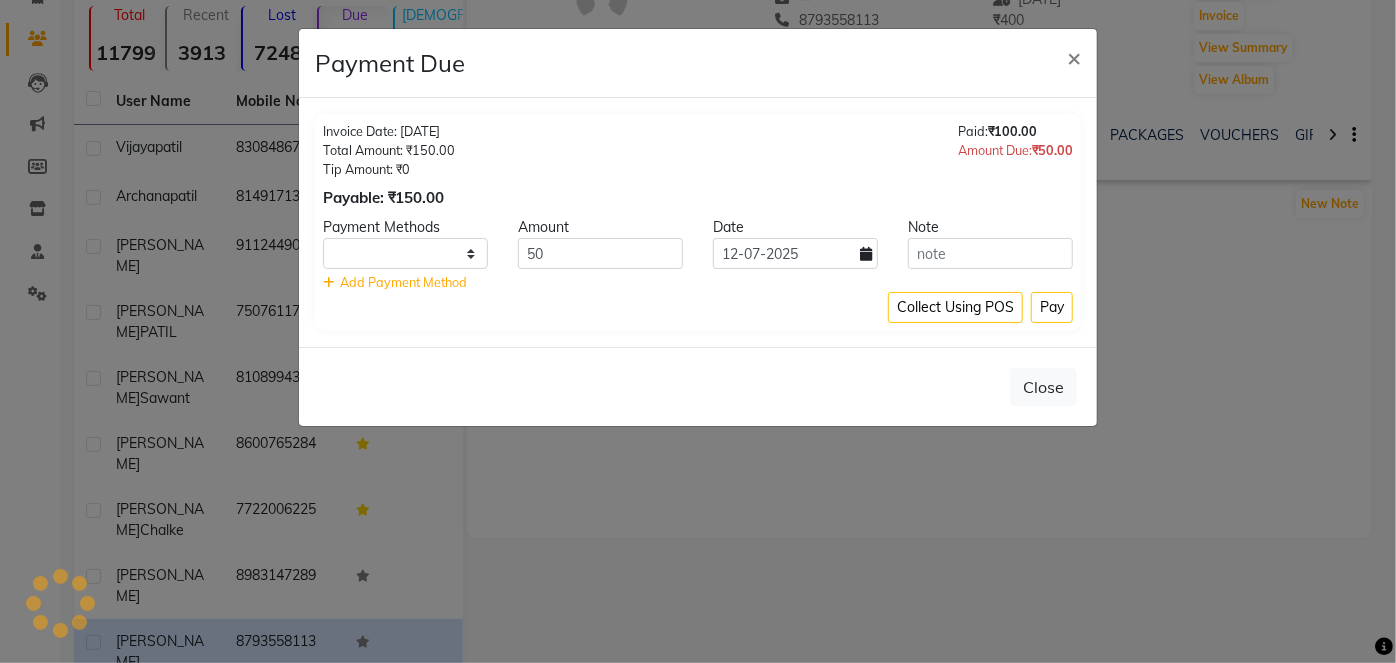 select on "1" 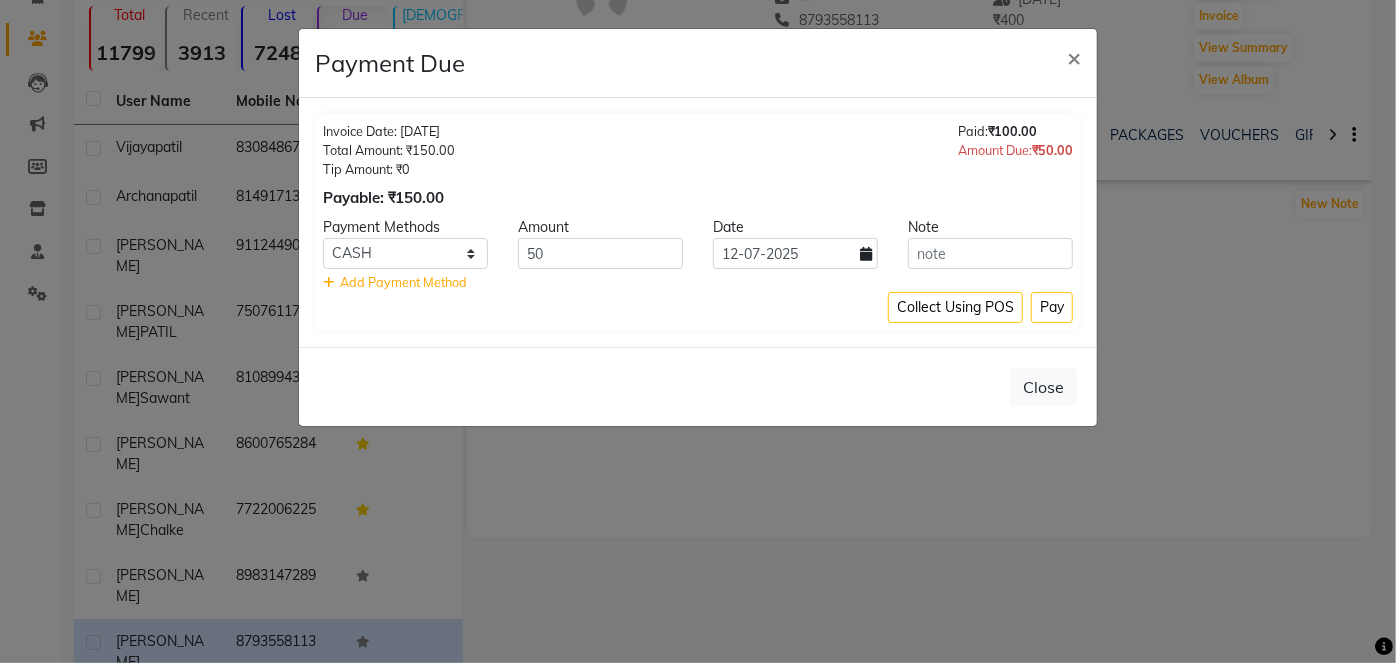 click on "Payment Due × Invoice Date: [DATE] Total Amount: ₹150.00 Tip Amount: ₹0 Payable: ₹150.00 Paid:  ₹100.00 Amount Due:  ₹50.00 Payment Methods Amount Date Note CASH CARD ONLINE CUSTOM GPay PayTM PhonePe UPI NearBuy Loan BharatPay Cheque MosamBee MI Voucher Bank Family Visa Card Master Card BharatPay Card UPI BharatPay Other Cards Juice by MCB MyT Money MariDeal DefiDeal [DOMAIN_NAME] THD TCL CEdge Card M UPI M UPI Axis UPI Union Card (Indian Bank) Card (DL Bank) RS BTC Wellnessta Razorpay Complimentary Nift Spa Finder Spa Week Venmo BFL LoanTap SaveIN GMoney ATH Movil On Account Chamber Gift Card Trade Comp Donation Card on File Envision BRAC Card City Card bKash Credit Card Debit Card Shoutlo LUZO Jazz Cash AmEx Discover Tabby Online W Room Charge Room Charge USD Room Charge Euro Room Charge EGP Room Charge GBP Bajaj Finserv Bad Debts Card: IDFC Card: IOB Coupon Gcash PayMaya Instamojo COnline UOnline SOnline SCard Paypal PPR PPV PPC PPN PPG PPE CAMP Benefit ATH Movil Dittor App Rupay Diners iPrepaid" 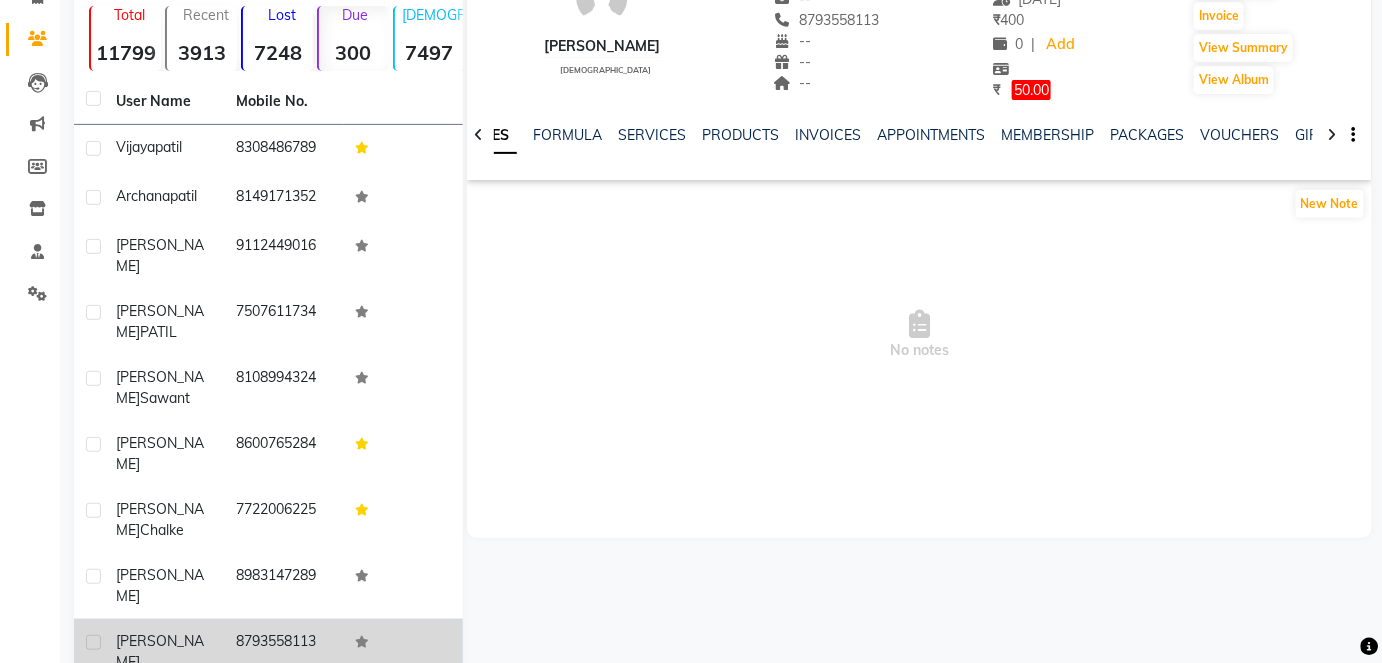click on "8793558113" 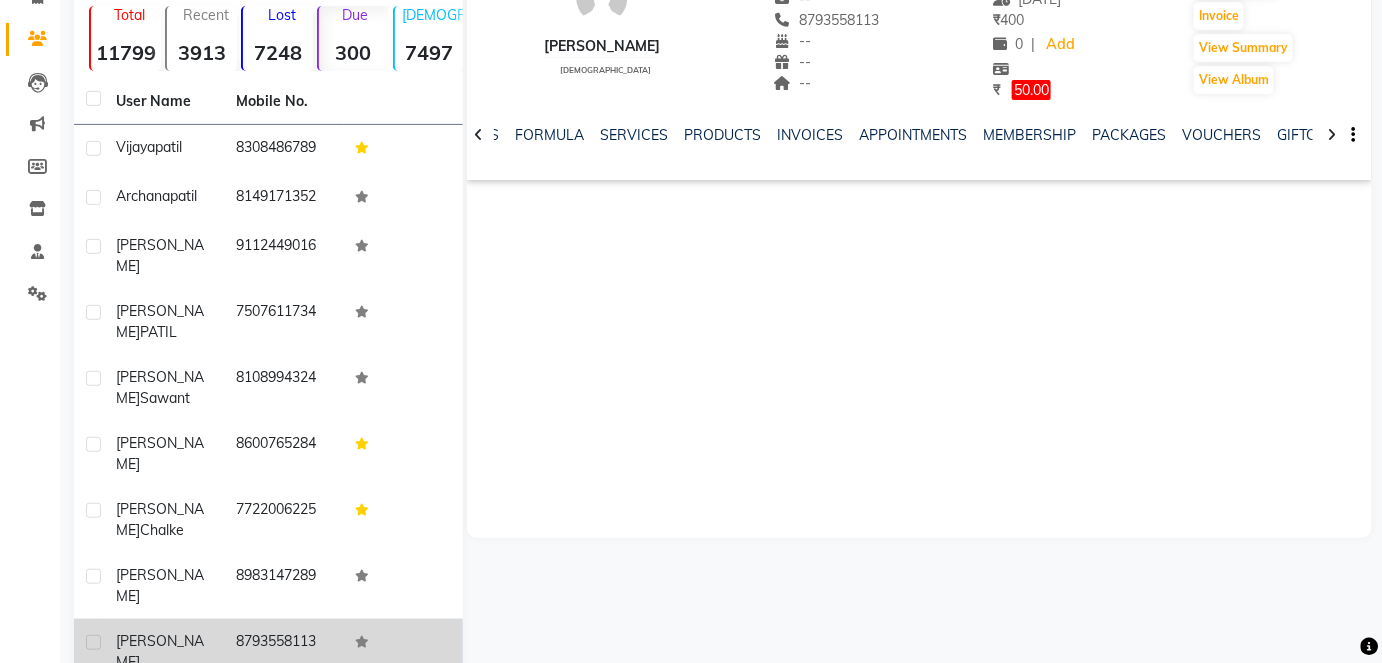 click on "8793558113" 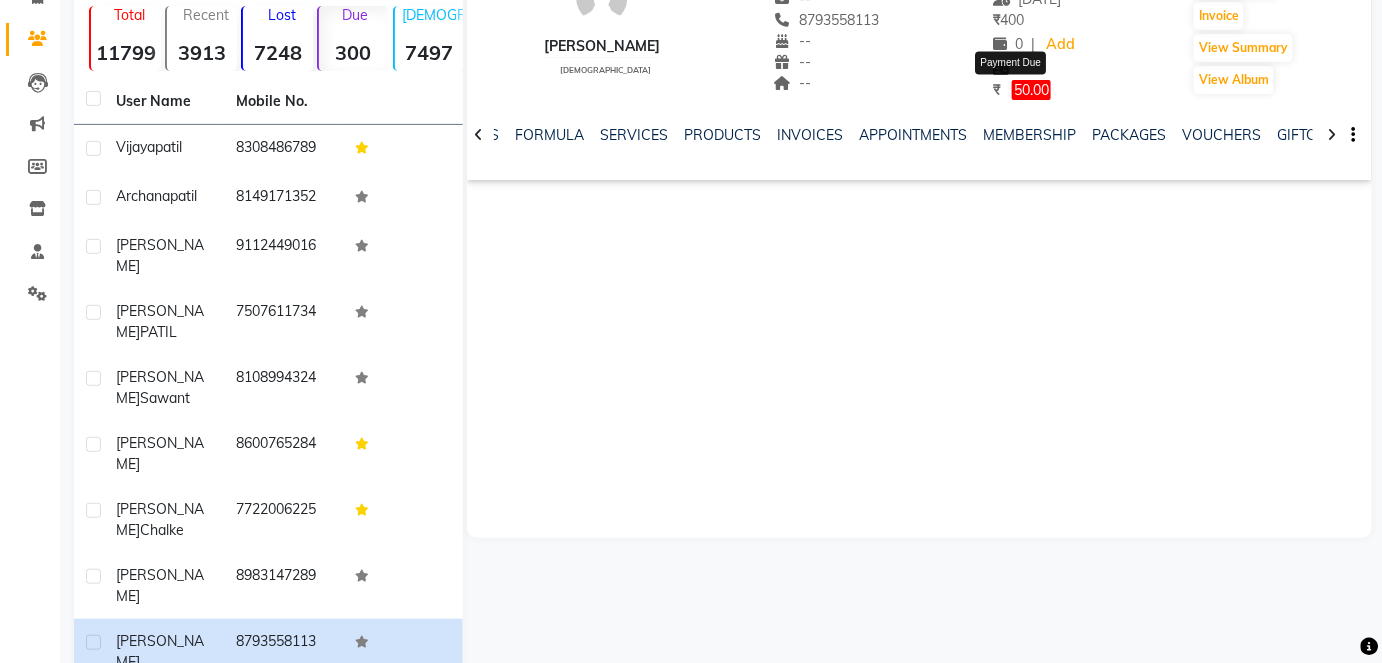 click on "50.00" 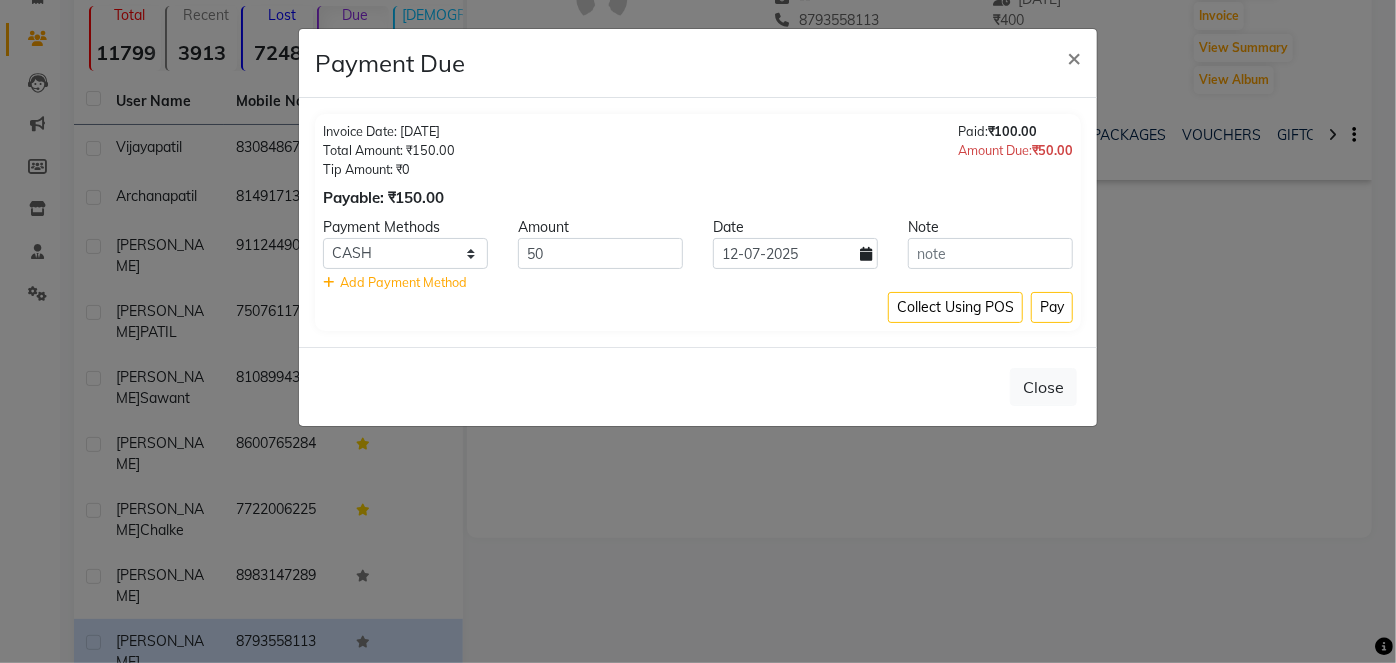 type 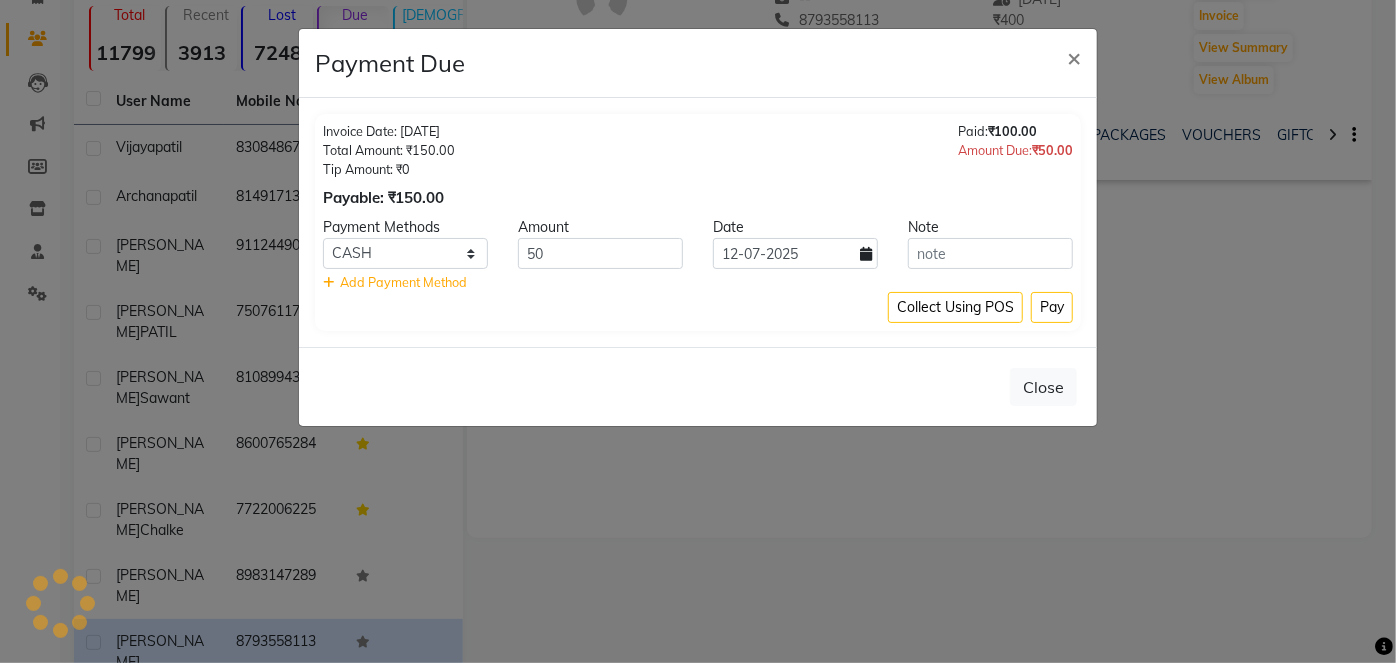 click on "Payment Due × Invoice Date: [DATE] Total Amount: ₹150.00 Tip Amount: ₹0 Payable: ₹150.00 Paid:  ₹100.00 Amount Due:  ₹50.00 Payment Methods Amount Date Note CASH CARD ONLINE CUSTOM GPay PayTM PhonePe UPI NearBuy Loan BharatPay Cheque MosamBee MI Voucher Bank Family Visa Card Master Card BharatPay Card UPI BharatPay Other Cards Juice by MCB MyT Money MariDeal DefiDeal [DOMAIN_NAME] THD TCL CEdge Card M UPI M UPI Axis UPI Union Card (Indian Bank) Card (DL Bank) RS BTC Wellnessta Razorpay Complimentary Nift Spa Finder Spa Week Venmo BFL LoanTap SaveIN GMoney ATH Movil On Account Chamber Gift Card Trade Comp Donation Card on File Envision BRAC Card City Card bKash Credit Card Debit Card Shoutlo LUZO Jazz Cash AmEx Discover Tabby Online W Room Charge Room Charge USD Room Charge Euro Room Charge EGP Room Charge GBP Bajaj Finserv Bad Debts Card: IDFC Card: IOB Coupon Gcash PayMaya Instamojo COnline UOnline SOnline SCard Paypal PPR PPV PPC PPN PPG PPE CAMP Benefit ATH Movil Dittor App Rupay Diners iPrepaid" 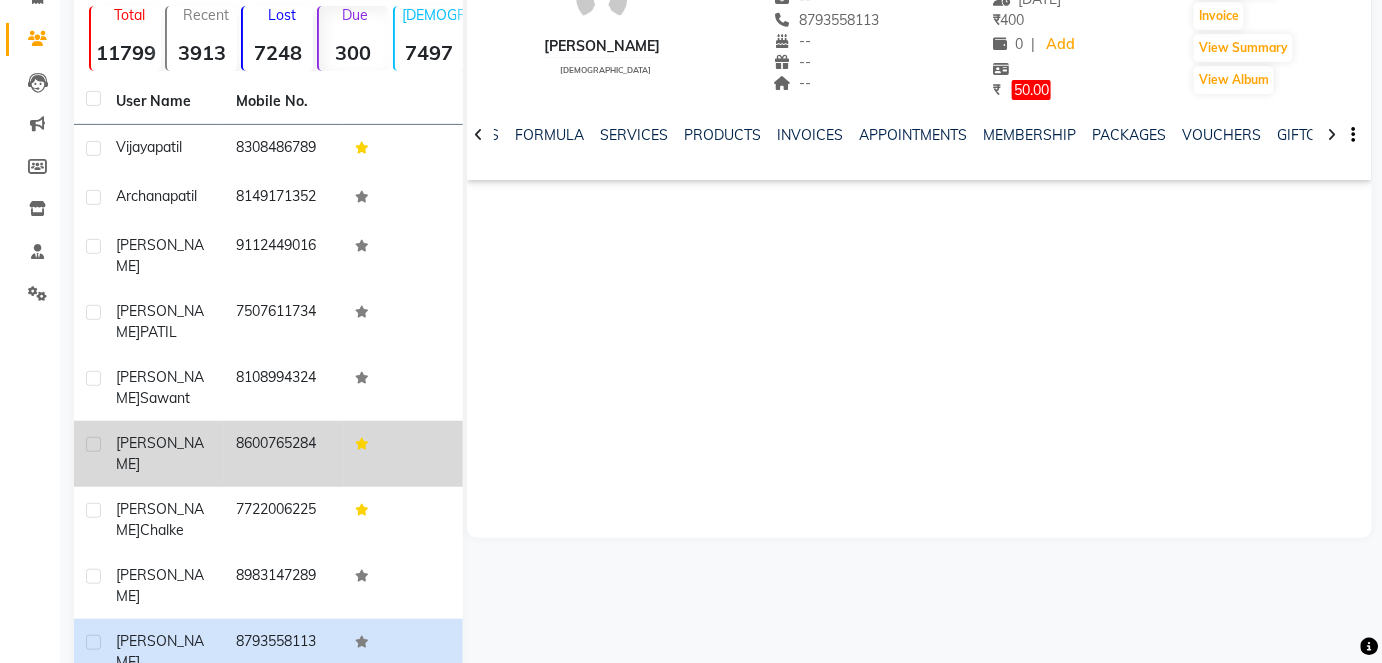 scroll, scrollTop: 220, scrollLeft: 0, axis: vertical 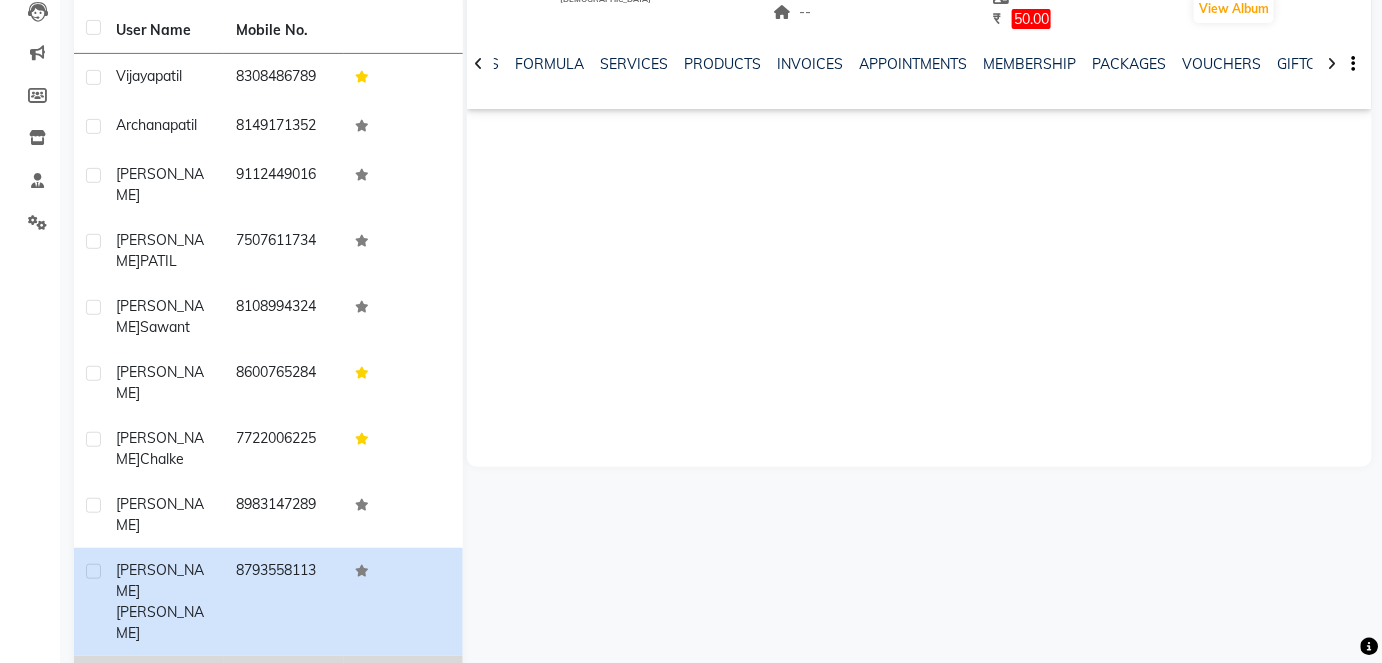 click on "8919134338" 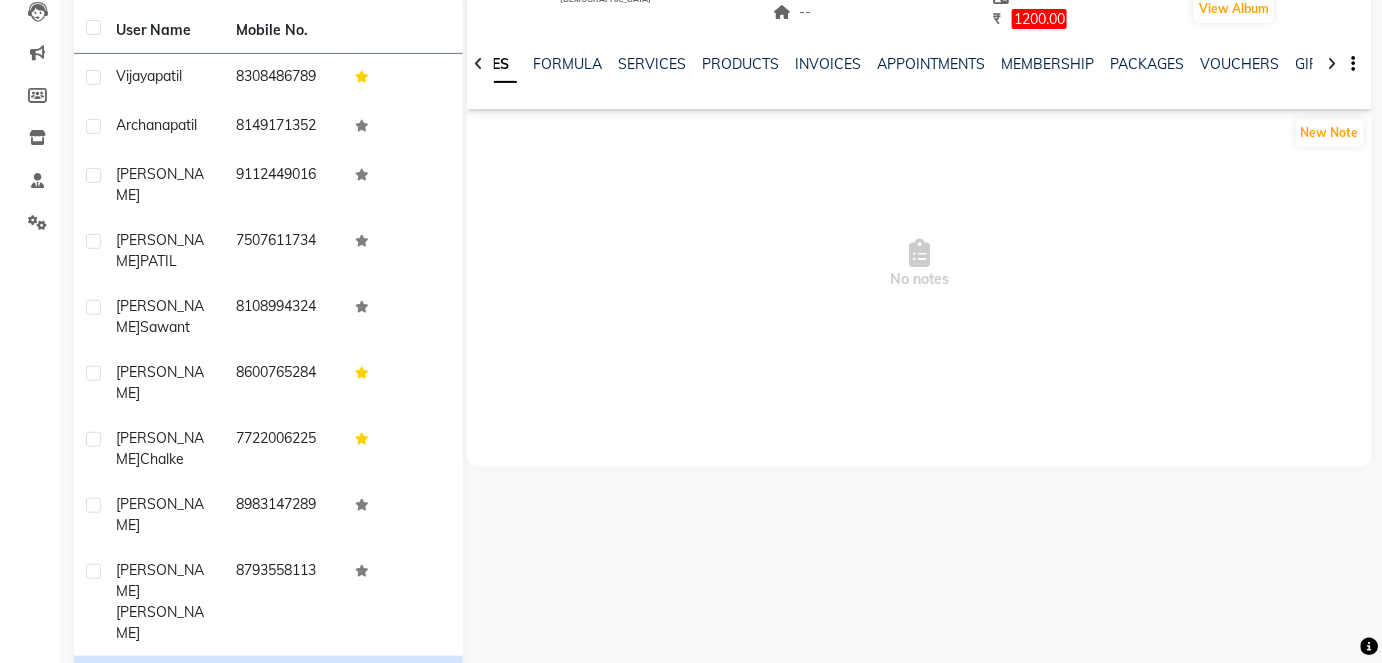 click on "Next" 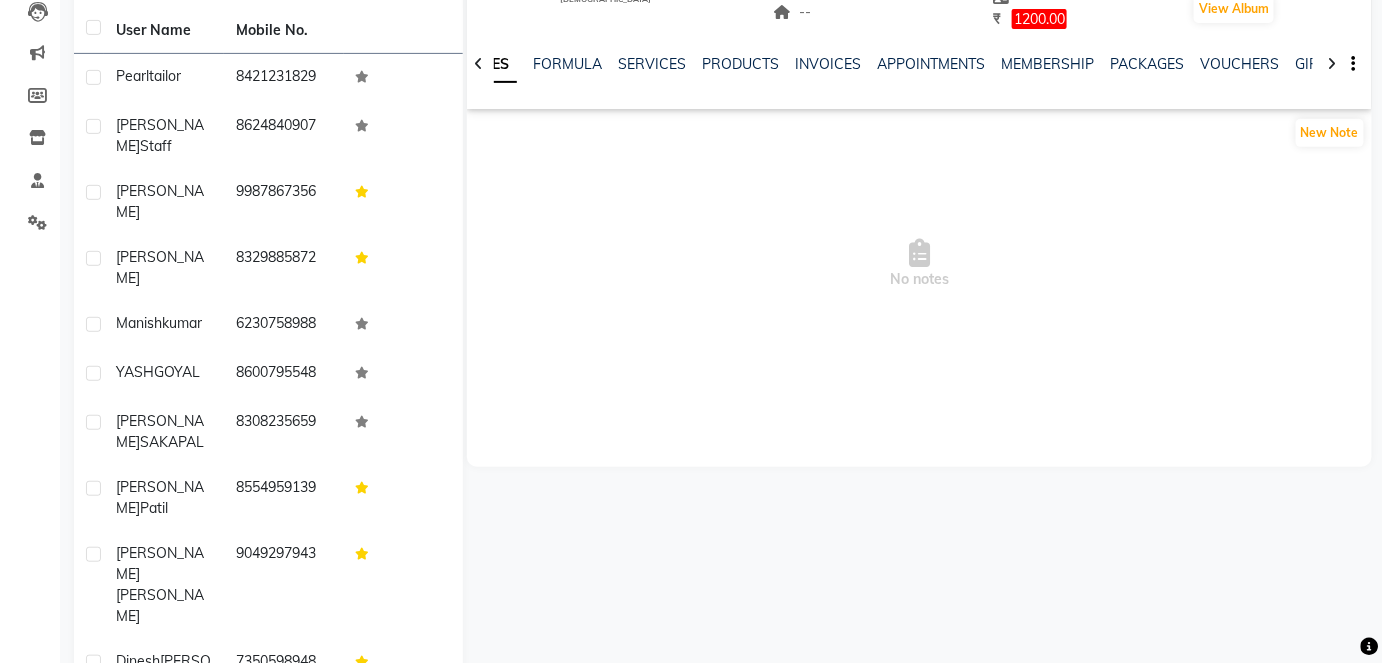 click on "8421231829" 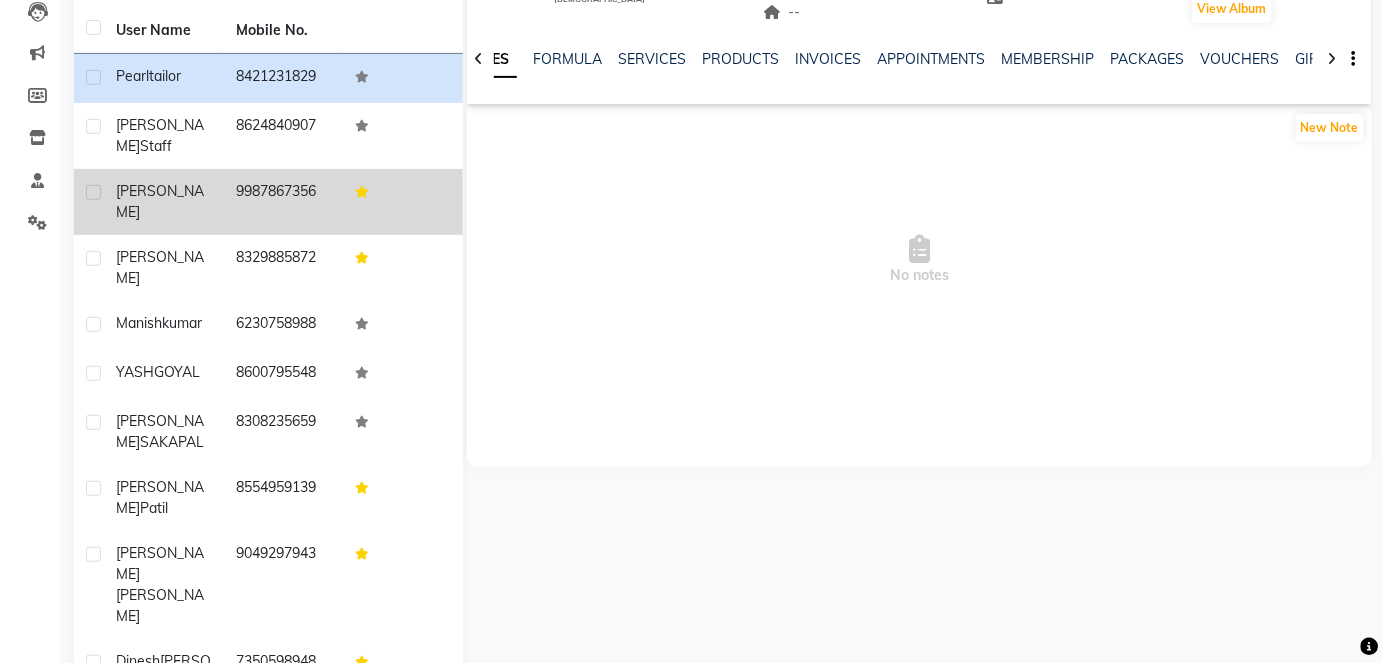 click on "9987867356" 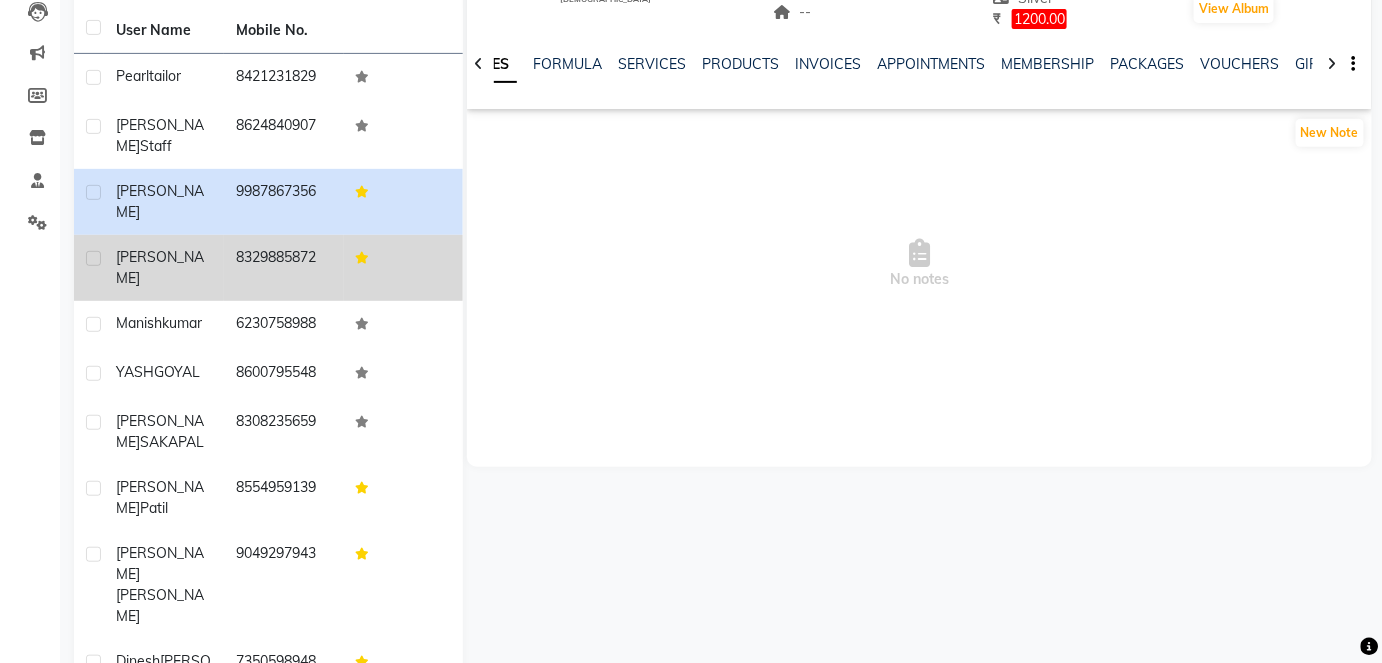 click on "8329885872" 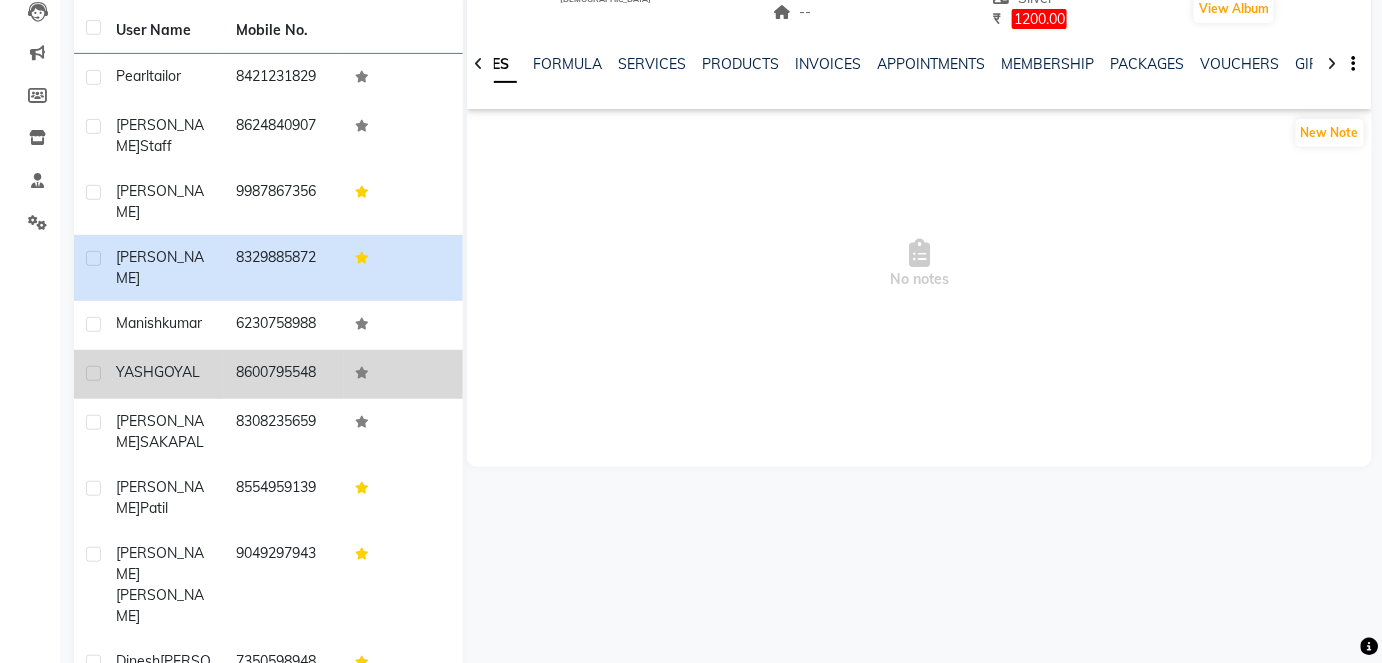 click on "8600795548" 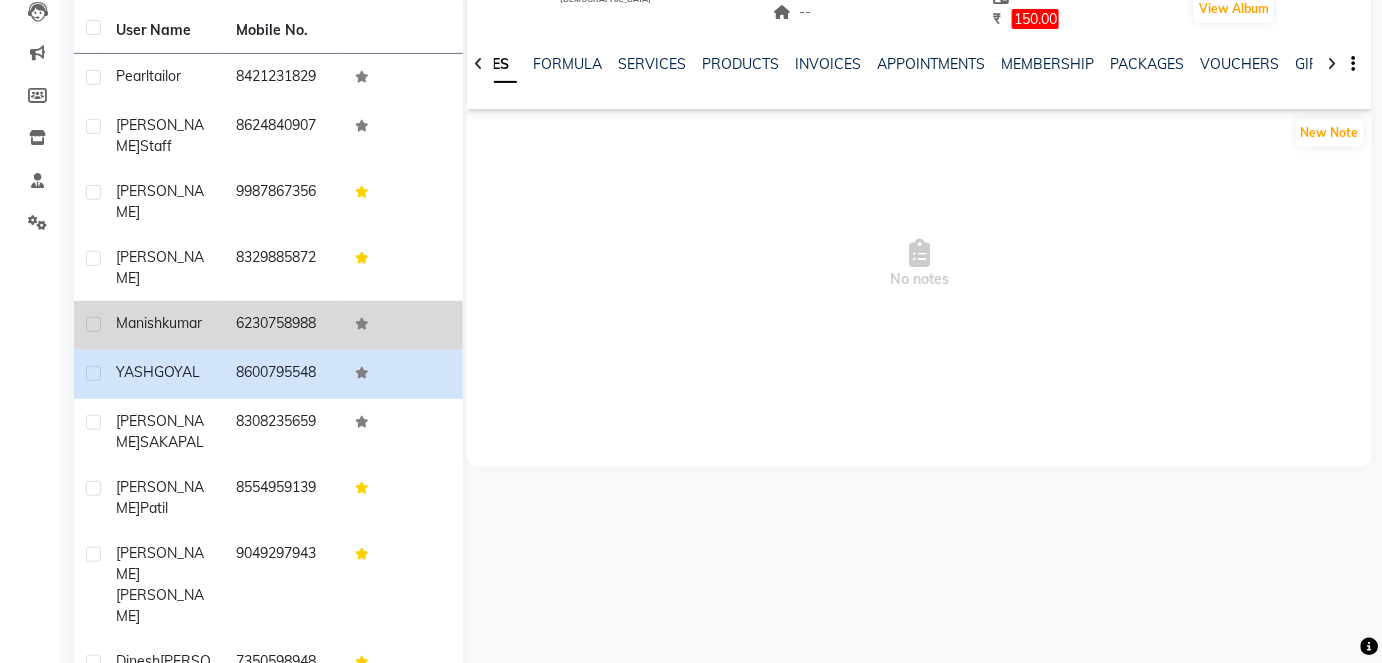 click on "6230758988" 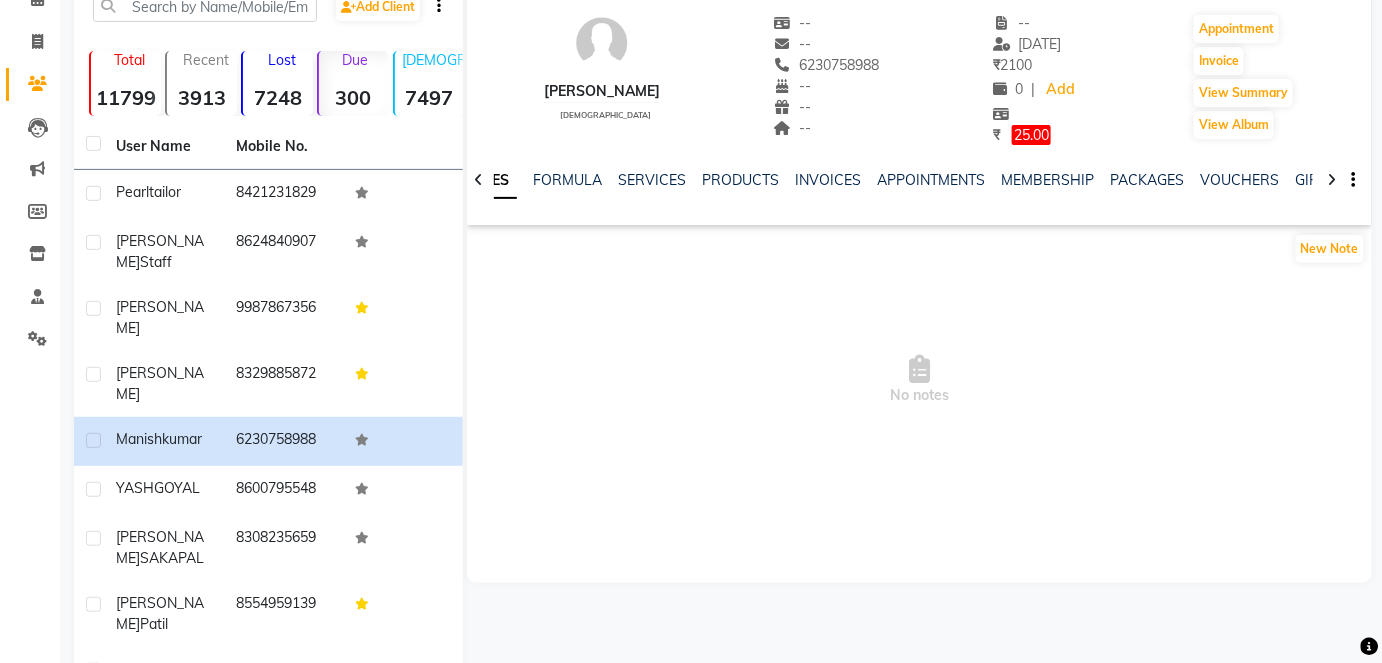 scroll, scrollTop: 82, scrollLeft: 0, axis: vertical 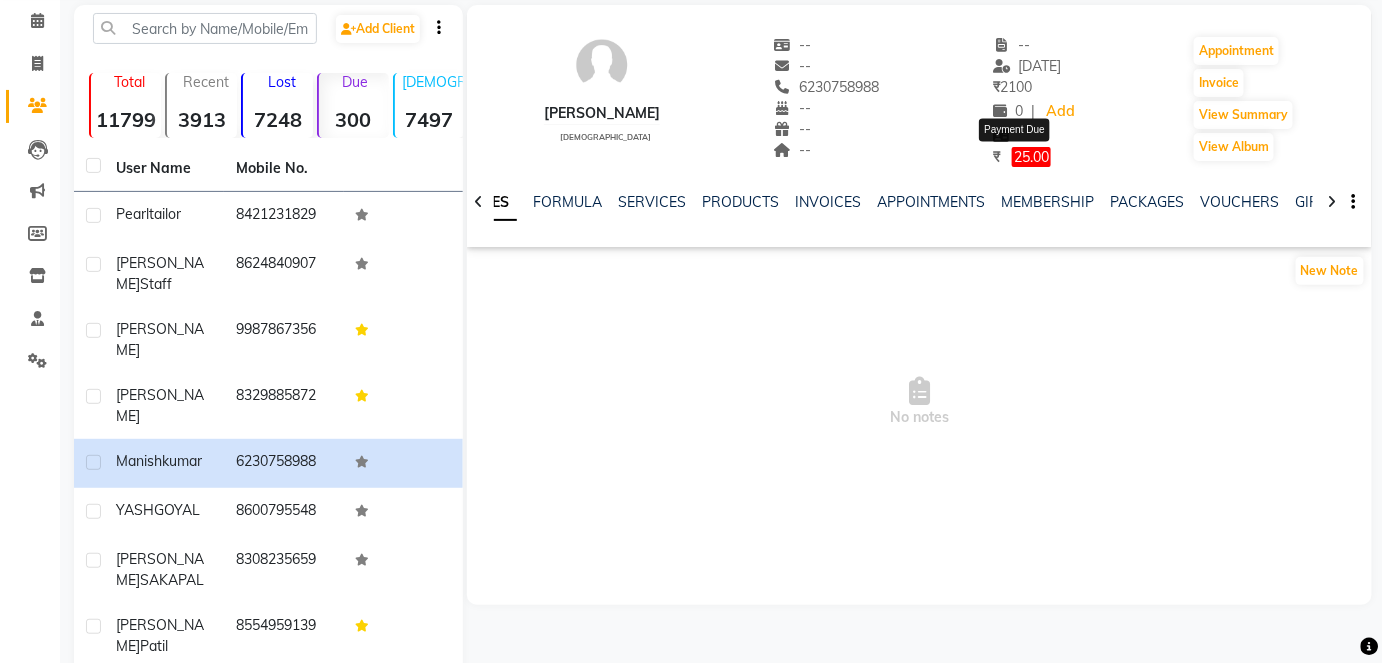 click on "25.00" 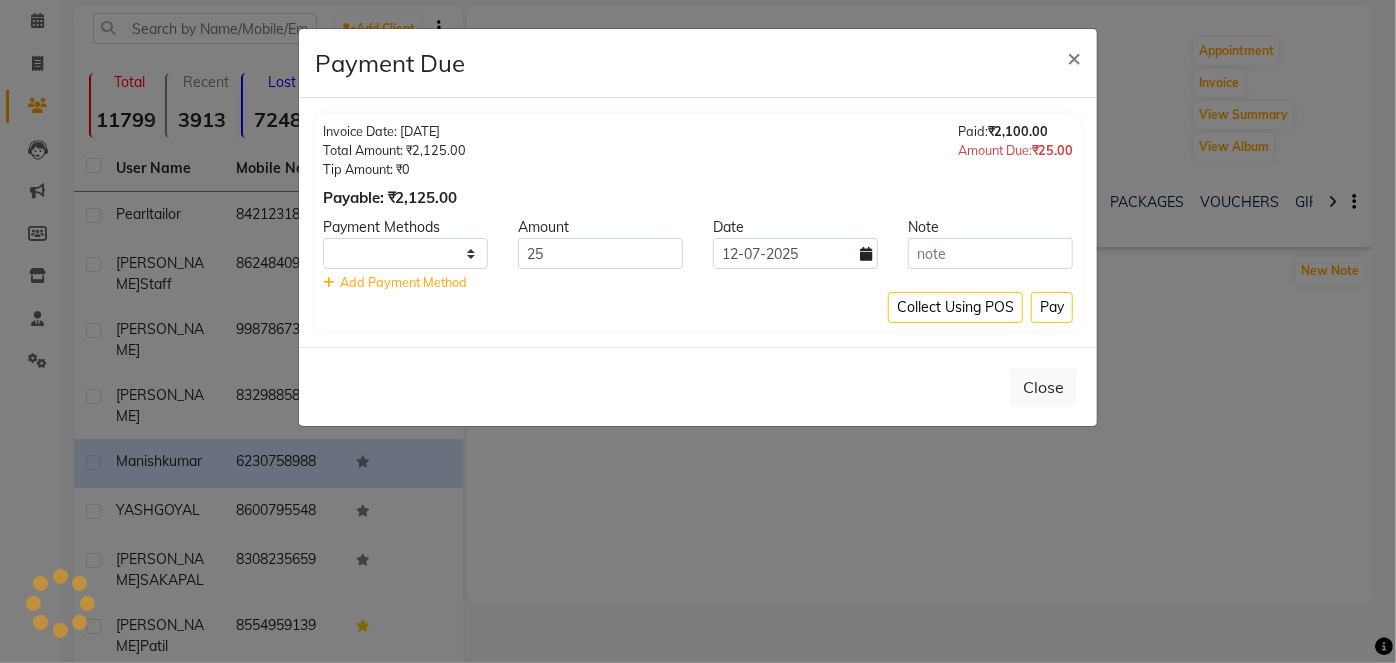 select on "1" 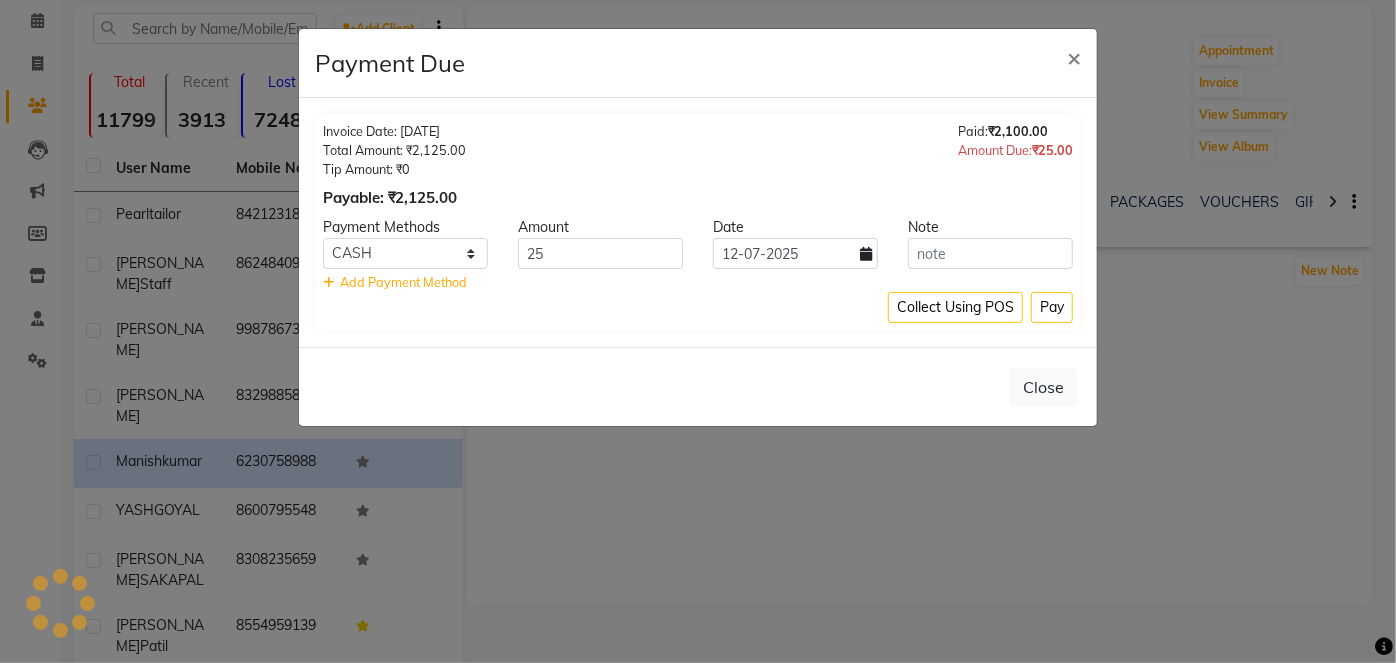click on "Payment Due × Invoice Date: [DATE] Total Amount: ₹2,125.00 Tip Amount: ₹0 Payable: ₹2,125.00 Paid:  ₹2,100.00 Amount Due:  ₹25.00 Payment Methods Amount Date Note CASH CARD ONLINE CUSTOM GPay PayTM PhonePe UPI NearBuy Loan BharatPay Cheque MosamBee MI Voucher Bank Family Visa Card Master Card BharatPay Card UPI BharatPay Other Cards Juice by MCB MyT Money MariDeal DefiDeal [DOMAIN_NAME] THD TCL CEdge Card M UPI M UPI Axis UPI Union Card (Indian Bank) Card (DL Bank) RS BTC Wellnessta Razorpay Complimentary Nift Spa Finder Spa Week Venmo BFL LoanTap SaveIN GMoney ATH Movil On Account Chamber Gift Card Trade Comp Donation Card on File Envision BRAC Card City Card bKash Credit Card Debit Card Shoutlo LUZO Jazz Cash AmEx Discover Tabby Online W Room Charge Room Charge USD Room Charge Euro Room Charge EGP Room Charge GBP Bajaj Finserv Bad Debts Card: IDFC Card: IOB Coupon Gcash PayMaya Instamojo COnline UOnline SOnline SCard Paypal PPR PPV PPC PPN PPG PPE CAMP Benefit ATH Movil Dittor App Rupay Diners [PERSON_NAME]" 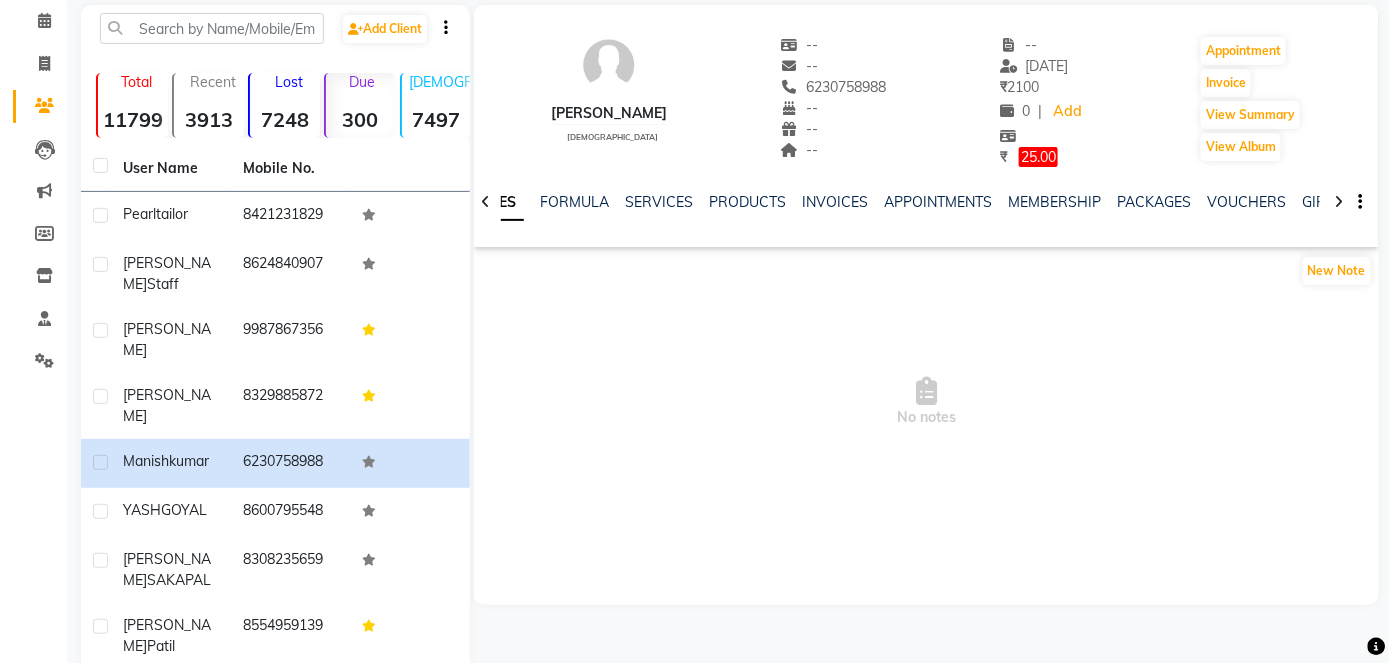 scroll, scrollTop: 0, scrollLeft: 0, axis: both 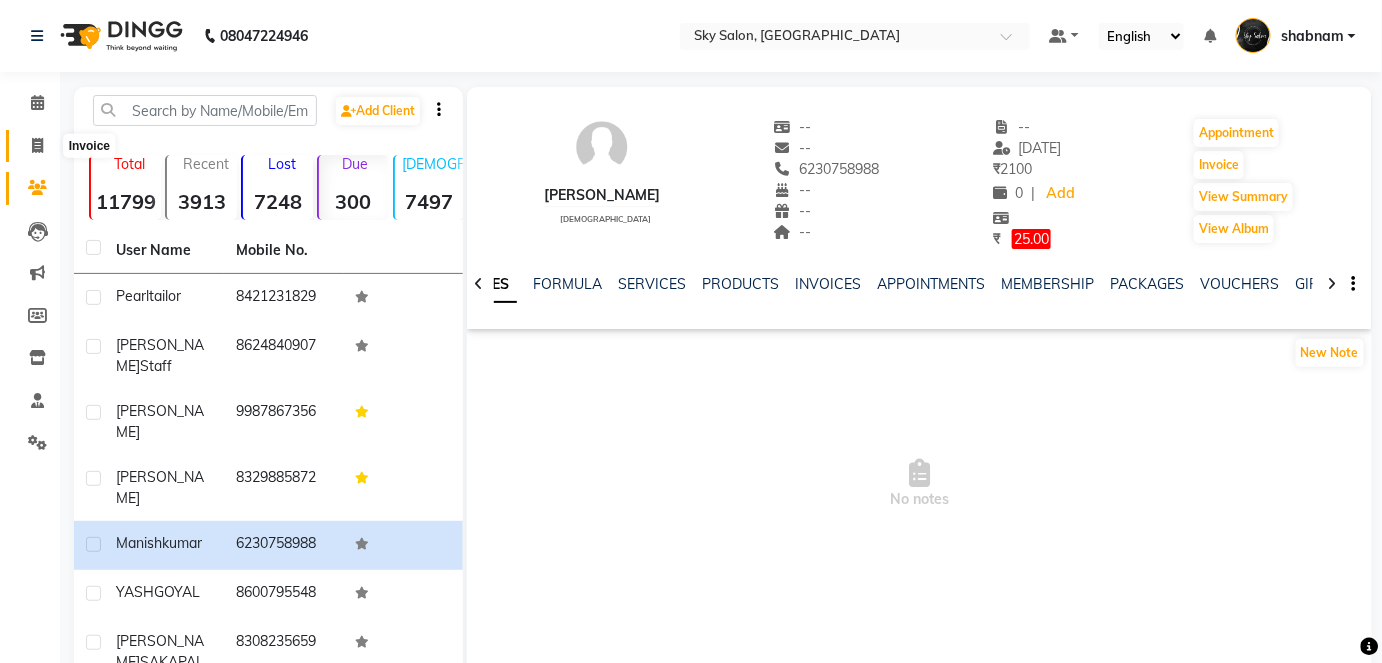 click 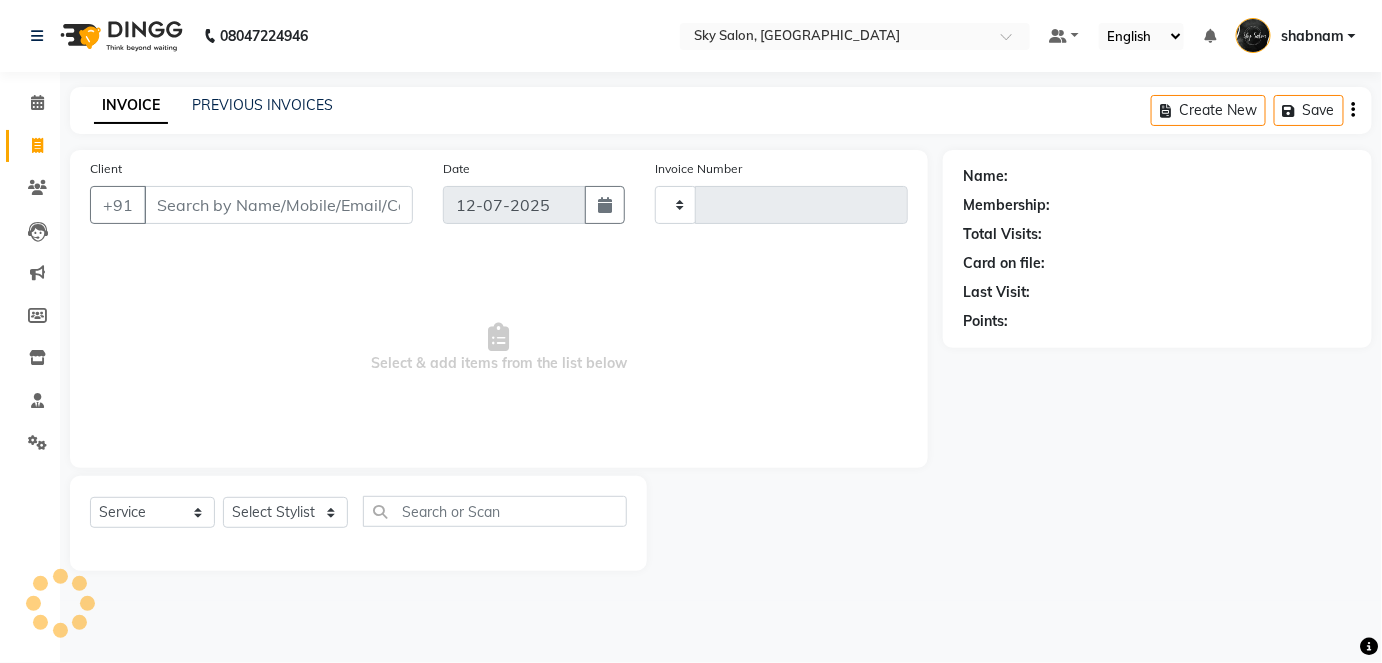 type on "8328" 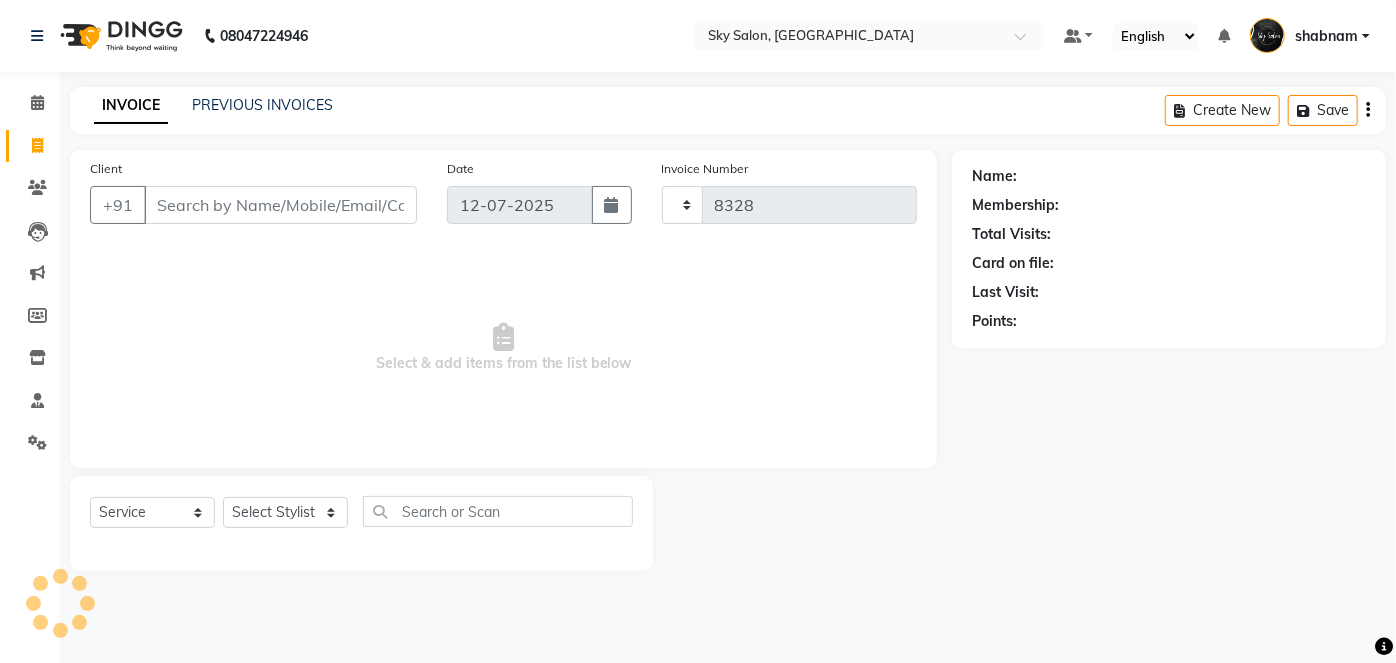 select on "3537" 